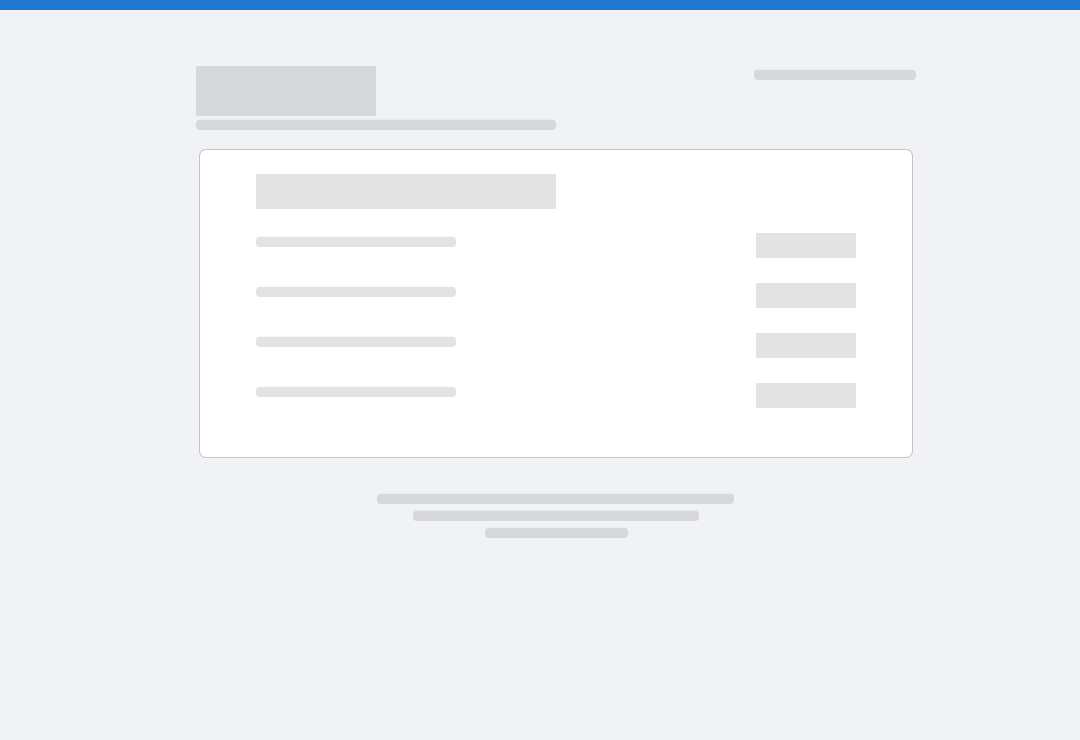 scroll, scrollTop: 0, scrollLeft: 0, axis: both 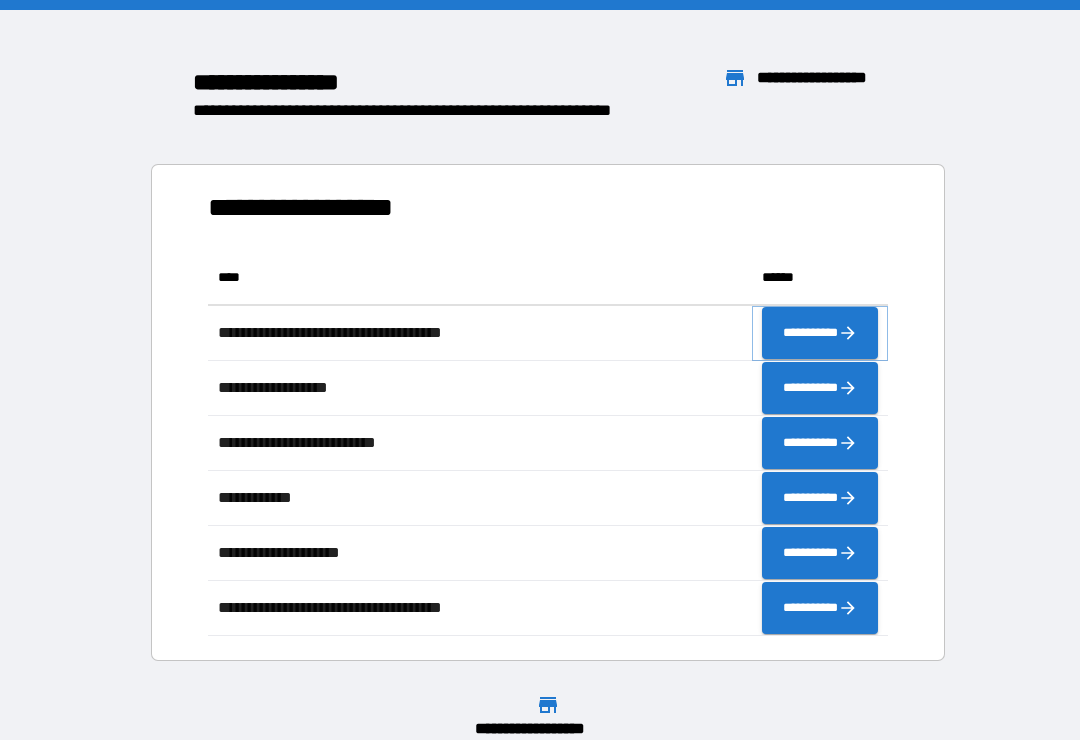 click 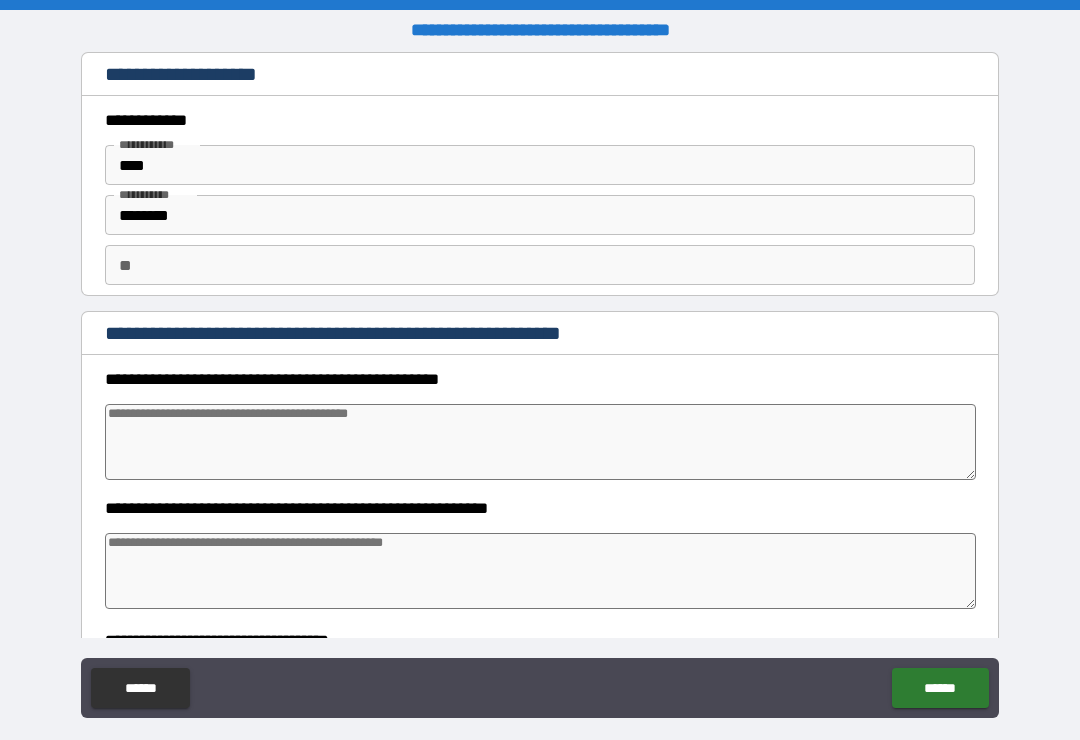 type on "*" 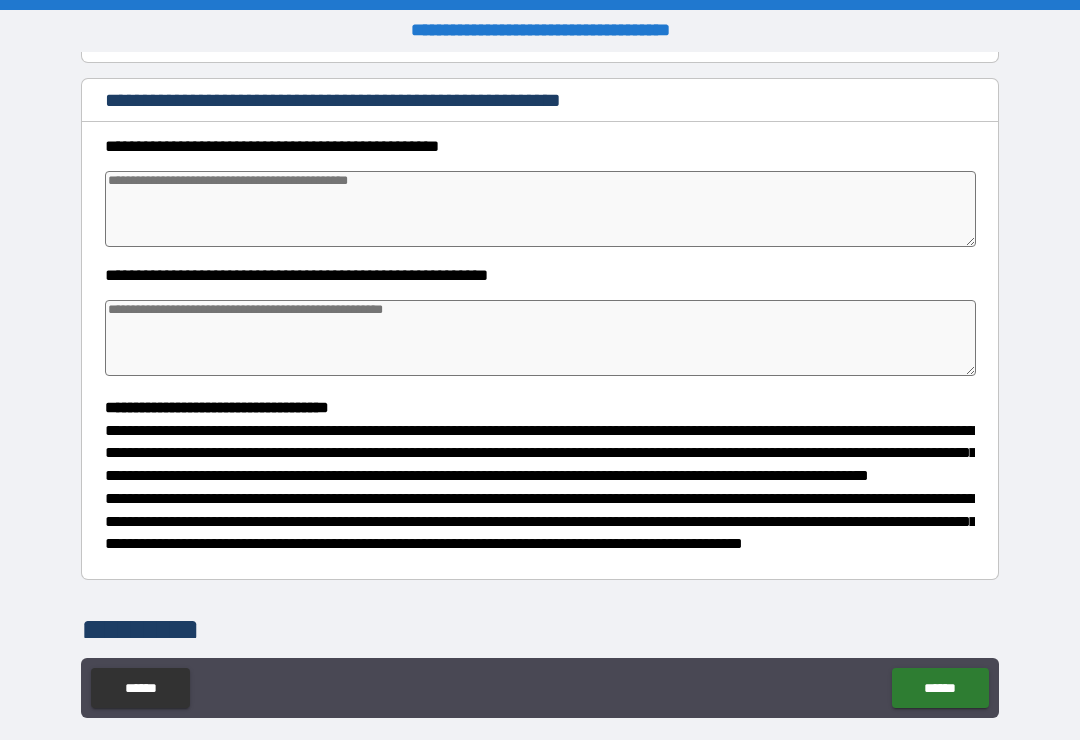 scroll, scrollTop: 232, scrollLeft: 0, axis: vertical 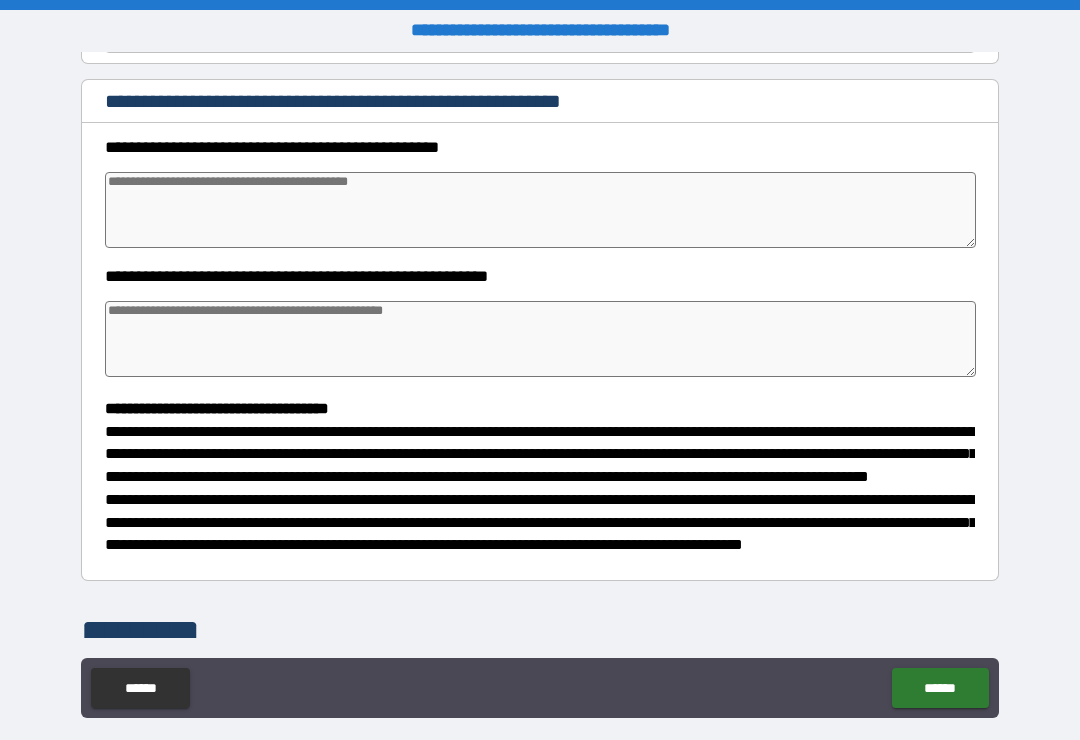 click at bounding box center (540, 210) 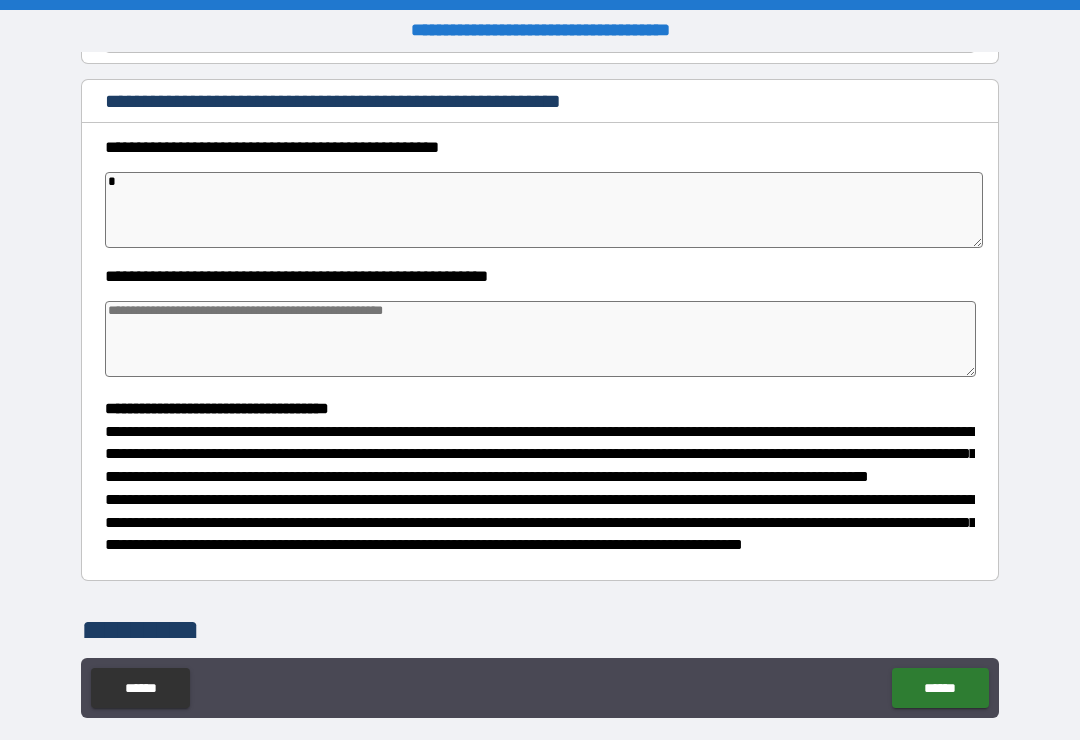 type on "*" 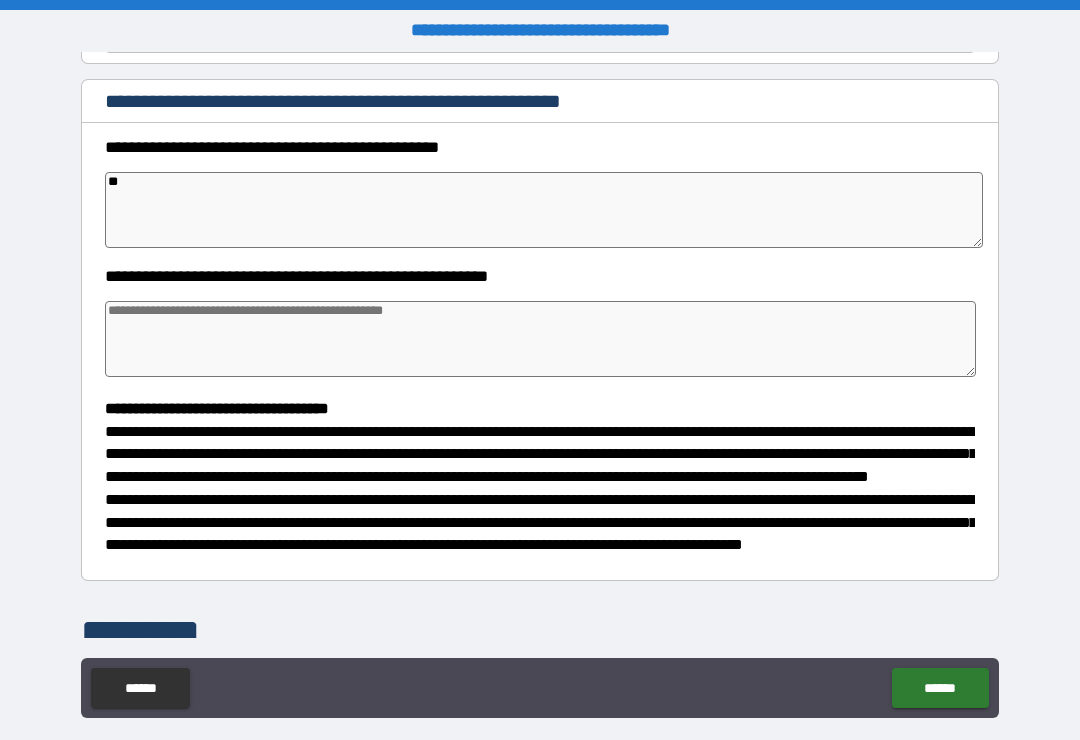 type on "*" 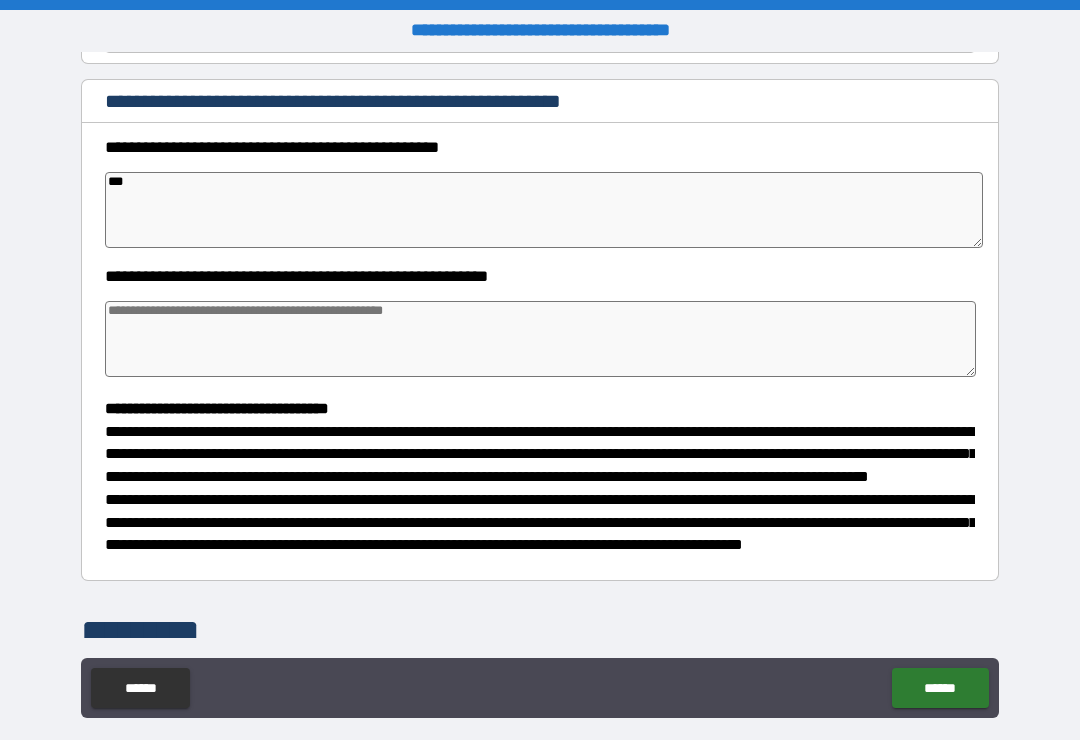 type on "*" 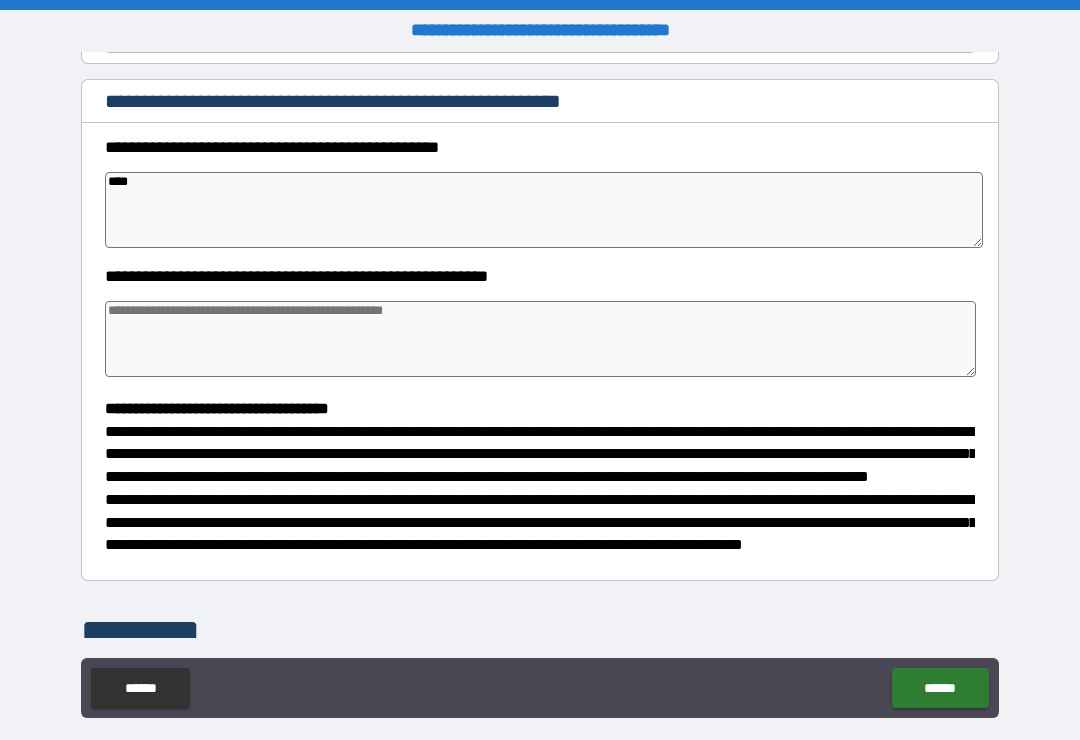 type on "*****" 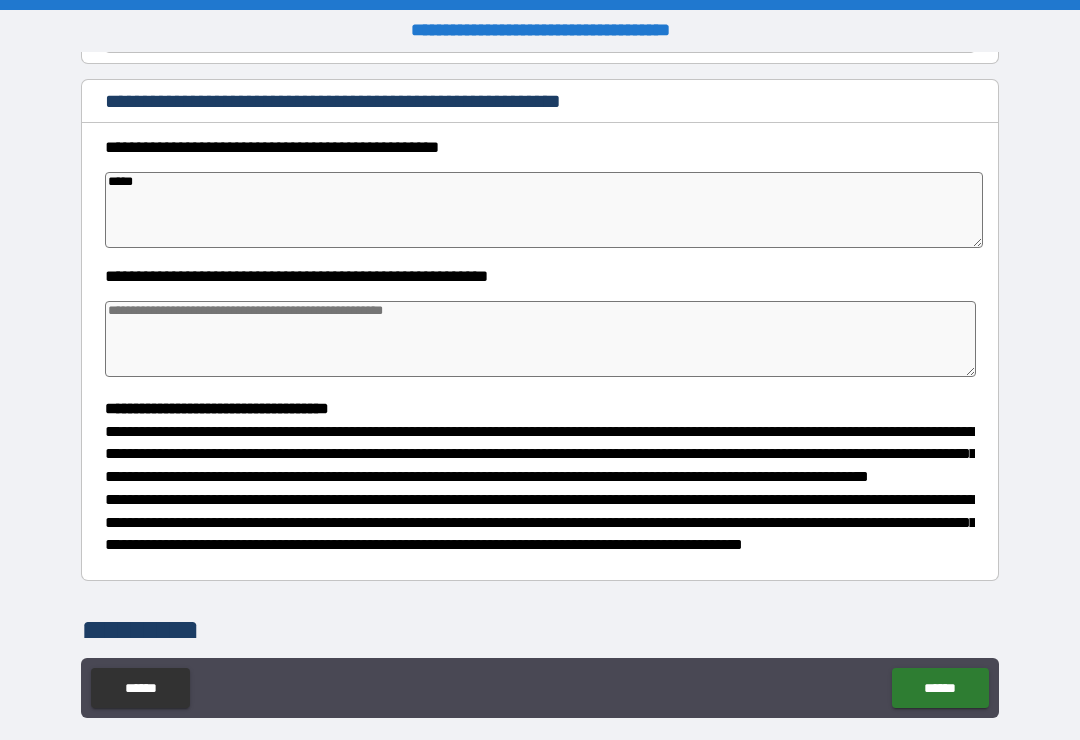 type on "*" 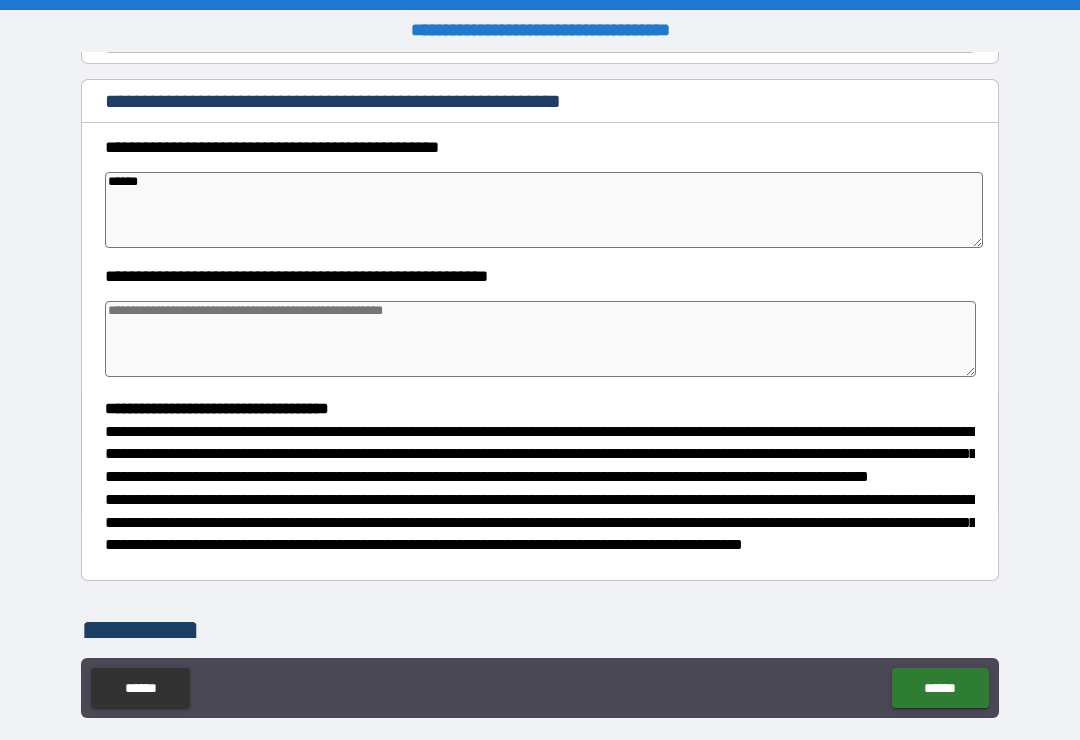 type on "*" 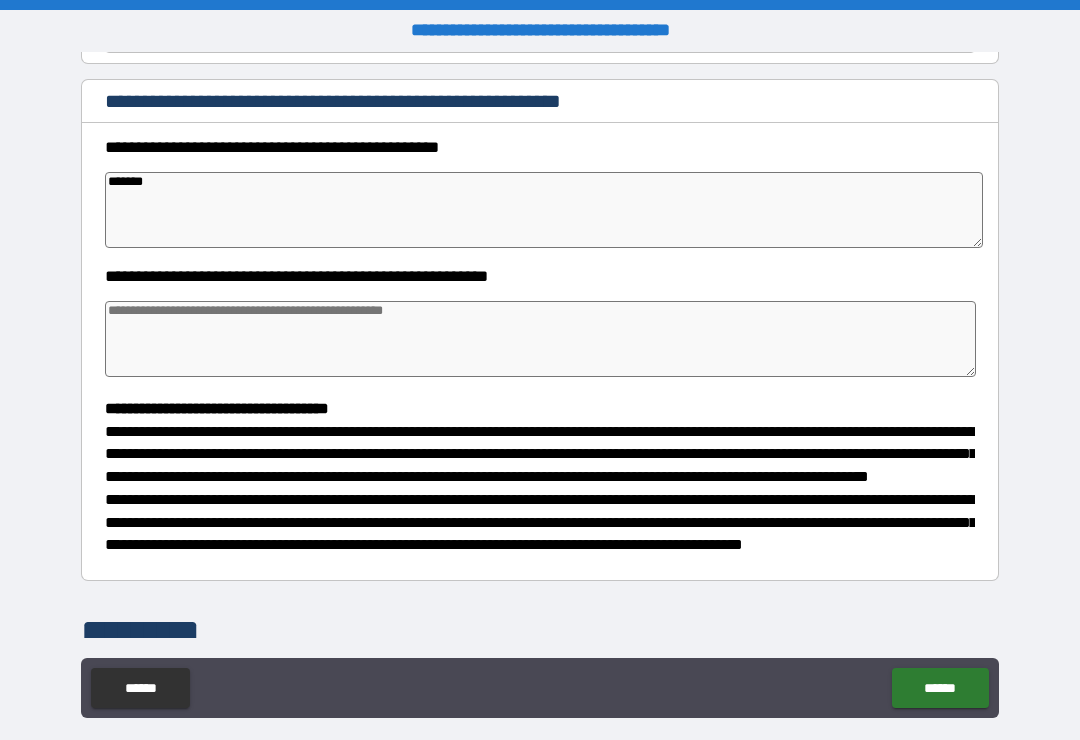 type on "*" 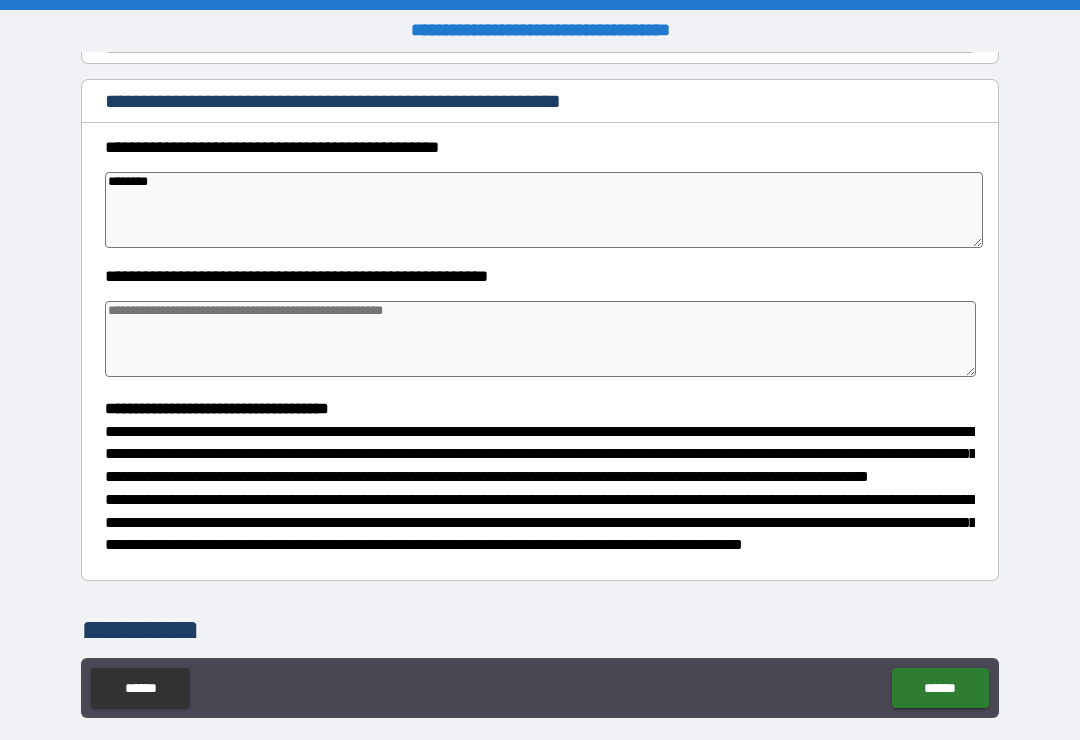 type on "*********" 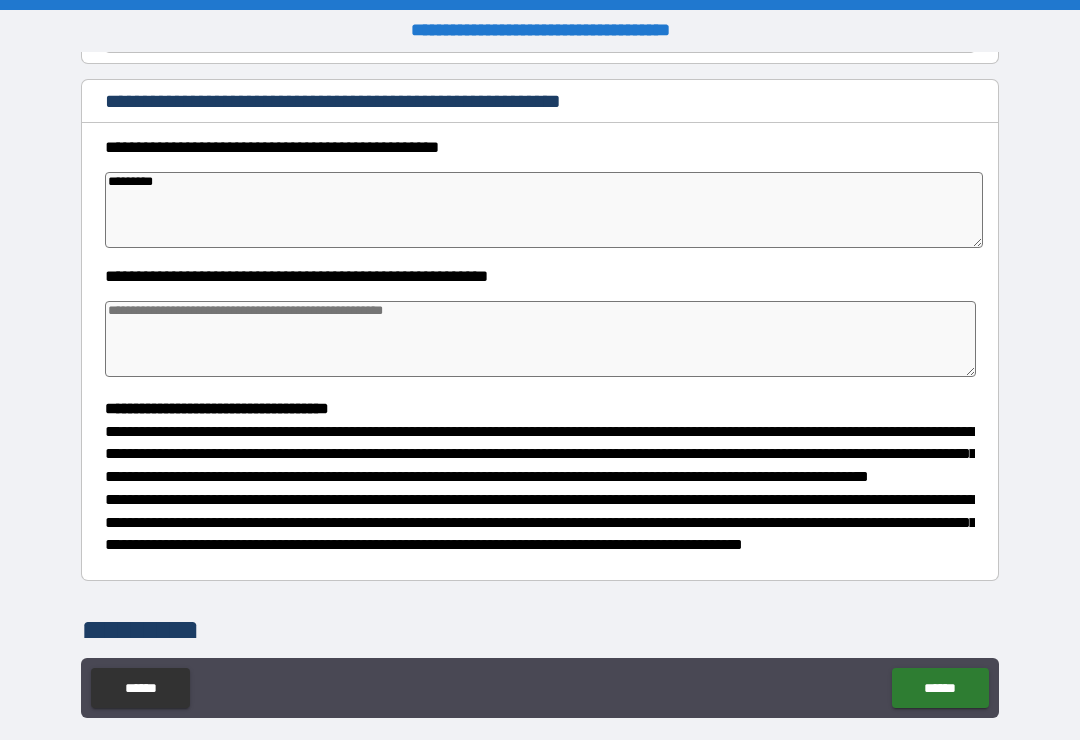 type on "*" 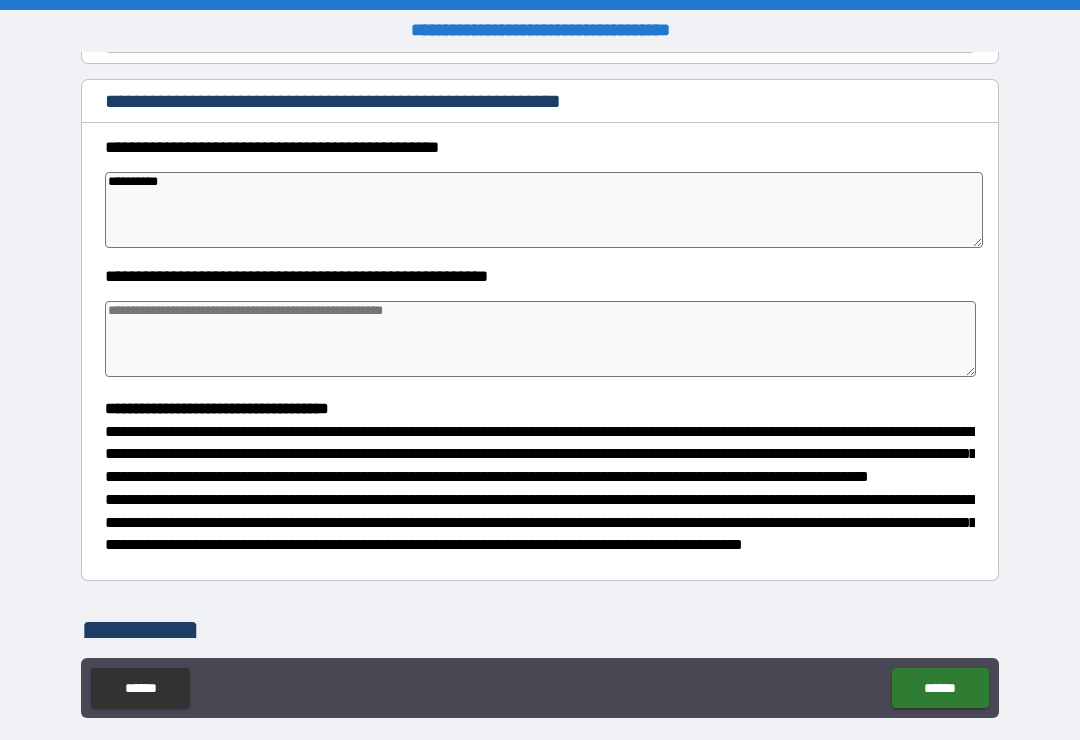 type on "*" 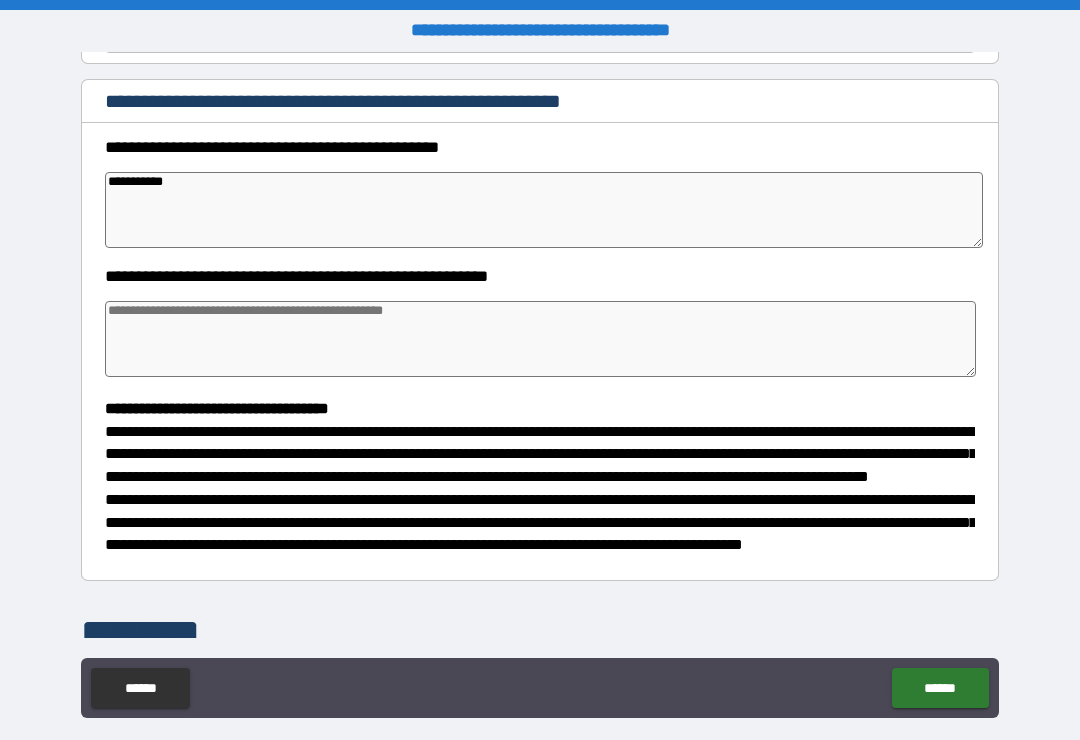 type on "*" 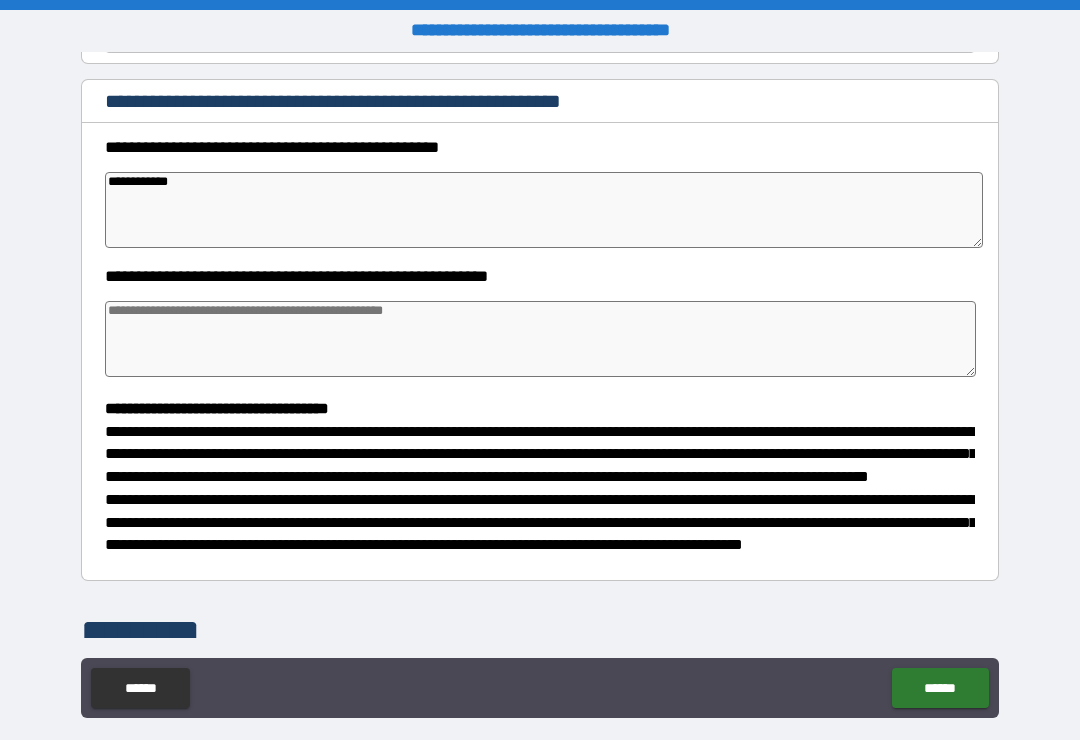 type on "*" 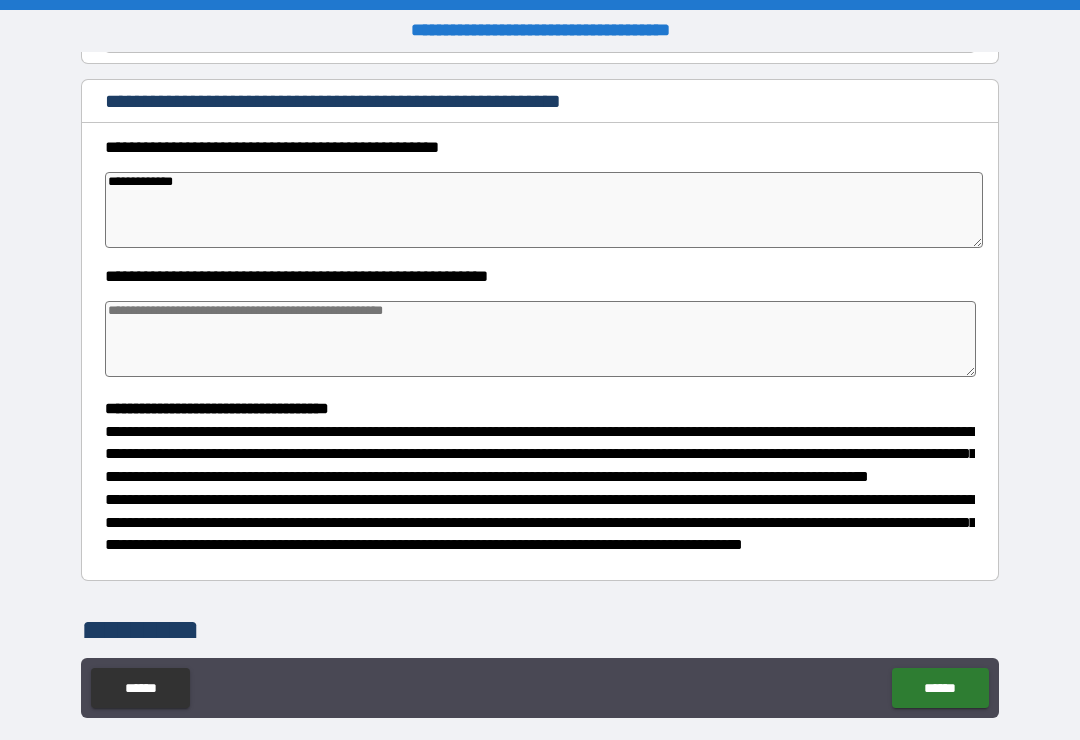 type on "*" 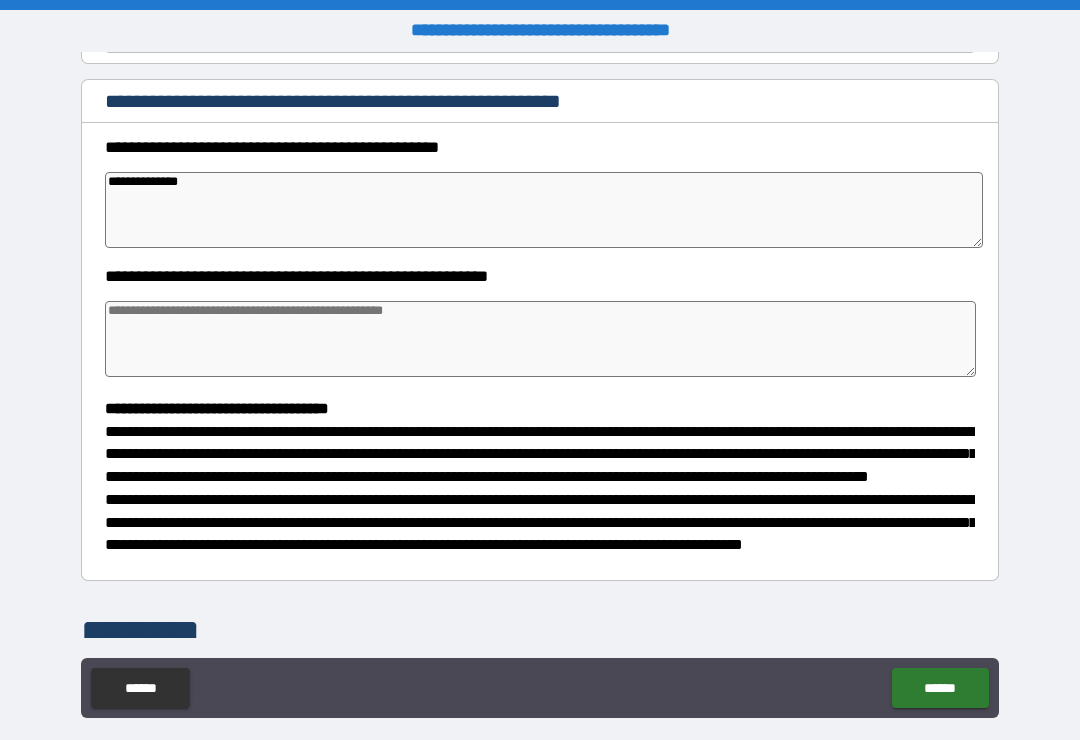type on "*" 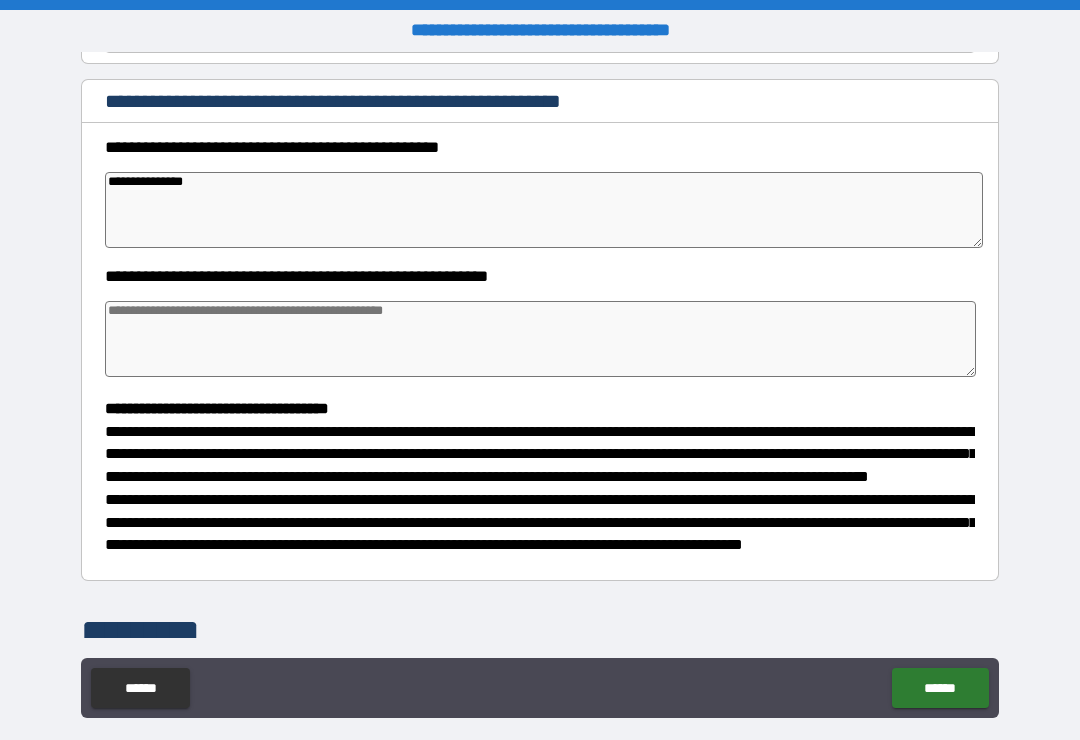 type on "*" 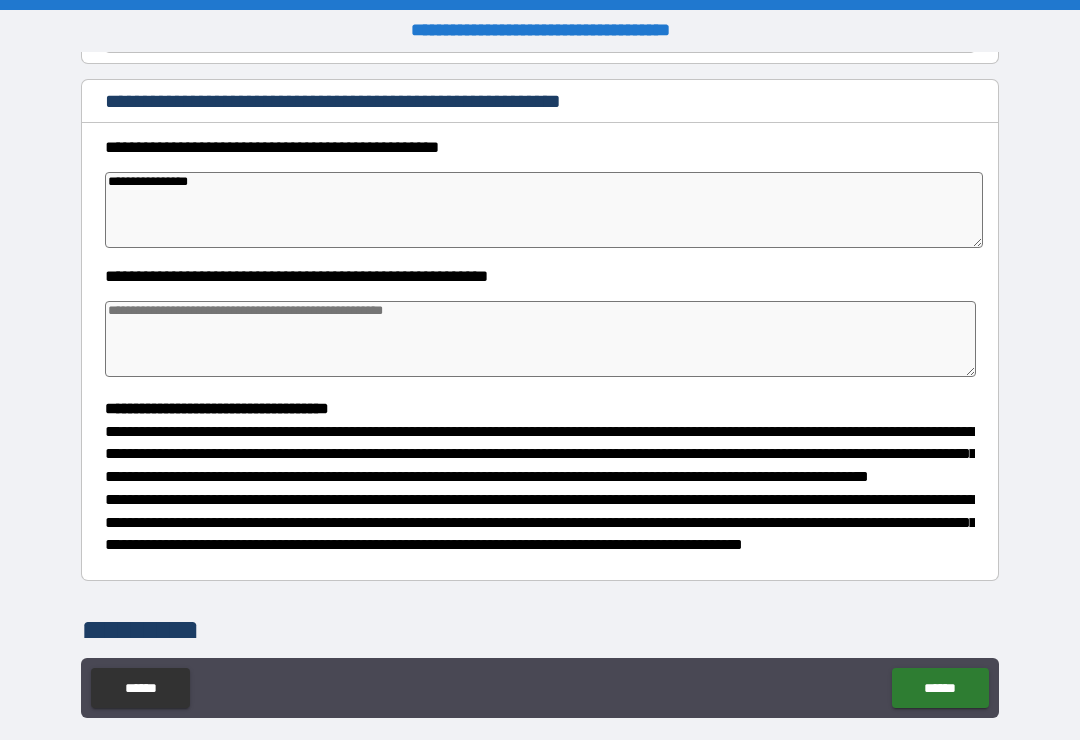 type on "*" 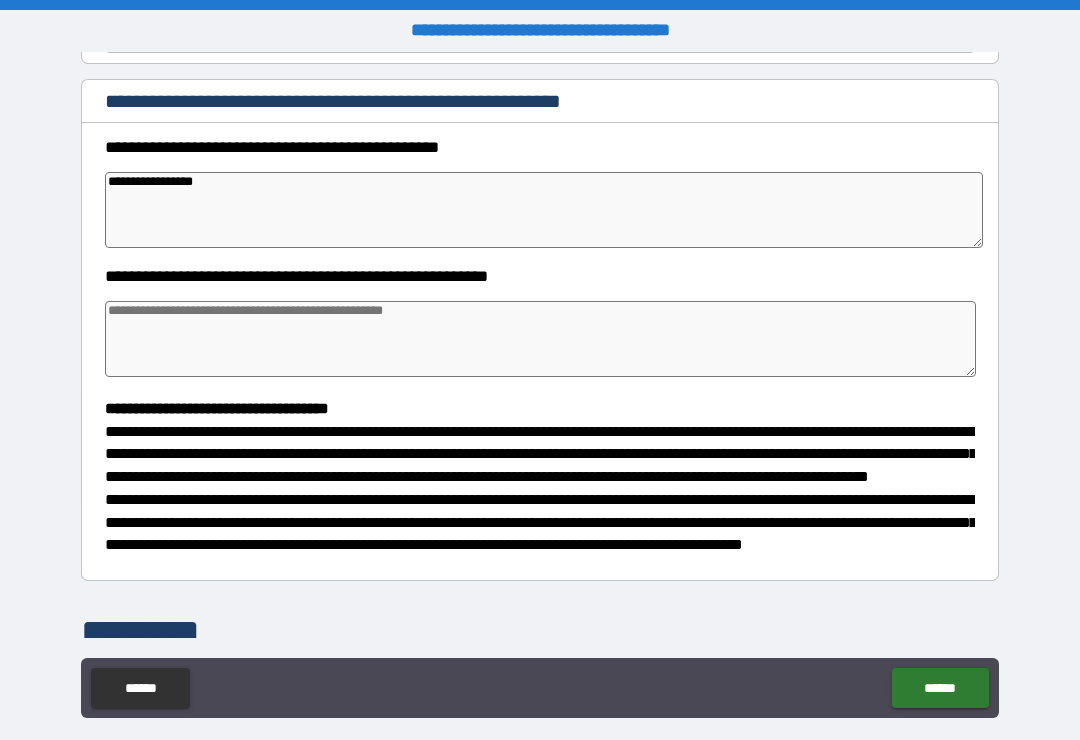 type on "**********" 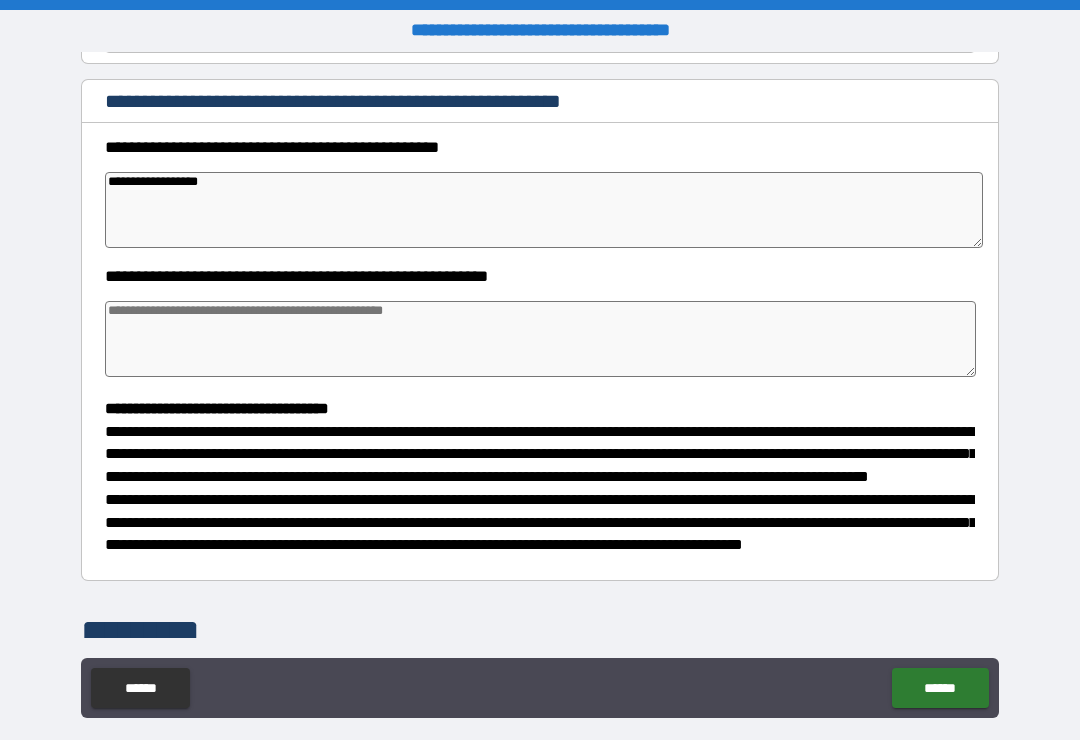 type on "*" 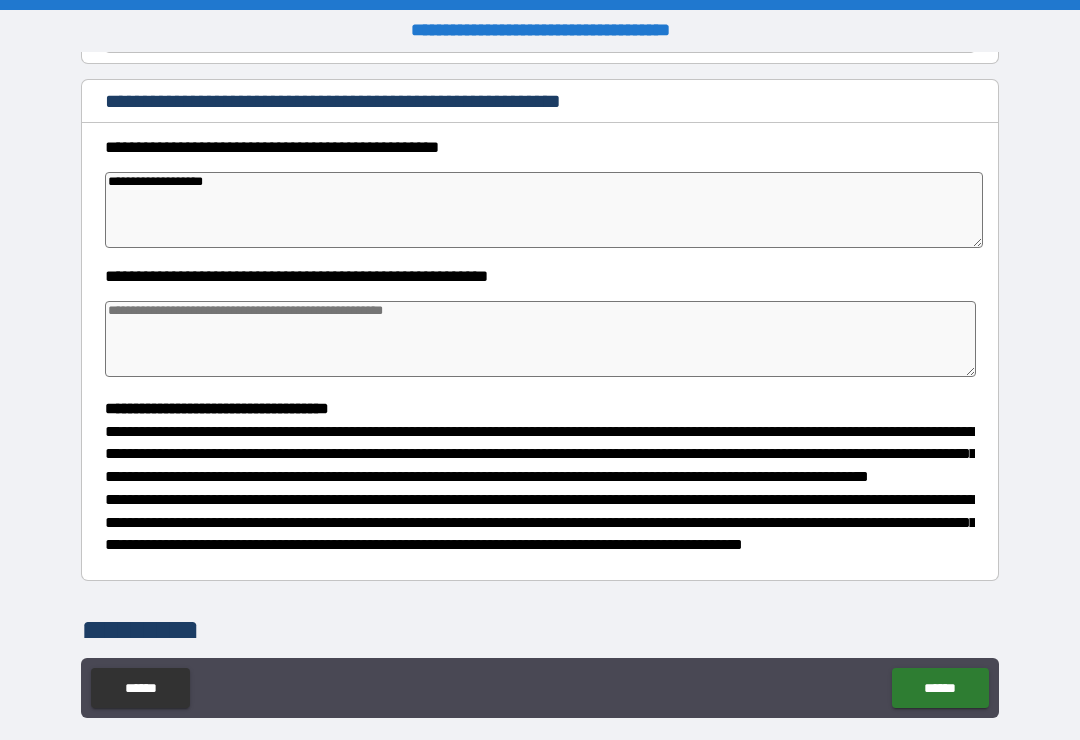 type on "*" 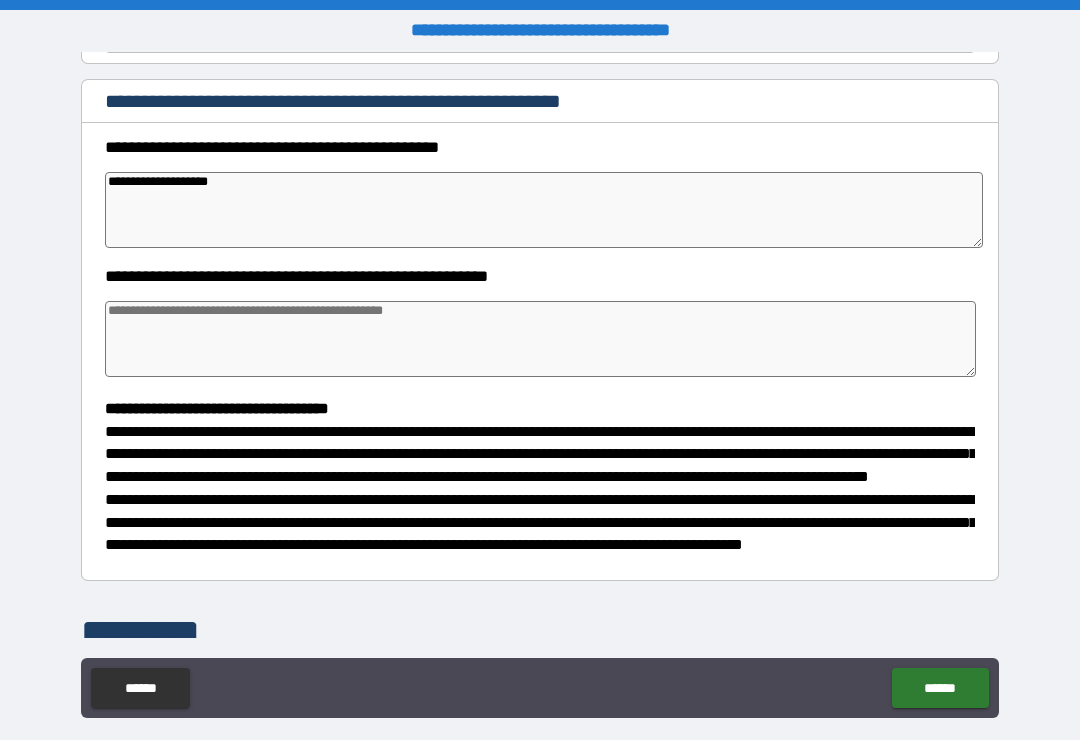 type on "*" 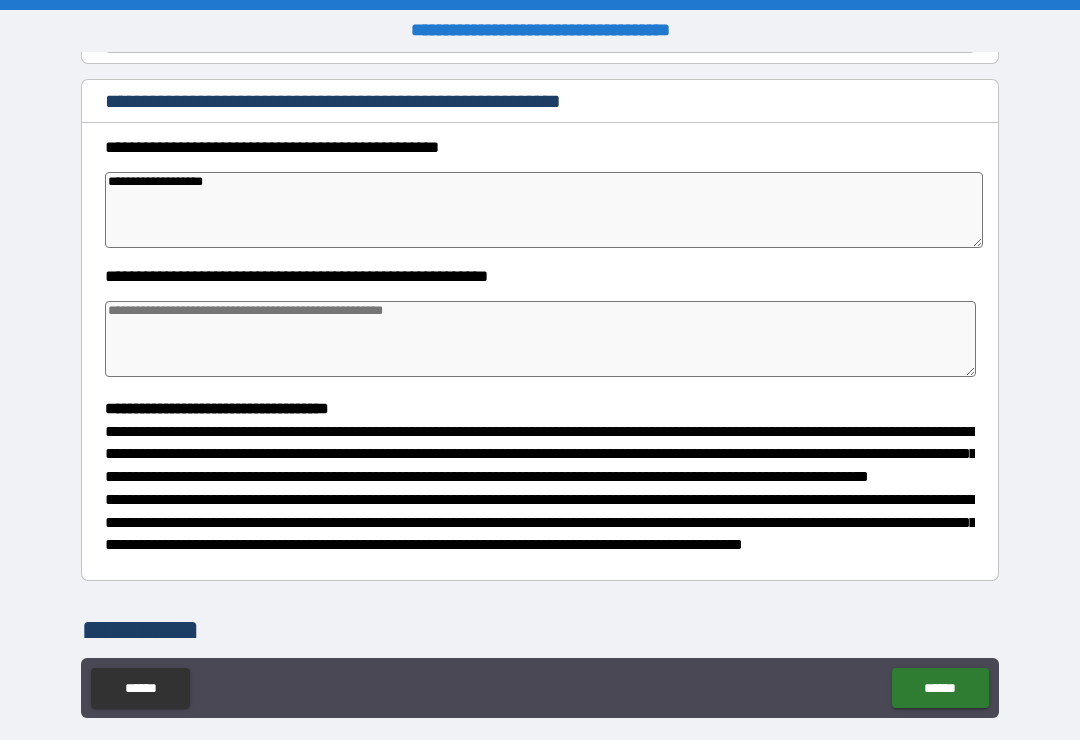 type on "*" 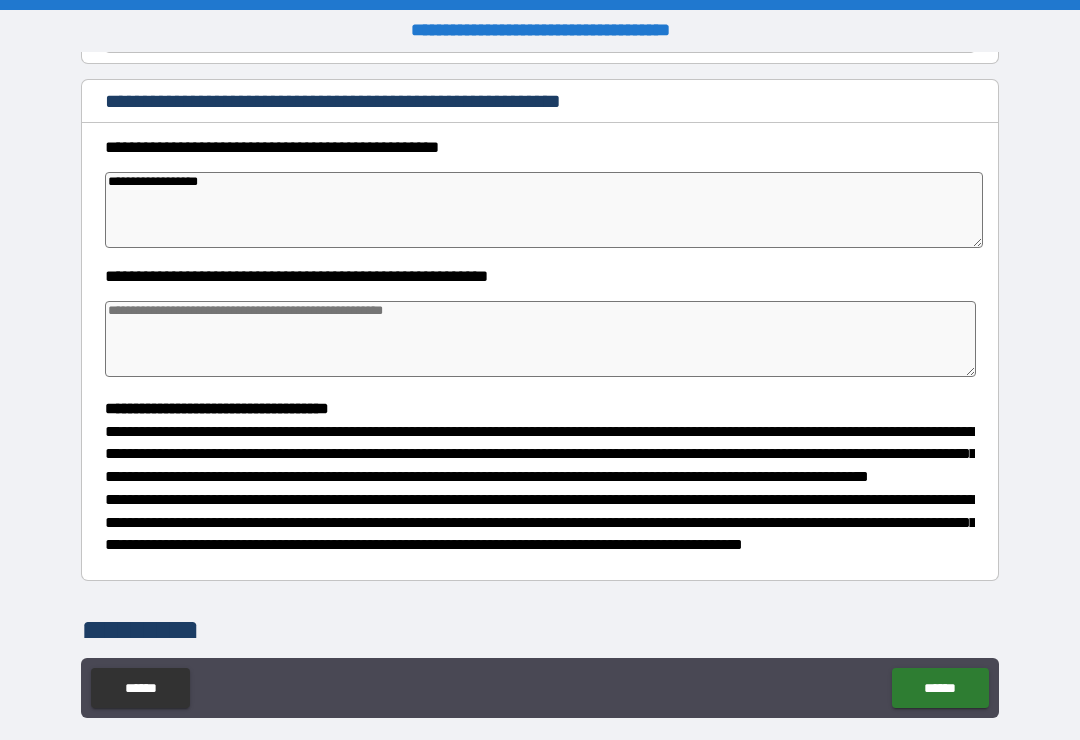 type on "*" 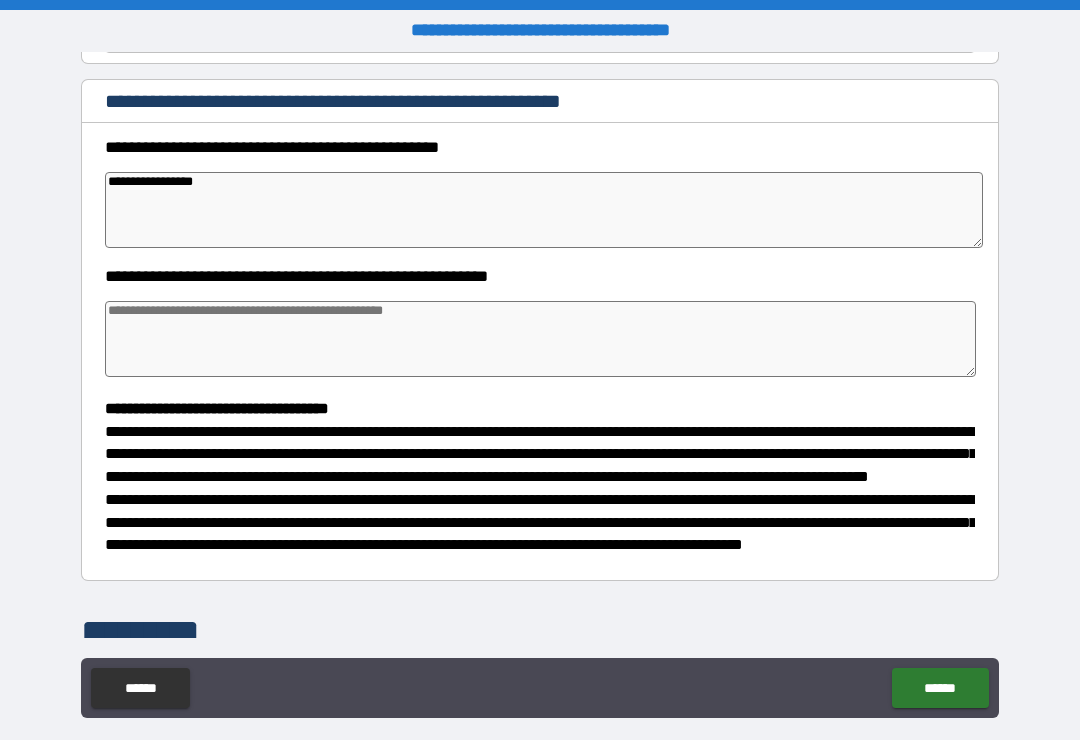 type on "*" 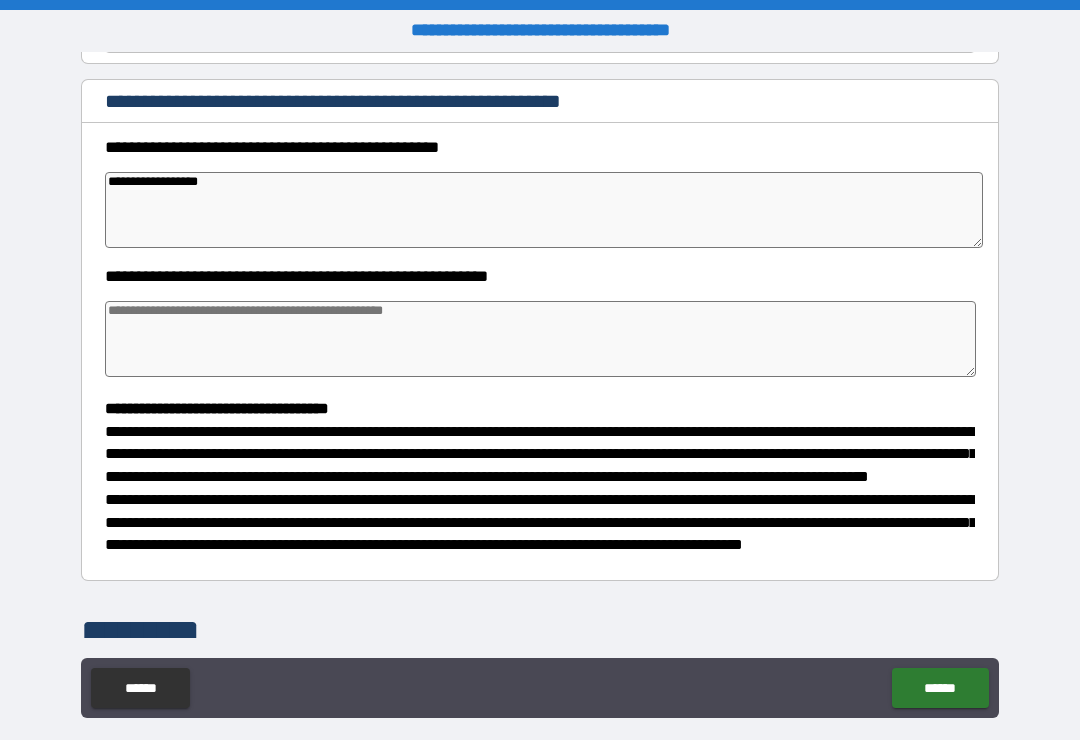 type on "*" 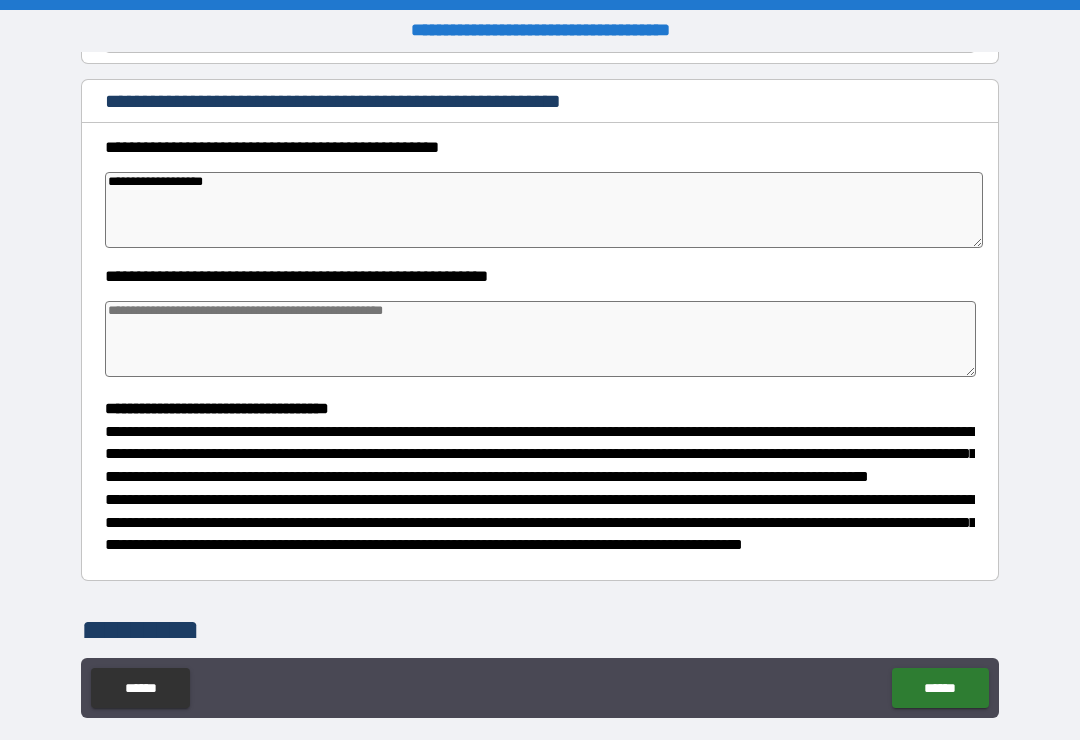 type on "*" 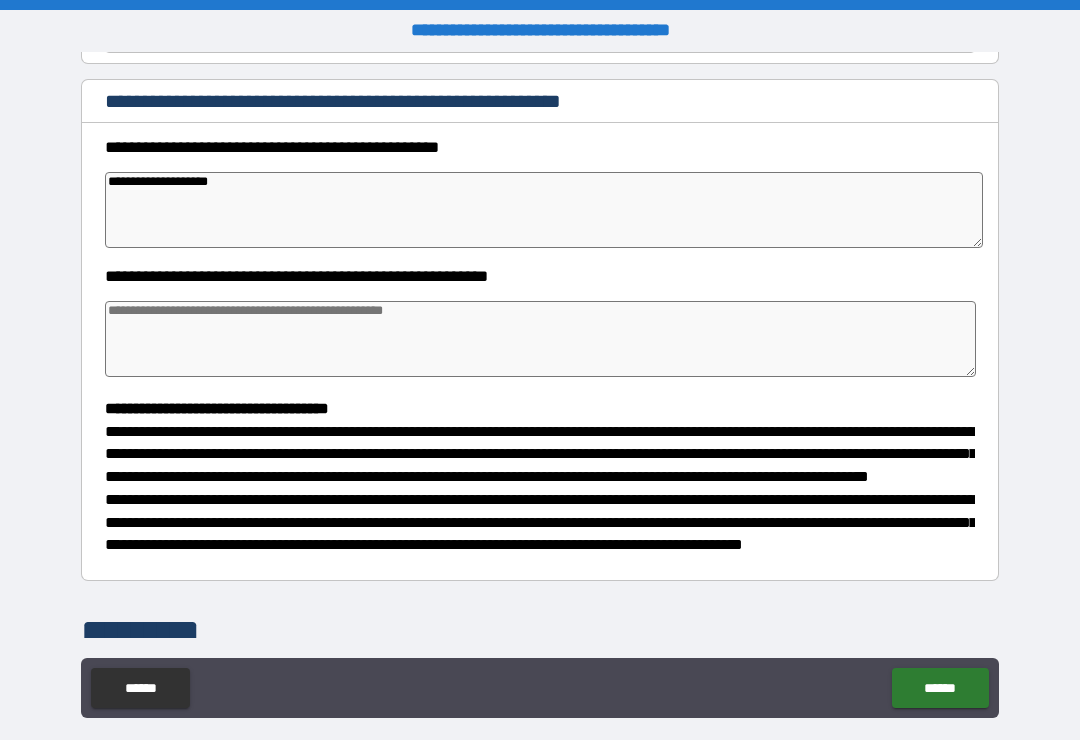 type on "*" 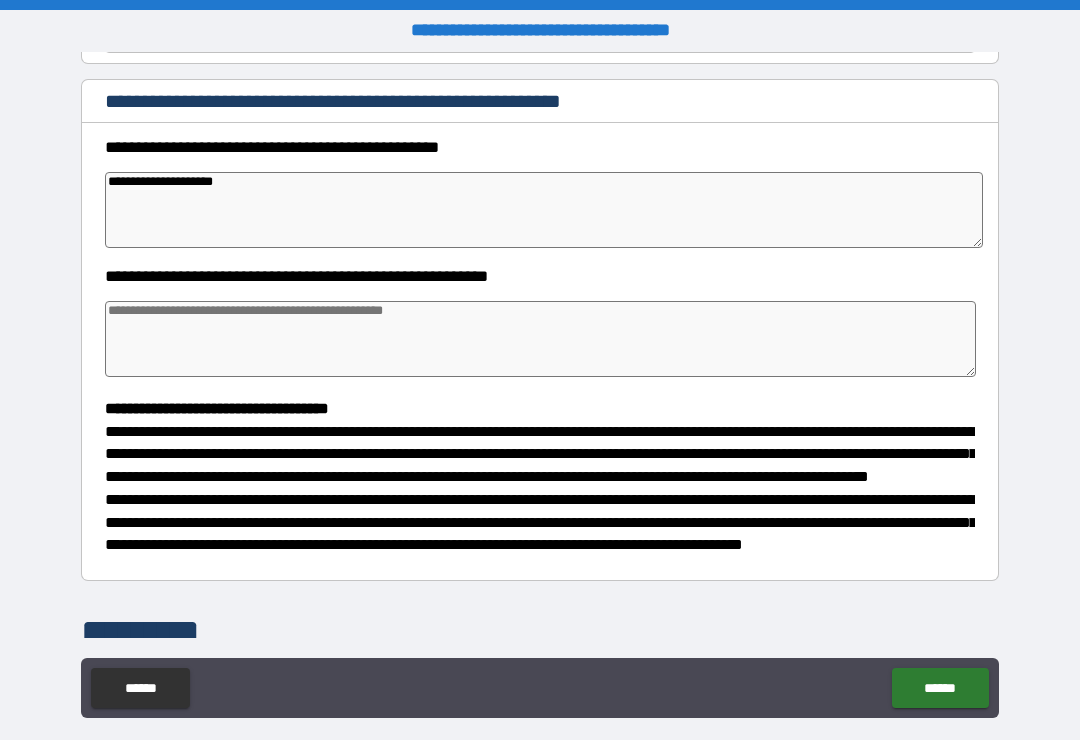 type on "*" 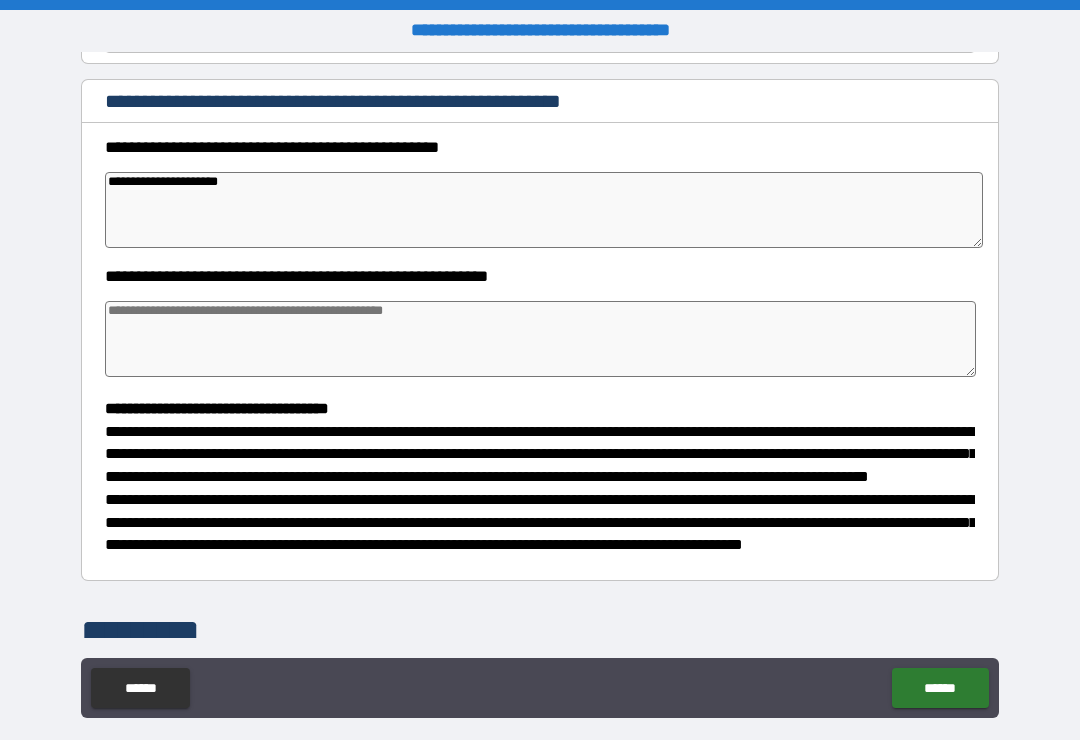 type on "*" 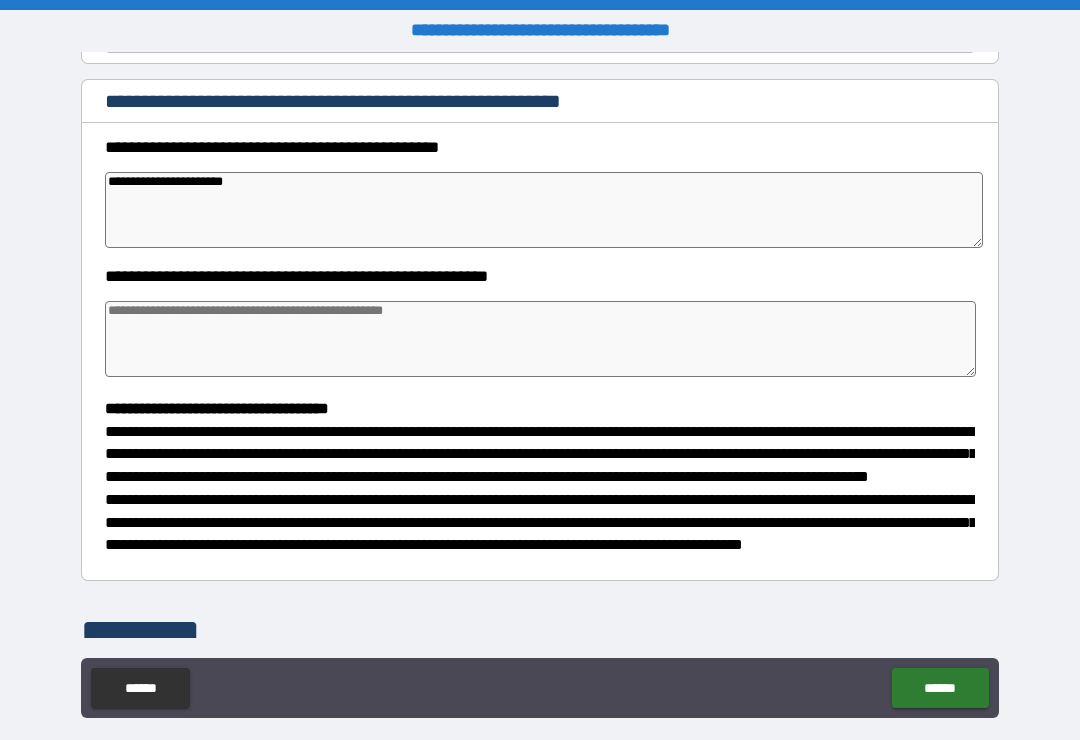 type on "*" 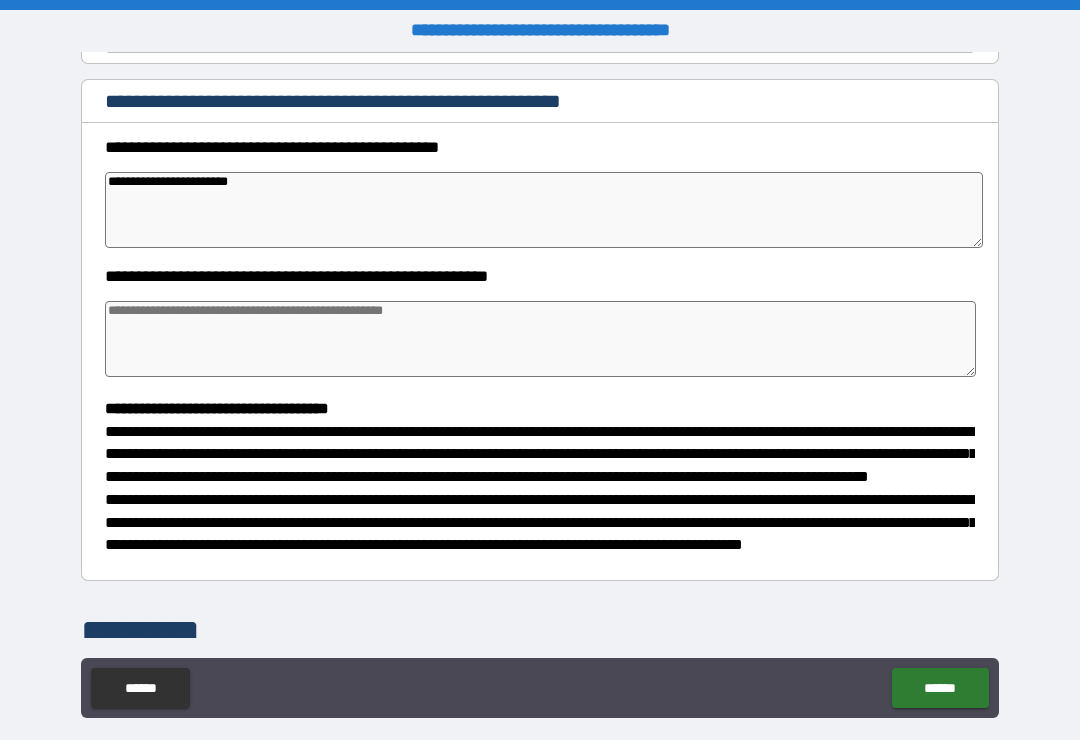 type on "*" 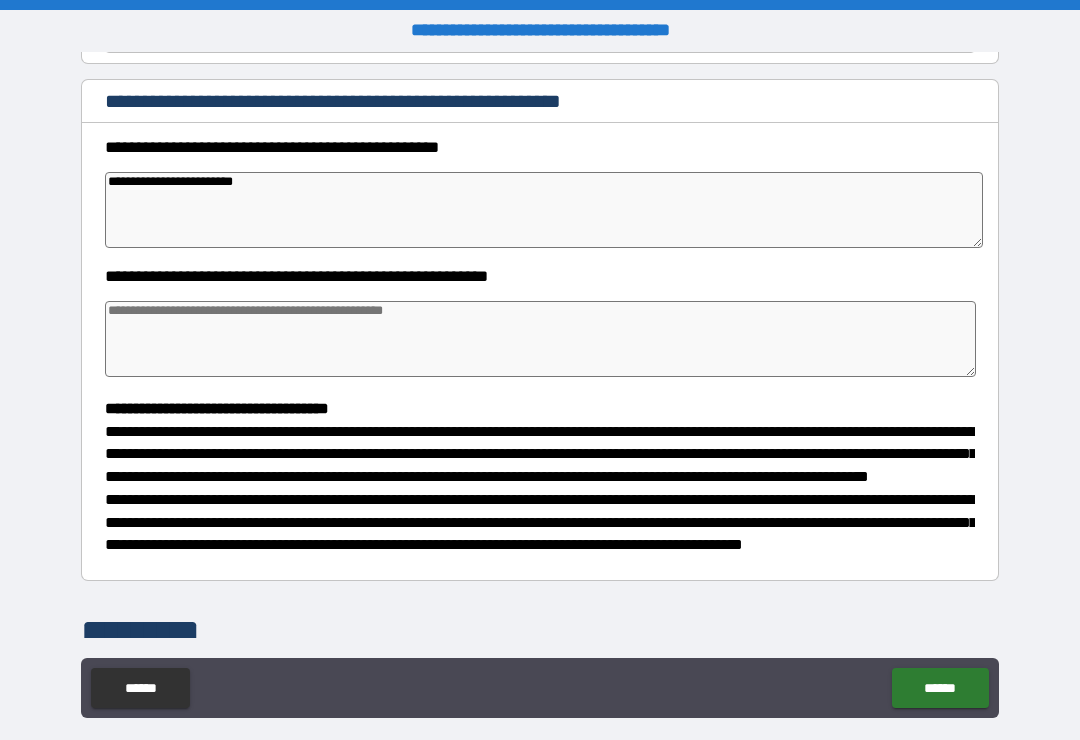 type on "*" 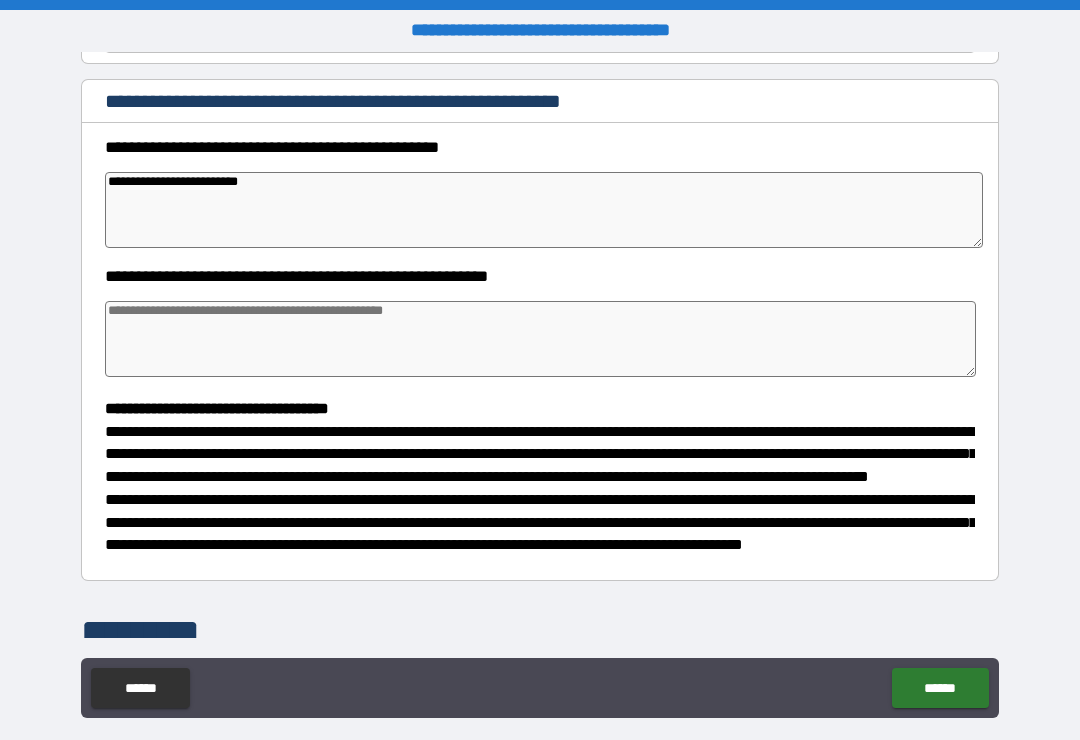 type on "*" 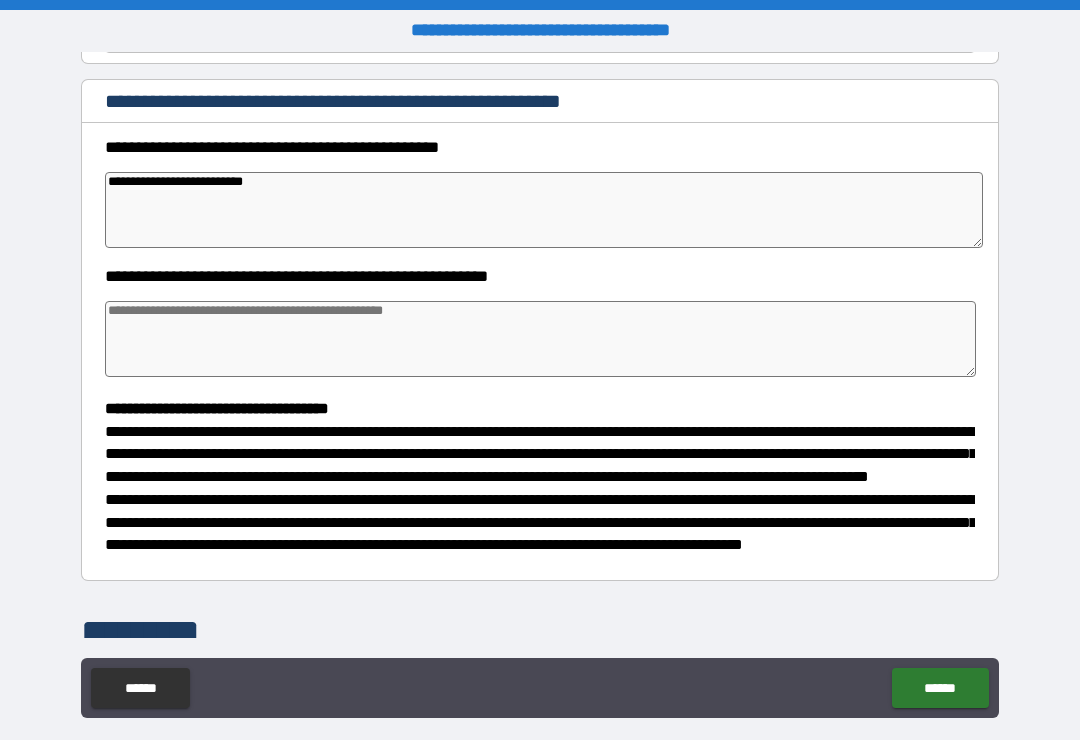 type on "*" 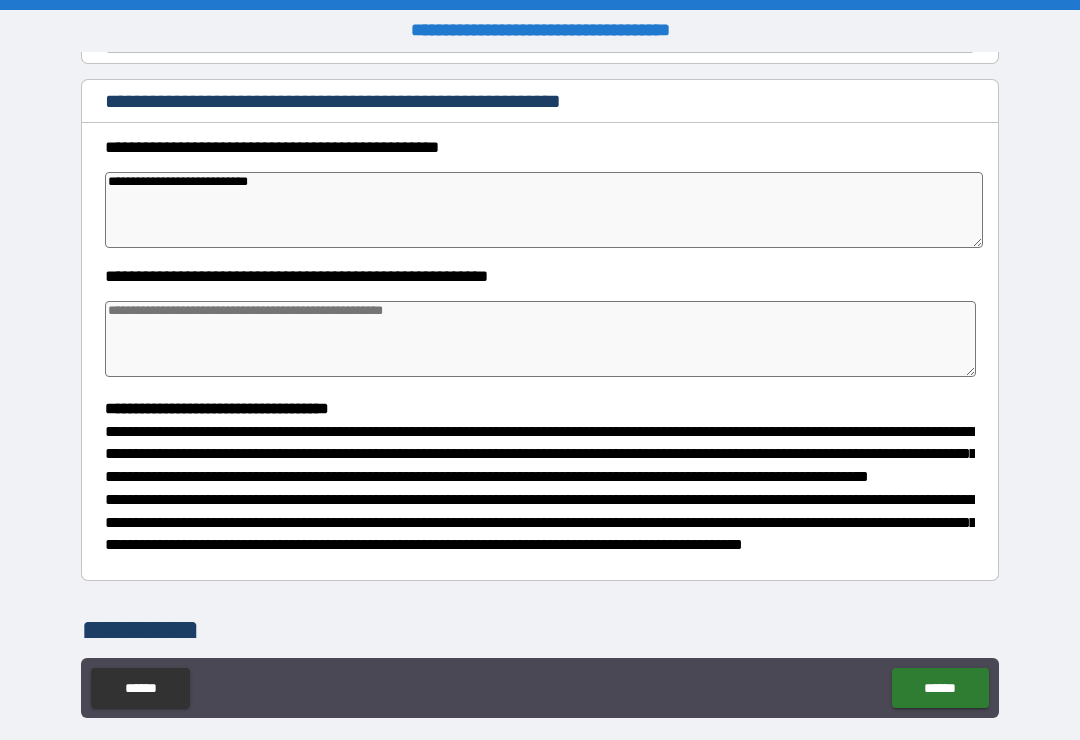 type on "*" 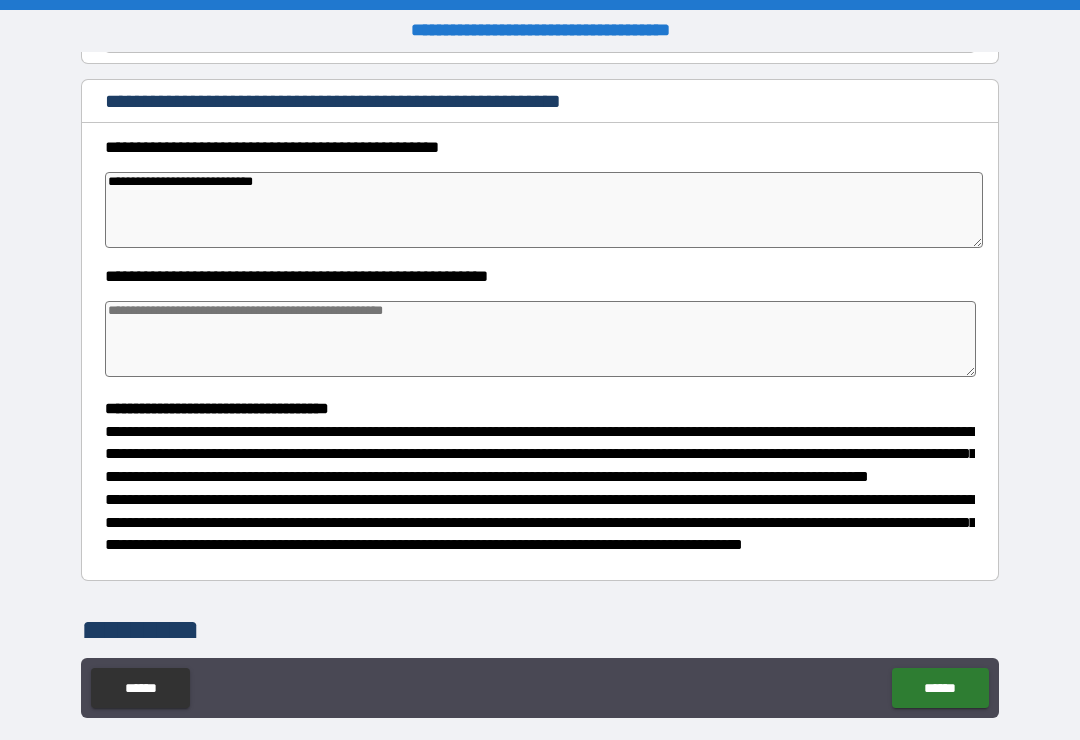 type on "*" 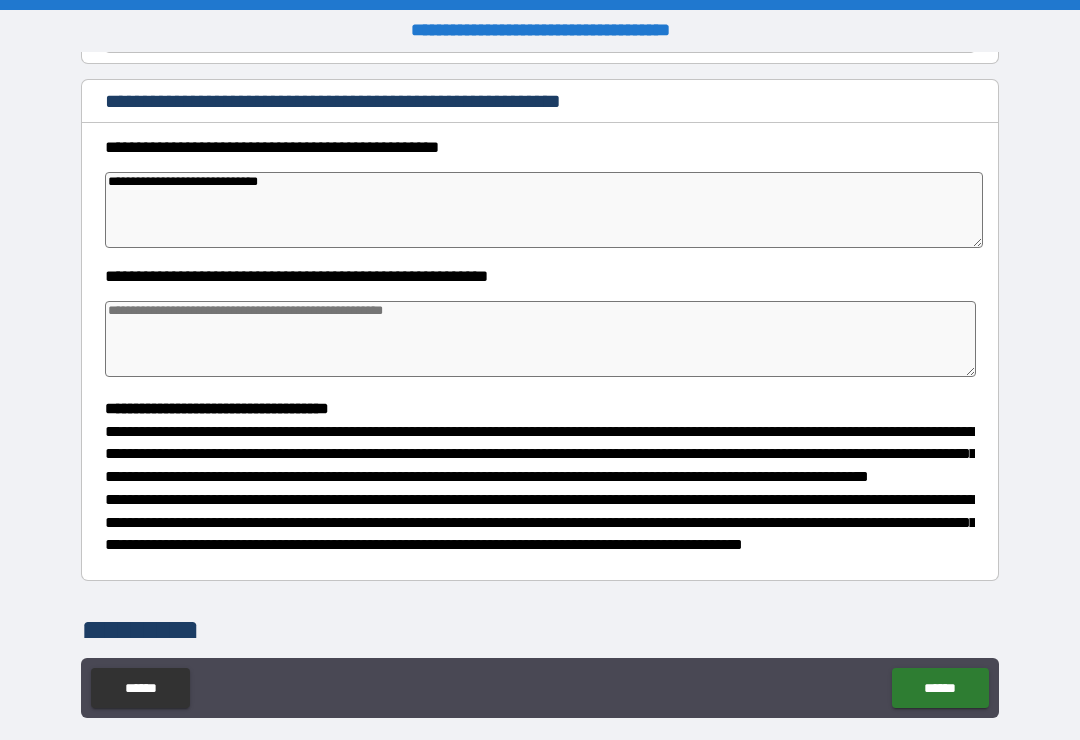 type on "*" 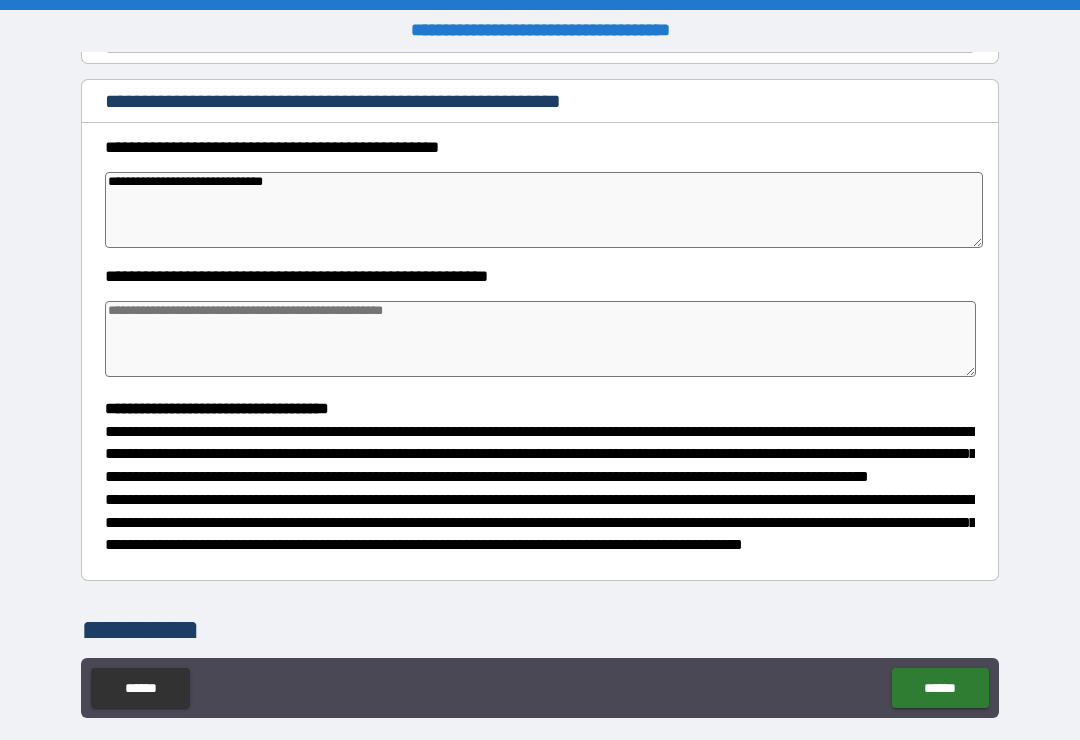 type on "*" 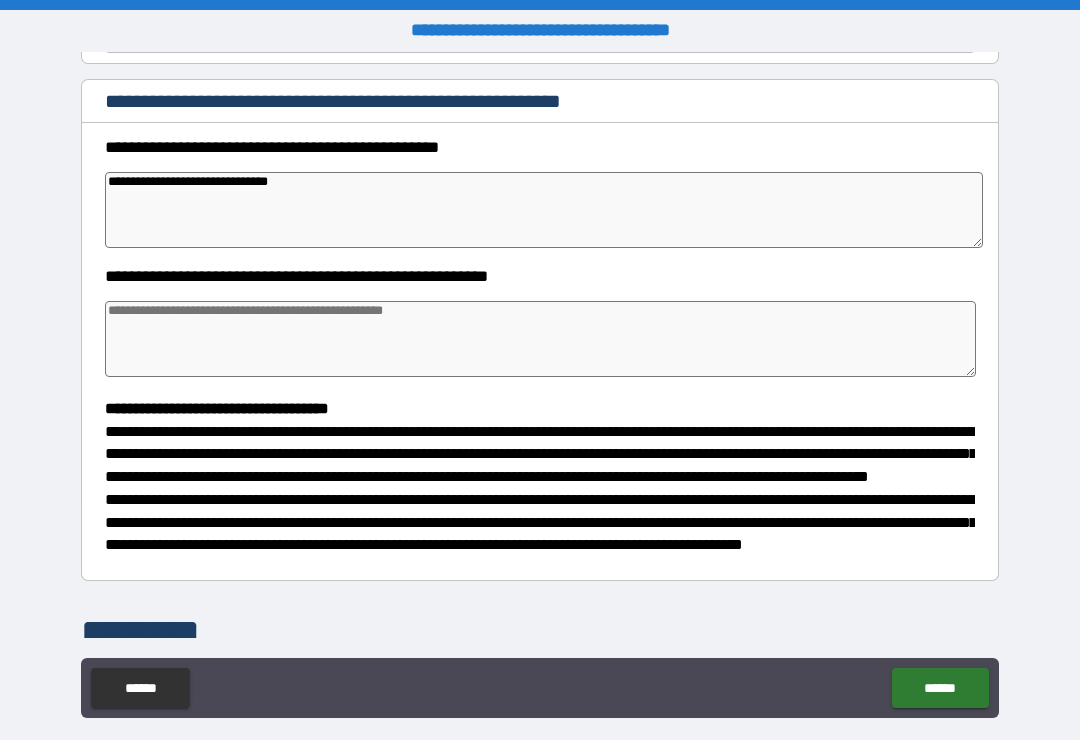type on "*" 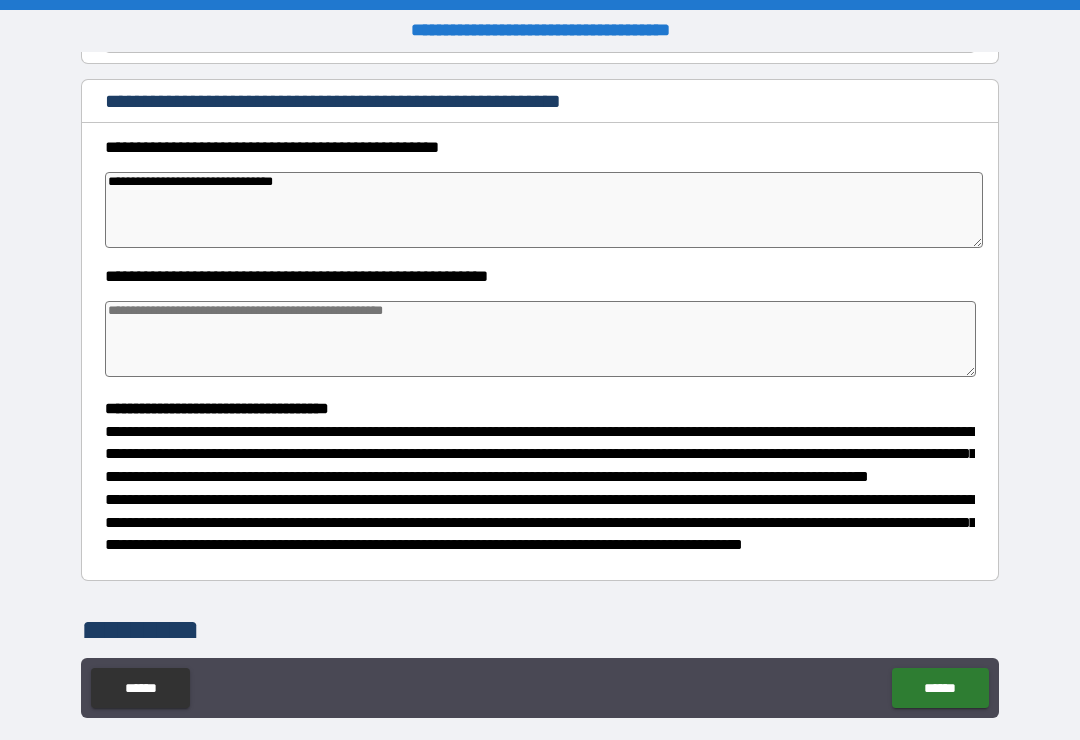 type on "*" 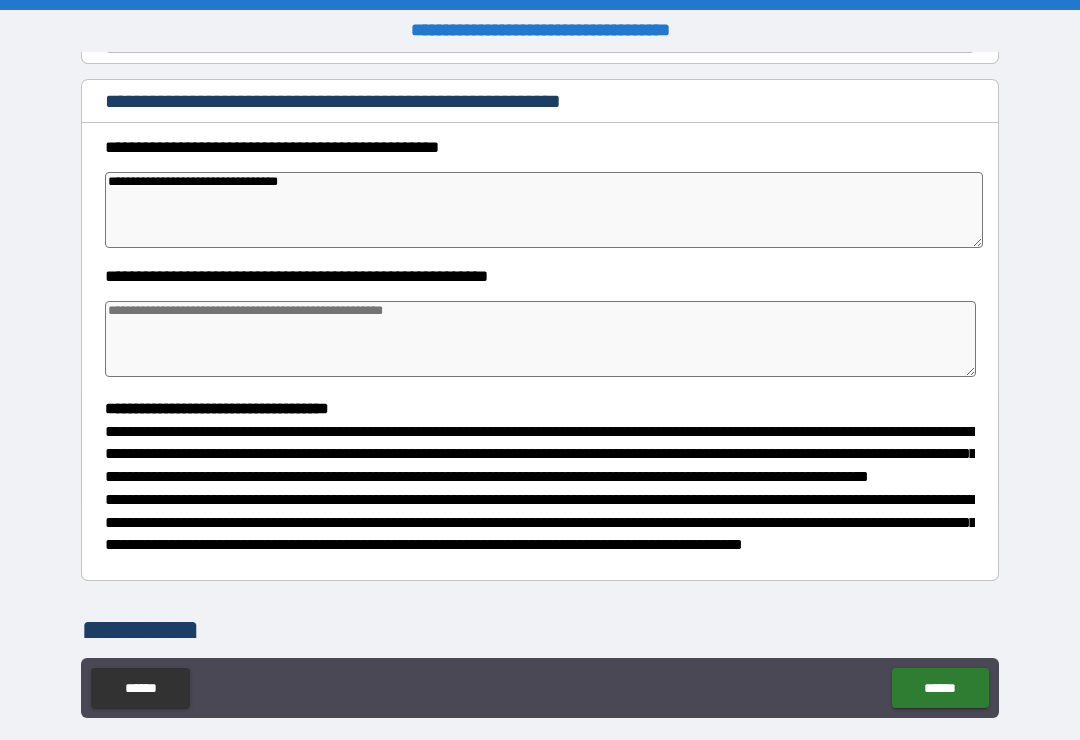 type on "*" 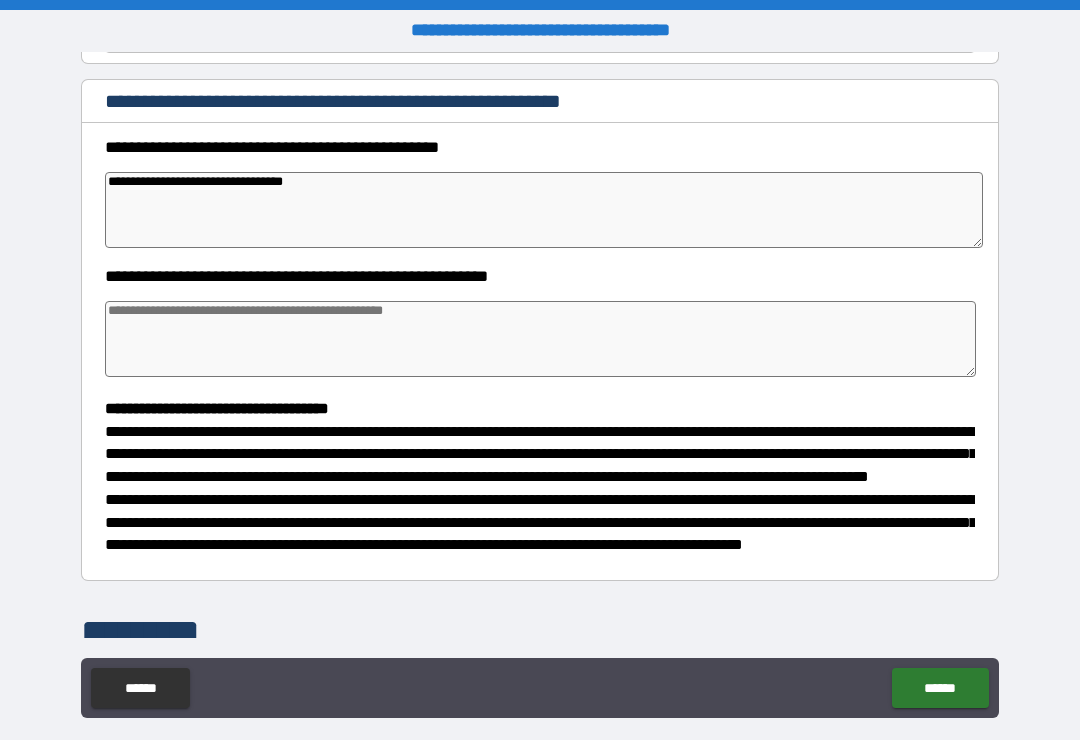 type on "*" 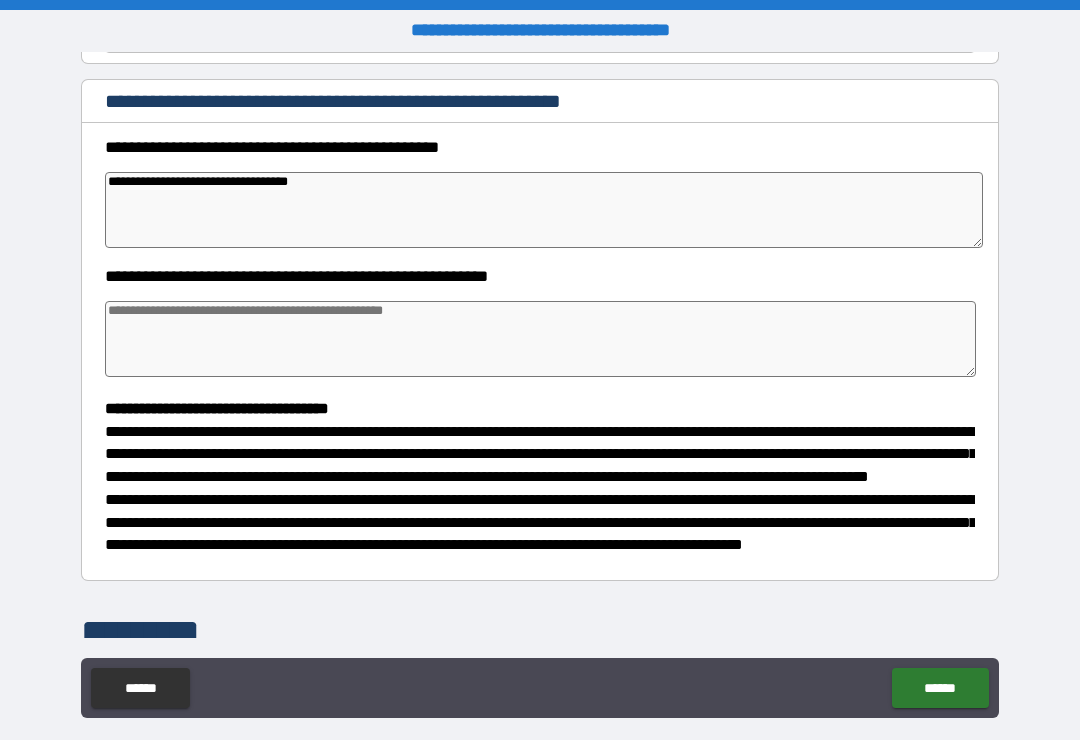 type on "*" 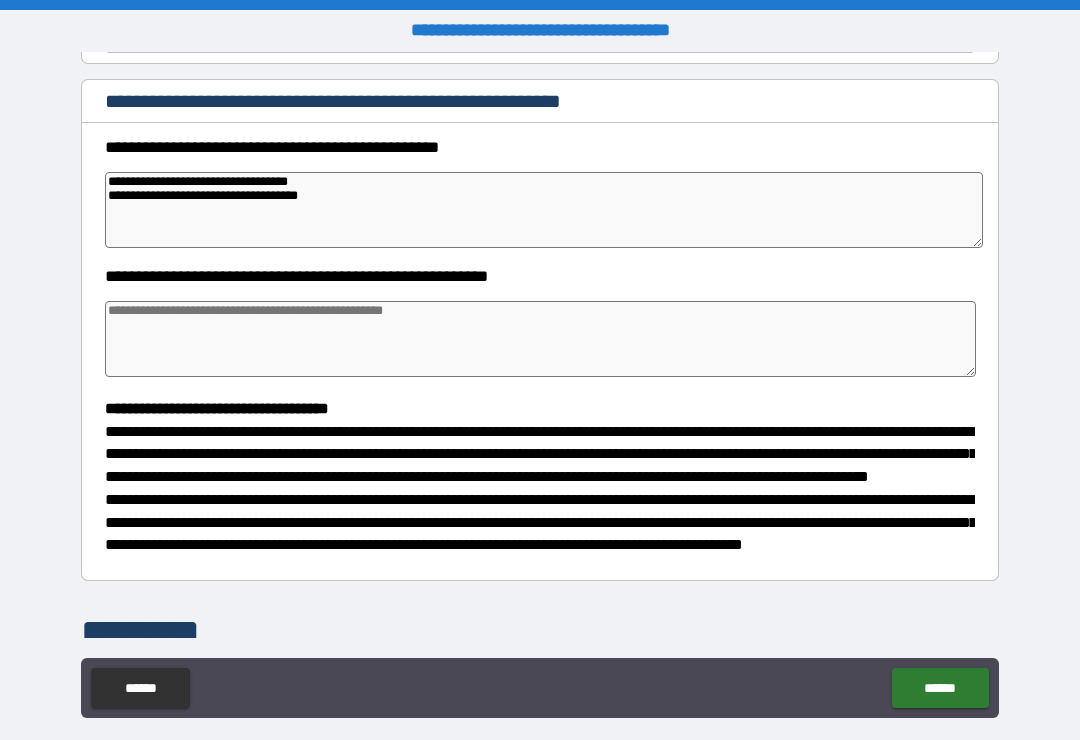 click on "**********" at bounding box center [540, 388] 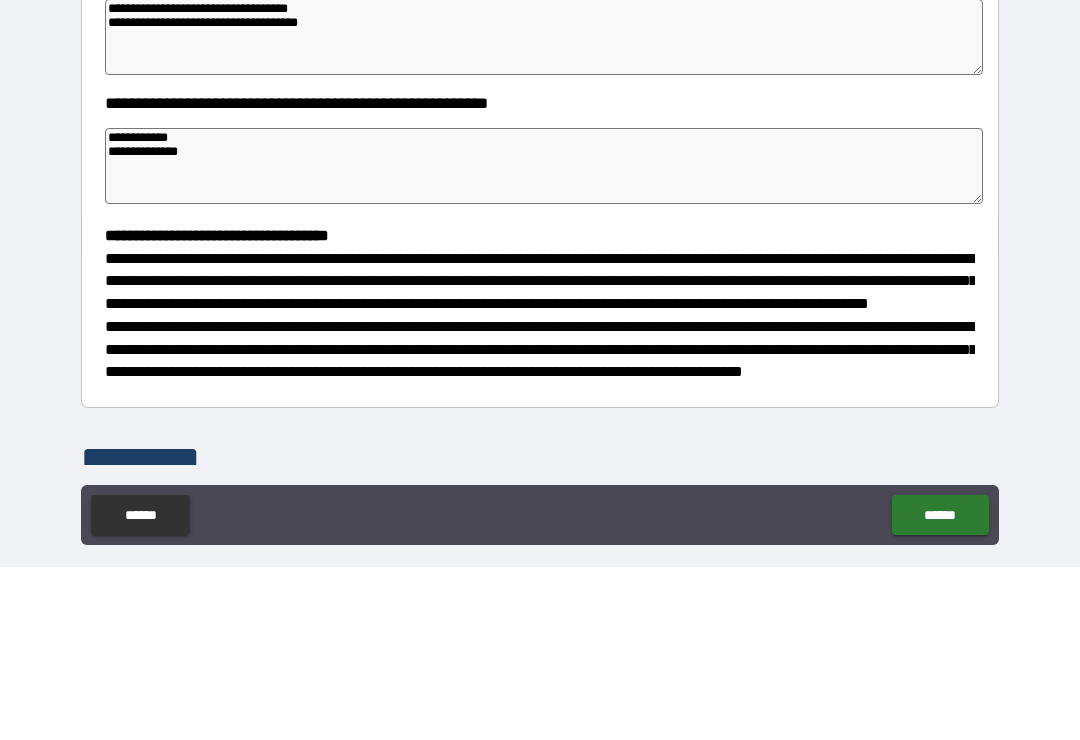 click on "**********" at bounding box center (540, 388) 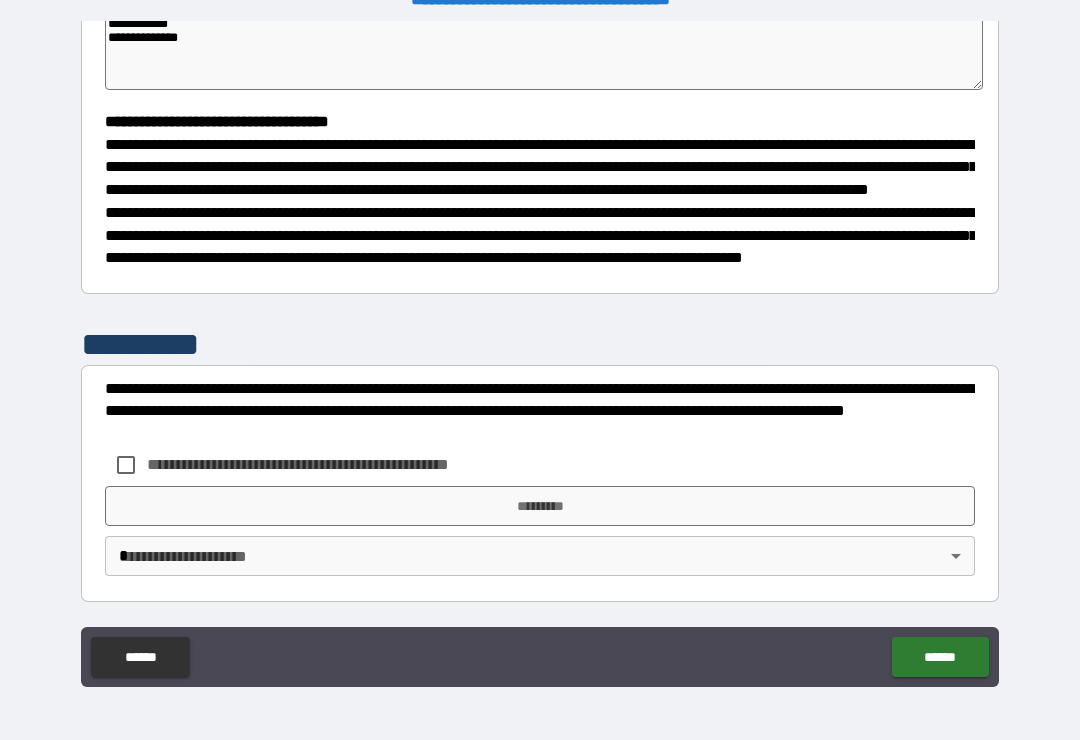 scroll, scrollTop: 526, scrollLeft: 0, axis: vertical 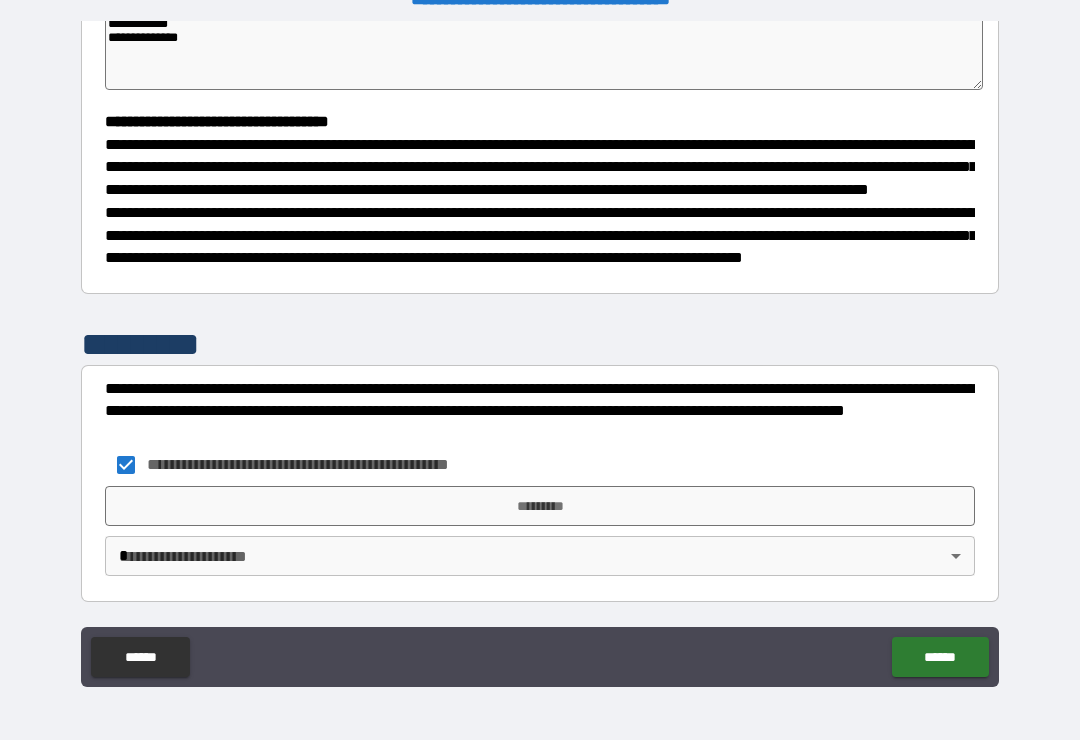click on "**********" at bounding box center (540, 354) 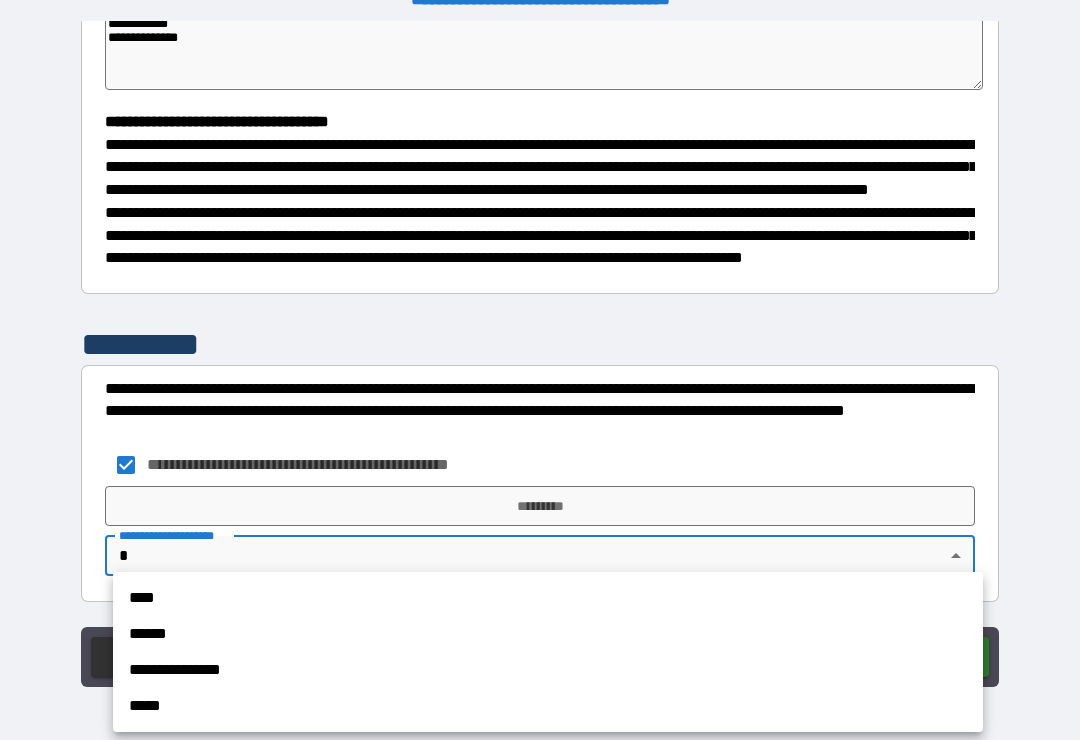 click on "****" at bounding box center (548, 598) 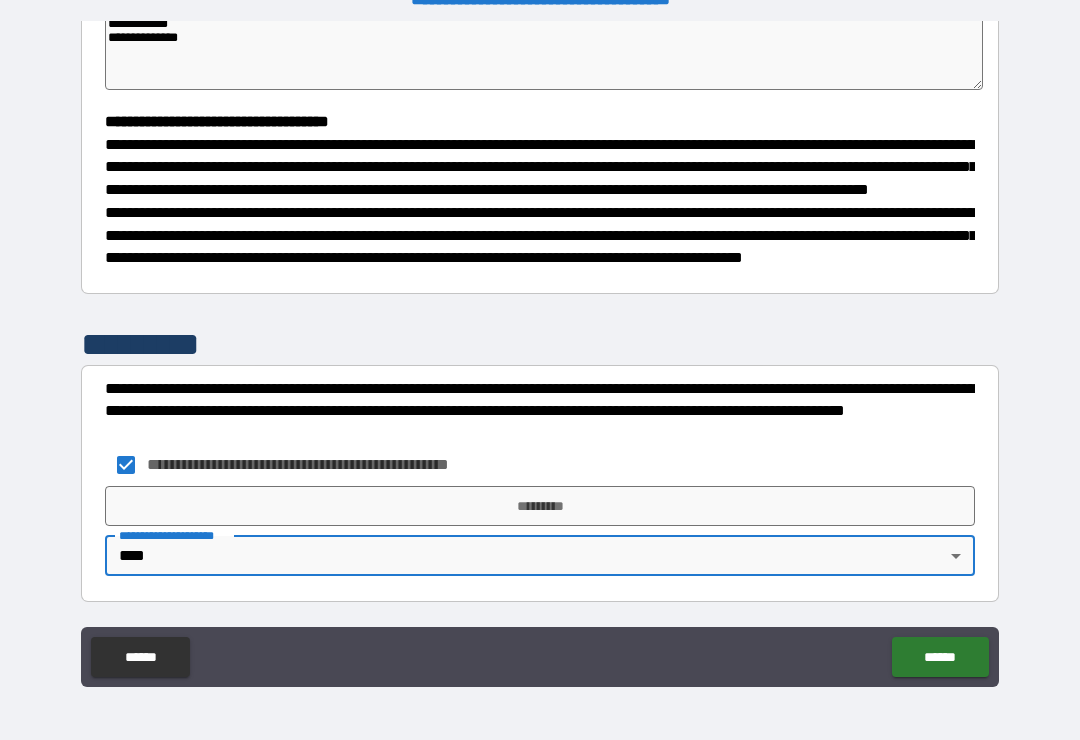 click on "*********" at bounding box center [540, 506] 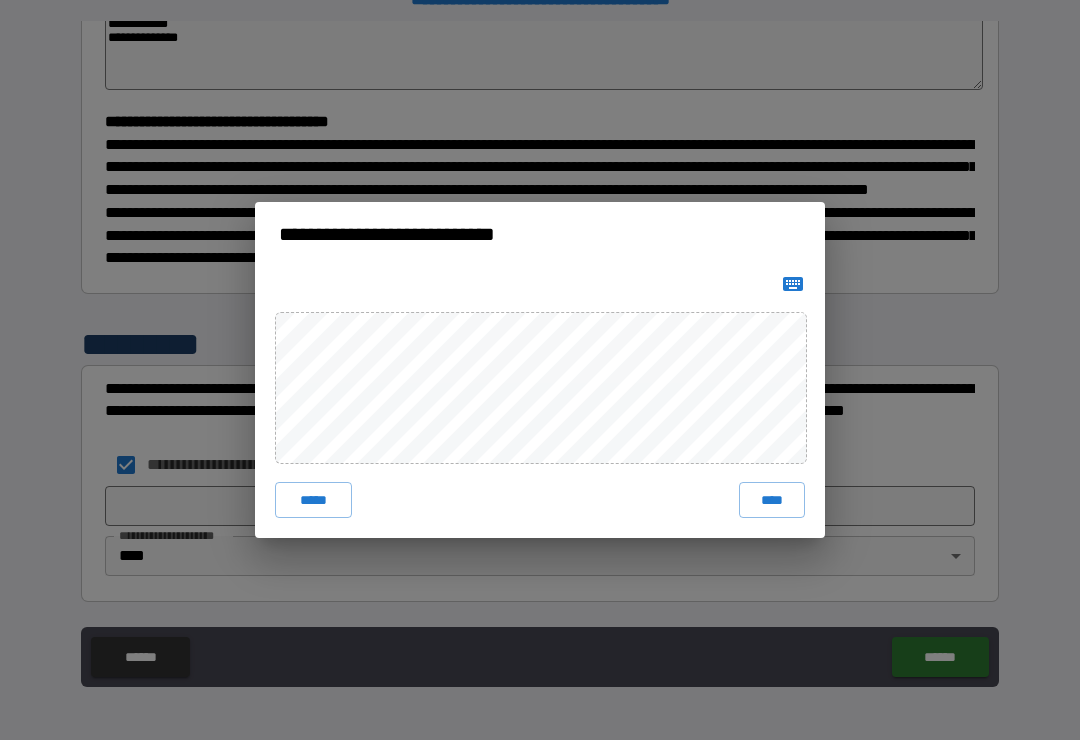 click on "***** ****" at bounding box center [540, 402] 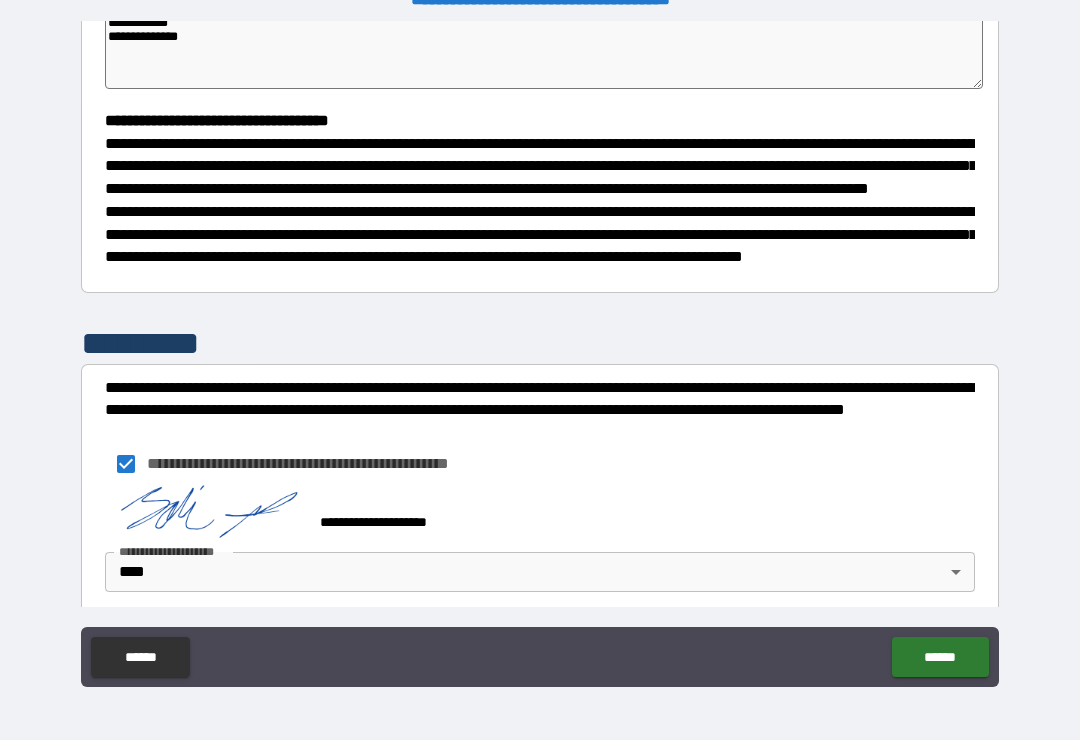 scroll, scrollTop: 505, scrollLeft: 0, axis: vertical 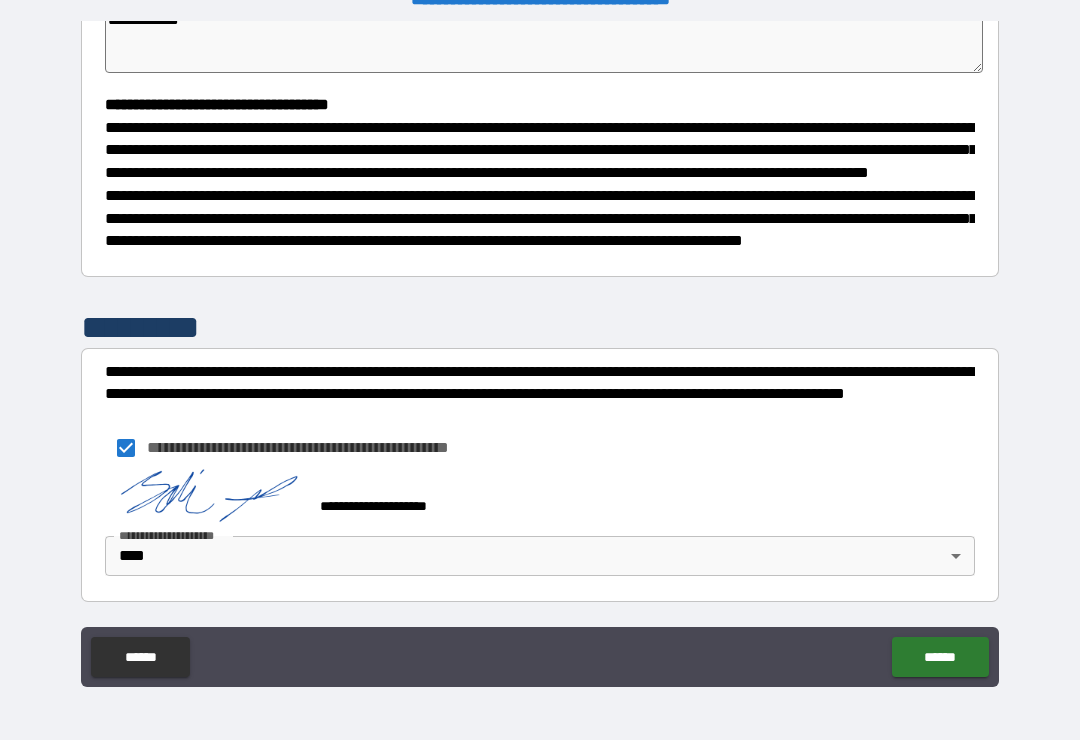 click on "******" at bounding box center (940, 657) 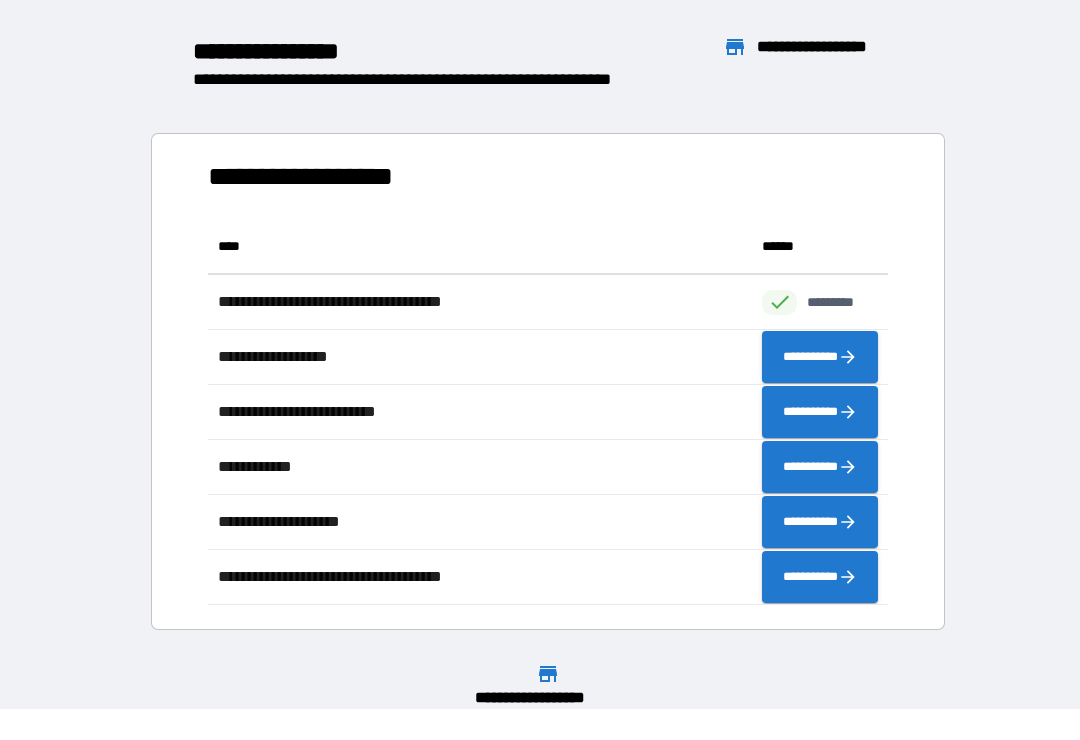 scroll, scrollTop: 1, scrollLeft: 1, axis: both 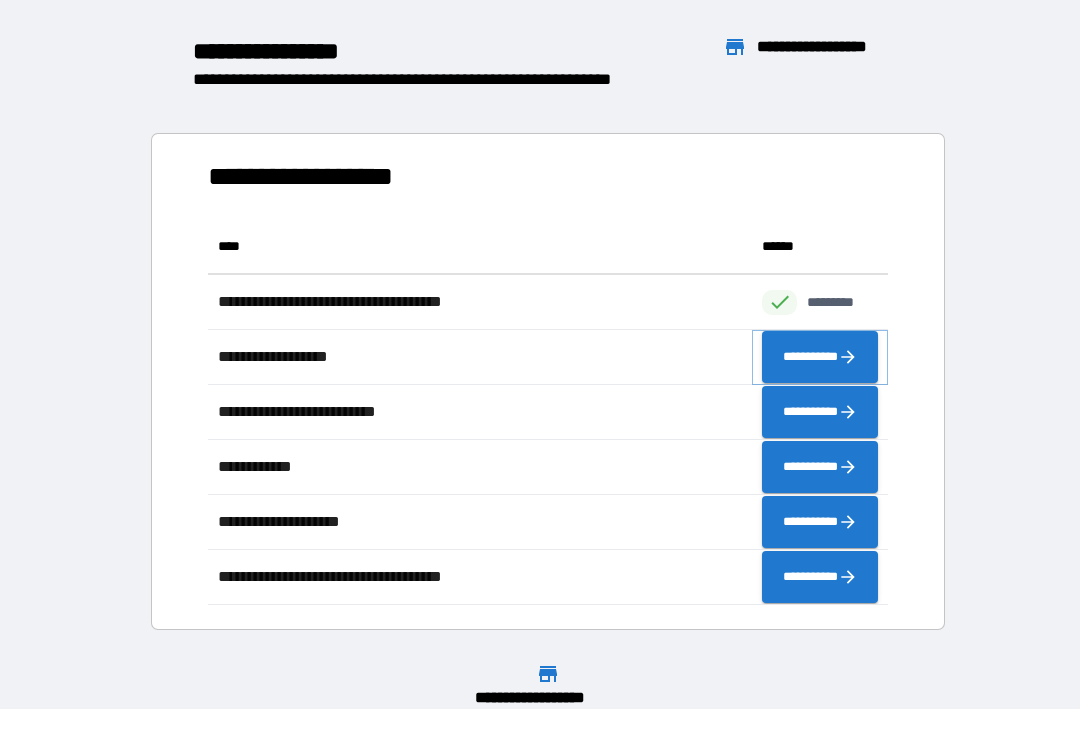 click on "**********" at bounding box center (820, 357) 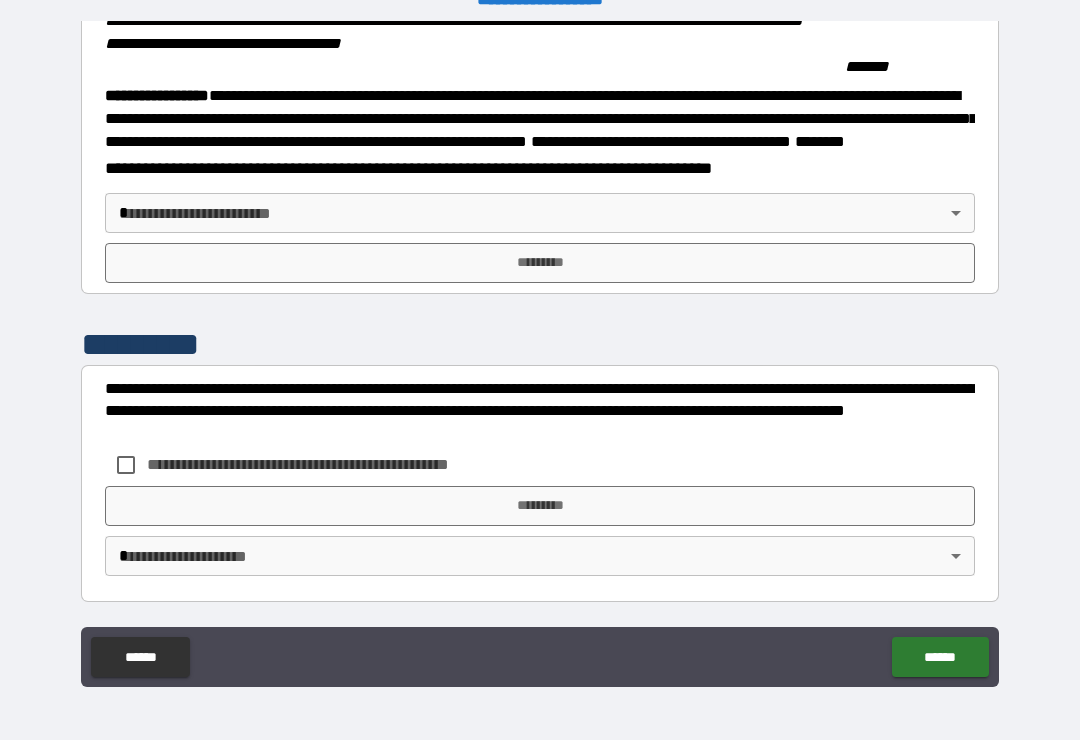 scroll, scrollTop: 2079, scrollLeft: 0, axis: vertical 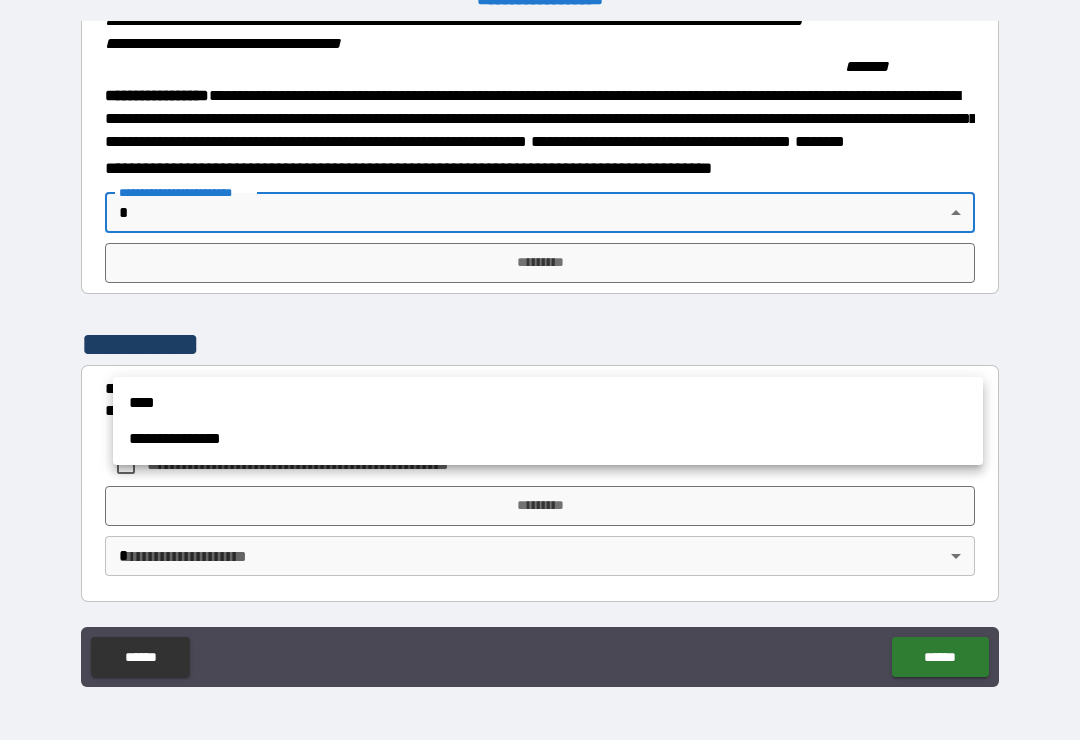 click on "****" at bounding box center (548, 403) 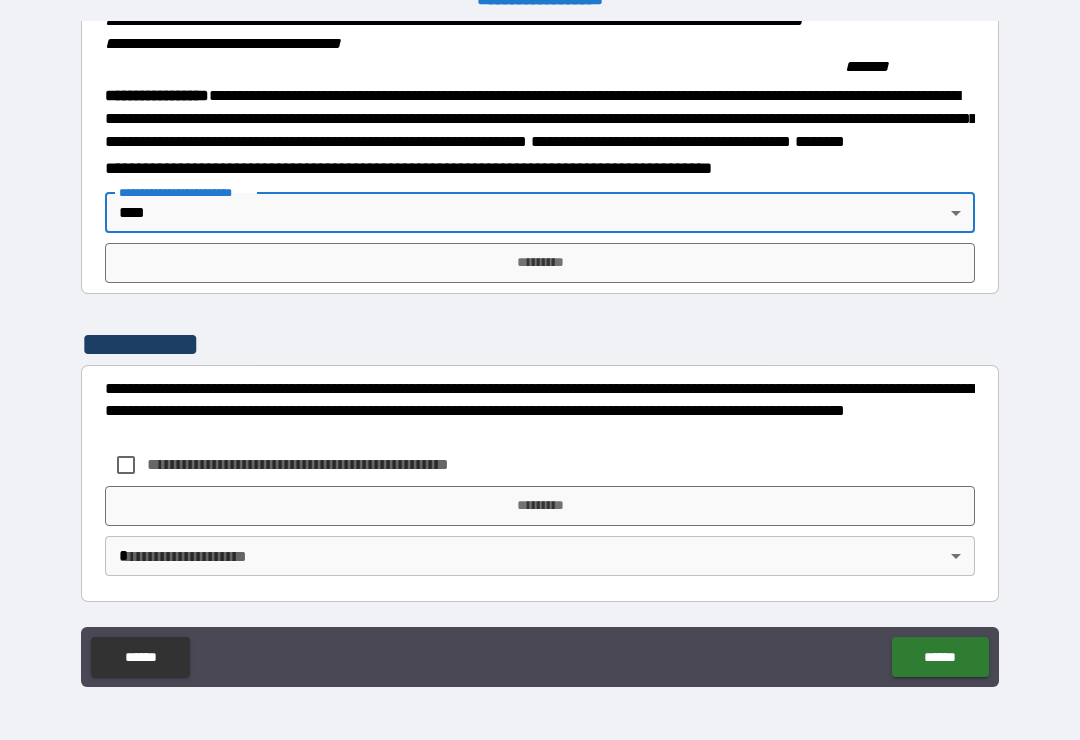 click on "*********" at bounding box center [540, 263] 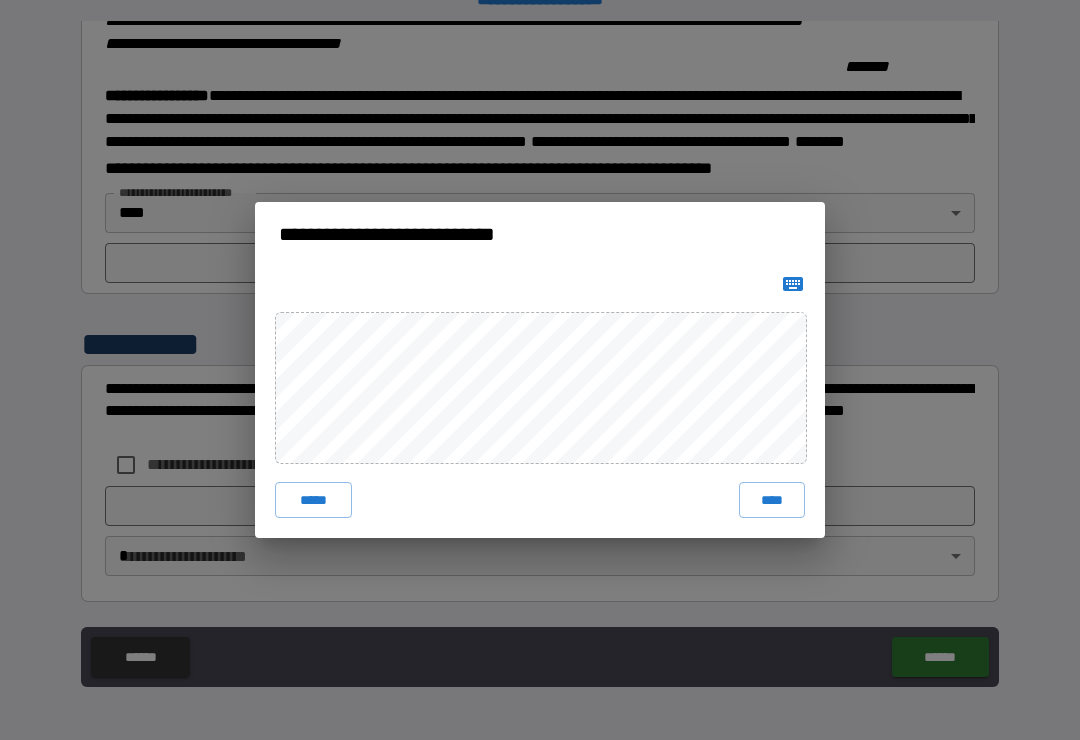 click on "****" at bounding box center [772, 500] 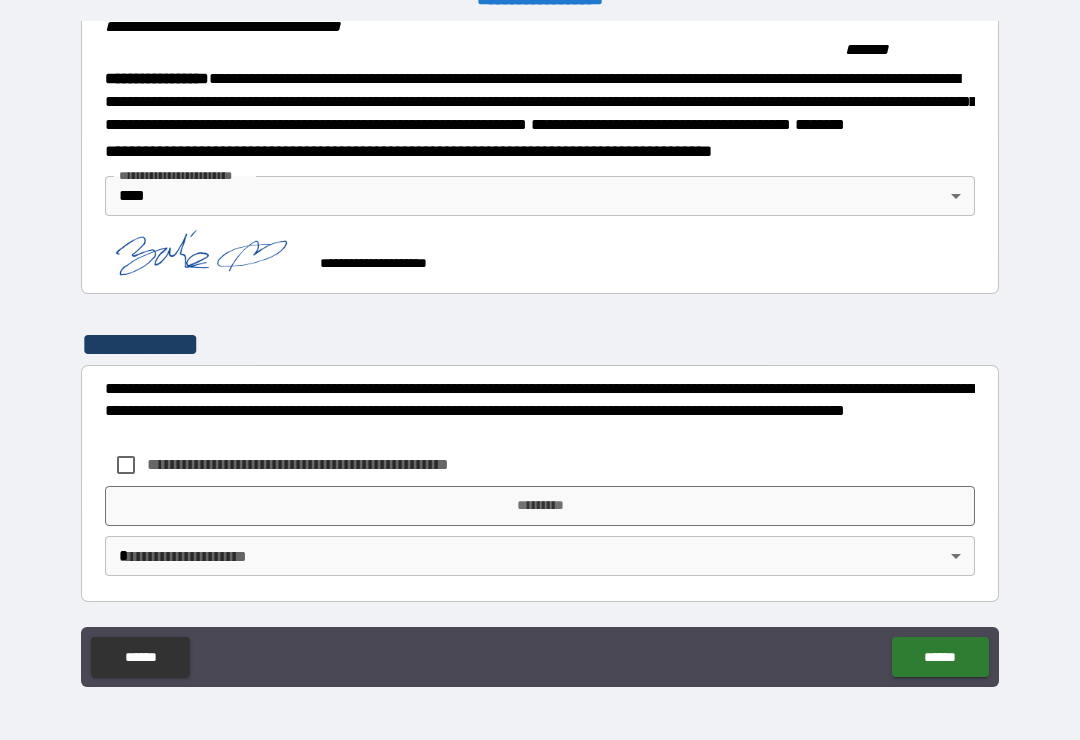 scroll, scrollTop: 2232, scrollLeft: 0, axis: vertical 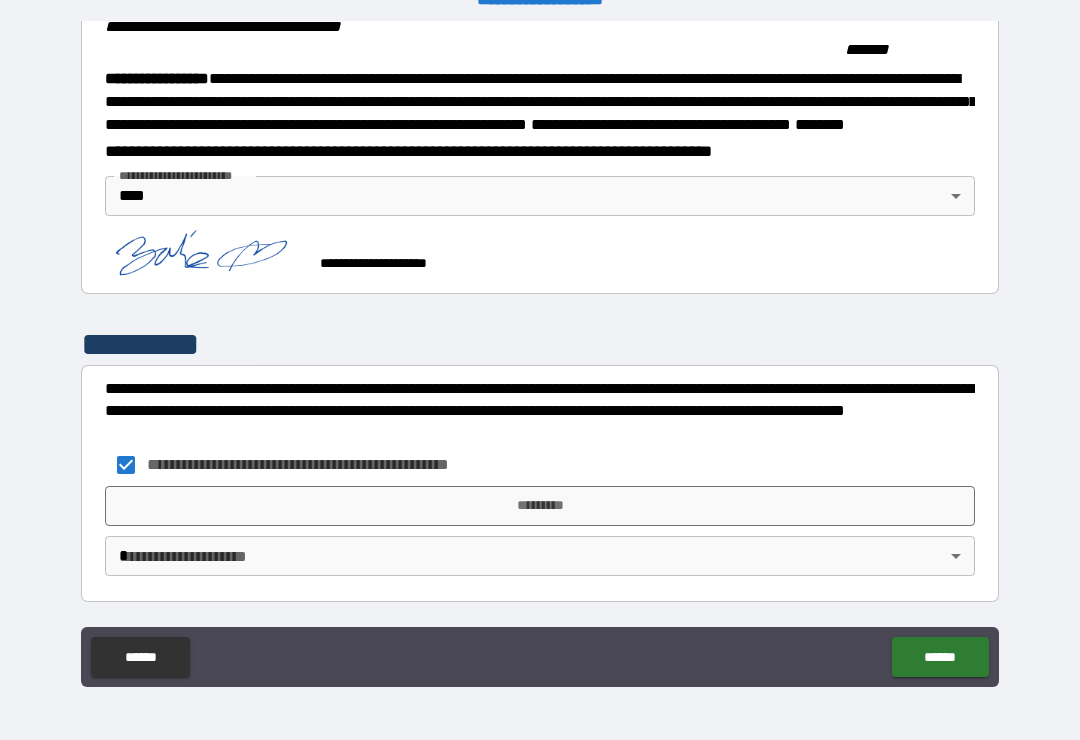 click on "*********" at bounding box center (540, 506) 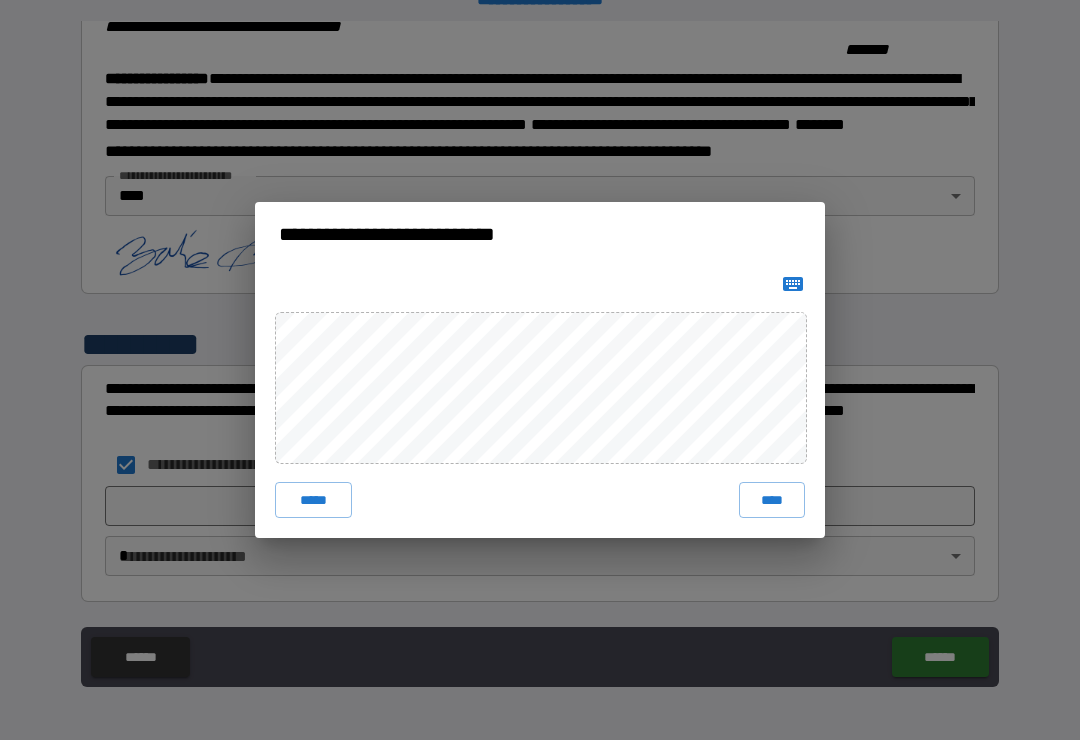 click on "****" at bounding box center [772, 500] 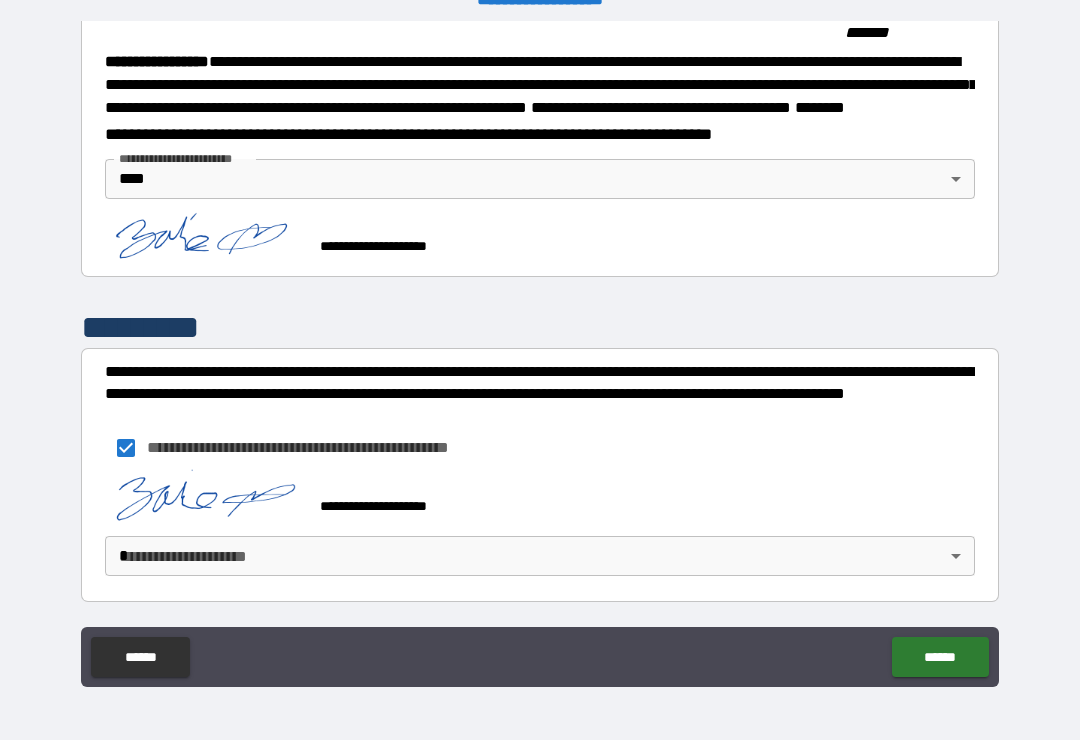 click on "**********" at bounding box center (540, 354) 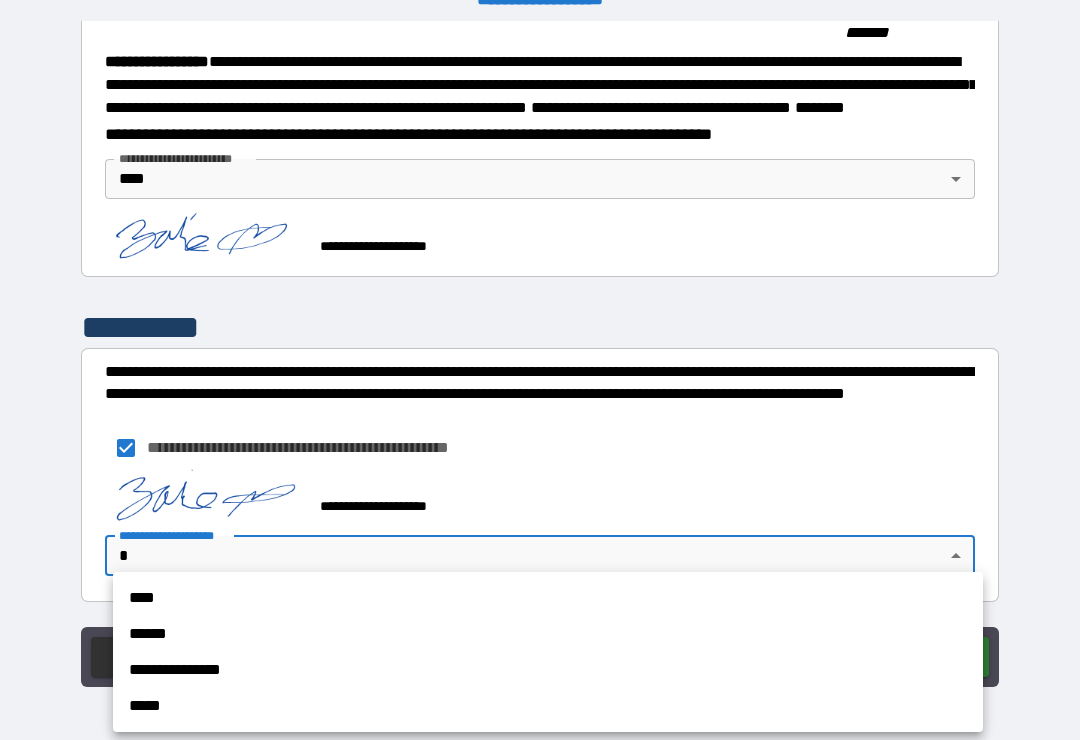 click on "****" at bounding box center (548, 598) 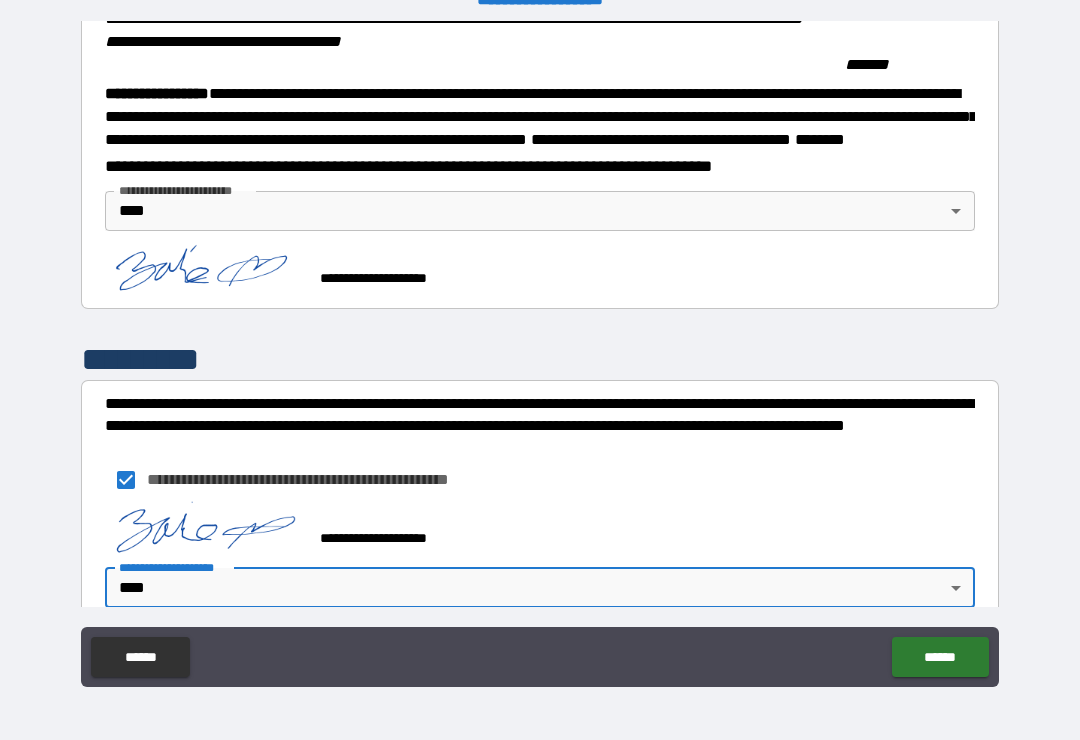 scroll, scrollTop: 2046, scrollLeft: 0, axis: vertical 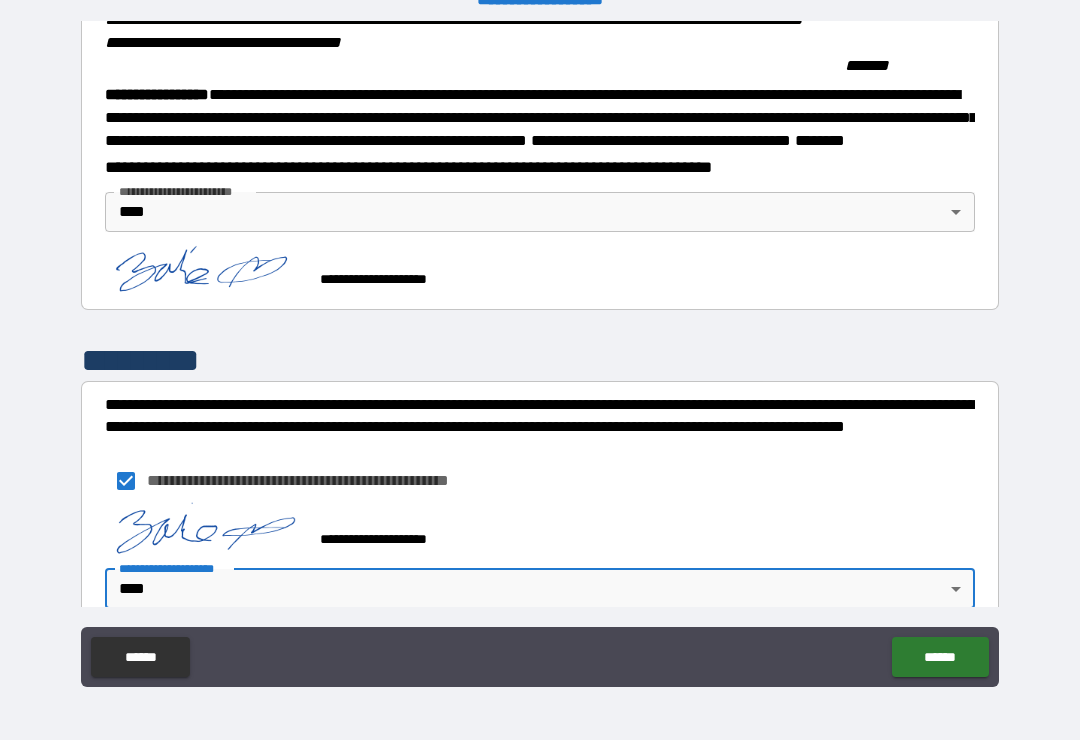 click on "******" at bounding box center [940, 657] 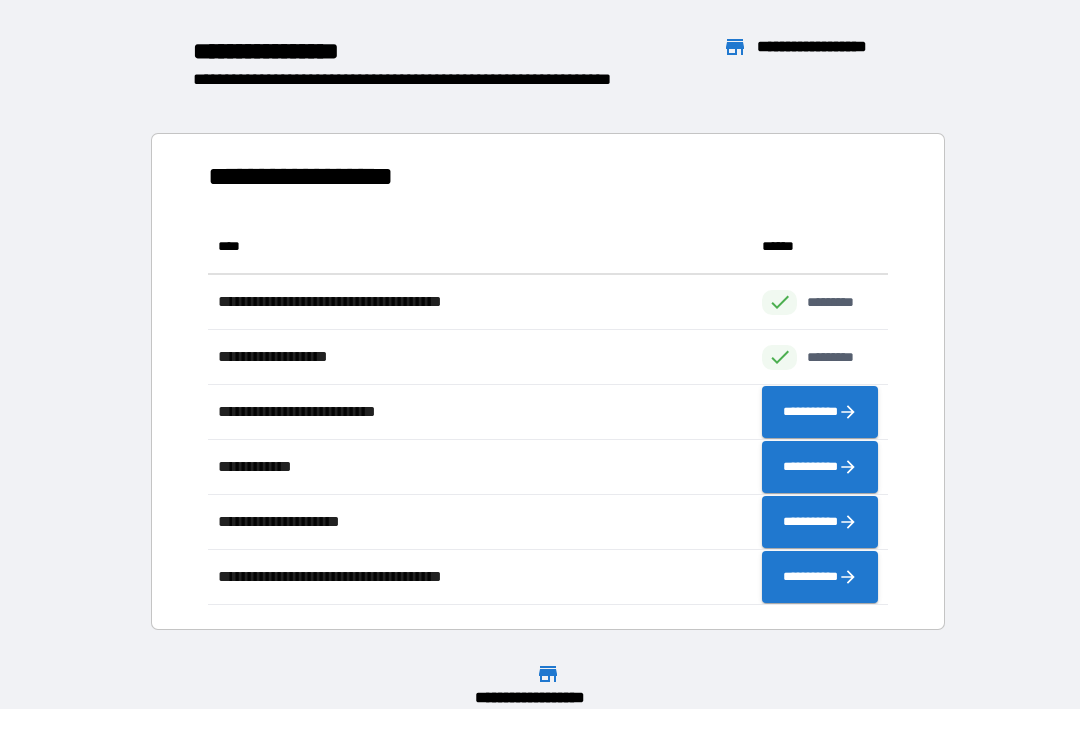 scroll, scrollTop: 386, scrollLeft: 680, axis: both 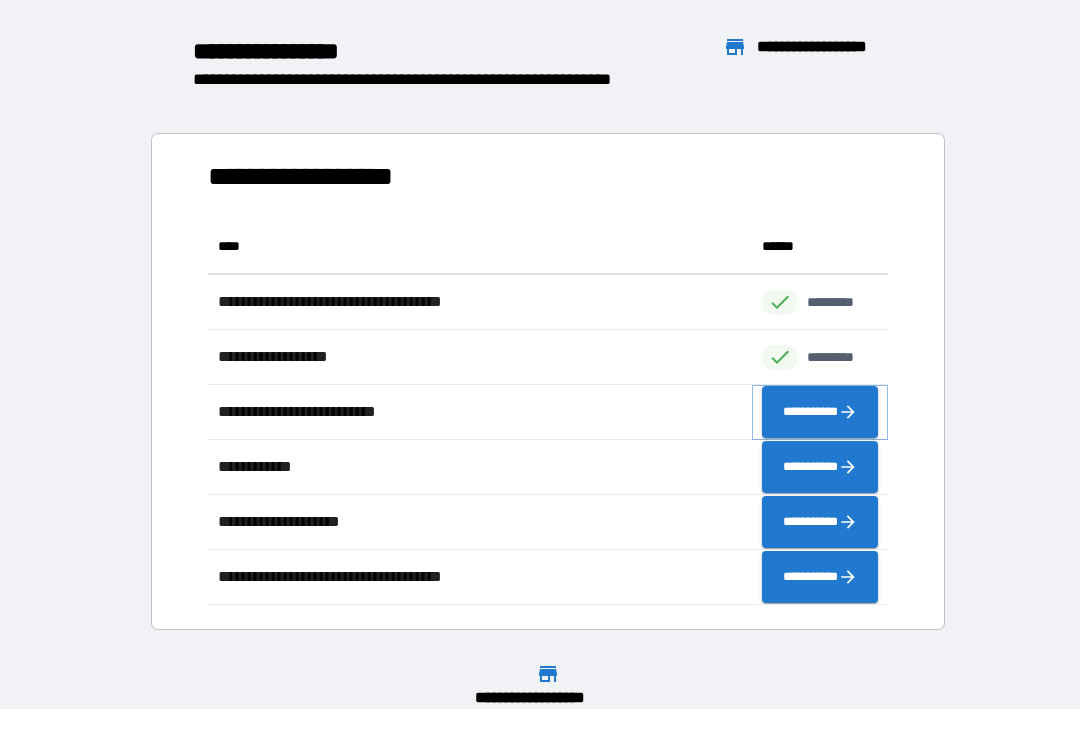 click on "**********" at bounding box center (820, 412) 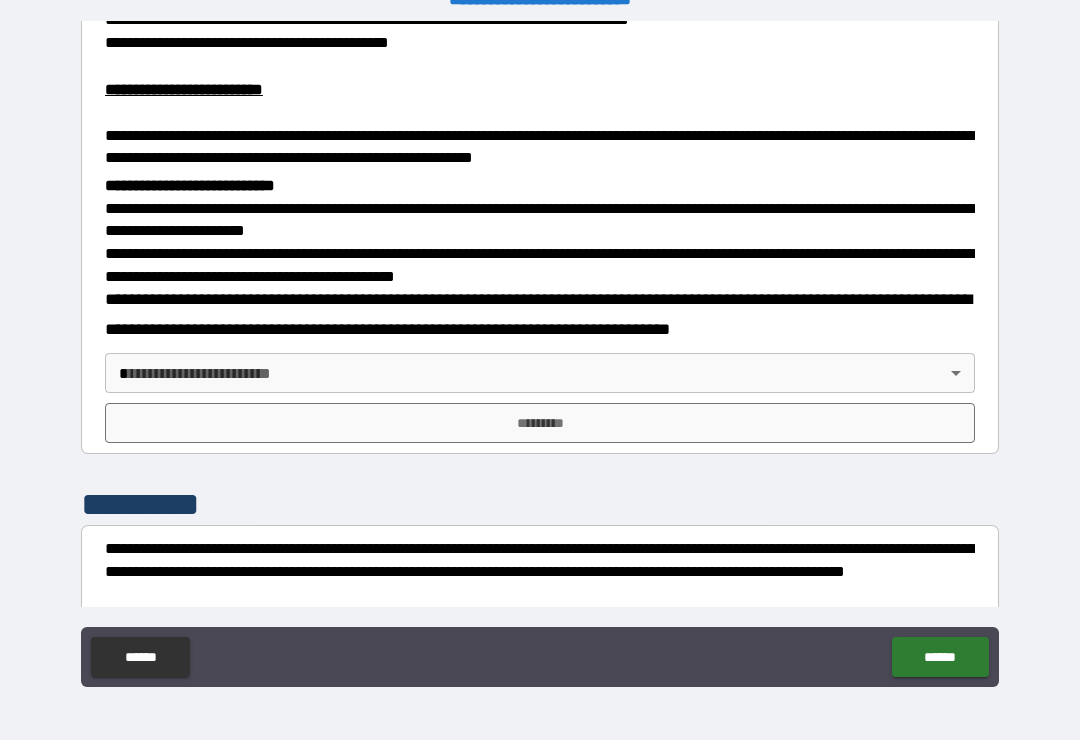 scroll, scrollTop: 567, scrollLeft: 0, axis: vertical 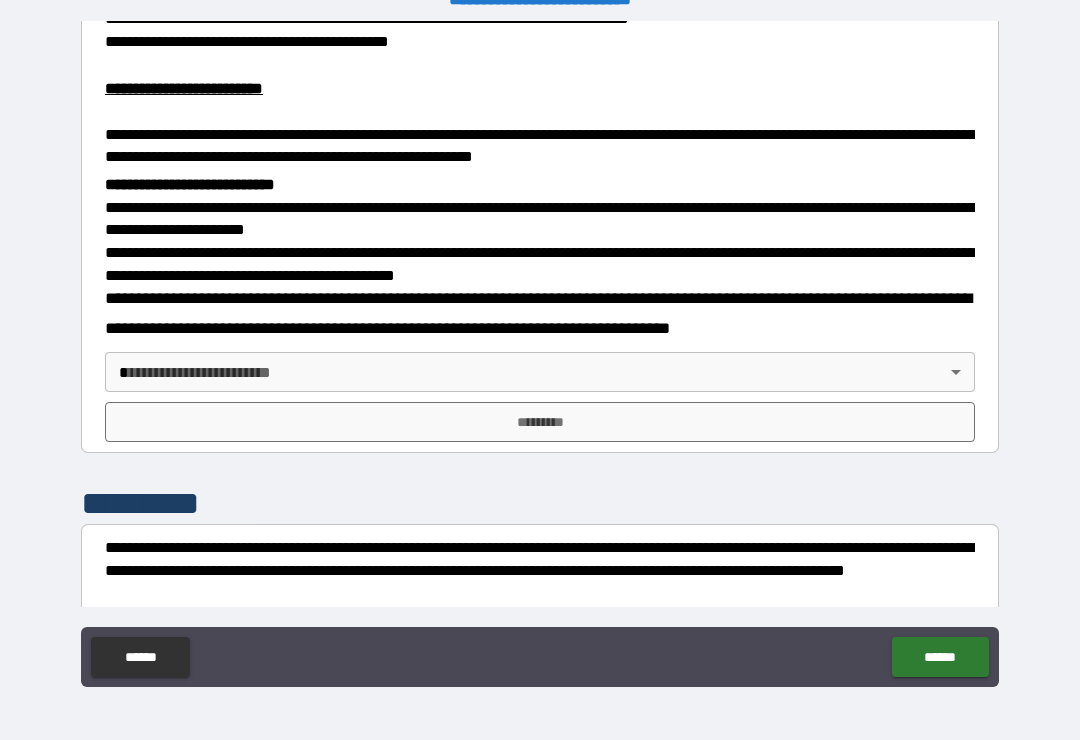 click on "**********" at bounding box center (540, 354) 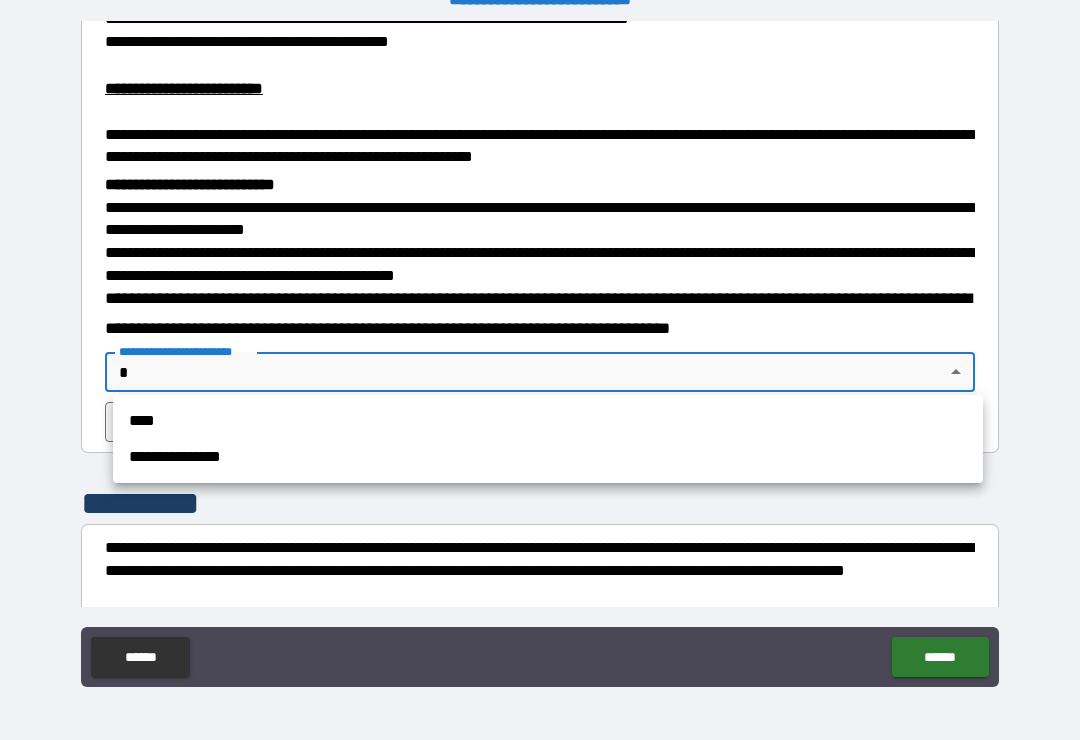 click on "****" at bounding box center (548, 421) 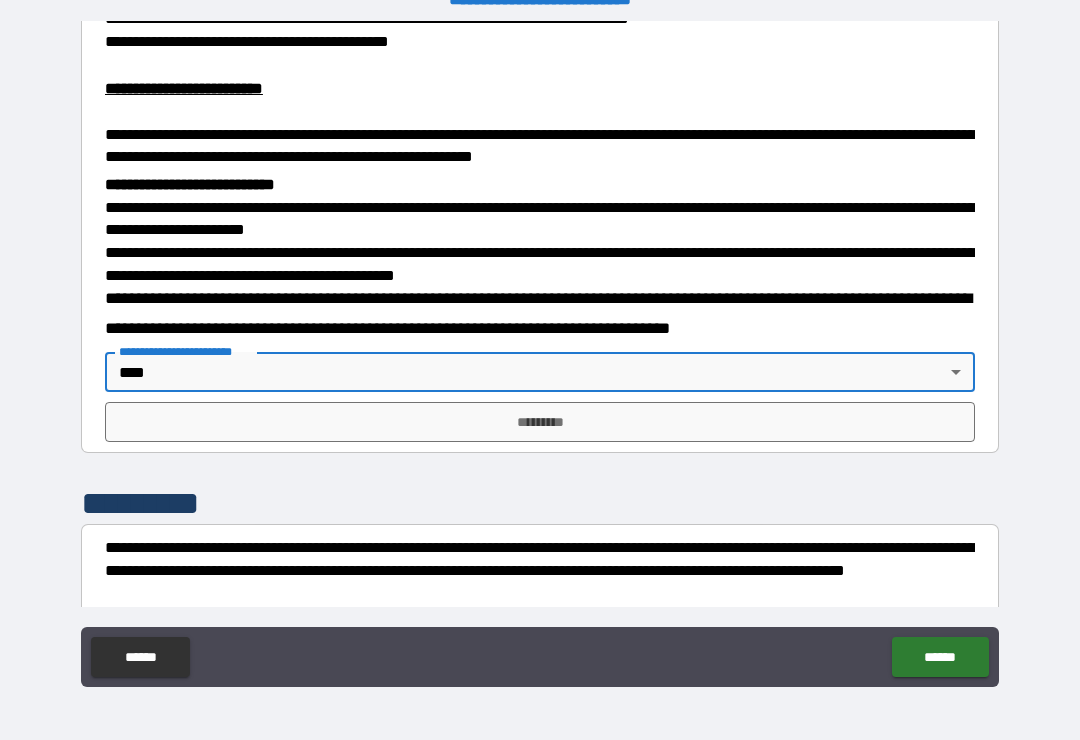 click on "*********" at bounding box center (540, 422) 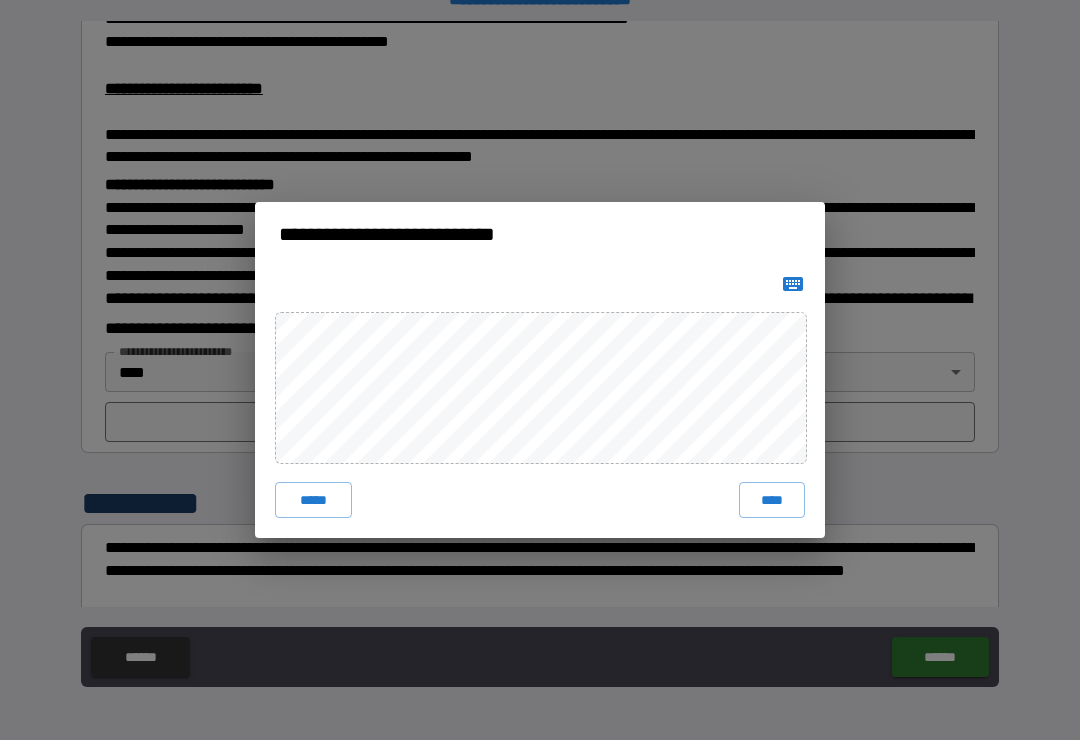 click on "****" at bounding box center [772, 500] 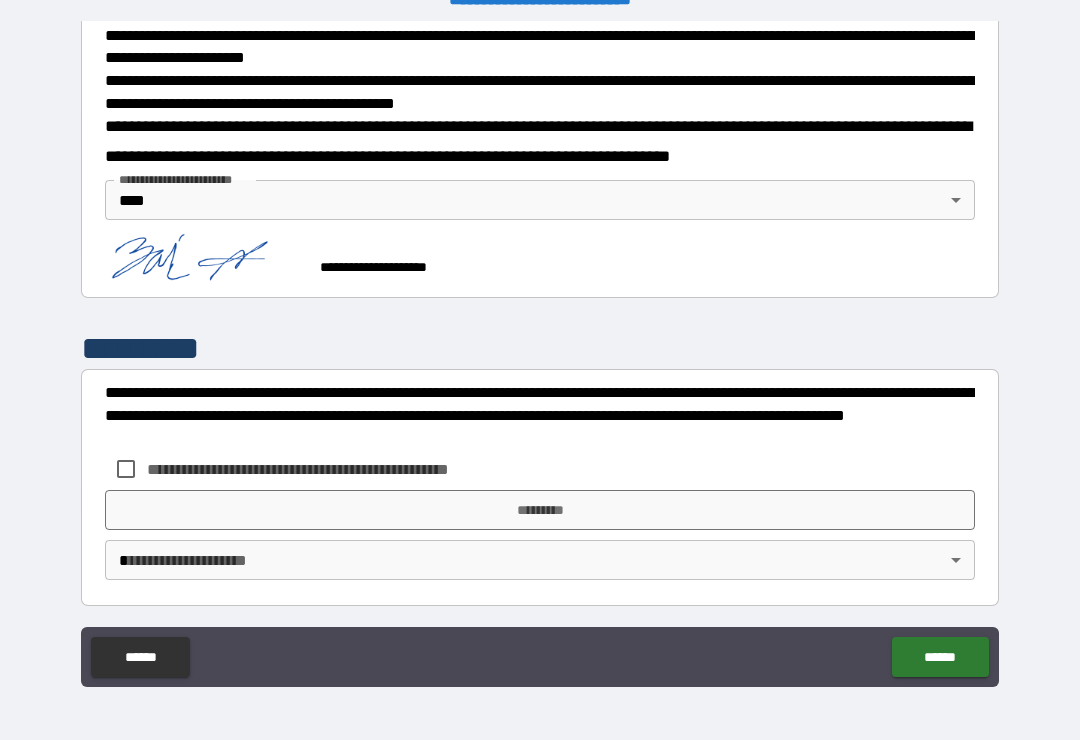 scroll, scrollTop: 738, scrollLeft: 0, axis: vertical 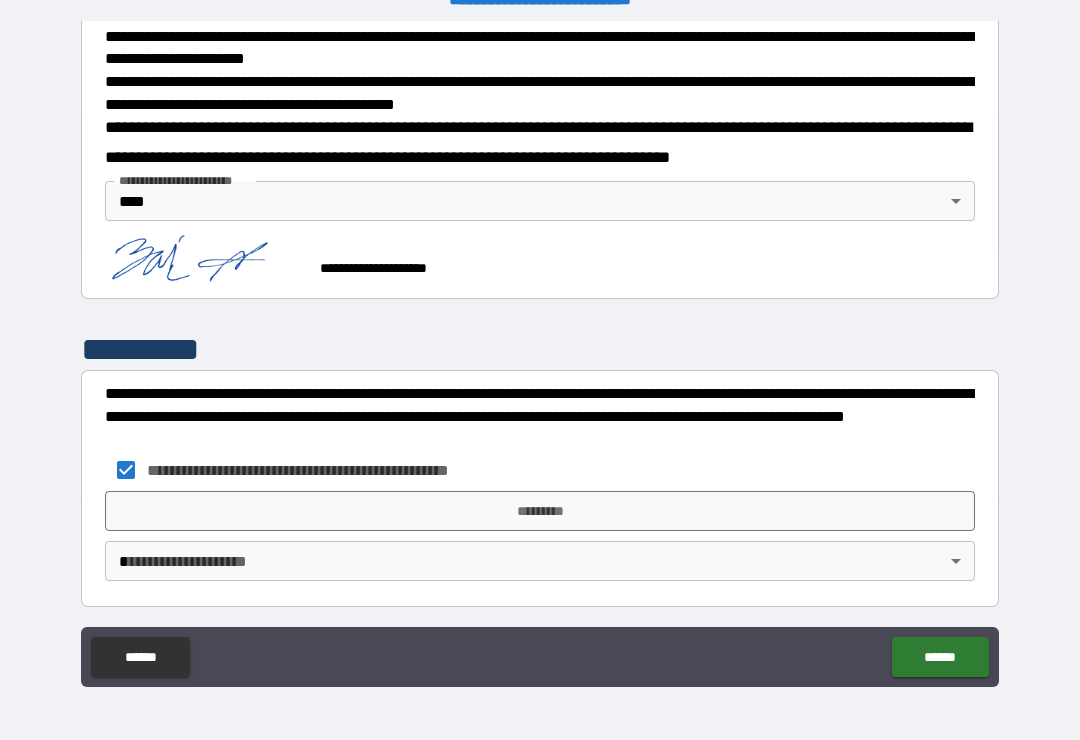 click on "*********" at bounding box center (540, 511) 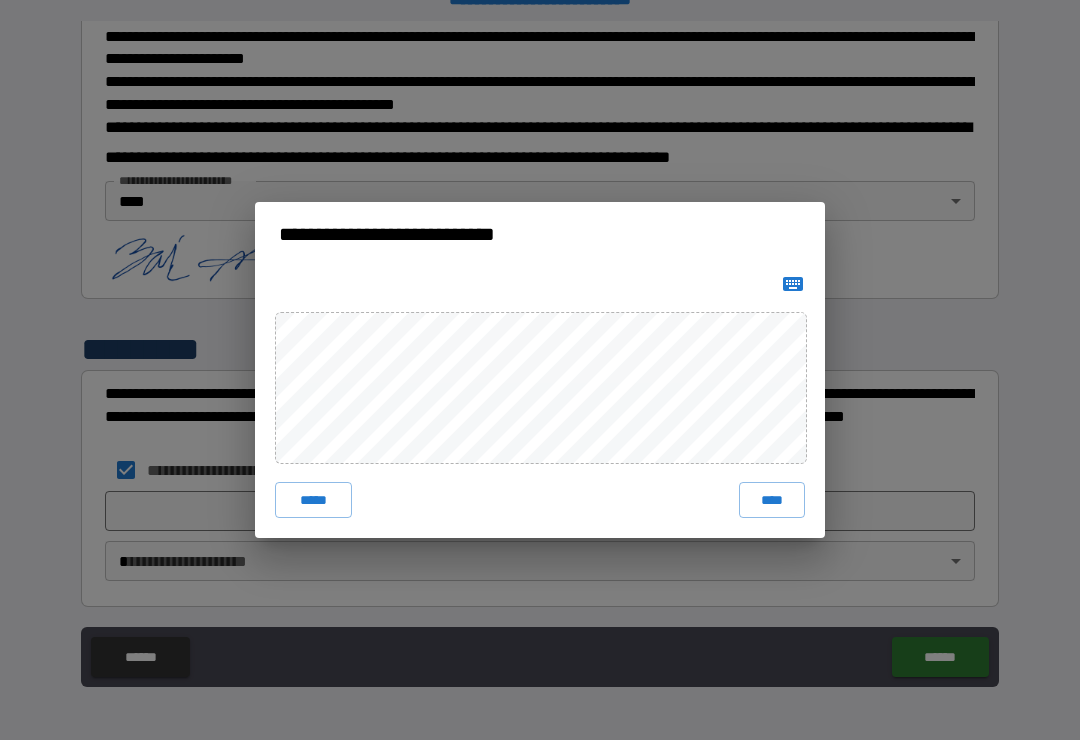 click on "****" at bounding box center (772, 500) 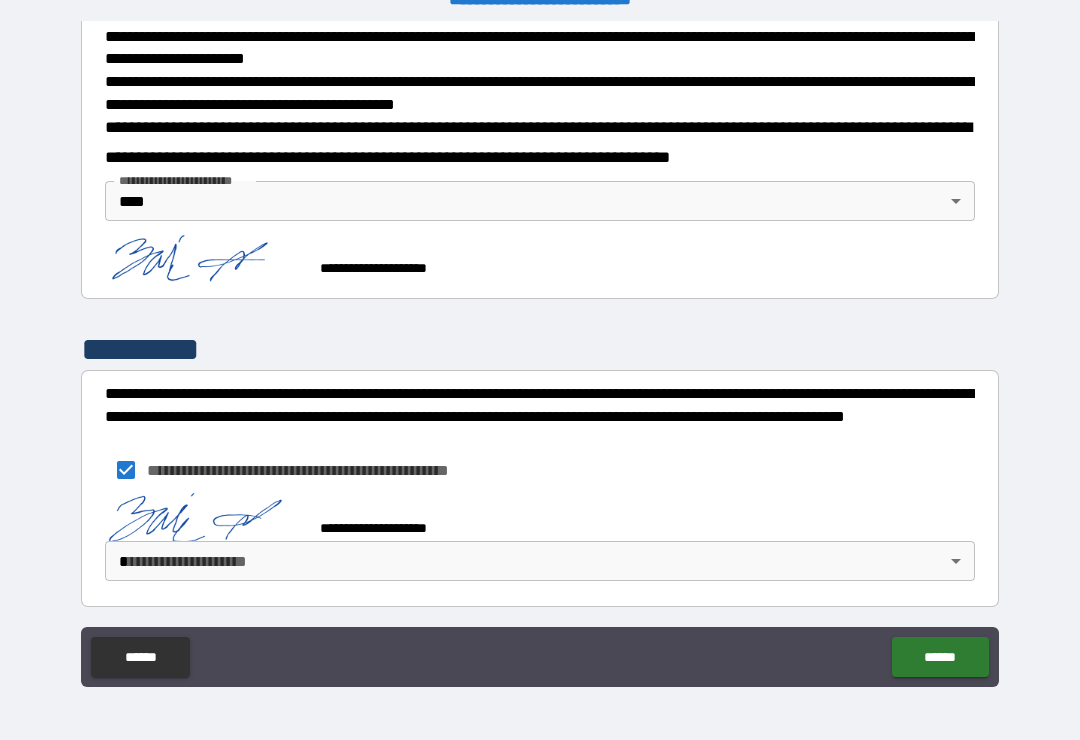 scroll, scrollTop: 728, scrollLeft: 0, axis: vertical 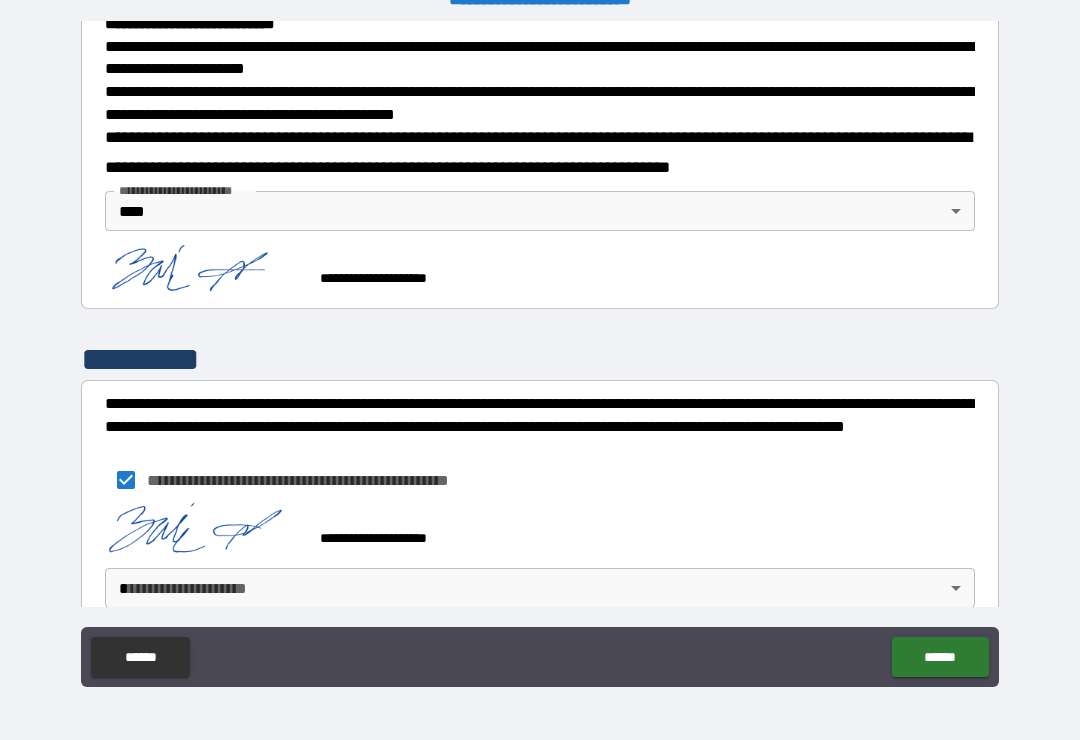 click on "**********" at bounding box center [540, 354] 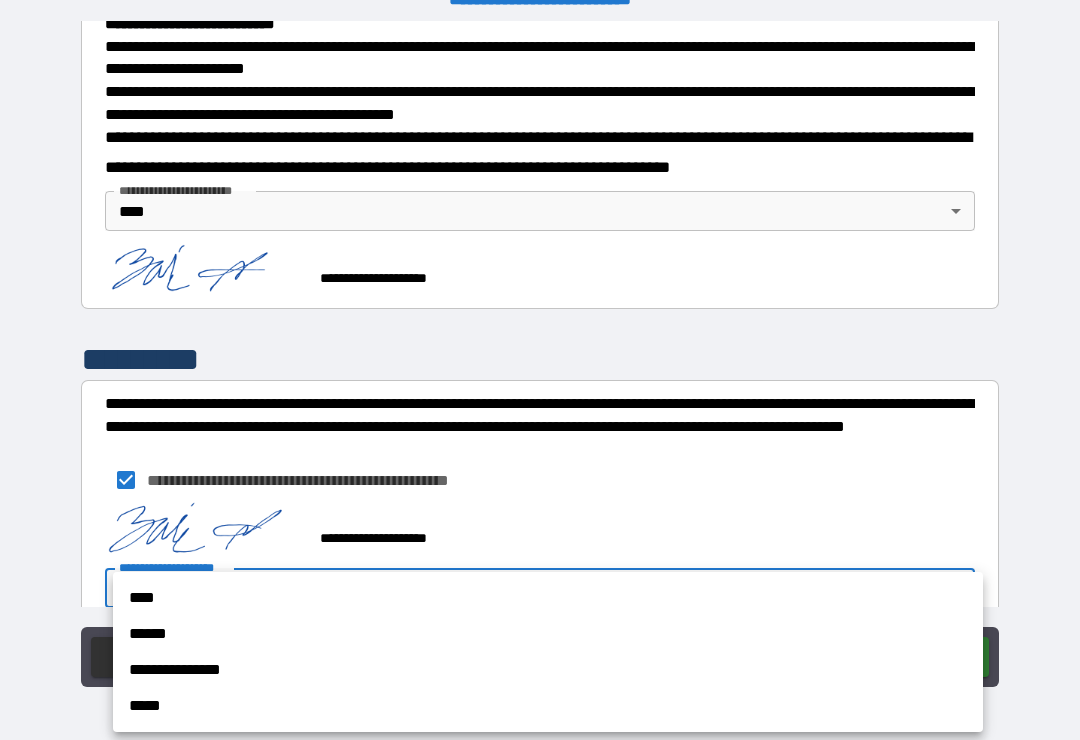 click on "****" at bounding box center [548, 598] 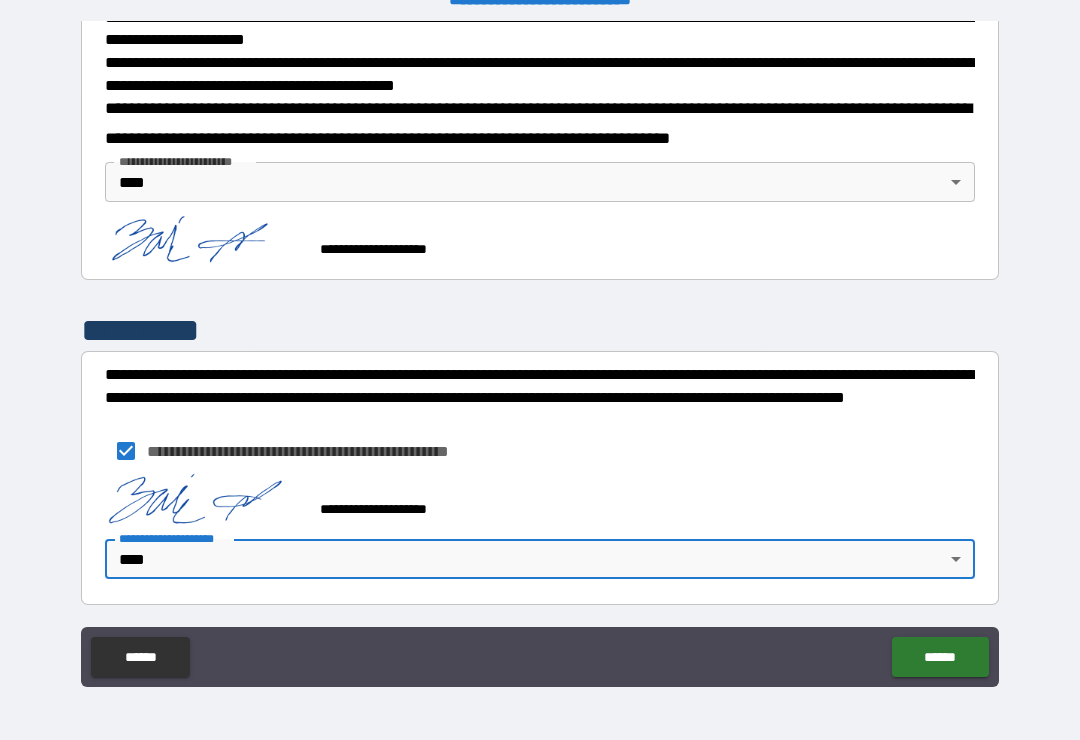 scroll, scrollTop: 756, scrollLeft: 0, axis: vertical 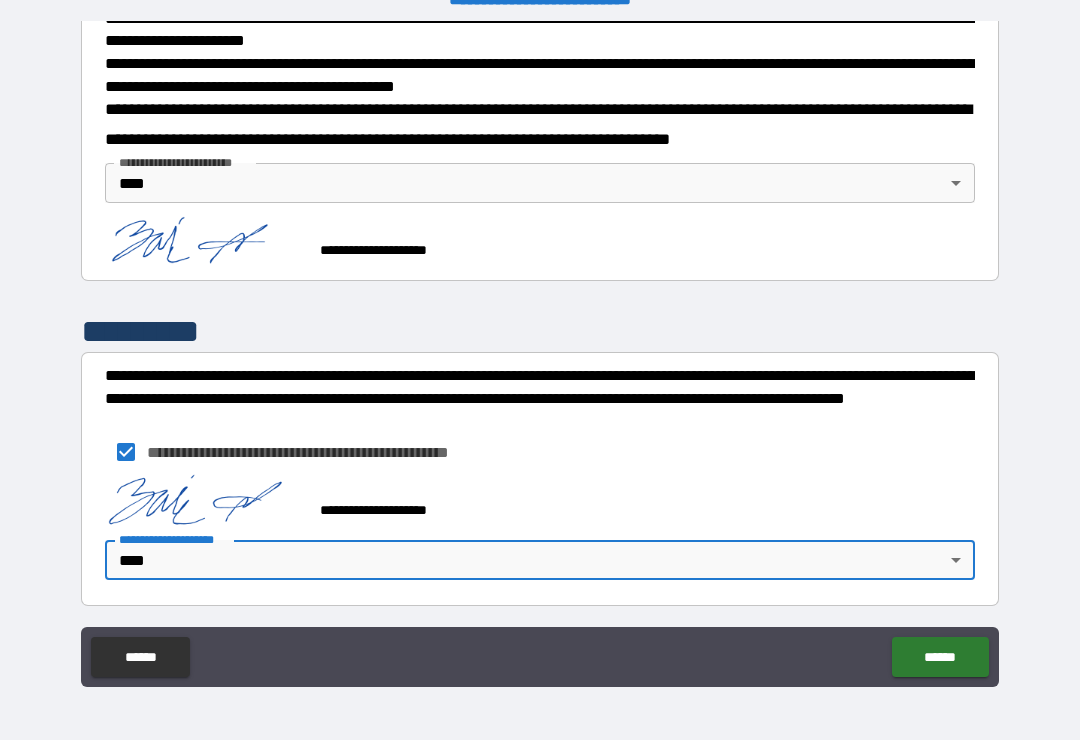 click on "******" at bounding box center [940, 657] 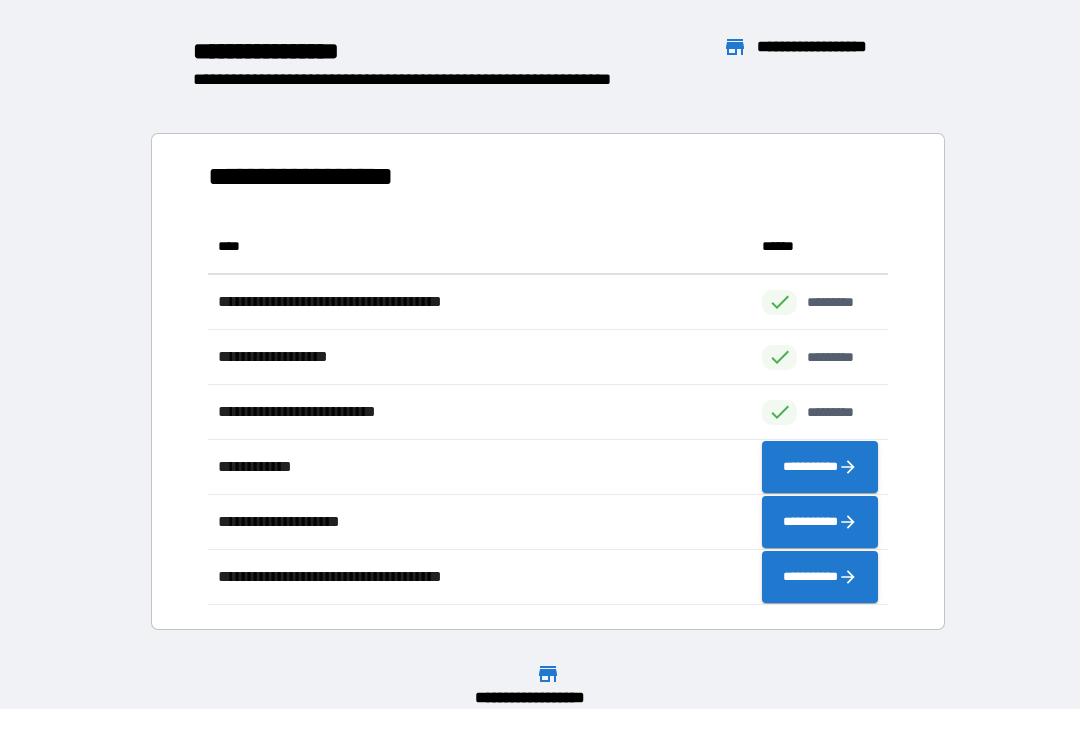 scroll, scrollTop: 386, scrollLeft: 680, axis: both 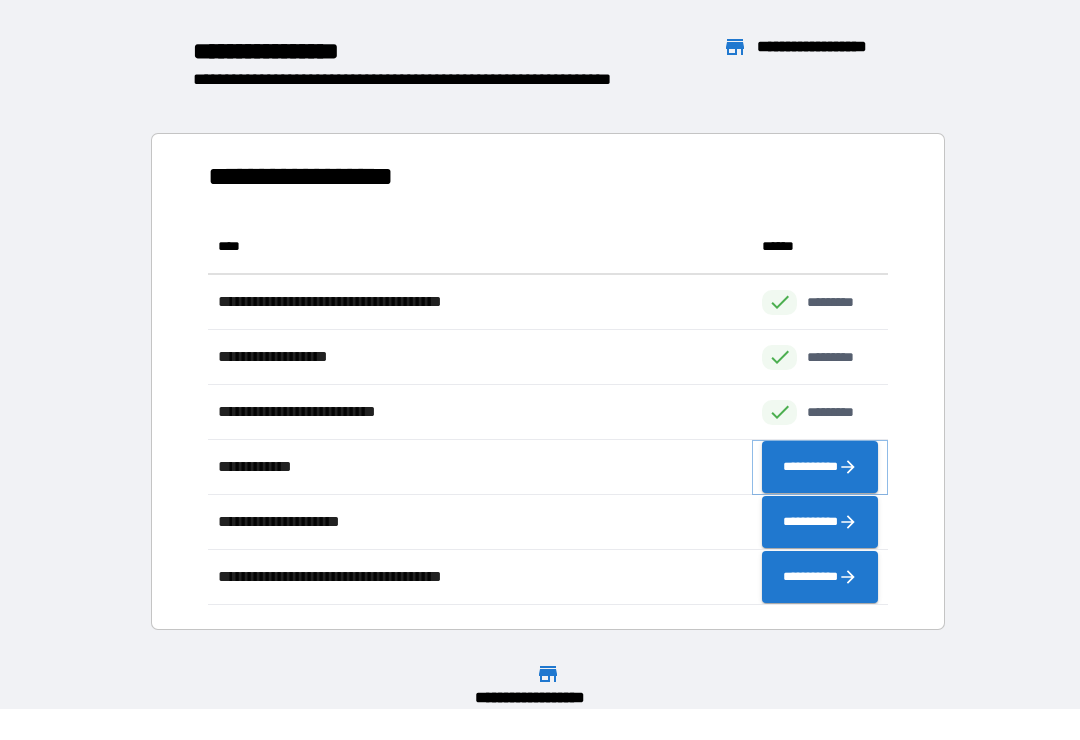 click on "**********" at bounding box center (820, 467) 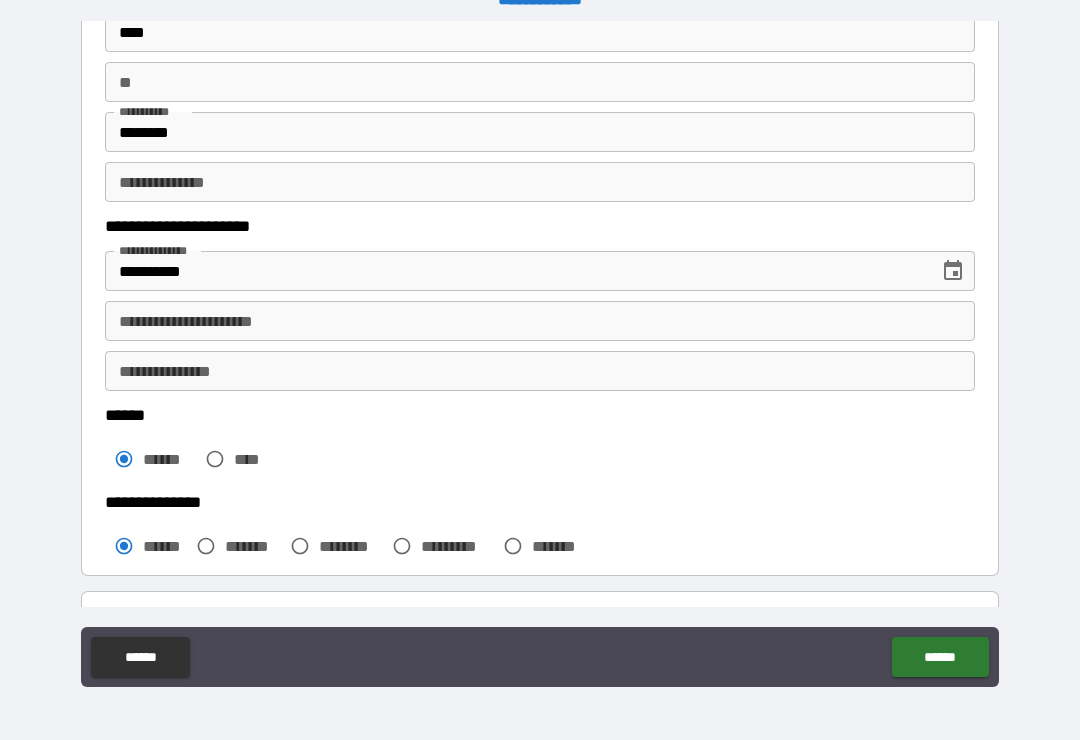 scroll, scrollTop: 159, scrollLeft: 0, axis: vertical 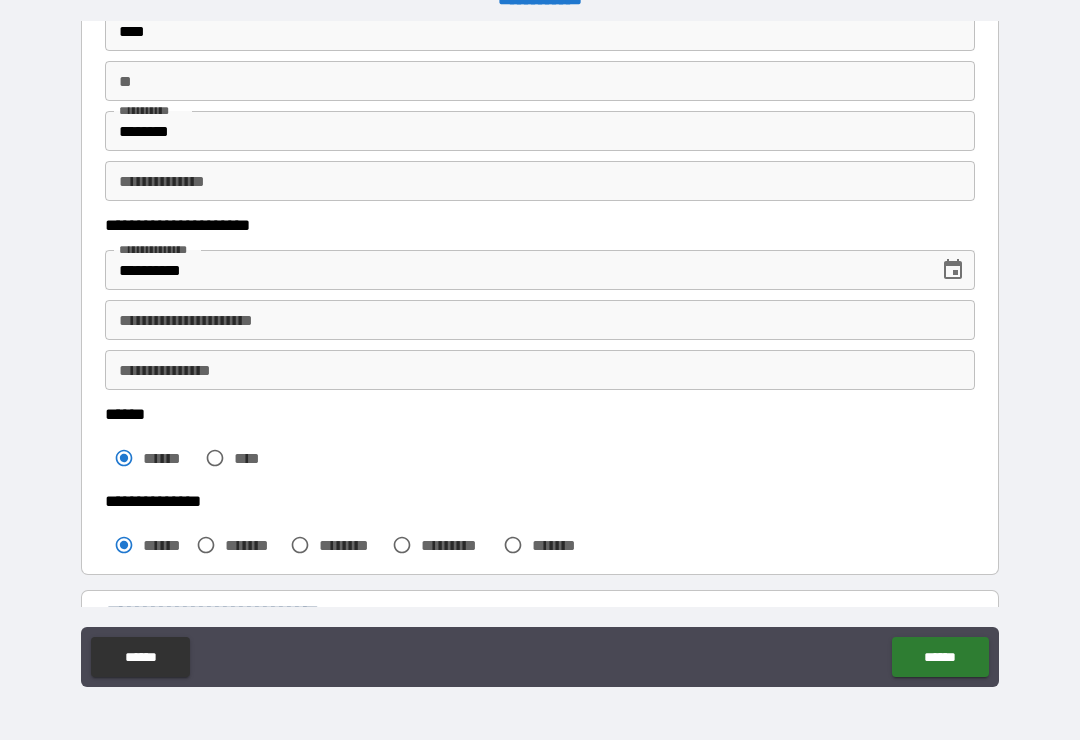 click on "**********" at bounding box center (540, 370) 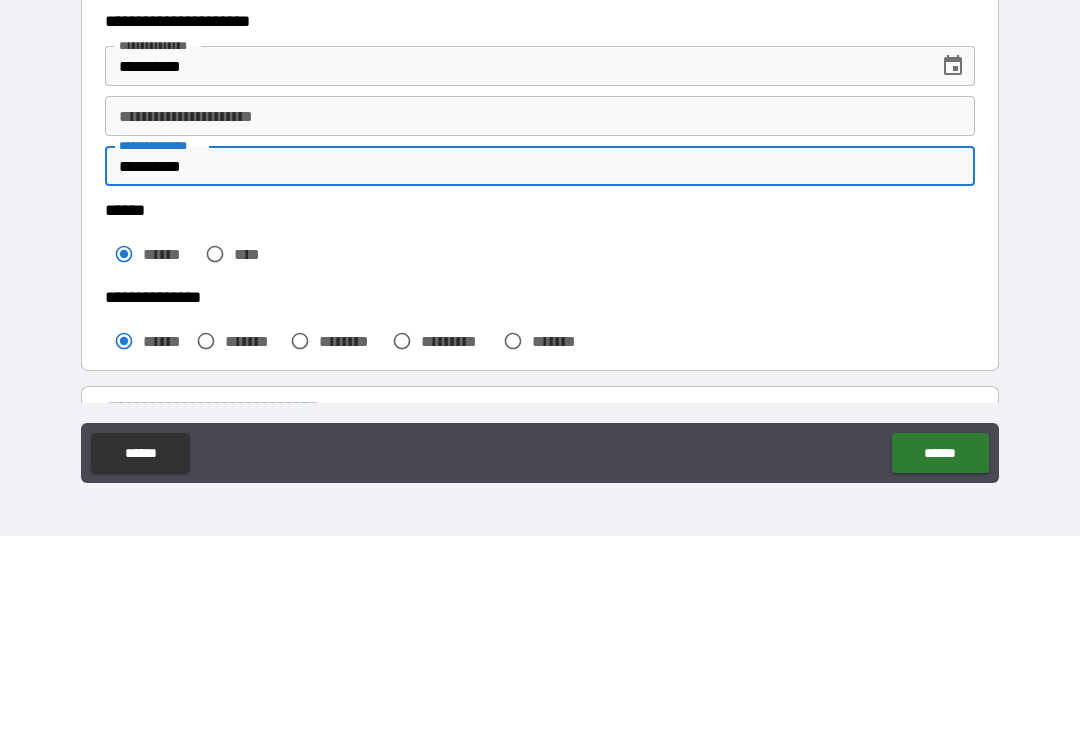 click on "**********" at bounding box center (540, 357) 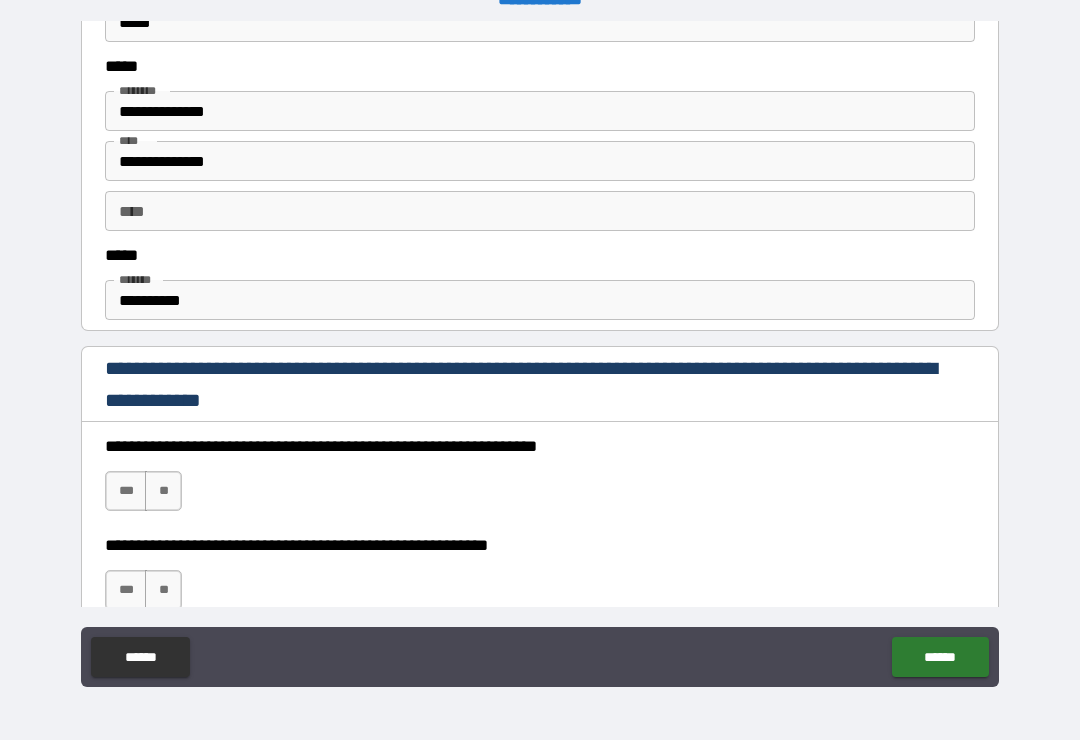 scroll, scrollTop: 1033, scrollLeft: 0, axis: vertical 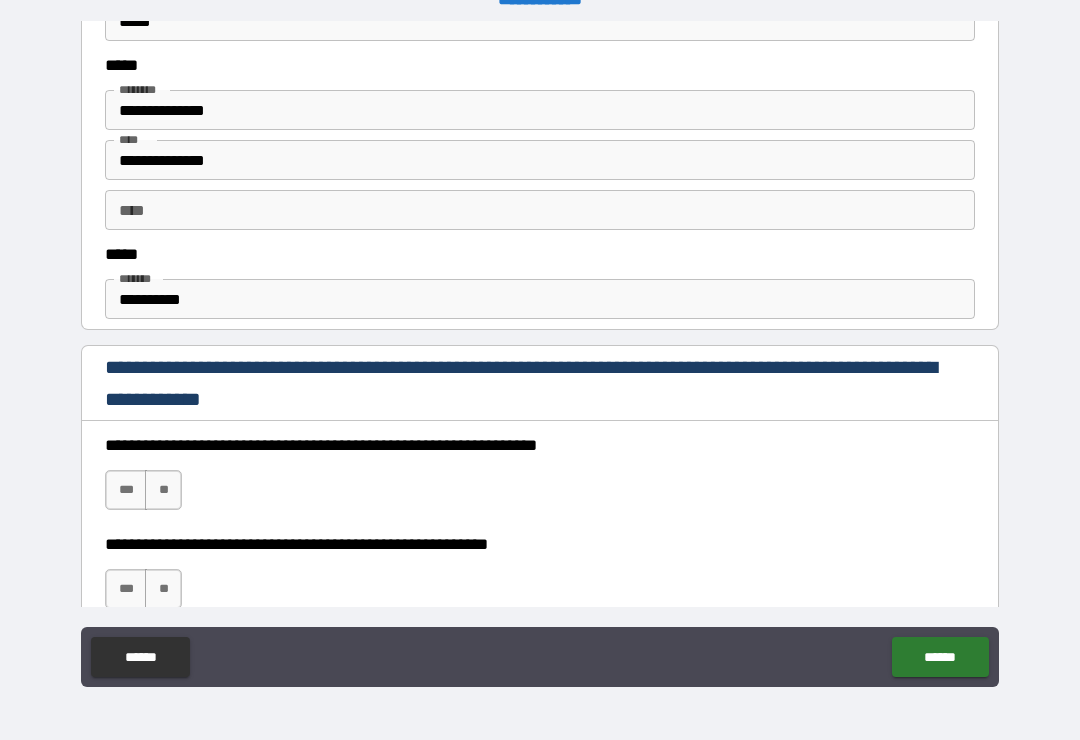 click on "**********" at bounding box center [540, 299] 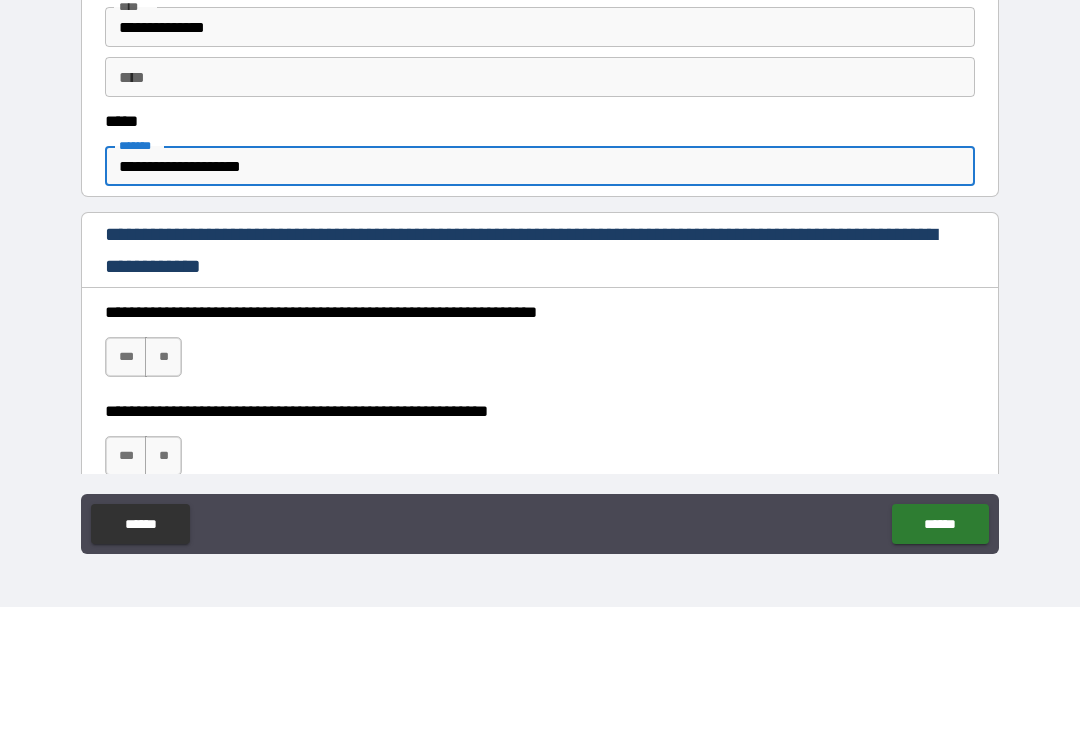 click on "**********" at bounding box center [540, 357] 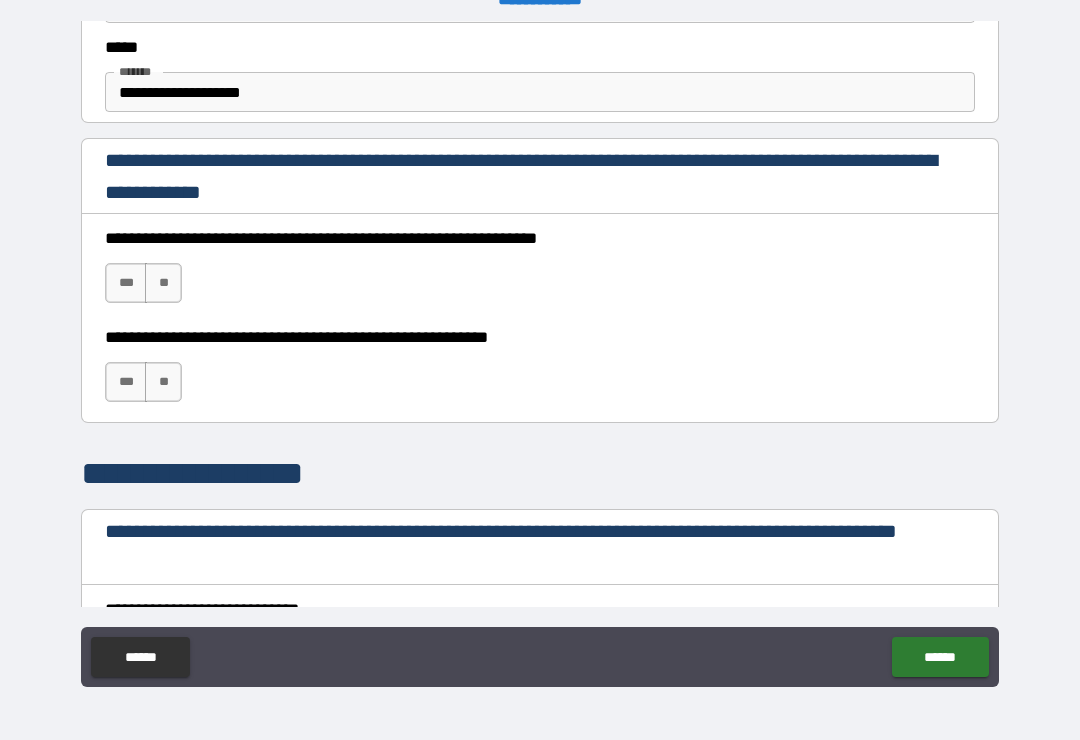 scroll, scrollTop: 1241, scrollLeft: 0, axis: vertical 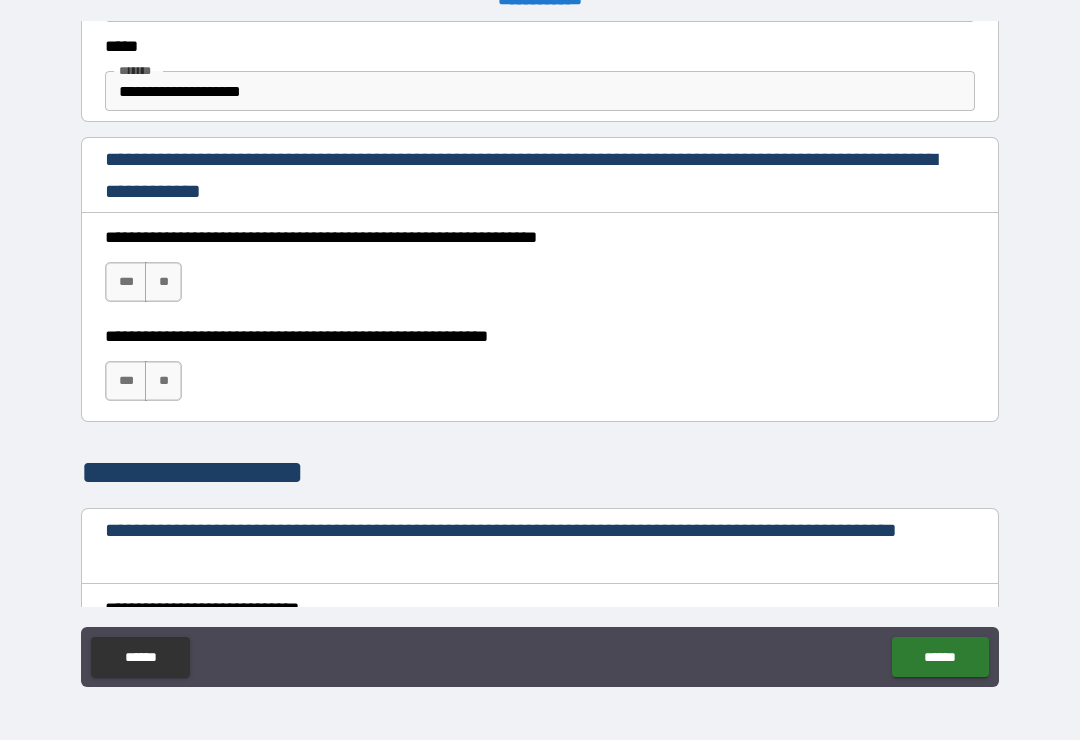 click on "***" at bounding box center (126, 282) 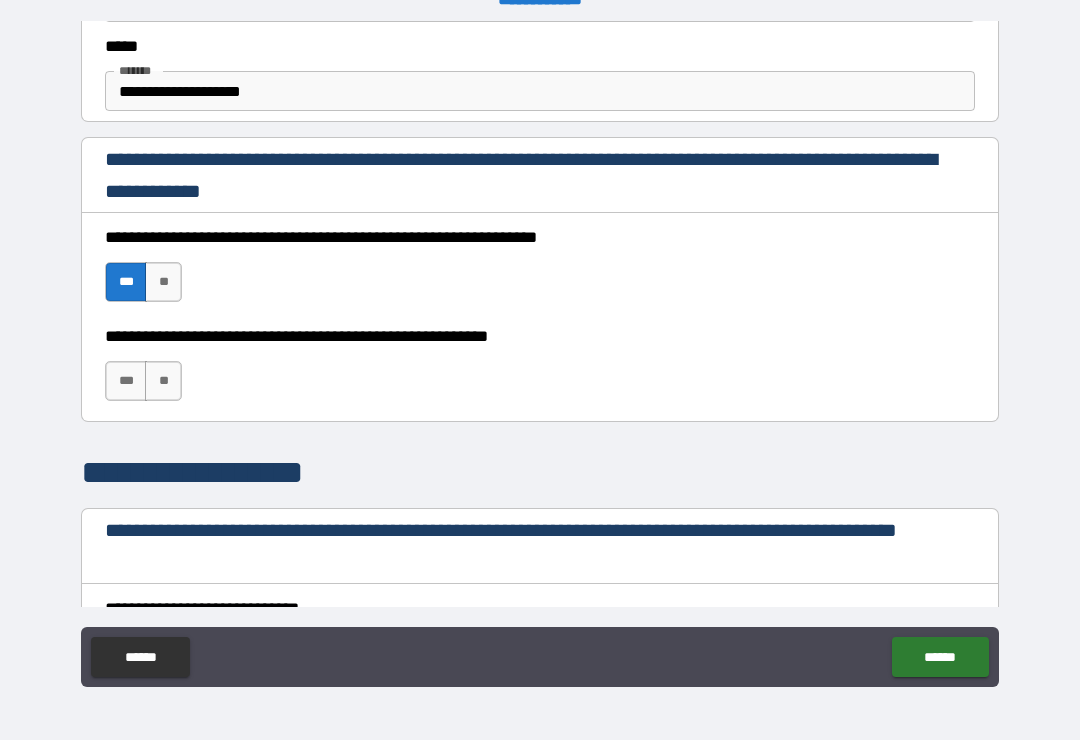 click on "***" at bounding box center (126, 381) 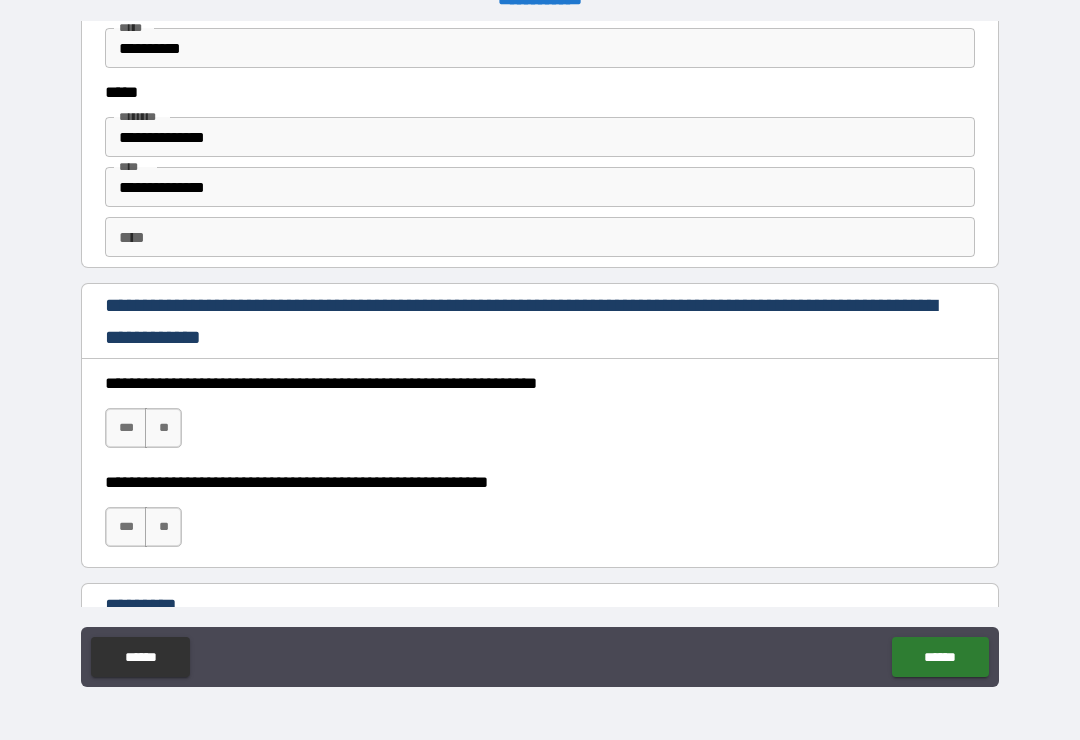 scroll, scrollTop: 2738, scrollLeft: 0, axis: vertical 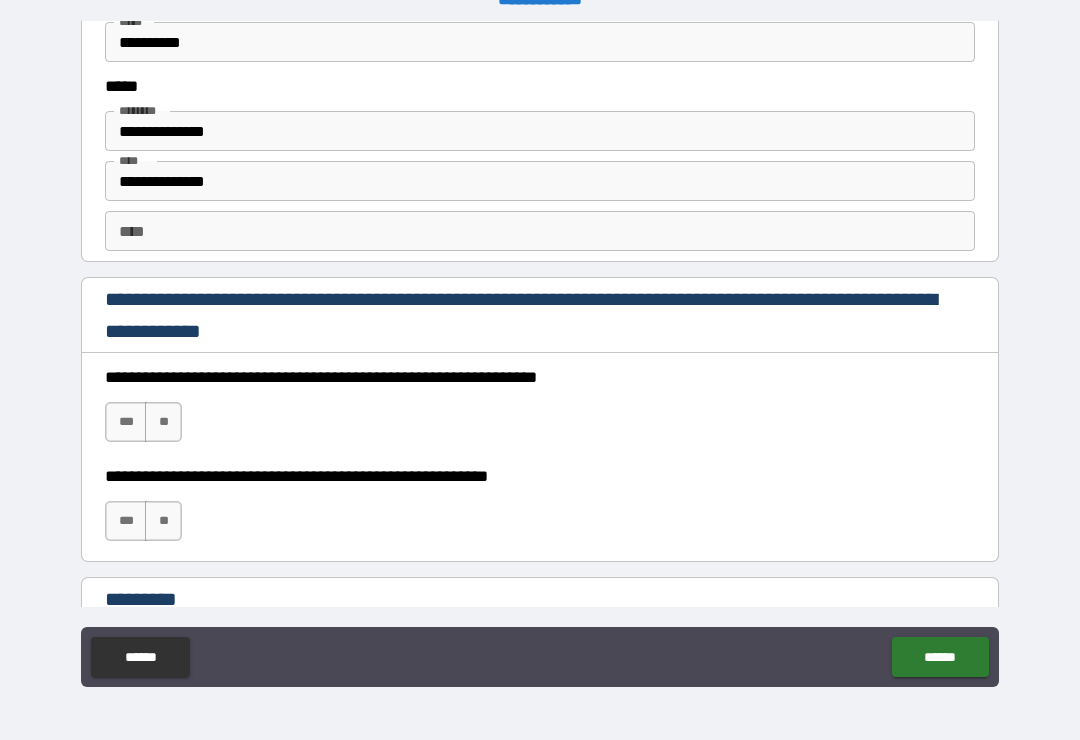 click on "***" at bounding box center (126, 422) 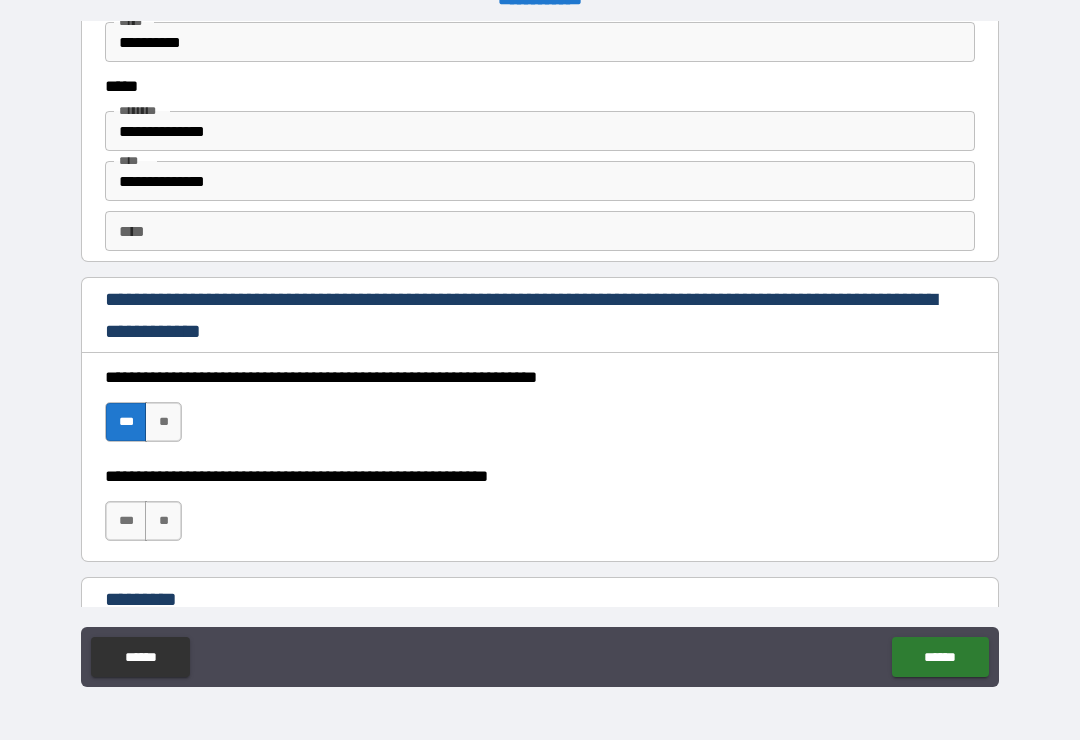 click on "***" at bounding box center [126, 521] 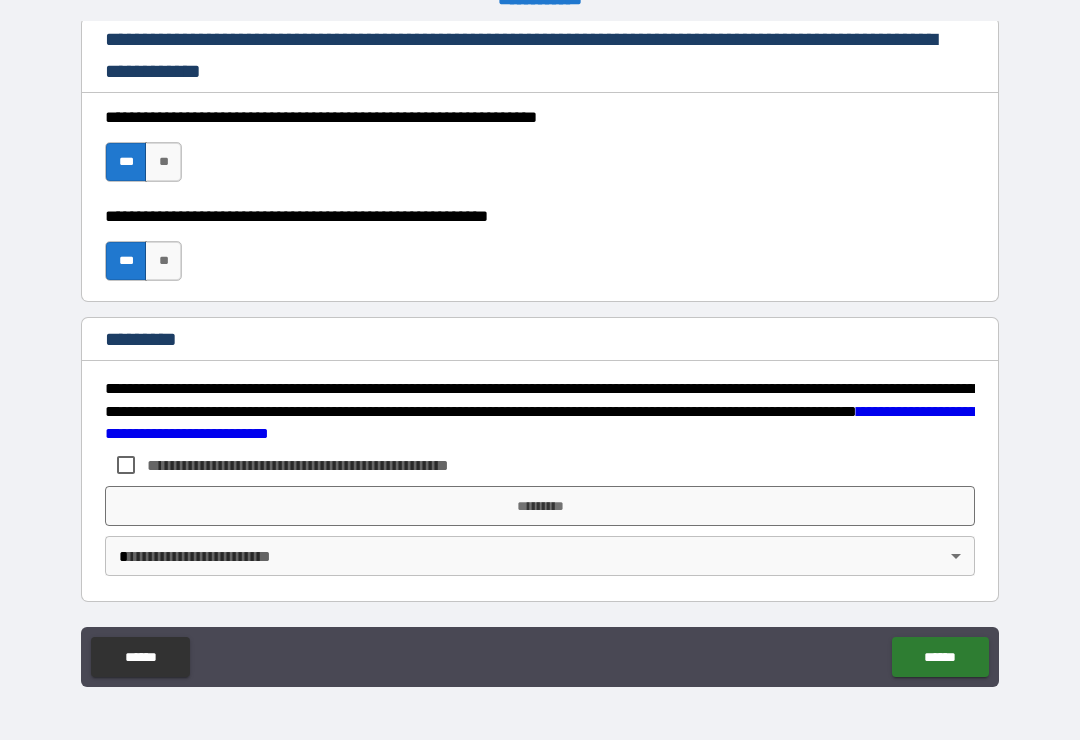 scroll, scrollTop: 2998, scrollLeft: 0, axis: vertical 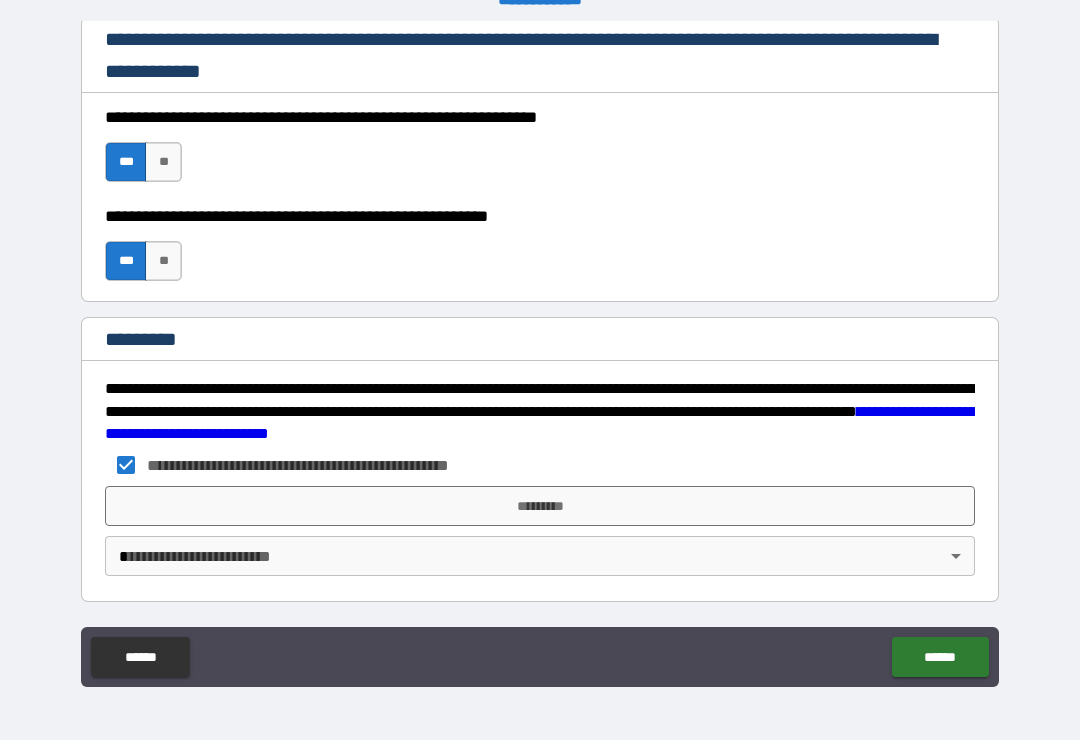 click on "*********" at bounding box center (540, 506) 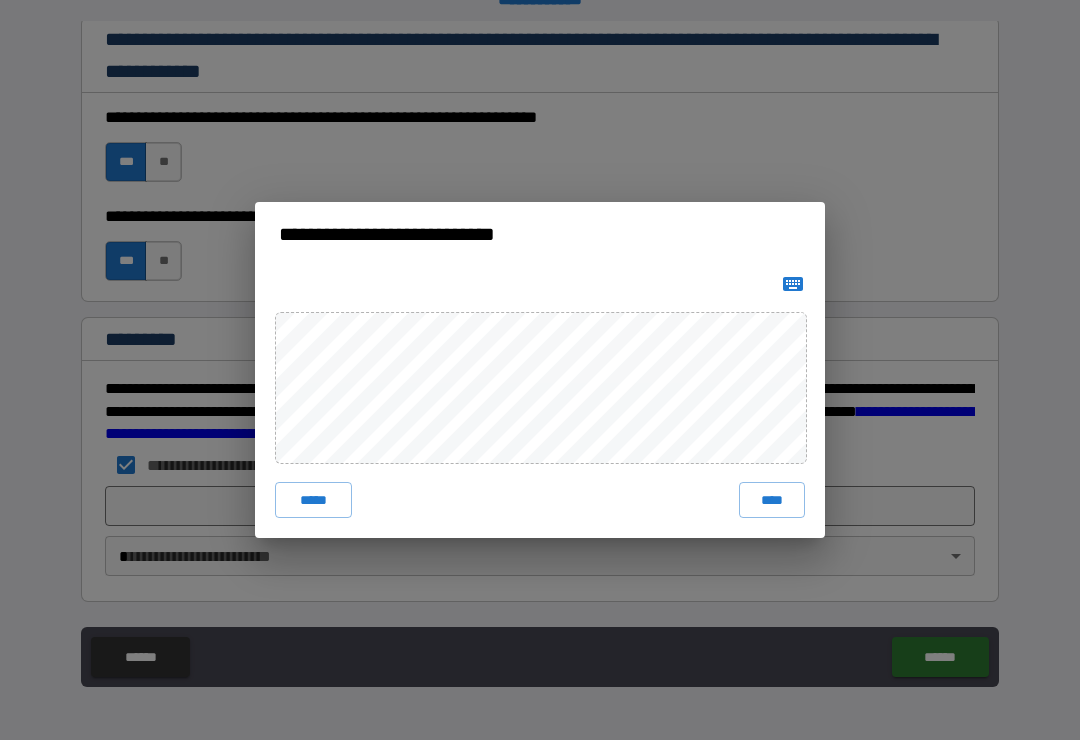 click on "****" at bounding box center (772, 500) 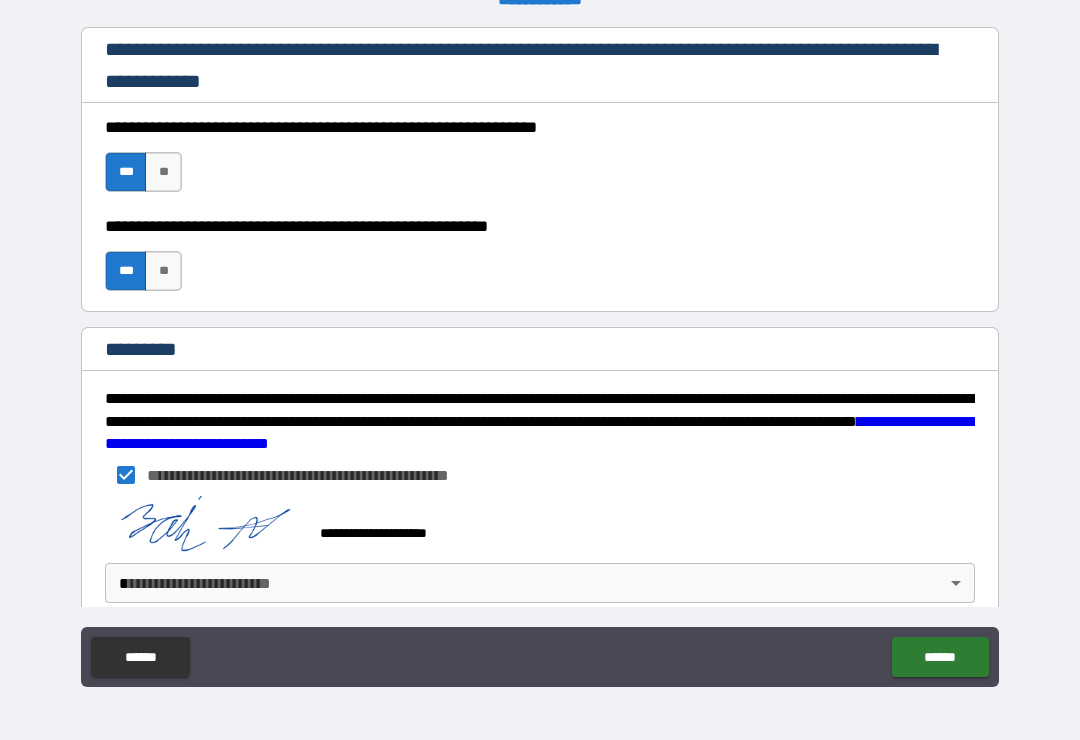click on "**********" at bounding box center (540, 354) 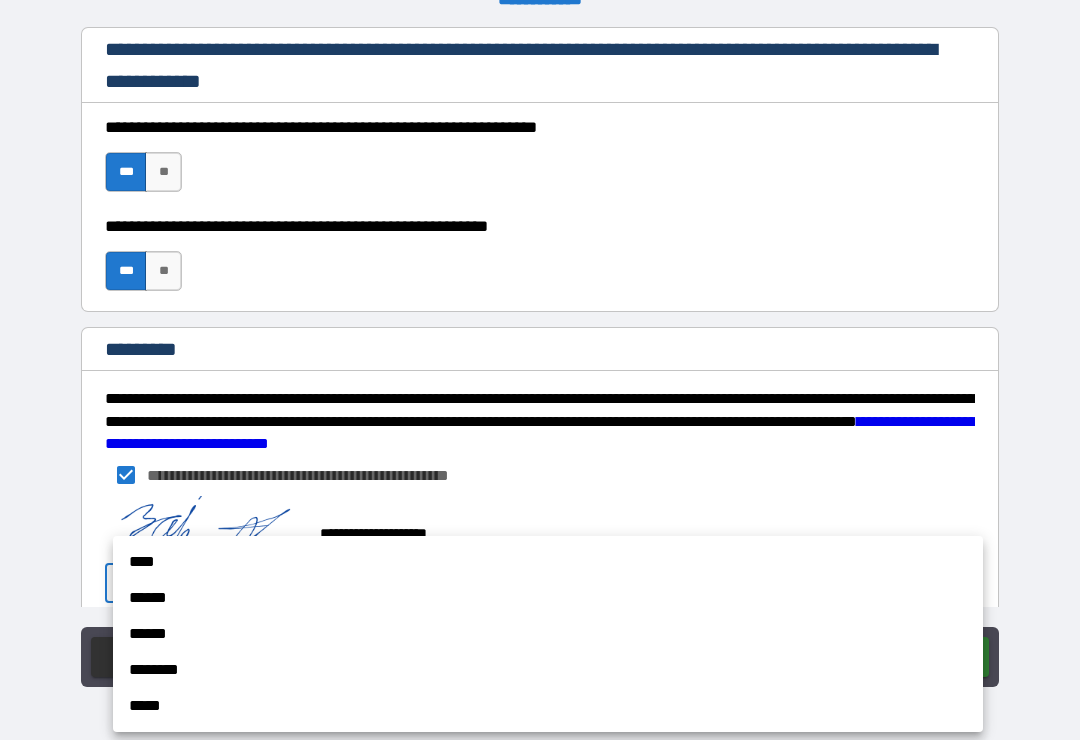 click on "****" at bounding box center [548, 562] 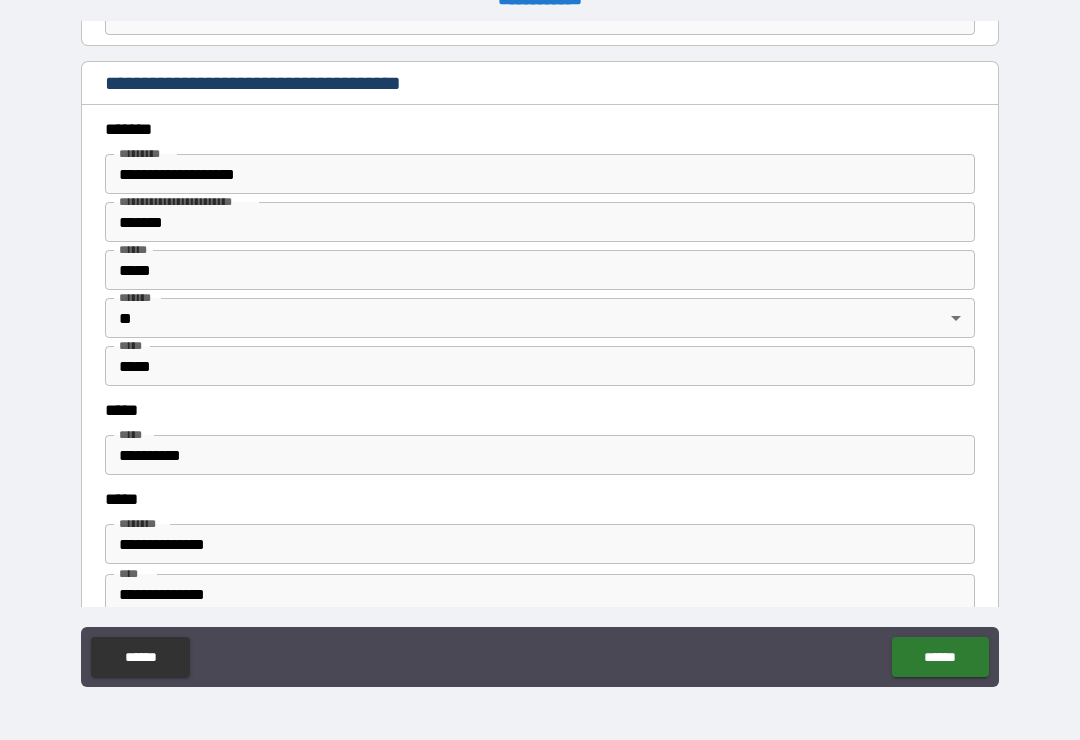 scroll, scrollTop: 2352, scrollLeft: 0, axis: vertical 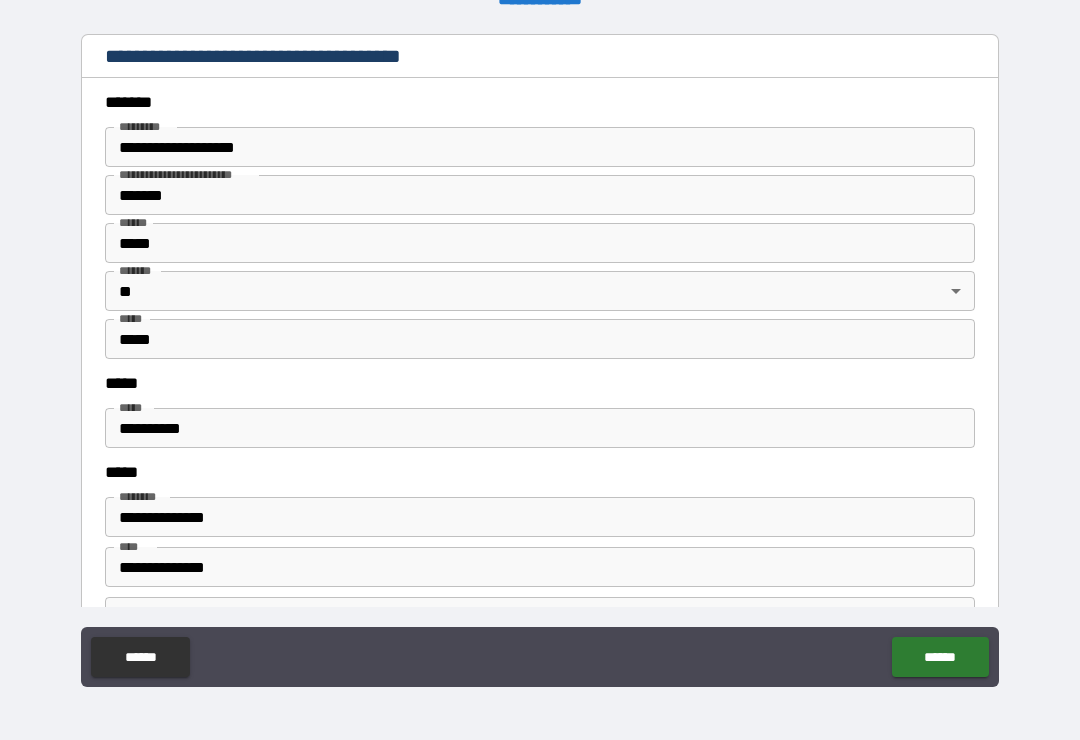 click on "**********" at bounding box center [540, 428] 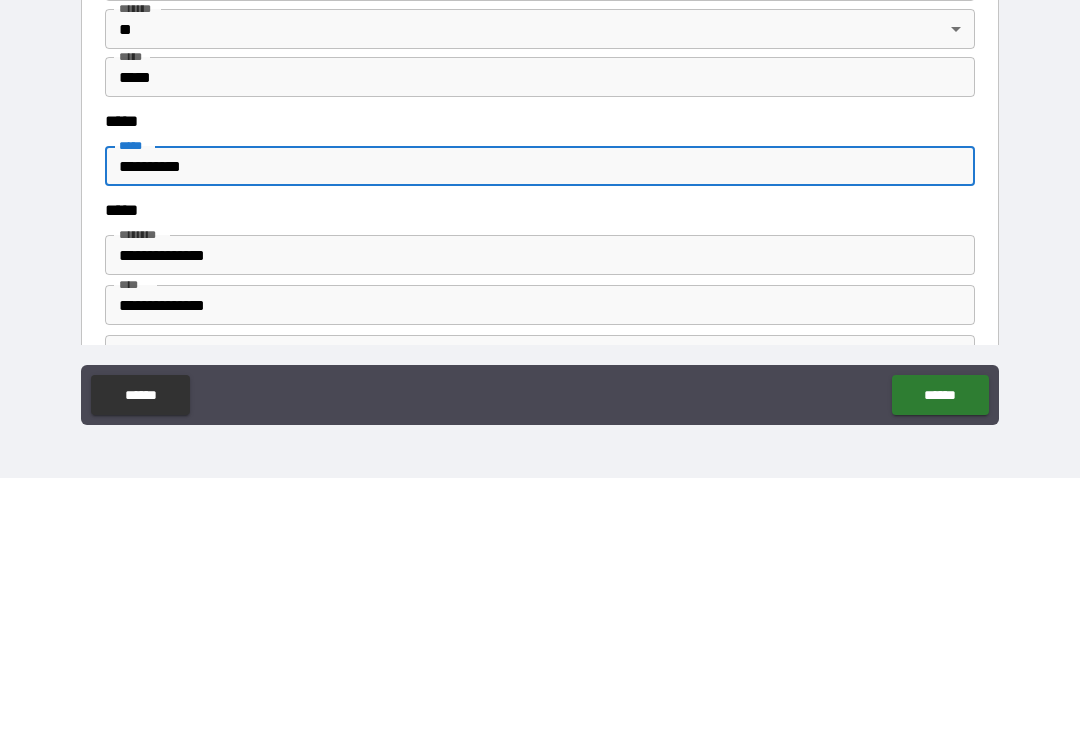 click on "**********" at bounding box center (540, 428) 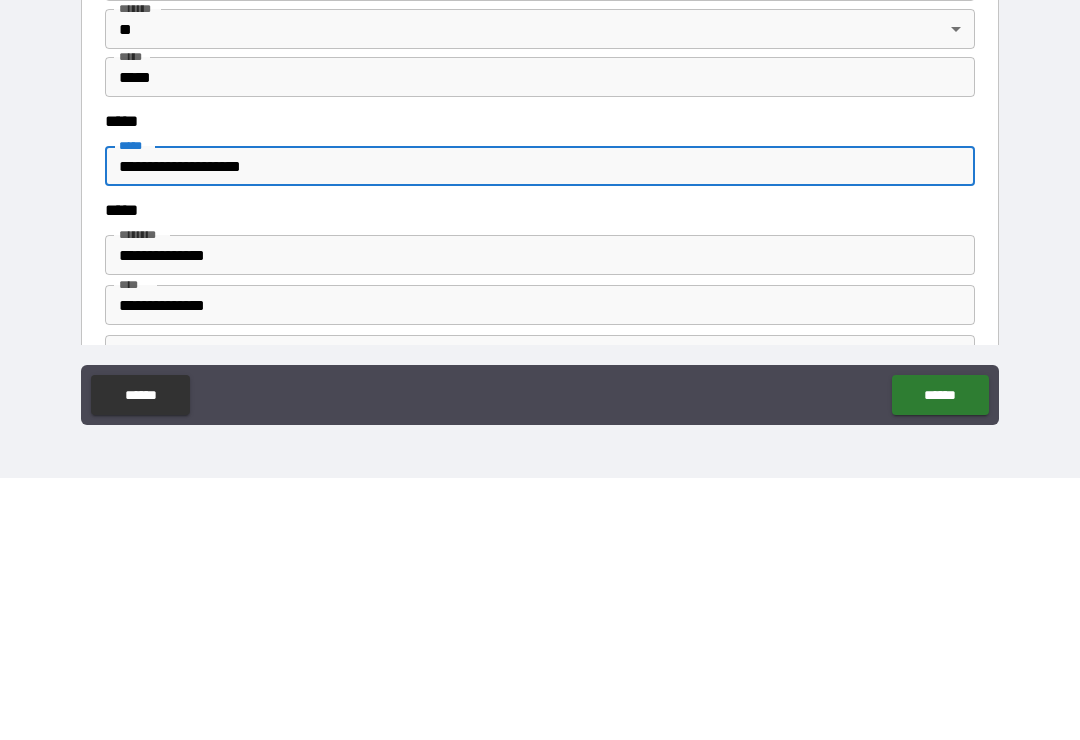click on "**********" at bounding box center (540, 357) 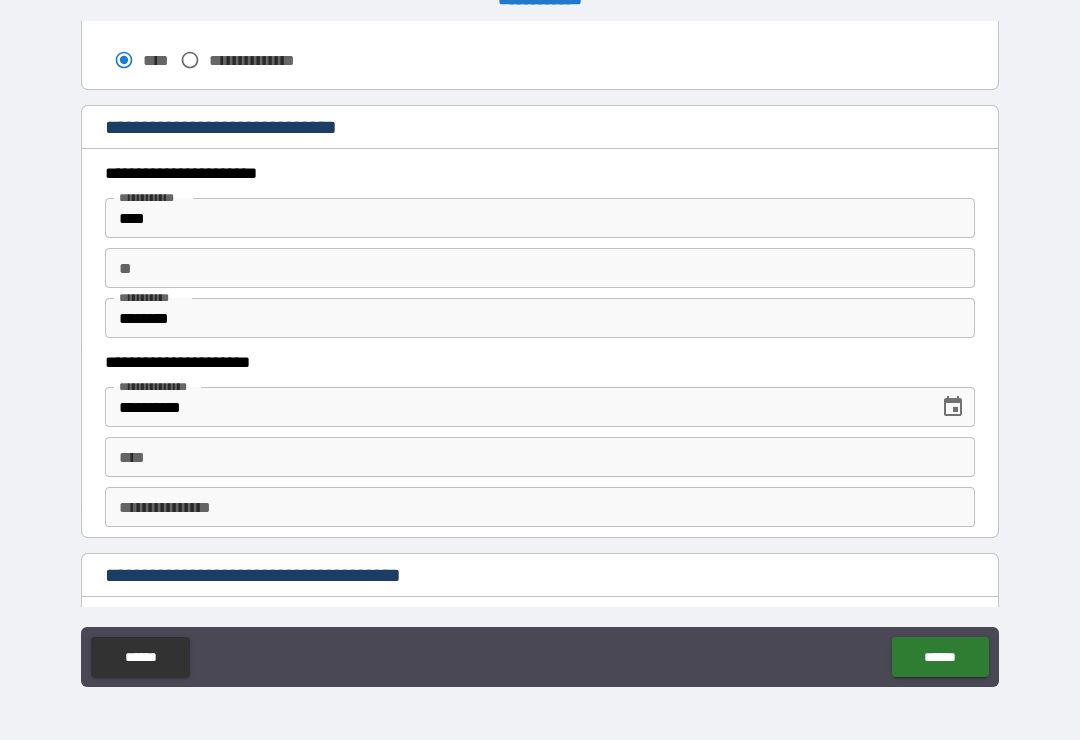 scroll, scrollTop: 1837, scrollLeft: 0, axis: vertical 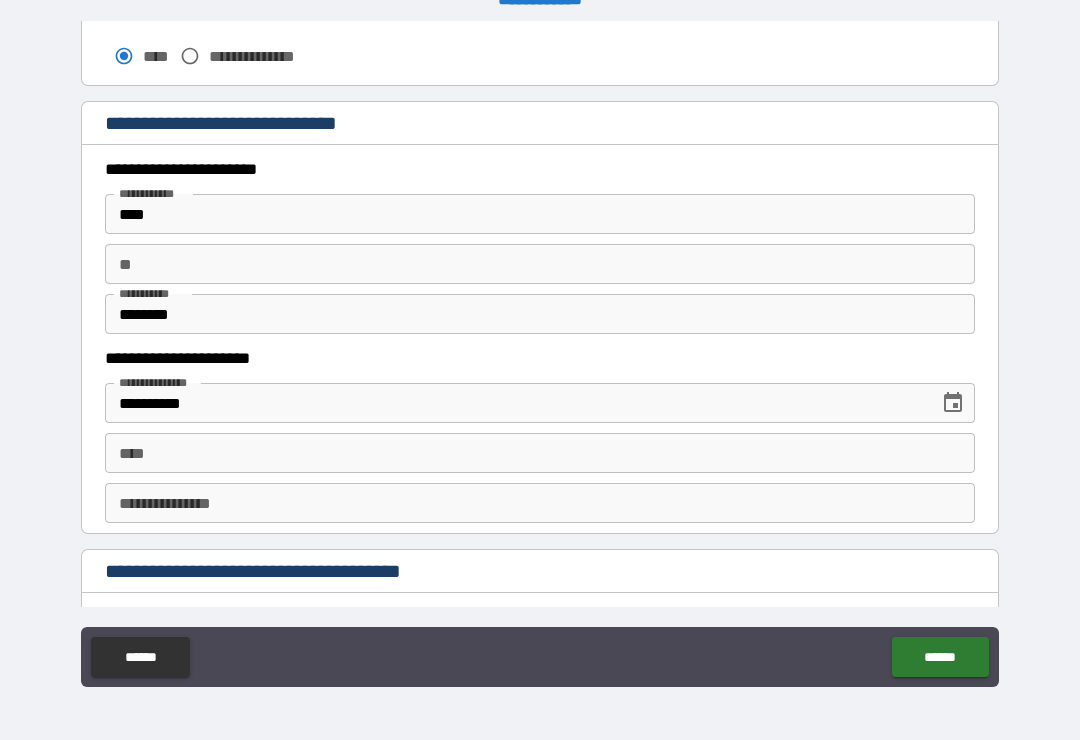 click on "**********" at bounding box center (540, 503) 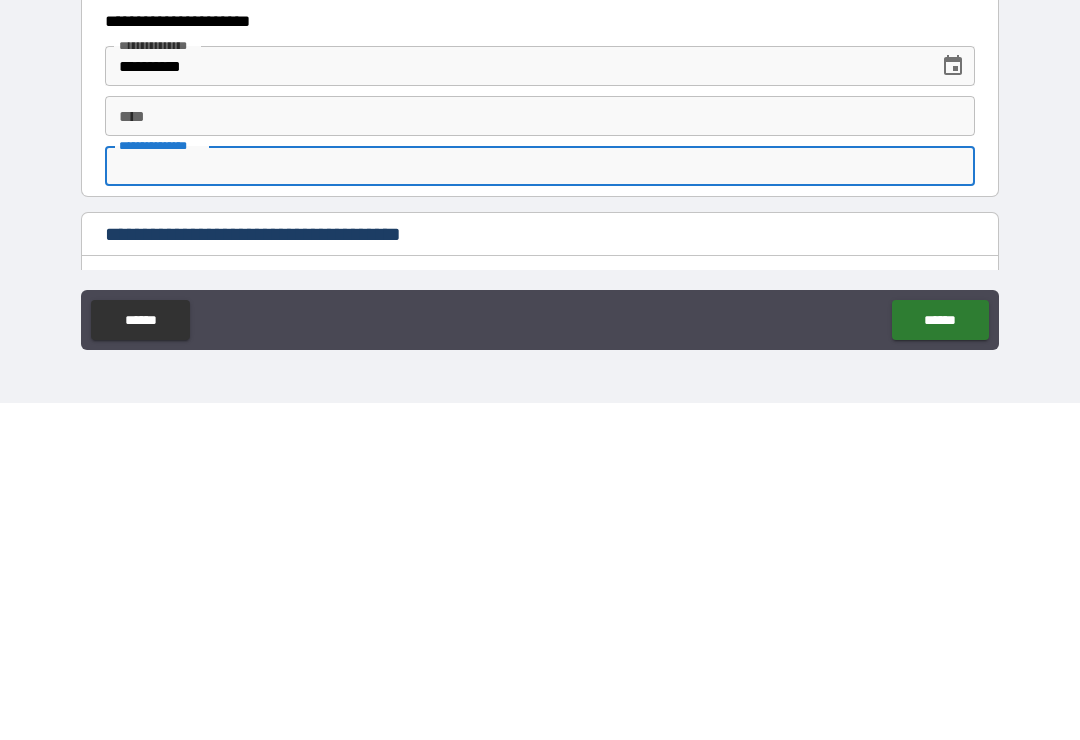 click on "**********" at bounding box center [540, 357] 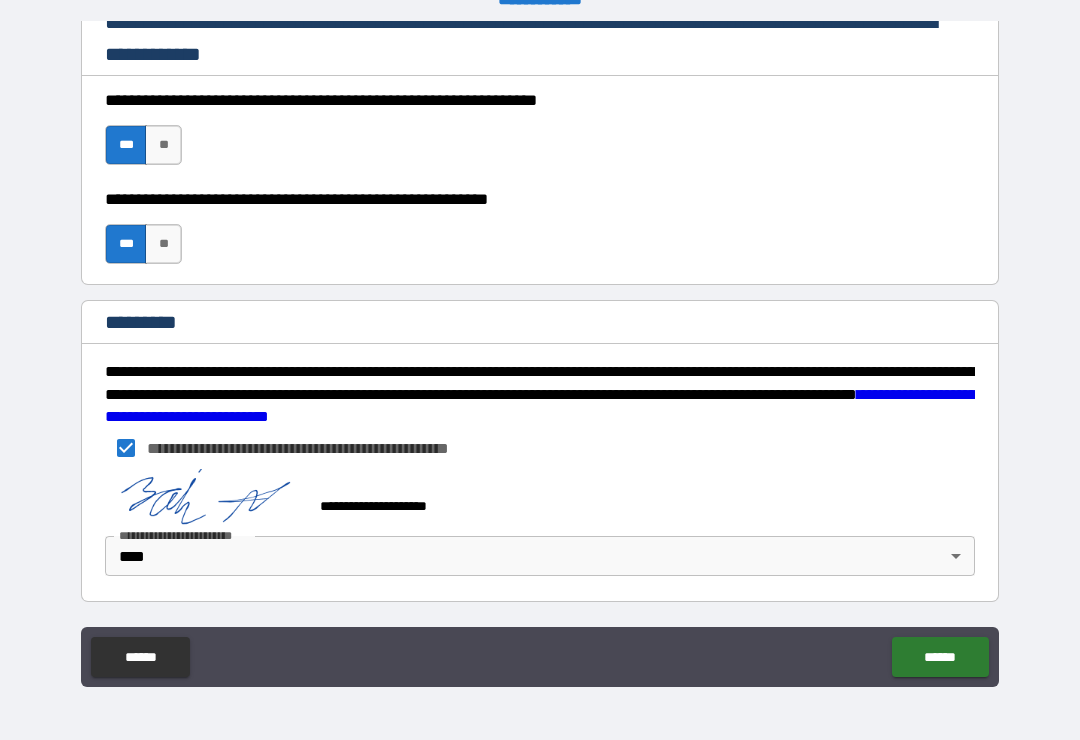 scroll, scrollTop: 3015, scrollLeft: 0, axis: vertical 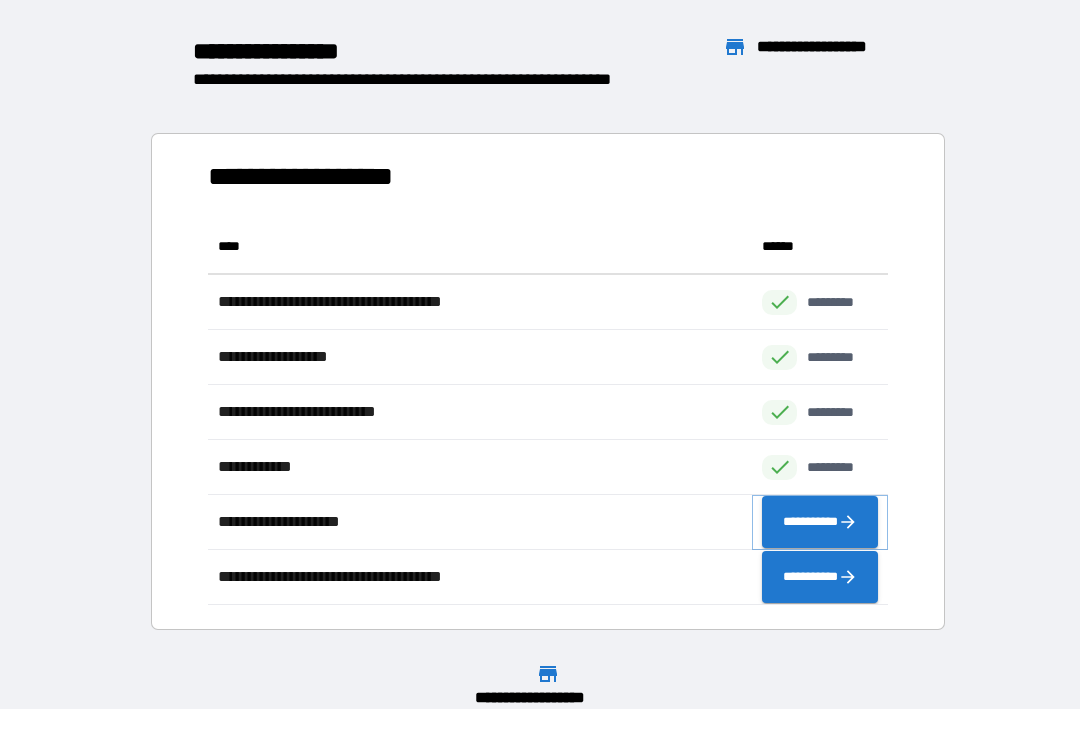 click on "**********" at bounding box center [820, 522] 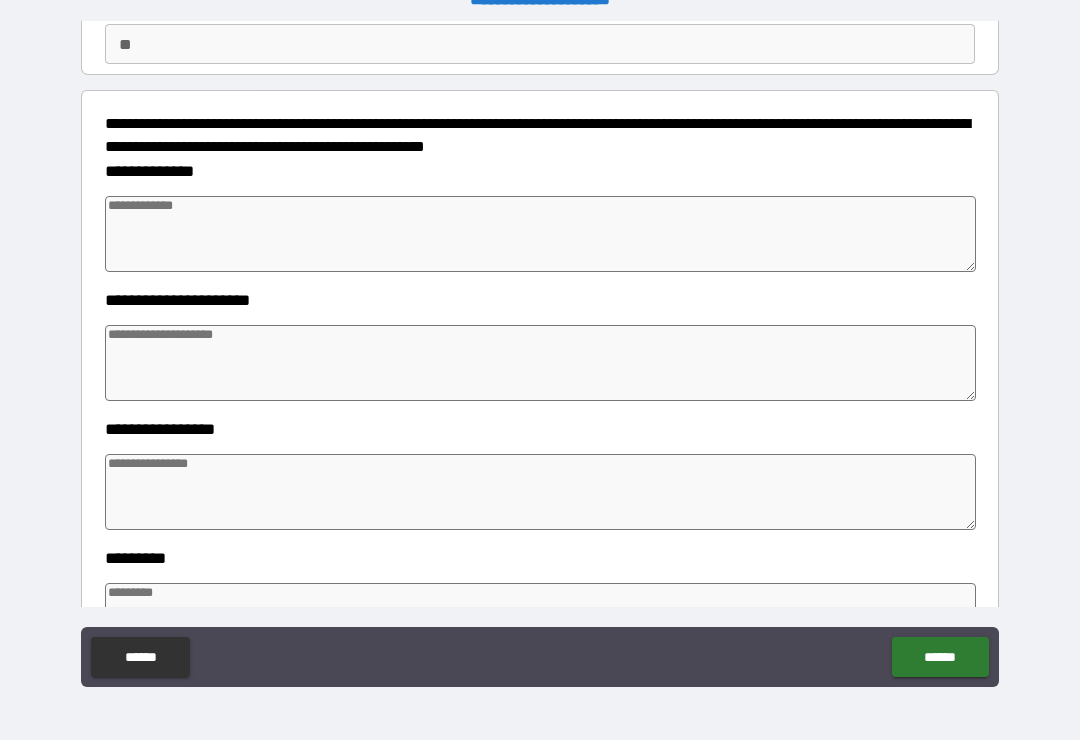 scroll, scrollTop: 193, scrollLeft: 0, axis: vertical 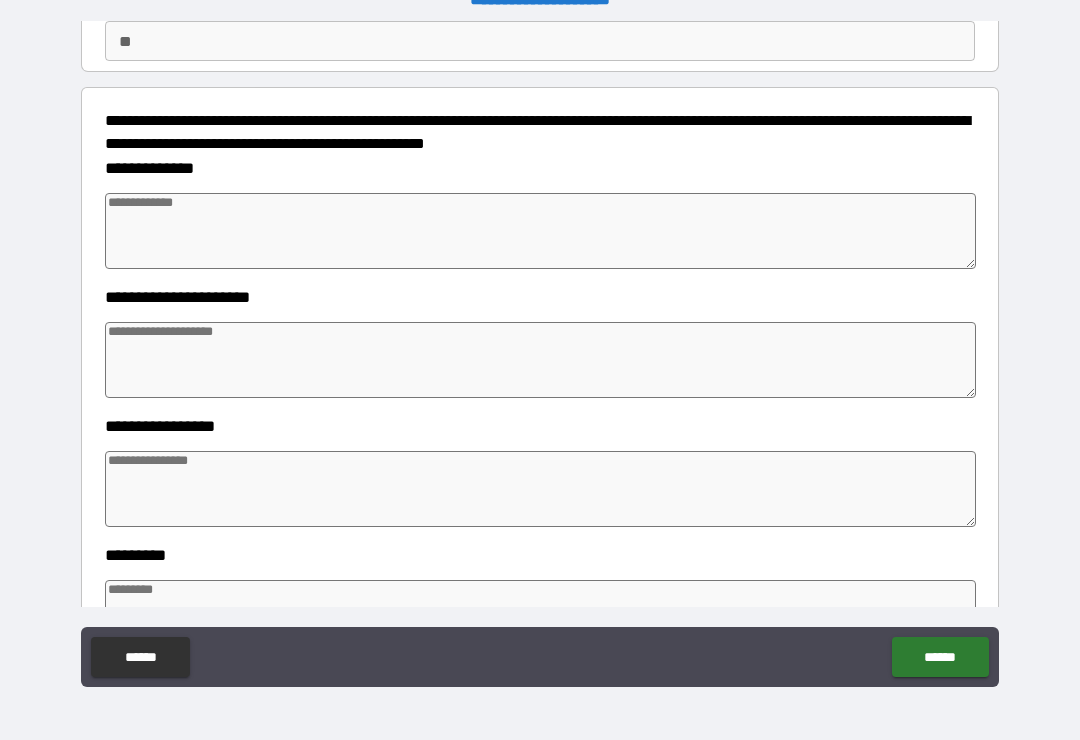 click at bounding box center (540, 231) 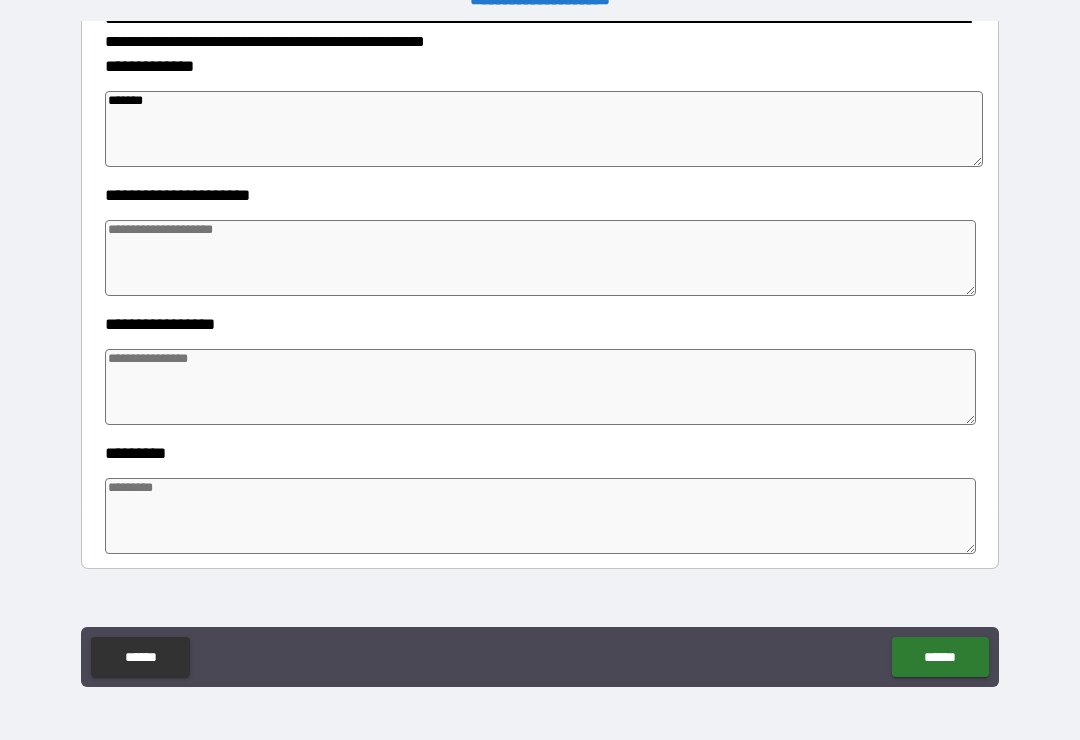 scroll, scrollTop: 302, scrollLeft: 0, axis: vertical 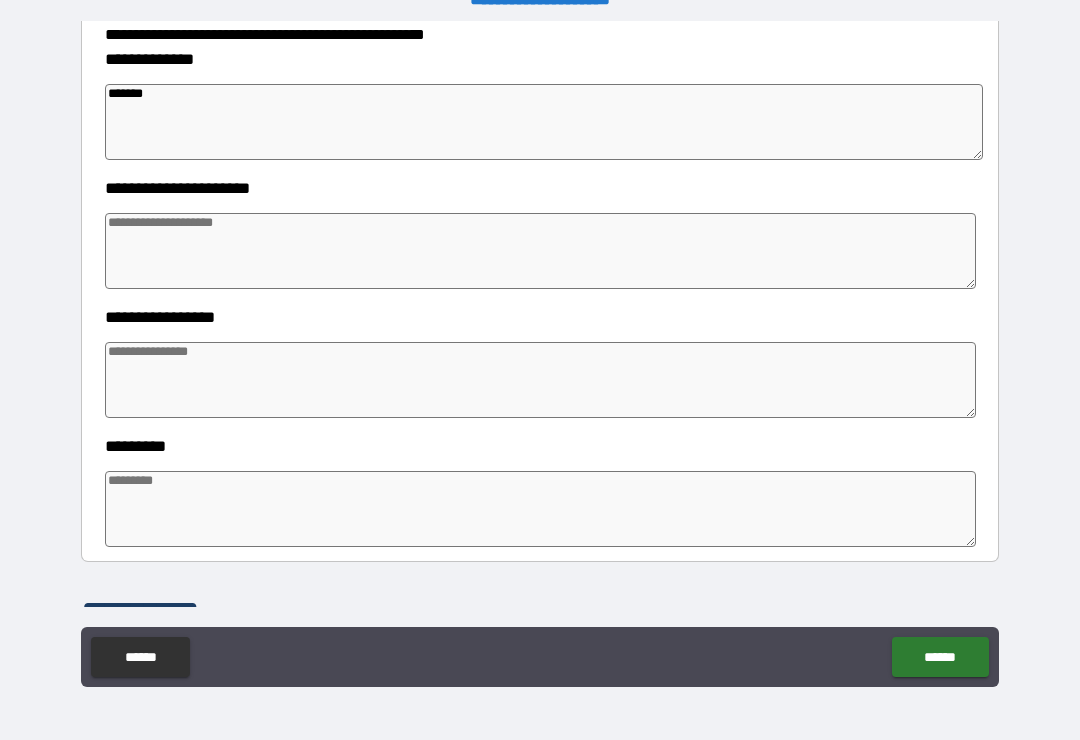 click at bounding box center [540, 251] 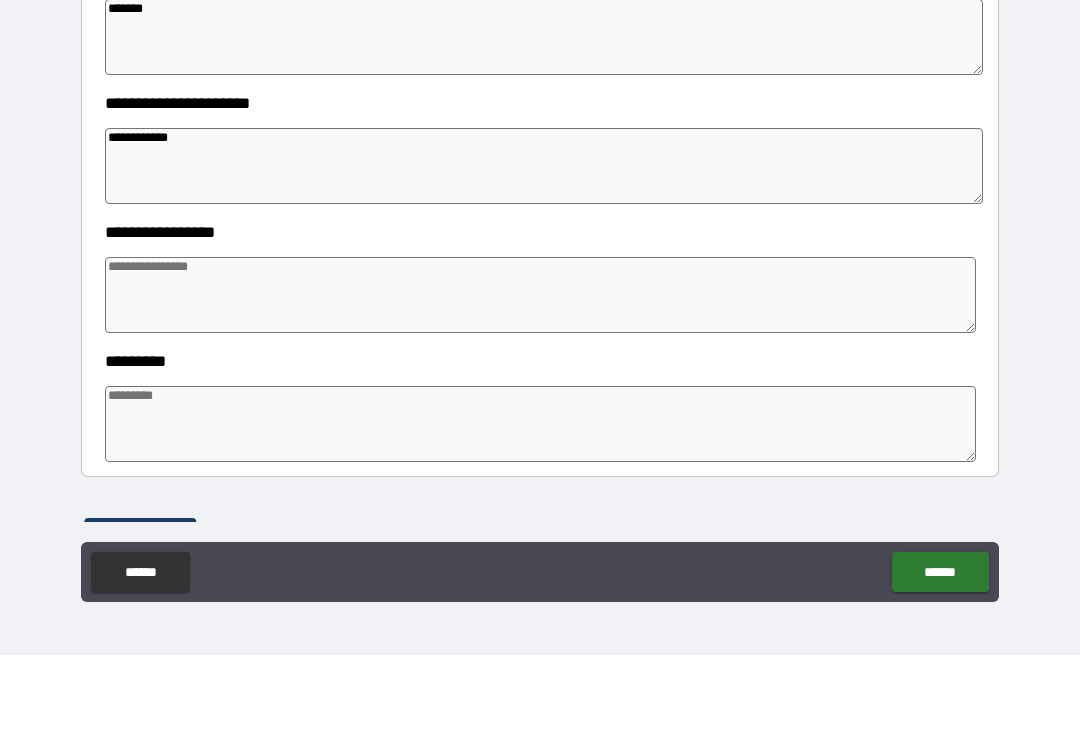 click at bounding box center (540, 380) 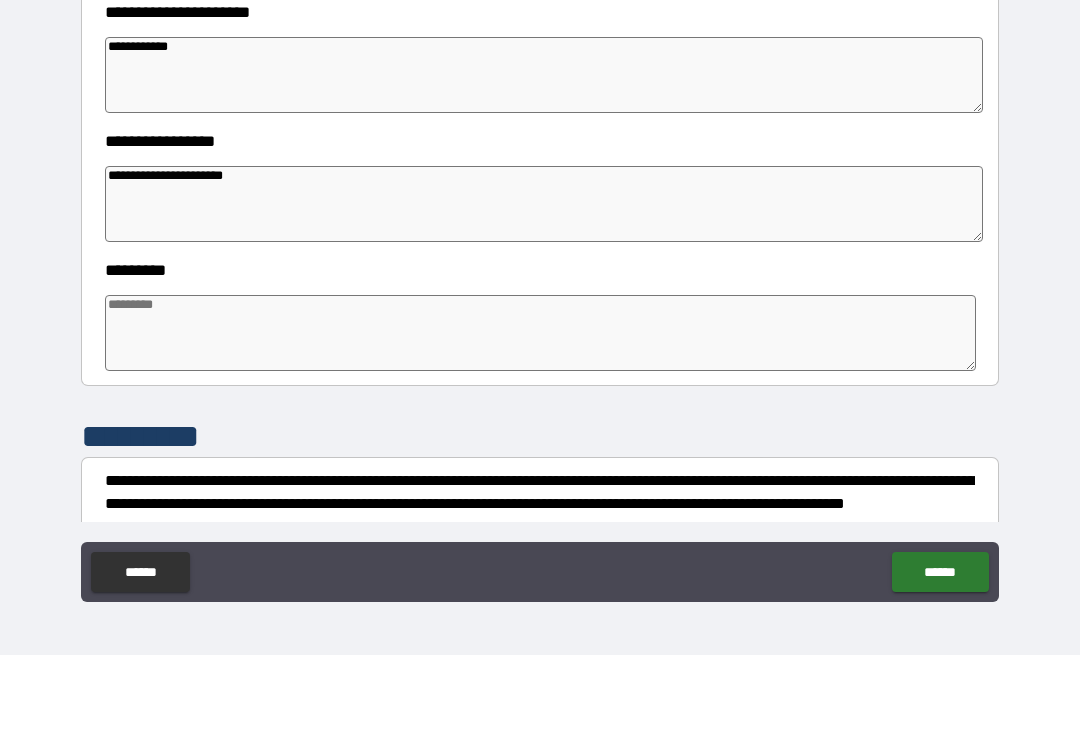 scroll, scrollTop: 385, scrollLeft: 0, axis: vertical 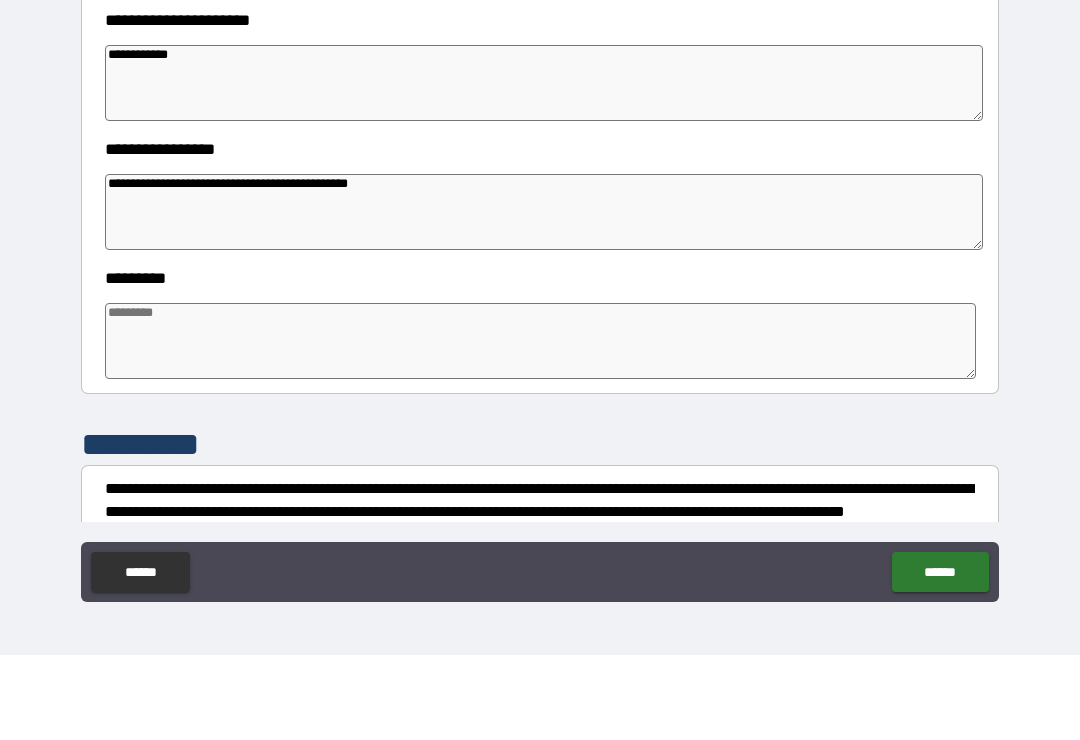 click on "**********" at bounding box center (540, 357) 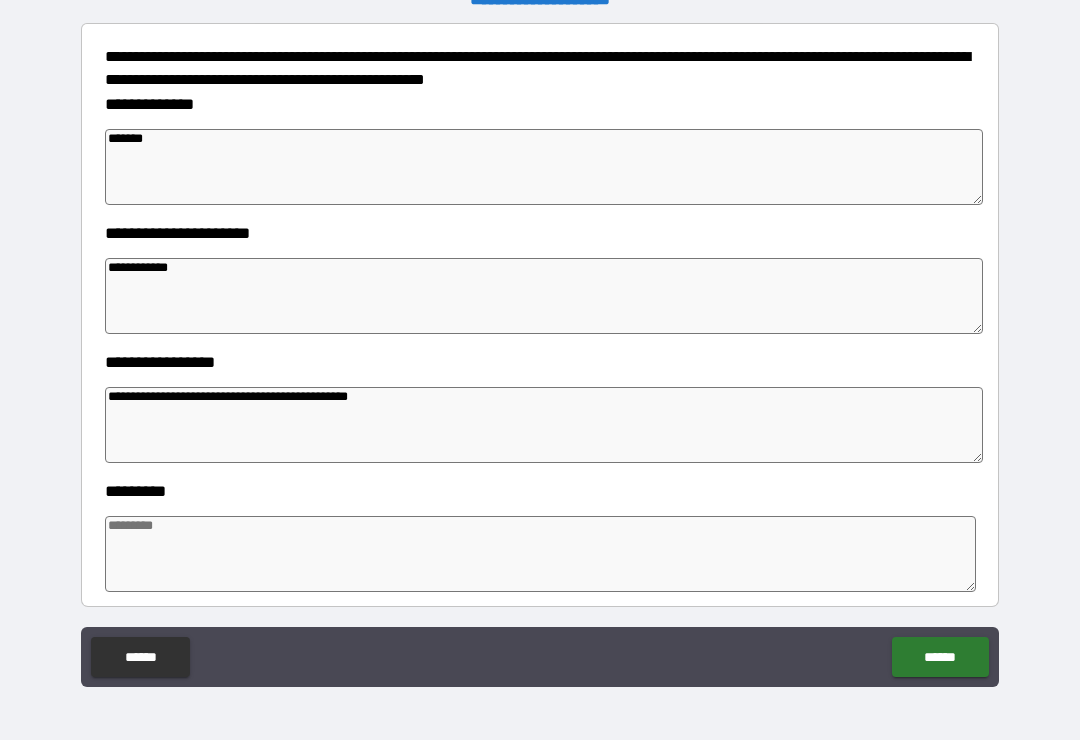 scroll, scrollTop: 260, scrollLeft: 0, axis: vertical 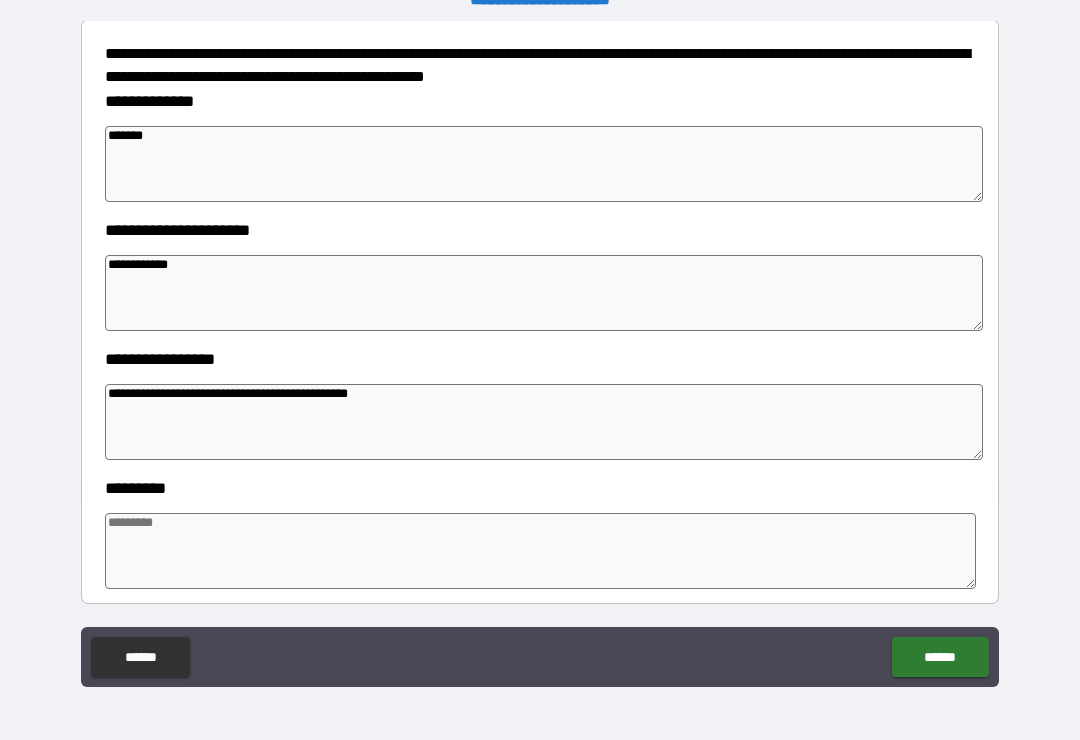 click on "*******" at bounding box center [544, 164] 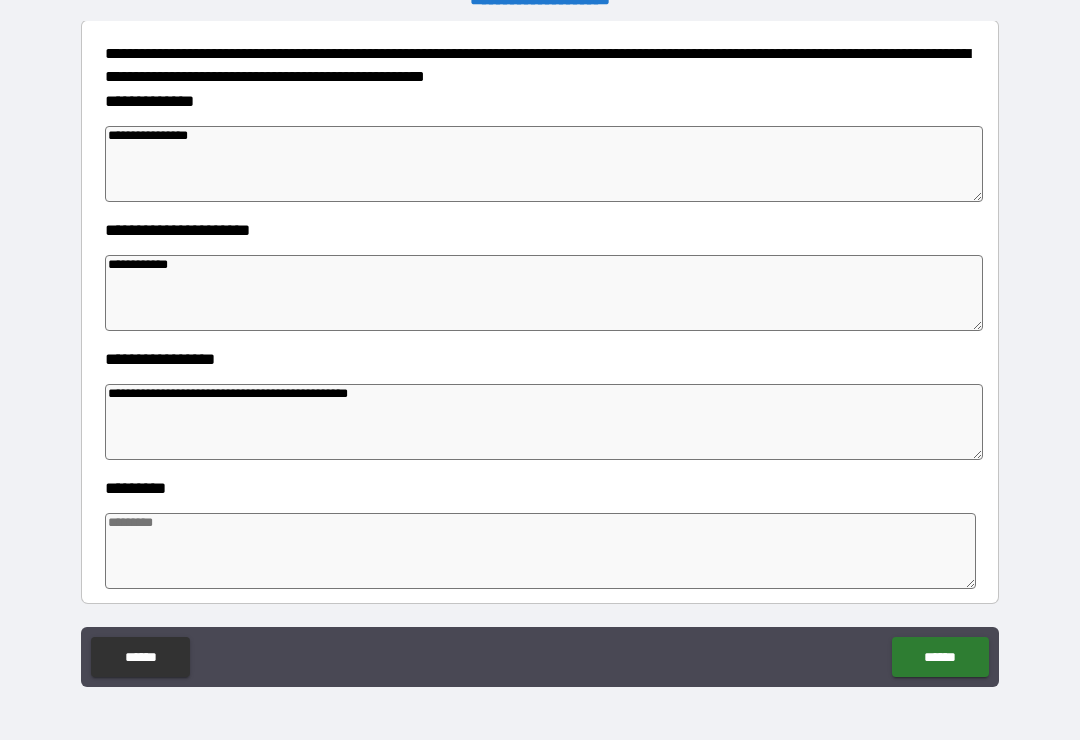 click on "**********" at bounding box center [540, 357] 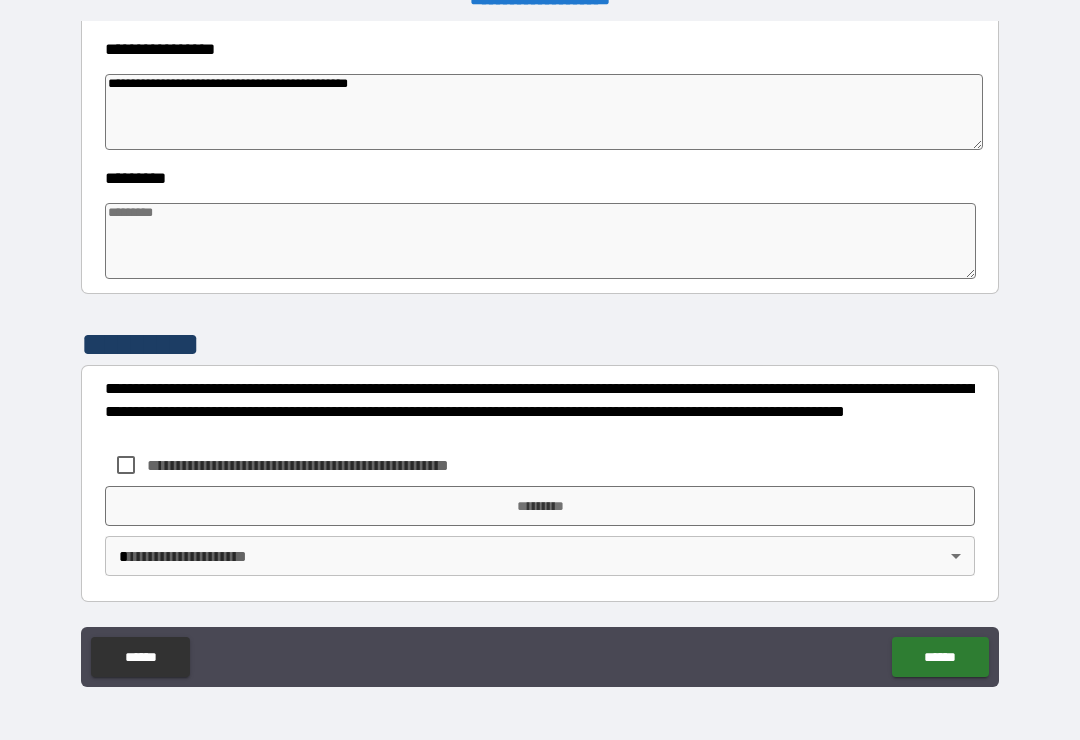 scroll, scrollTop: 570, scrollLeft: 0, axis: vertical 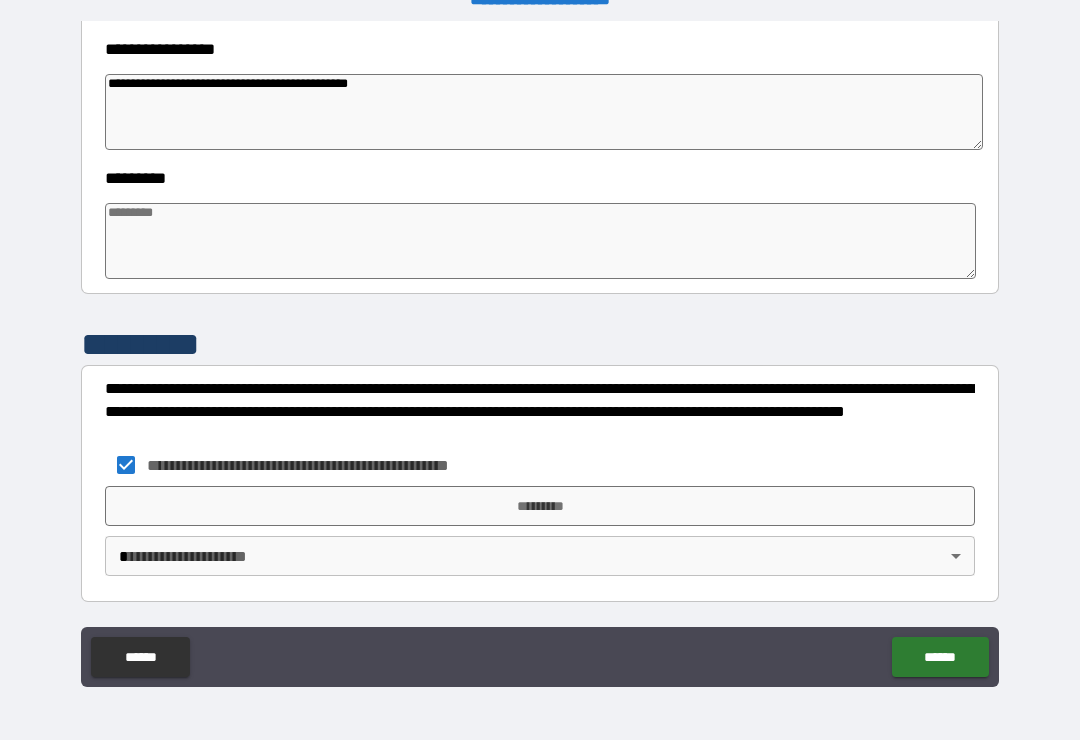 click on "*********" at bounding box center [540, 506] 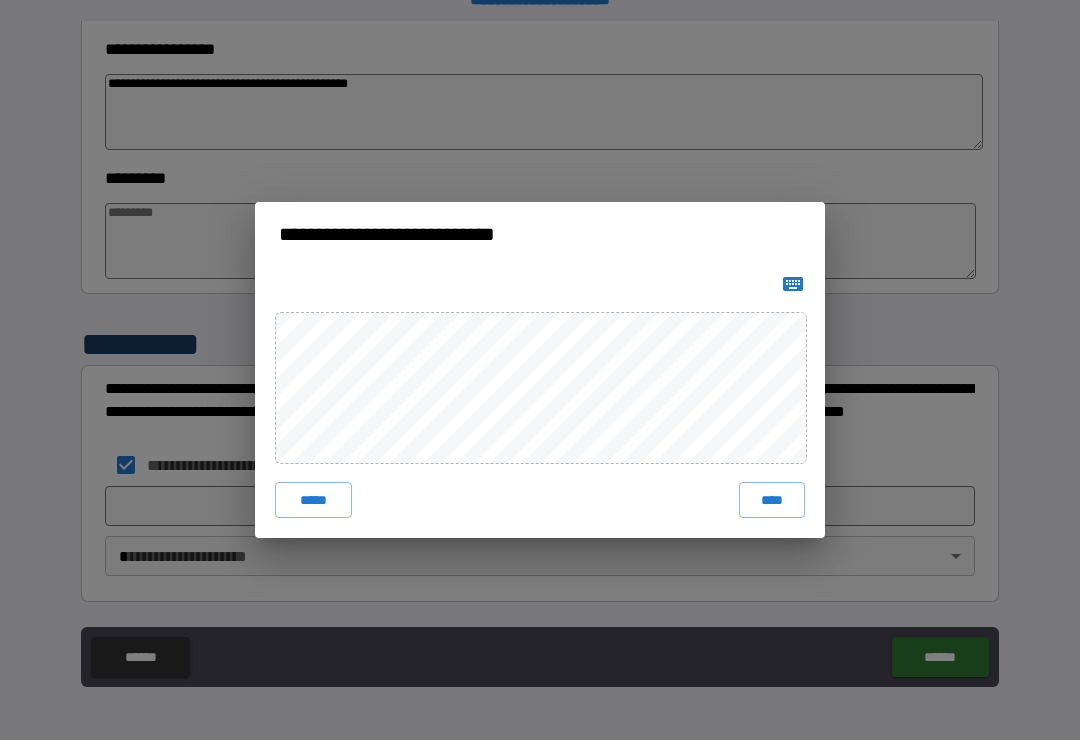click on "****" at bounding box center (772, 500) 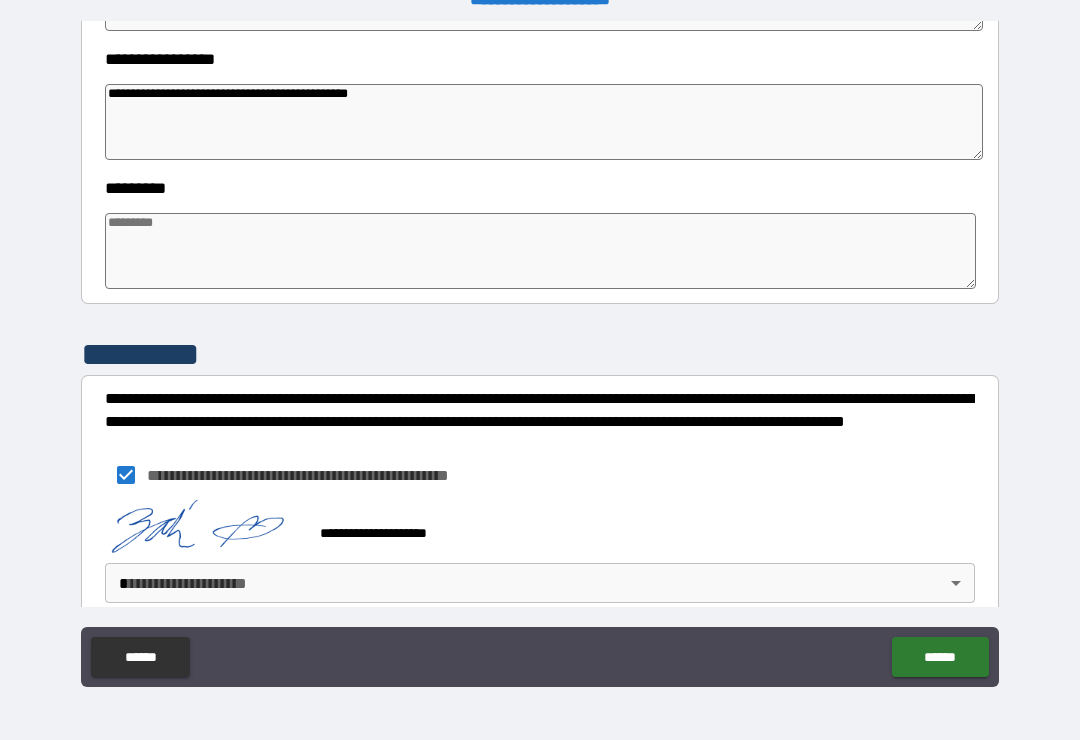 click on "**********" at bounding box center [540, 354] 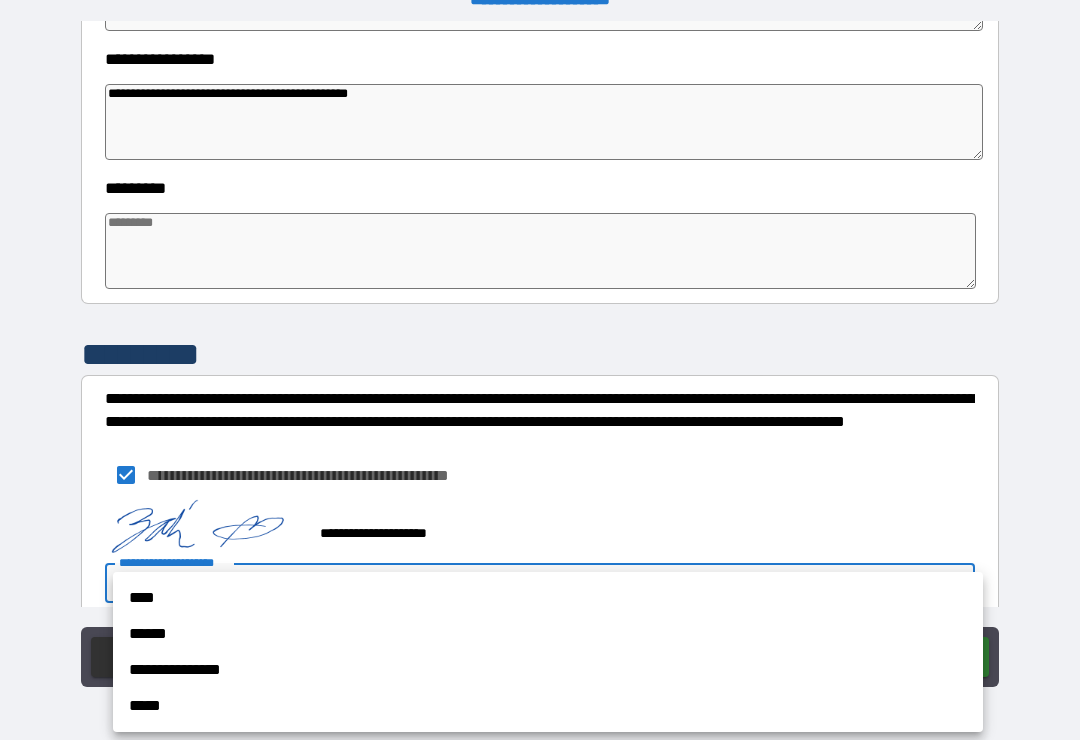 click on "****" at bounding box center (548, 598) 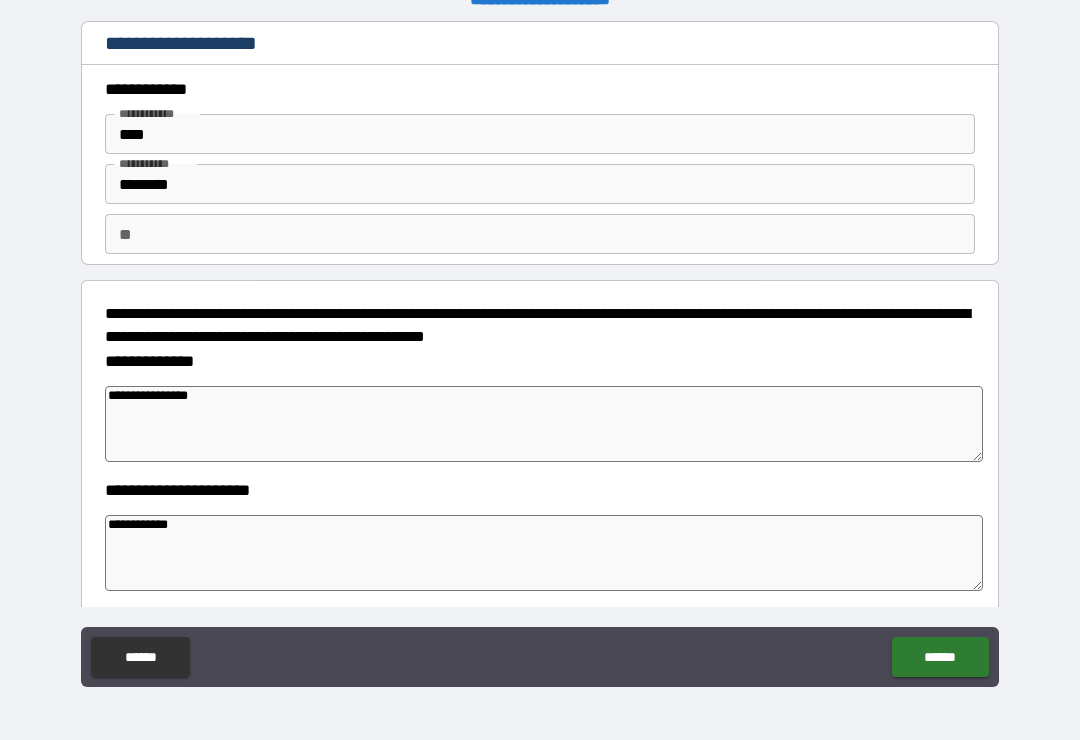 scroll, scrollTop: 0, scrollLeft: 0, axis: both 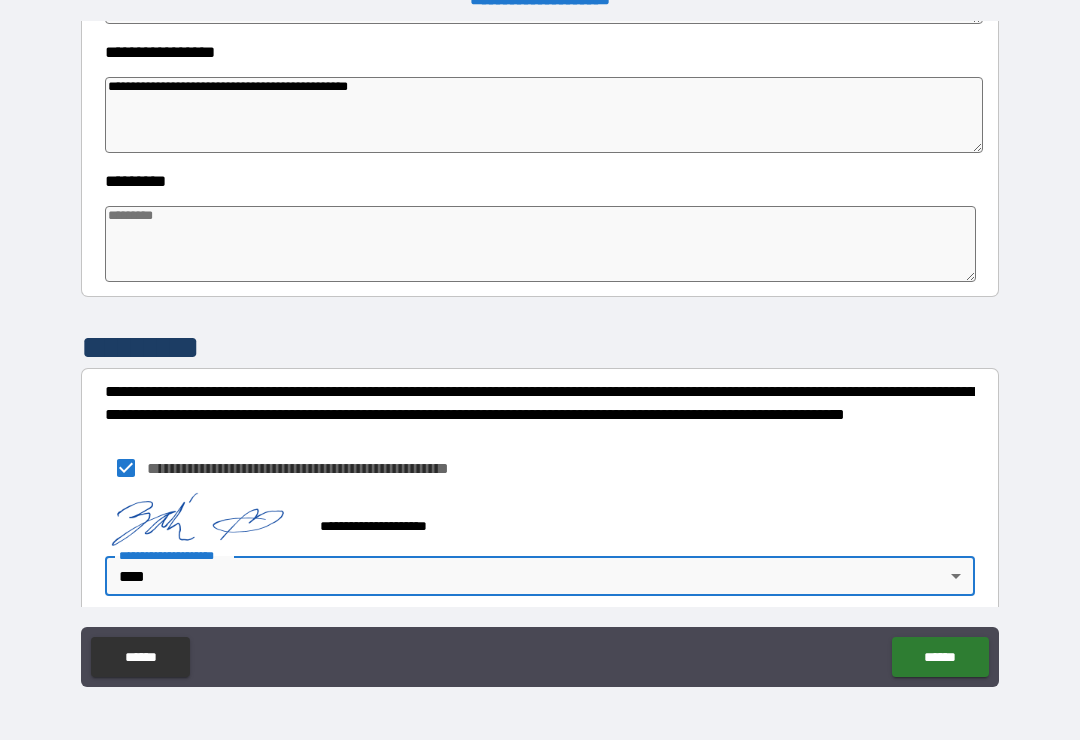click on "******" at bounding box center [940, 657] 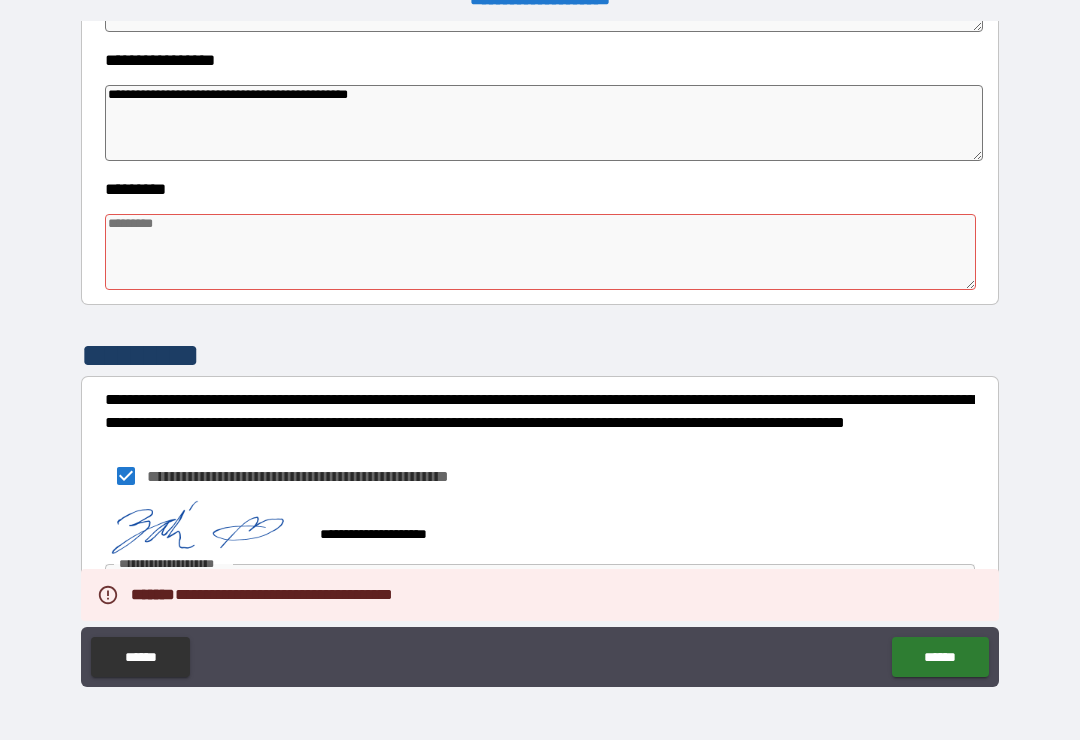scroll, scrollTop: 546, scrollLeft: 0, axis: vertical 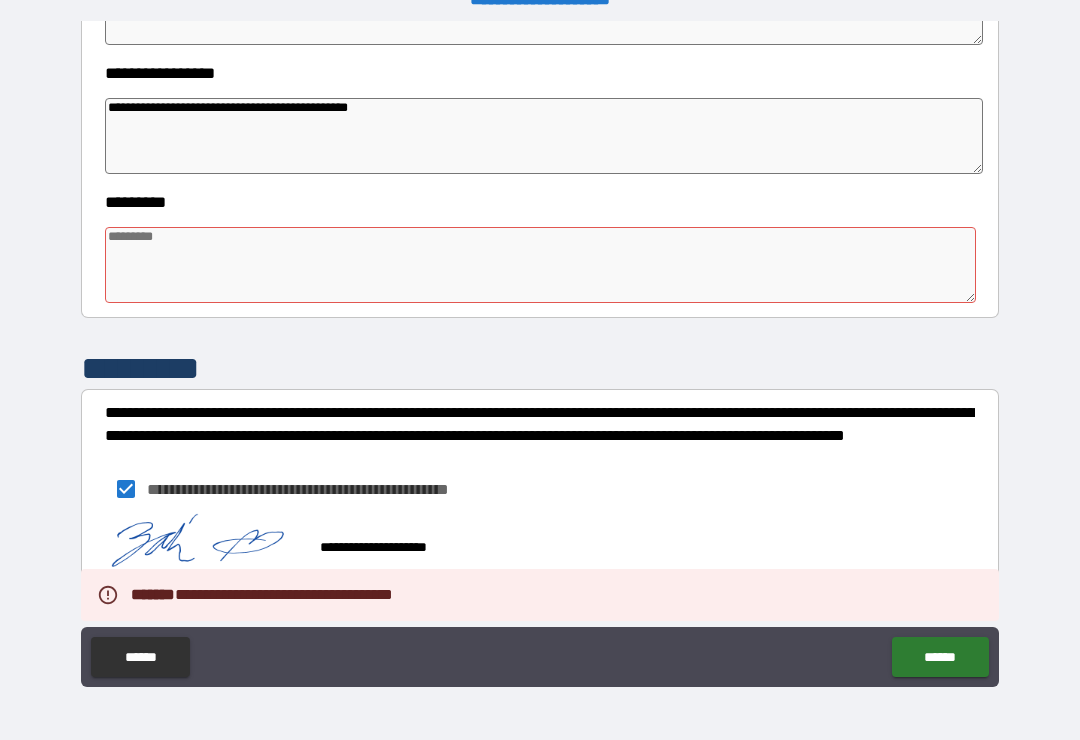 click at bounding box center (540, 265) 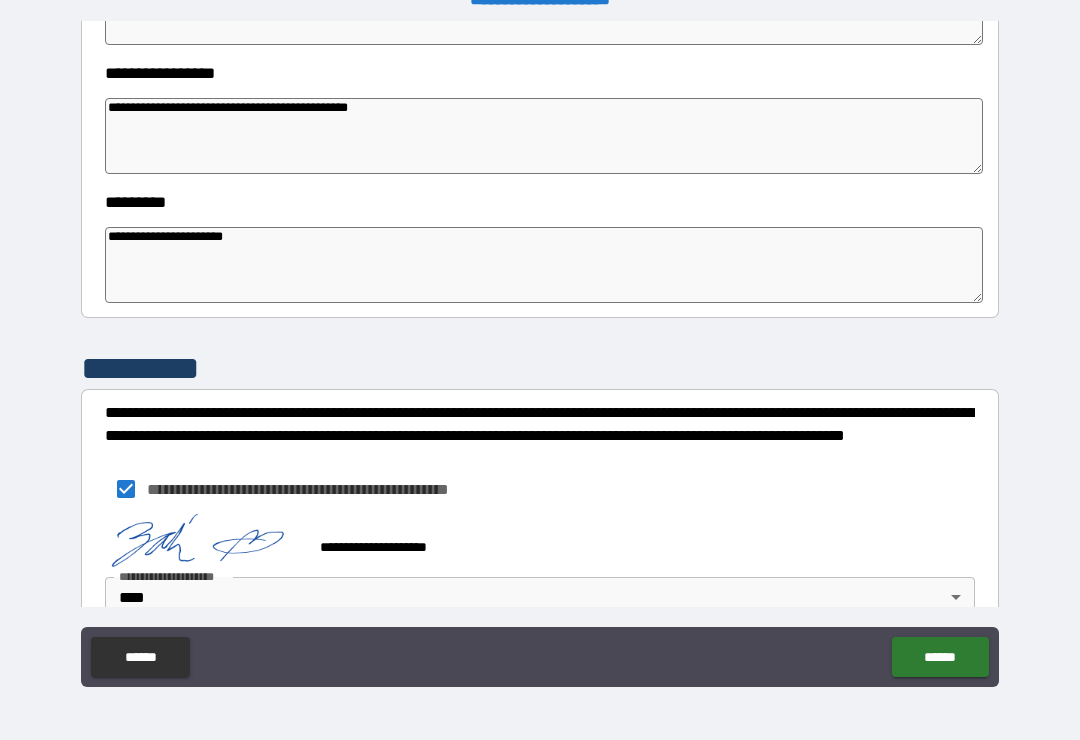click on "**********" at bounding box center [540, 357] 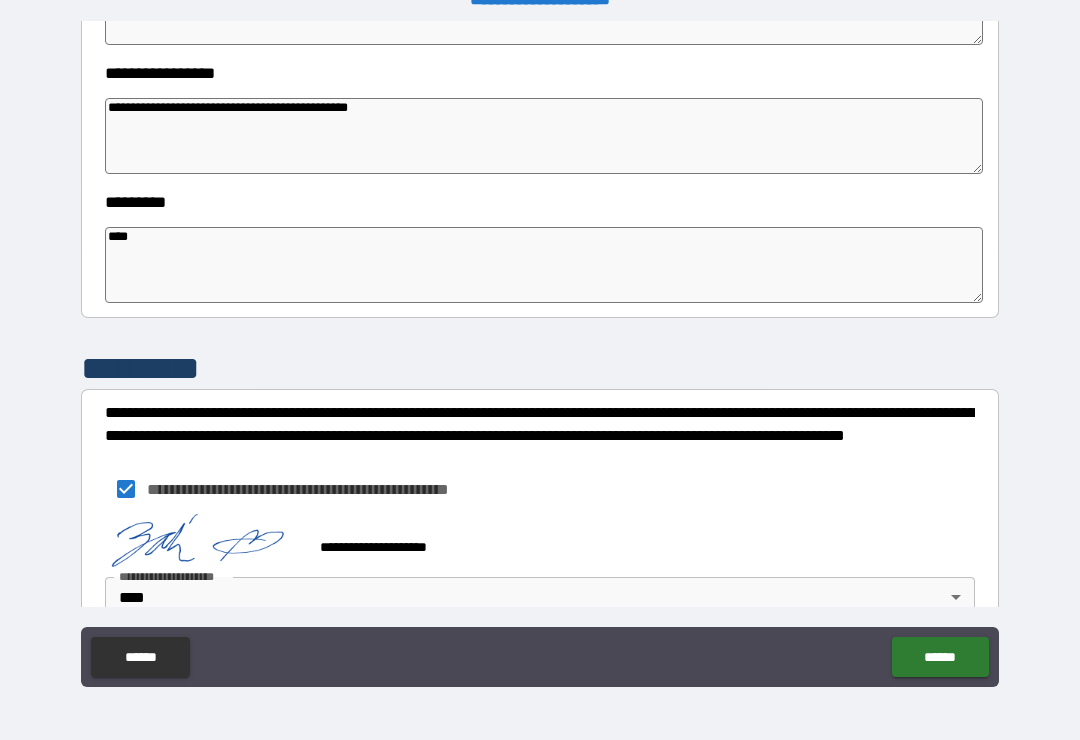 click on "**********" at bounding box center [540, 357] 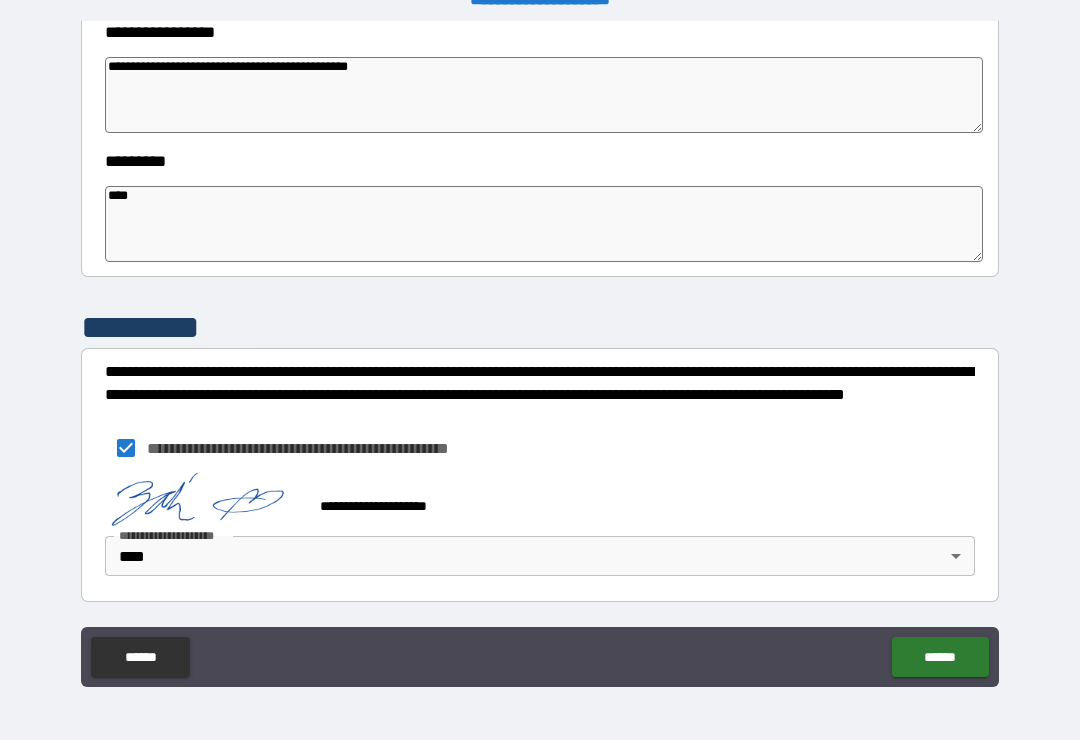 scroll, scrollTop: 587, scrollLeft: 0, axis: vertical 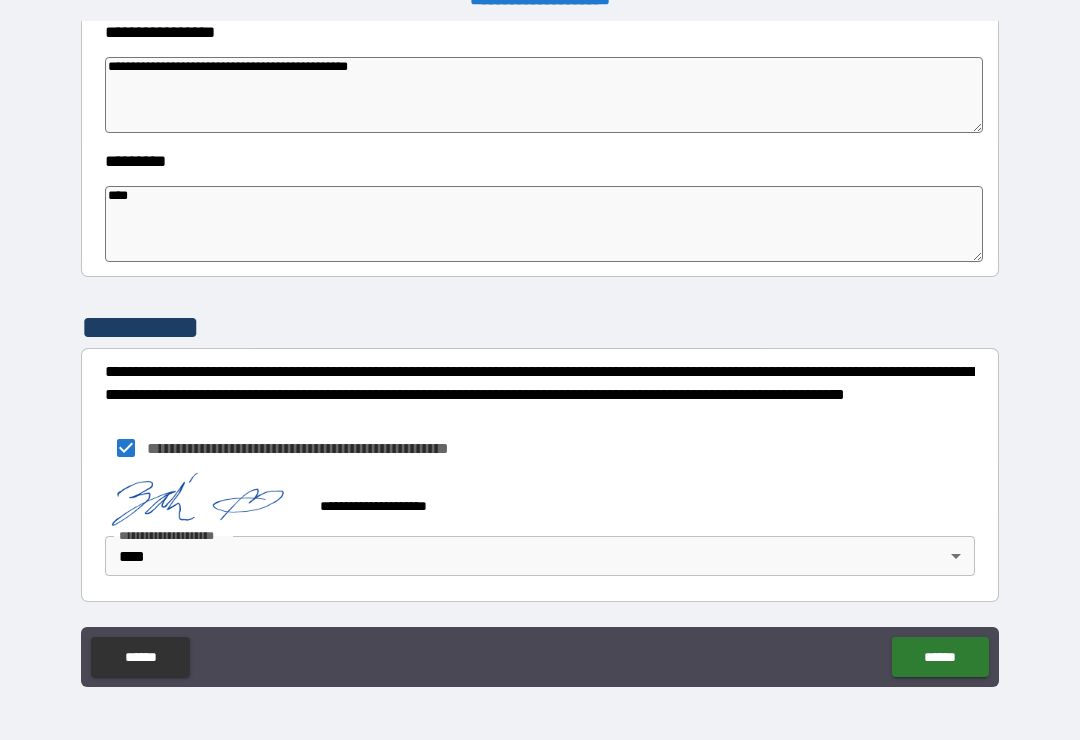 click on "******" at bounding box center (940, 657) 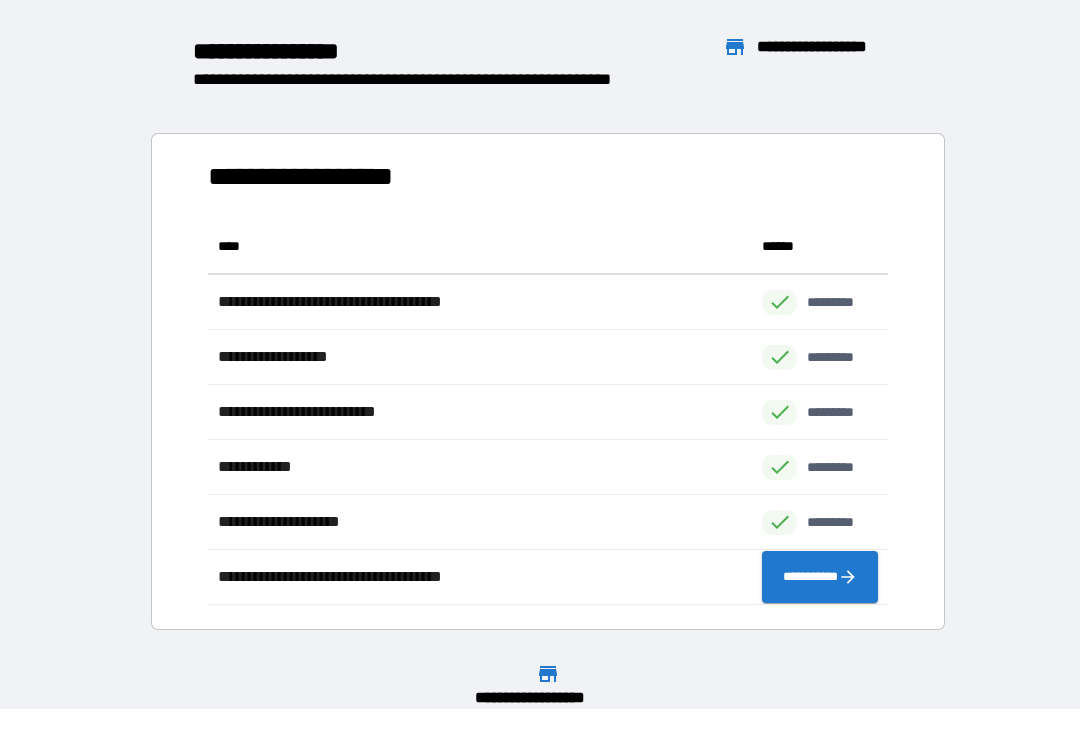 scroll, scrollTop: 1, scrollLeft: 1, axis: both 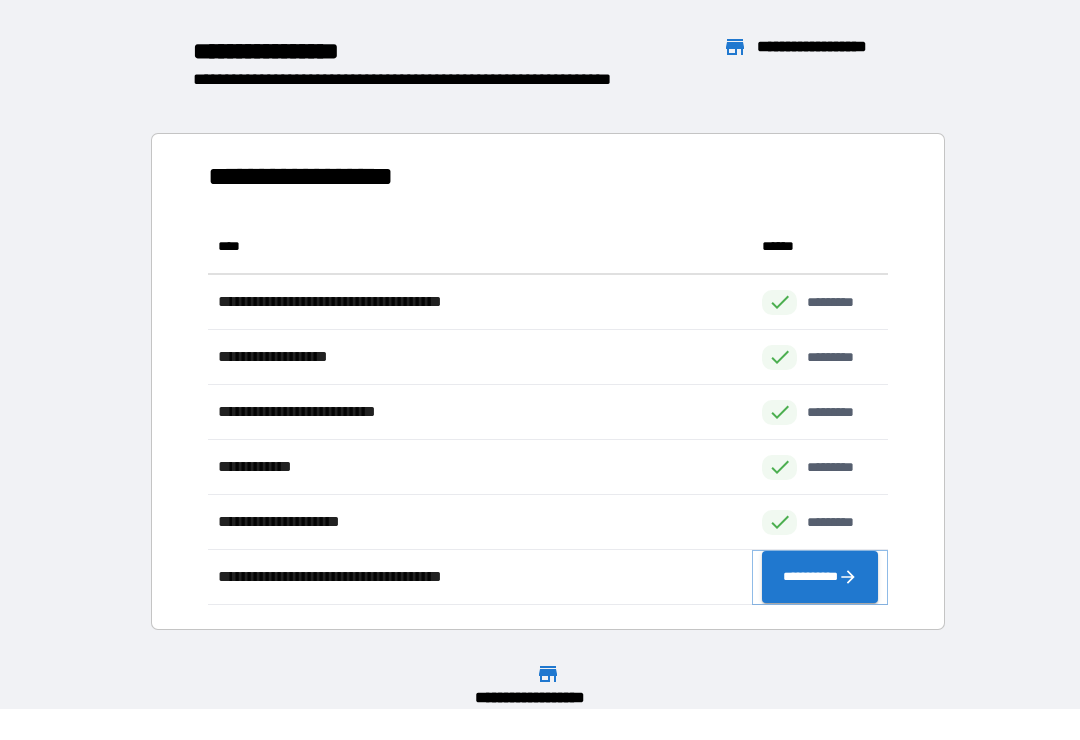 click on "**********" at bounding box center [820, 577] 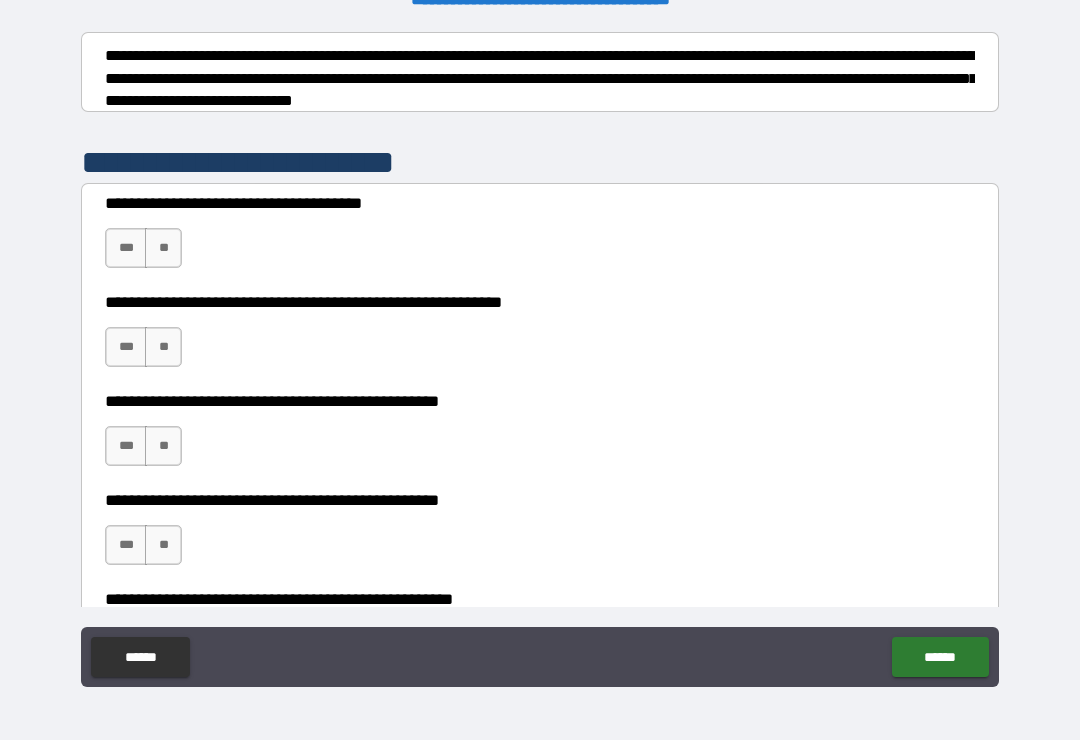 scroll, scrollTop: 310, scrollLeft: 0, axis: vertical 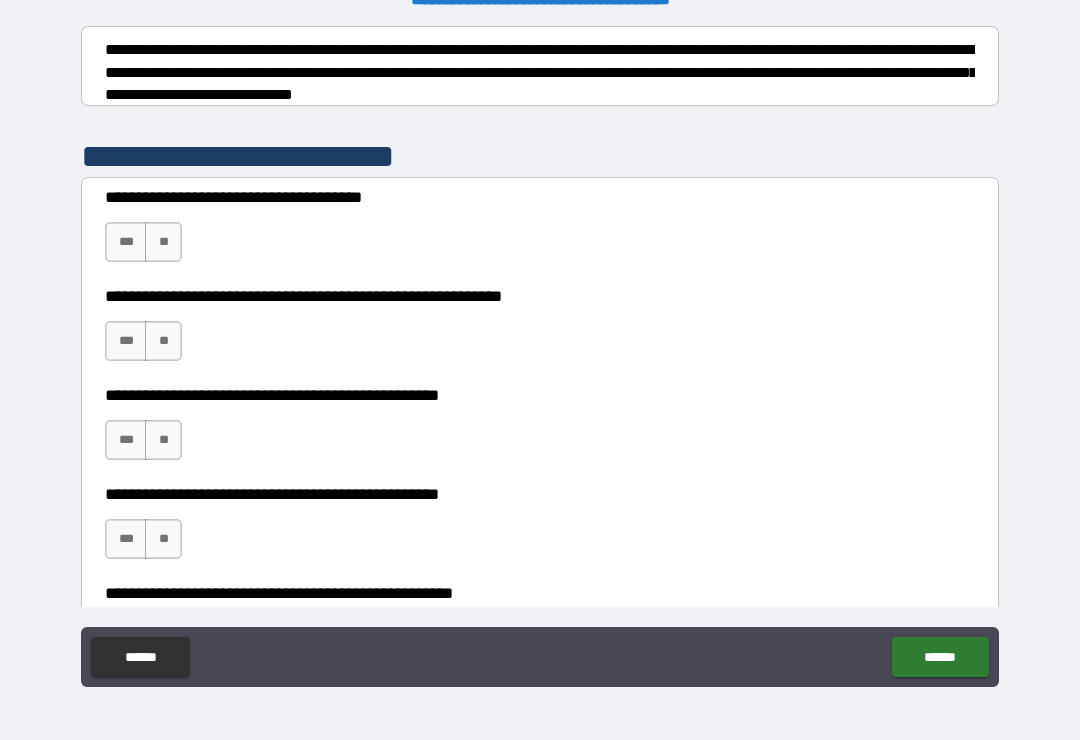 click on "**" at bounding box center [163, 242] 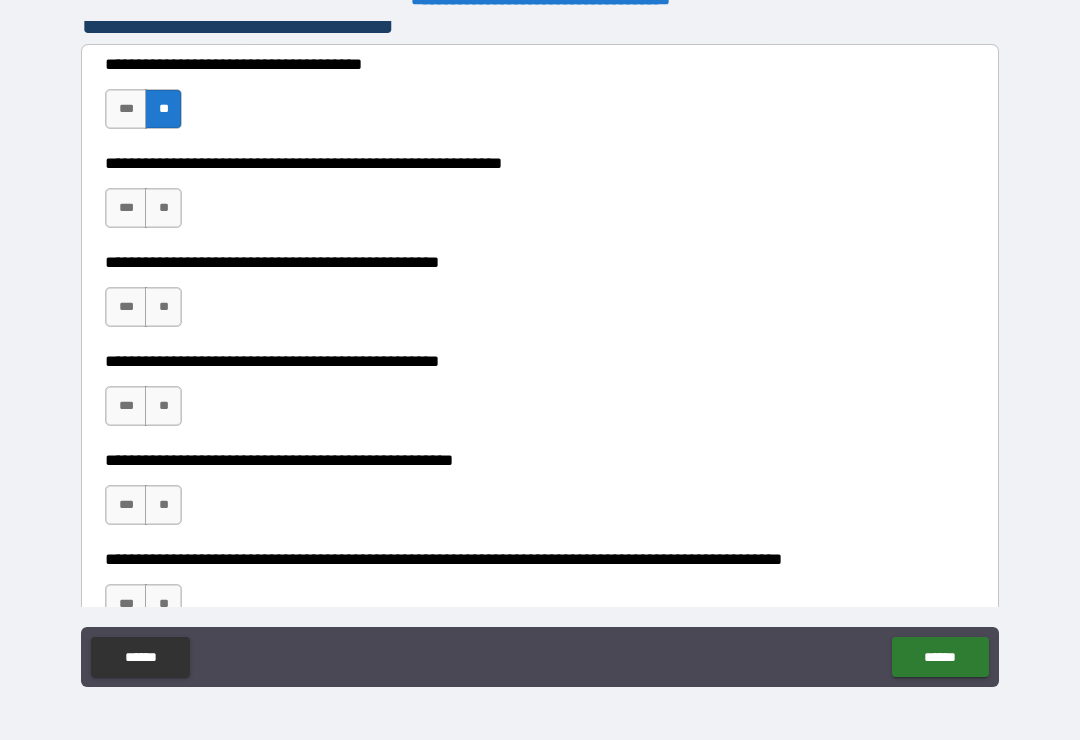 scroll, scrollTop: 450, scrollLeft: 0, axis: vertical 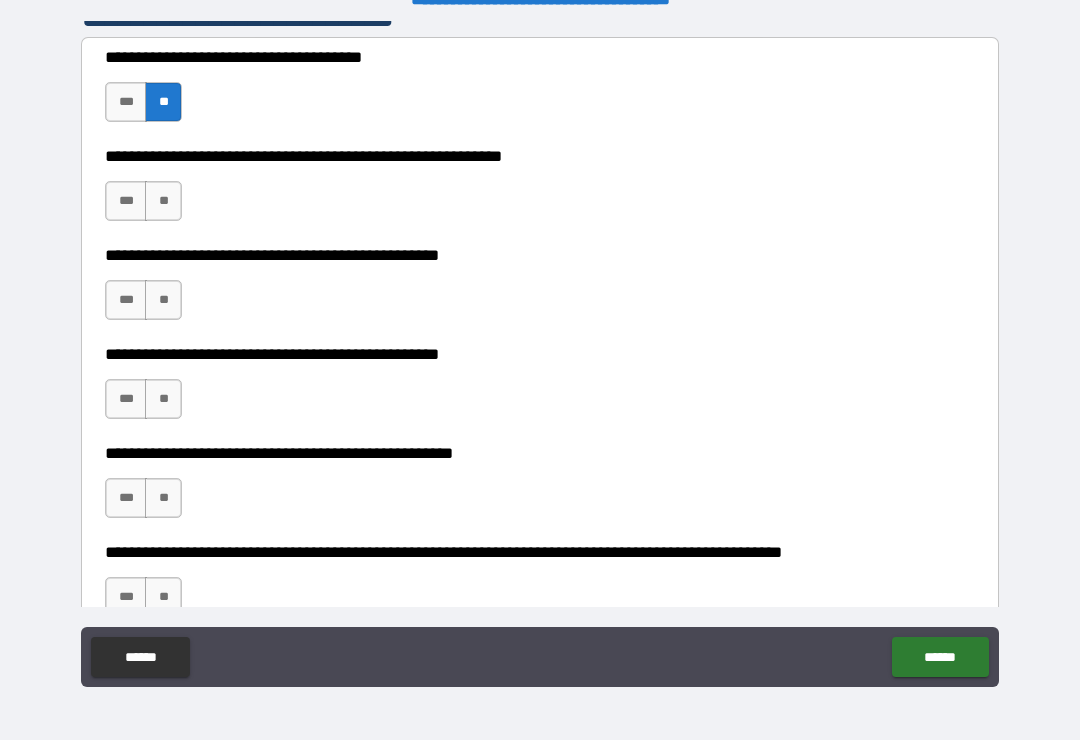 click on "**" at bounding box center [163, 300] 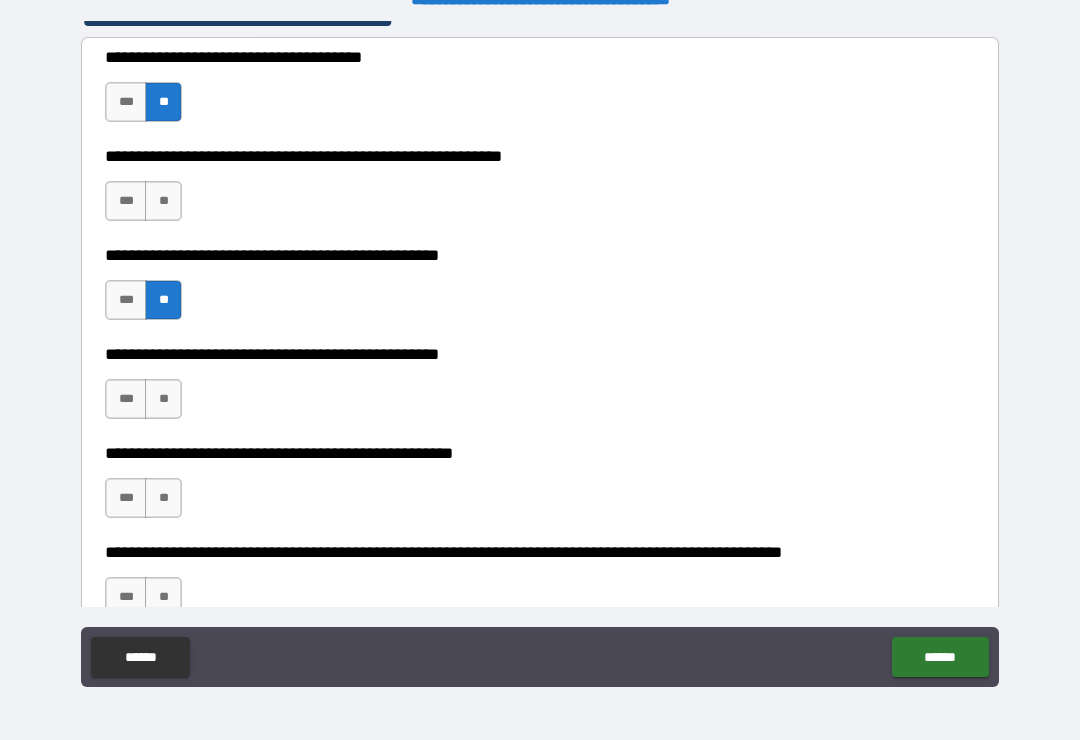 click on "**" at bounding box center (163, 399) 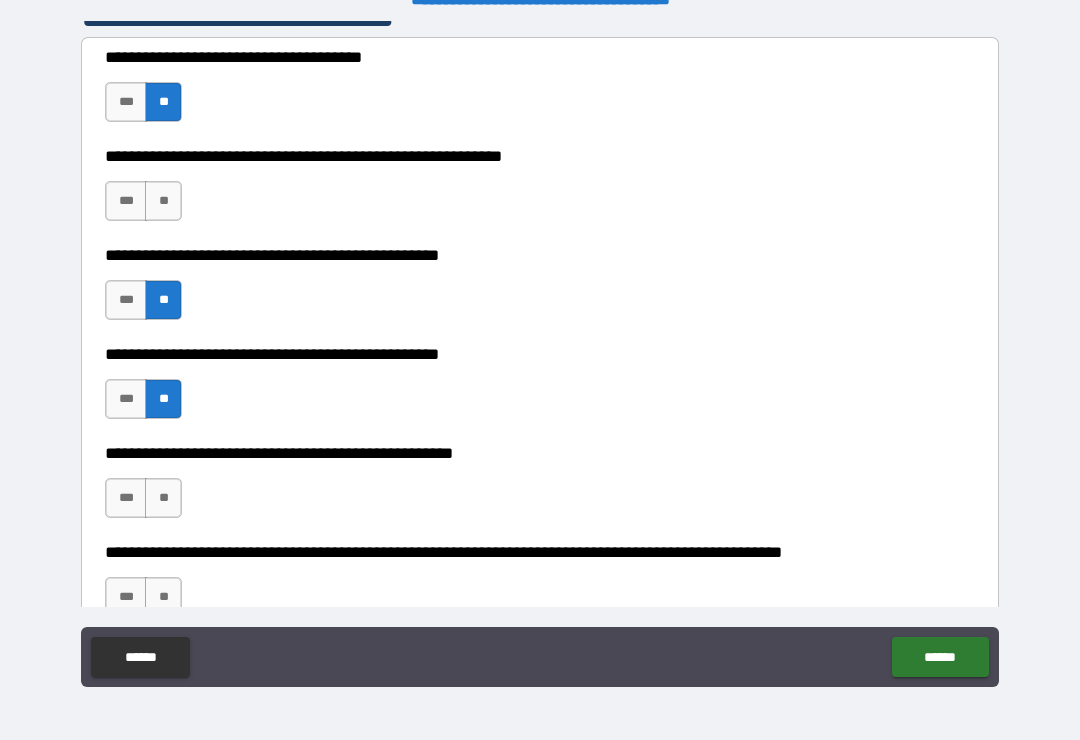 scroll, scrollTop: 477, scrollLeft: 0, axis: vertical 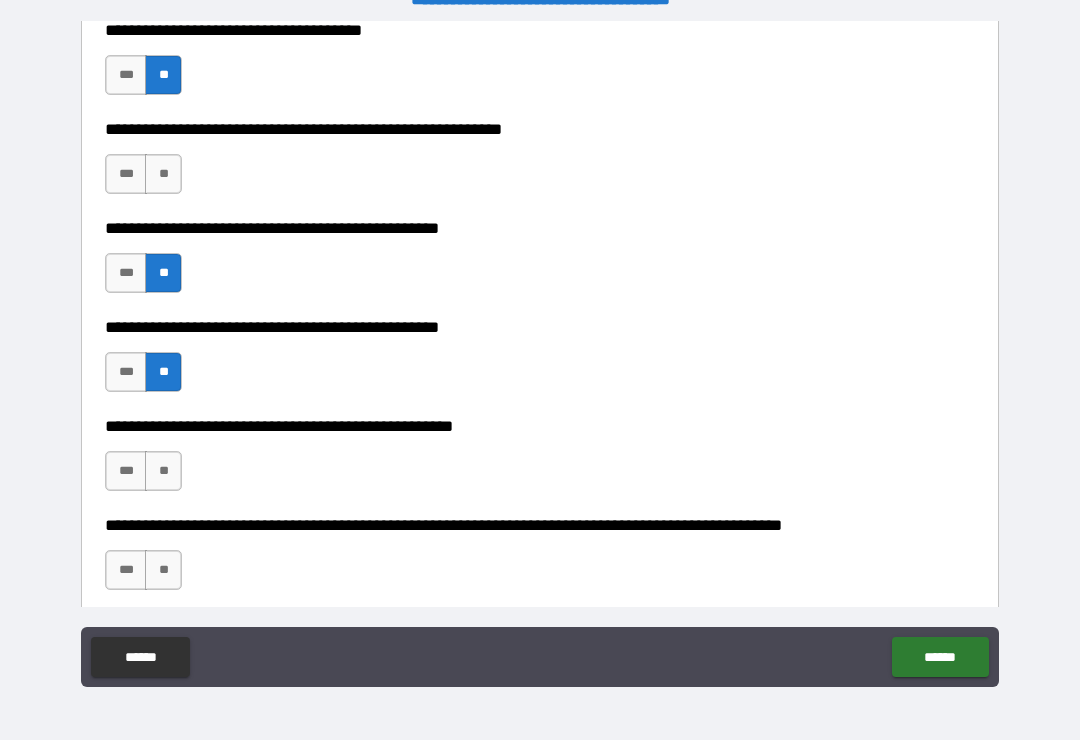click on "***" at bounding box center (126, 372) 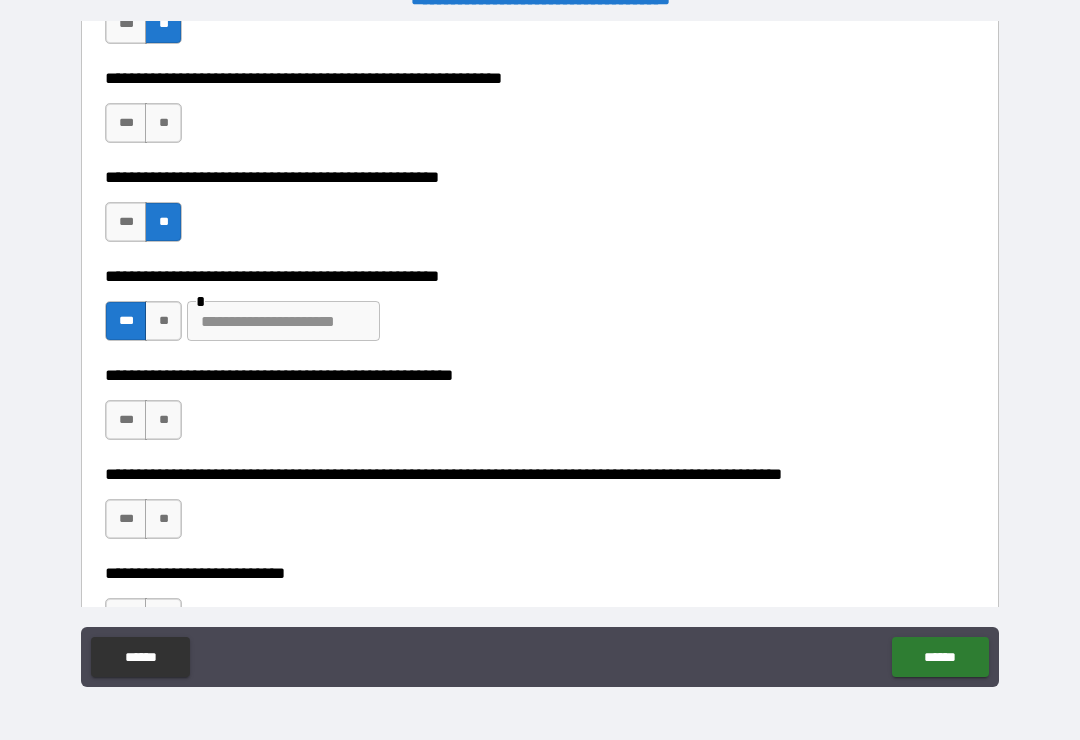 scroll, scrollTop: 535, scrollLeft: 0, axis: vertical 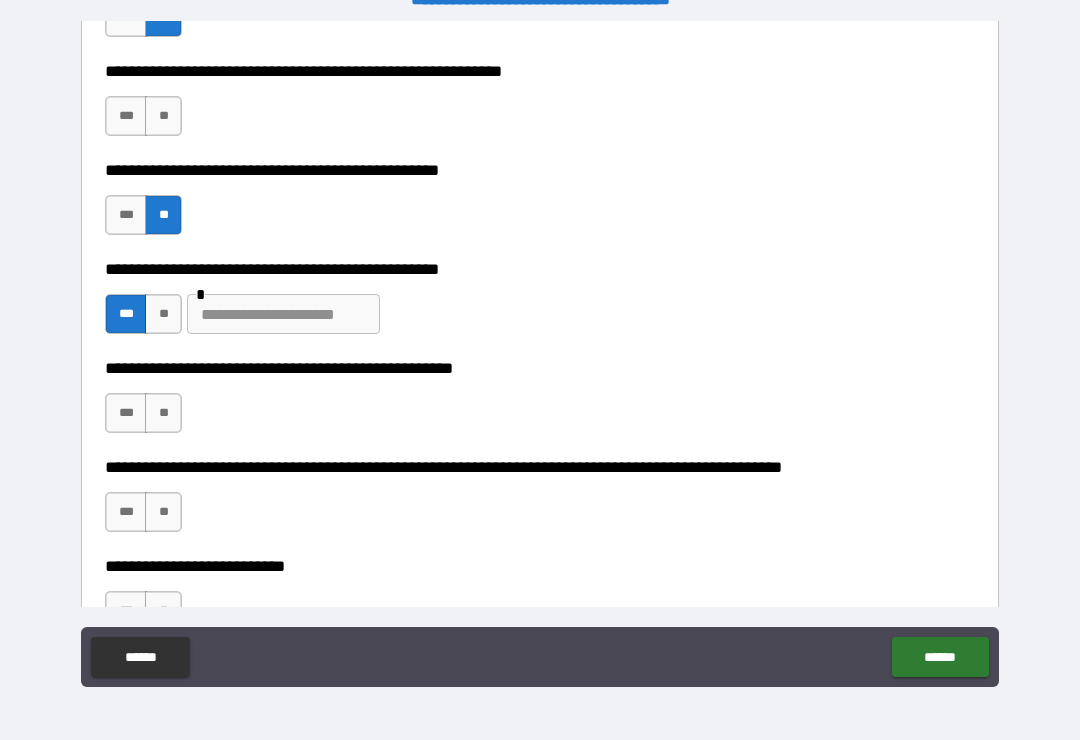 click on "**" at bounding box center [163, 314] 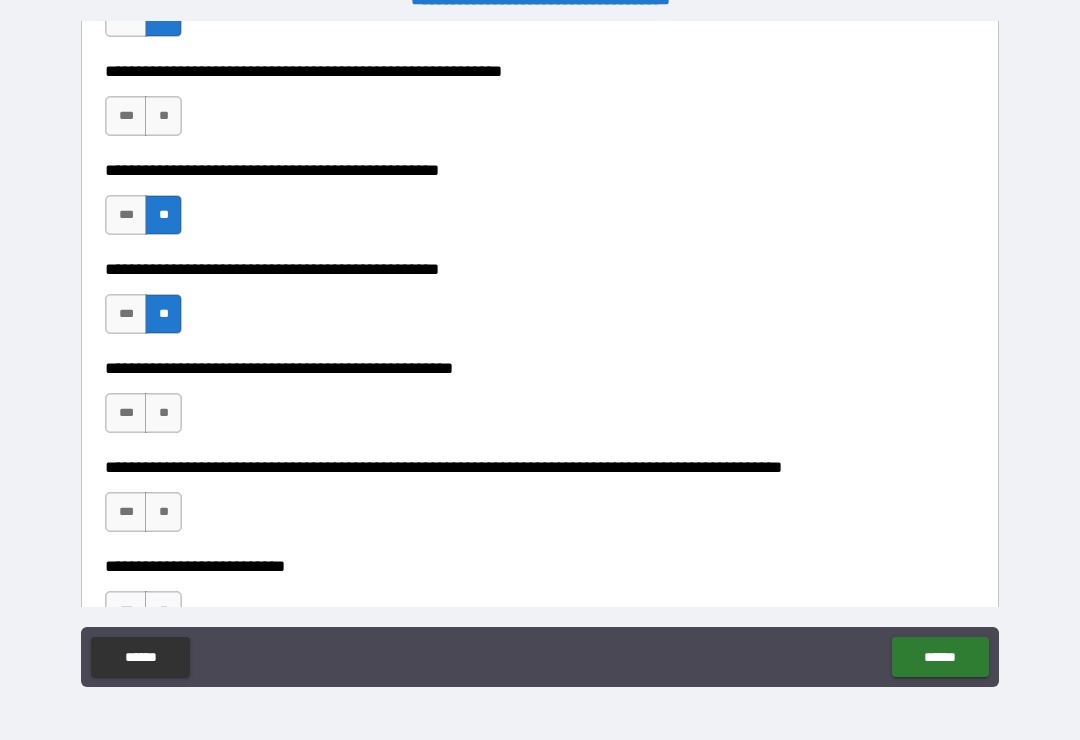click on "**" at bounding box center (163, 413) 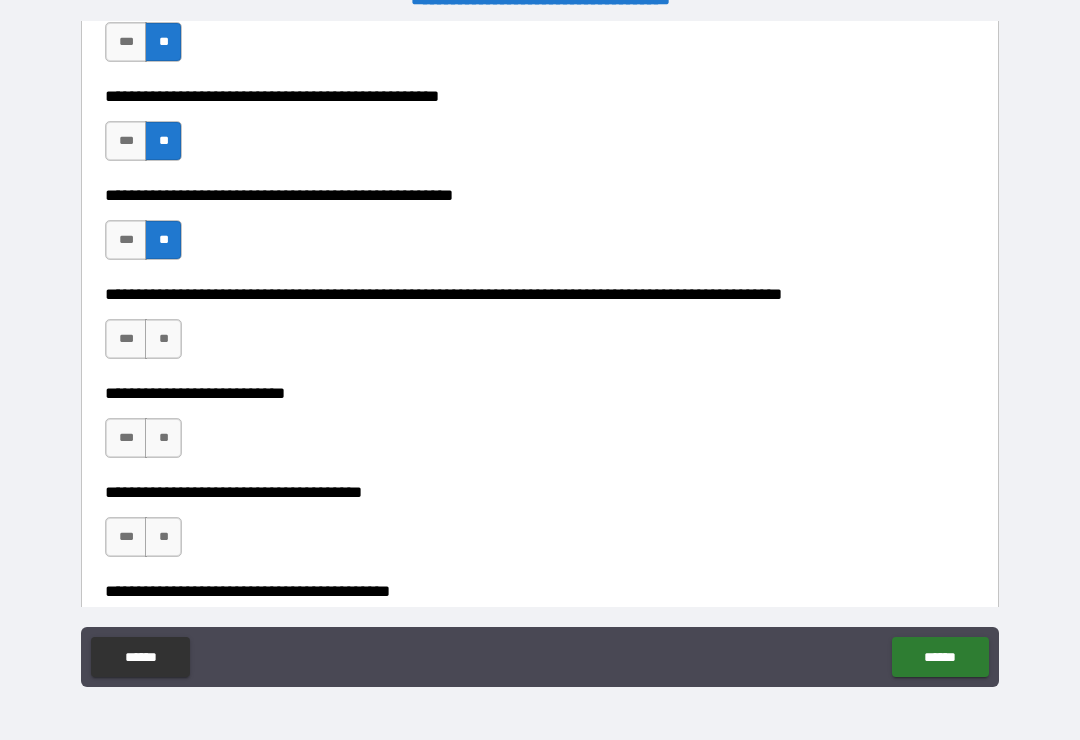 scroll, scrollTop: 721, scrollLeft: 0, axis: vertical 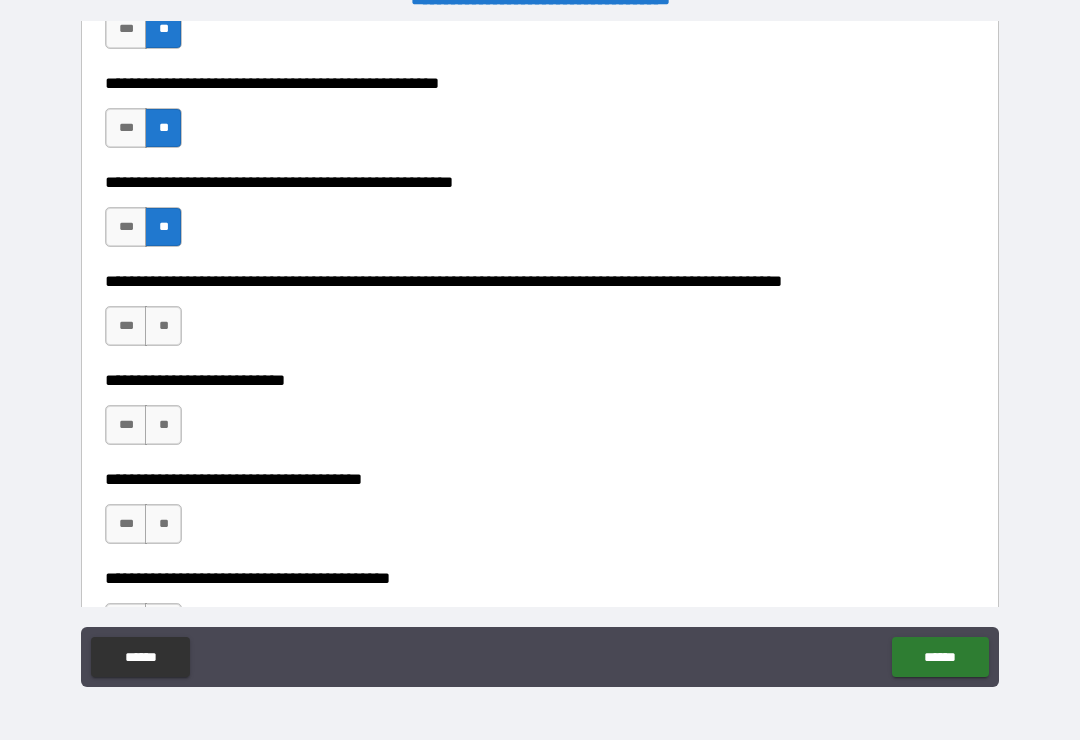click on "**" at bounding box center (163, 326) 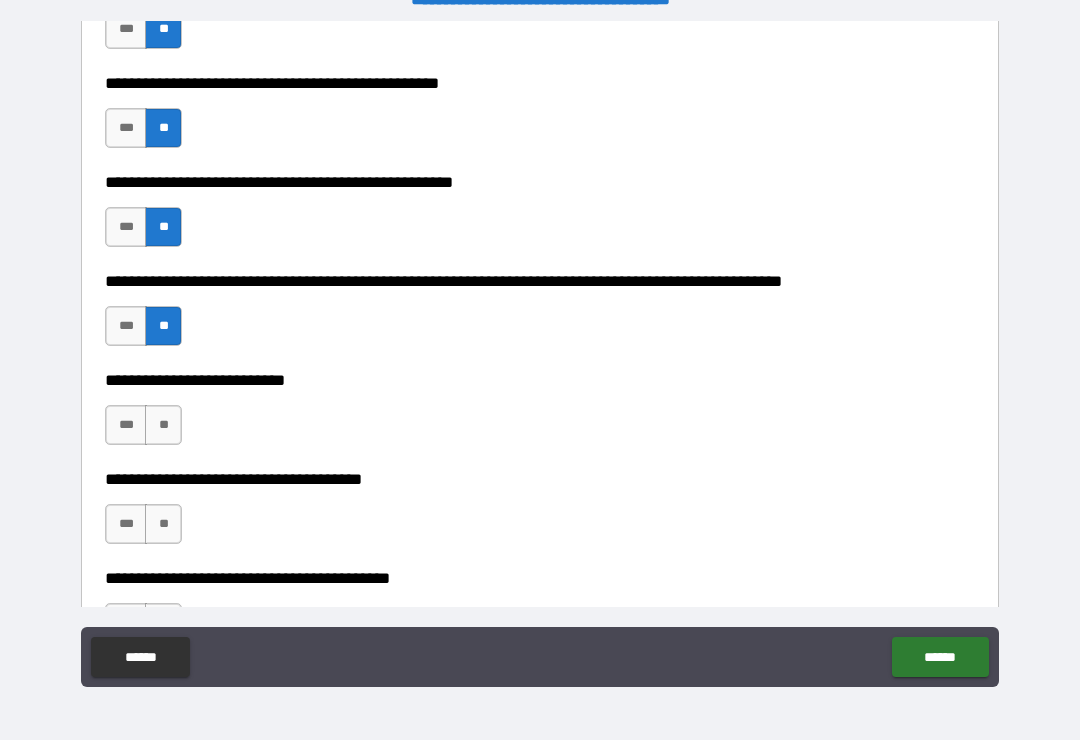 click on "**" at bounding box center (163, 425) 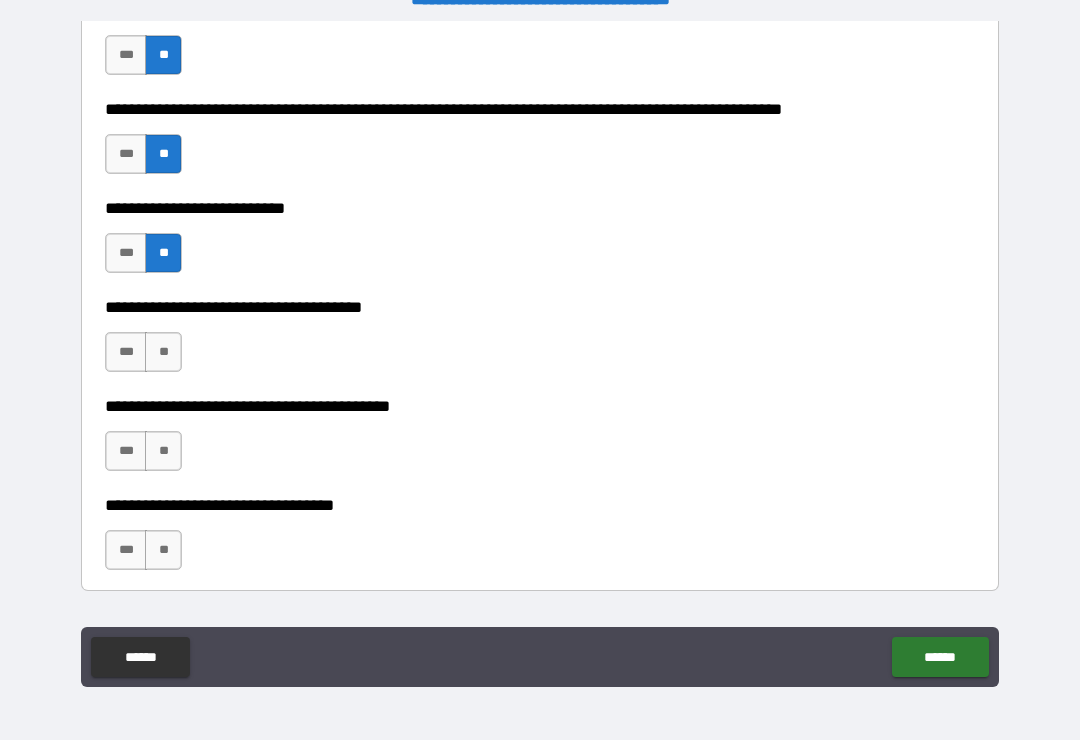 scroll, scrollTop: 948, scrollLeft: 0, axis: vertical 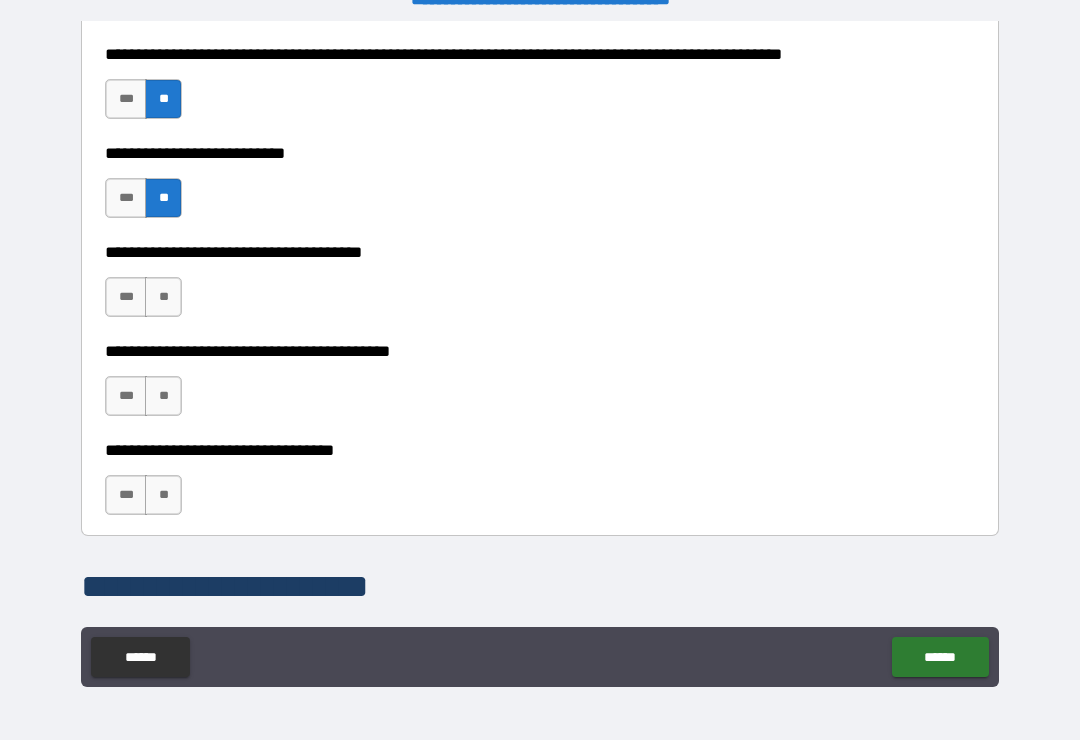 click on "**" at bounding box center [163, 297] 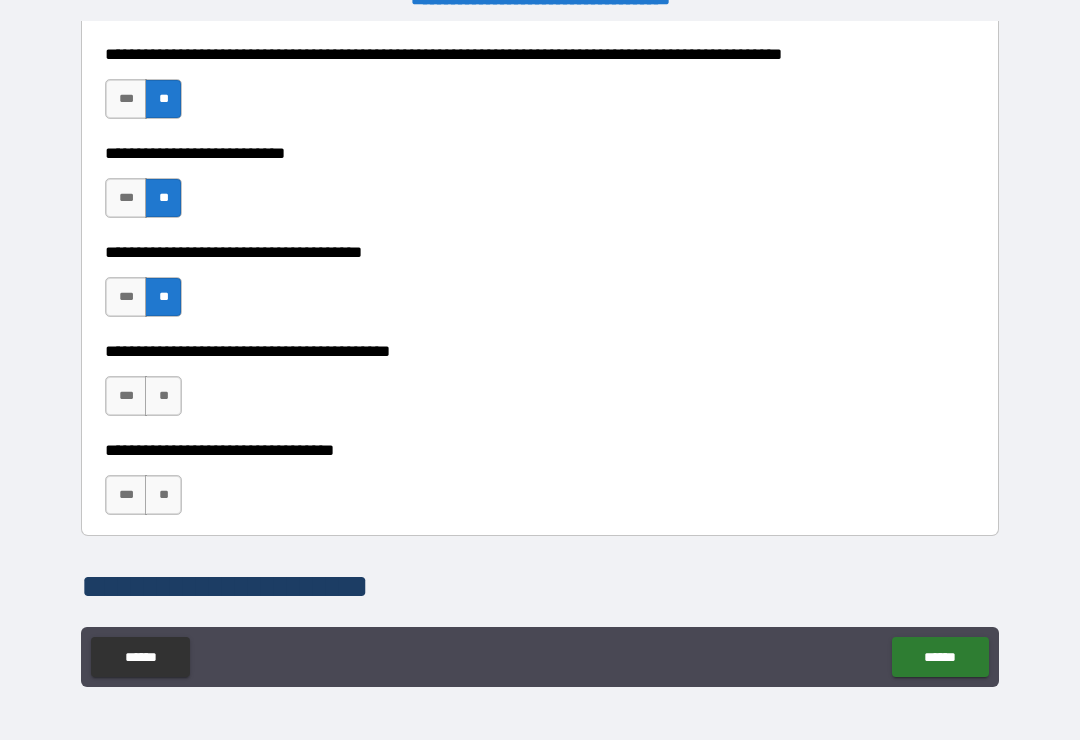 click on "***" at bounding box center [126, 396] 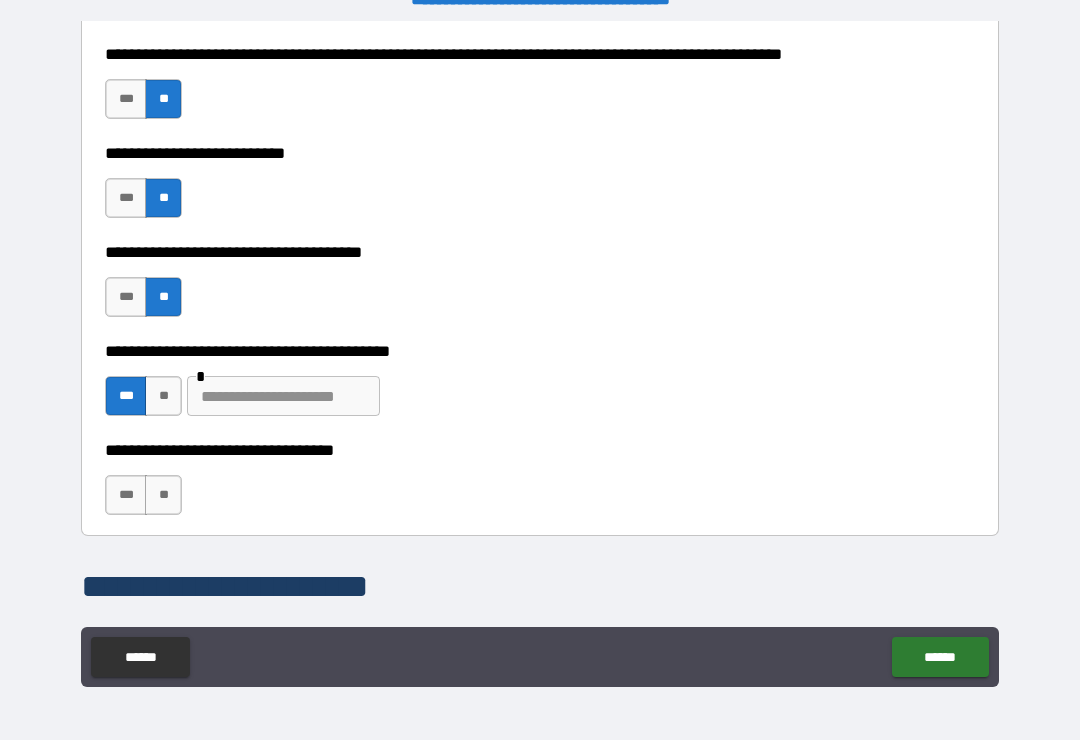 click at bounding box center (283, 396) 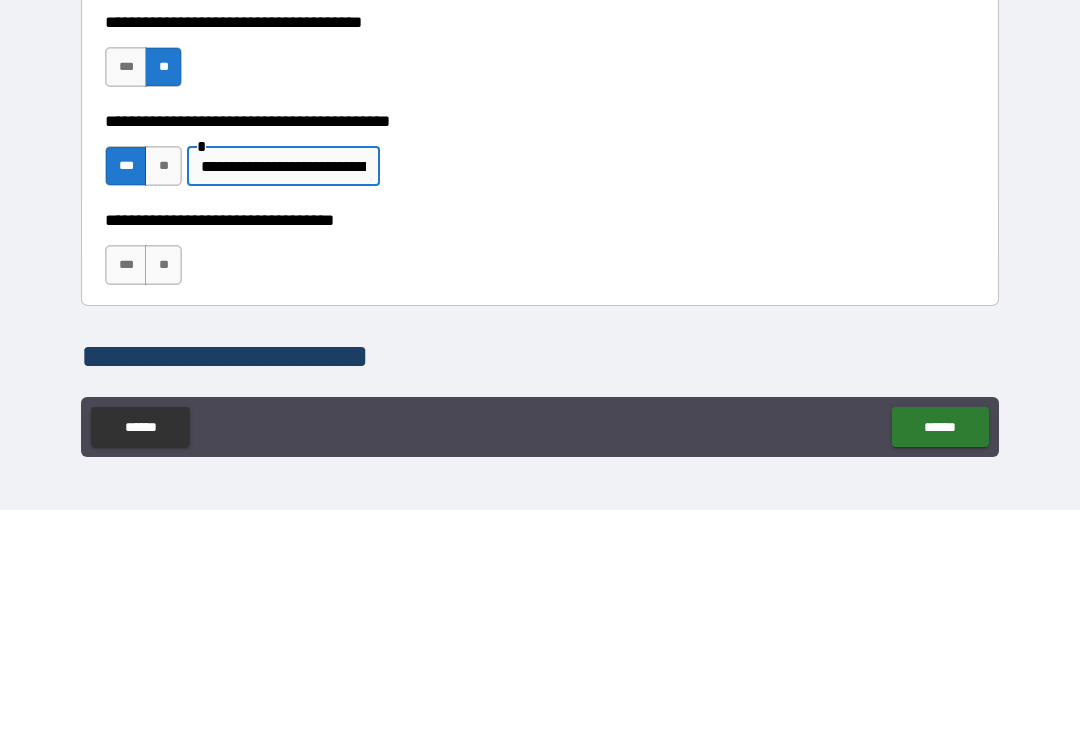 click on "***" at bounding box center [126, 495] 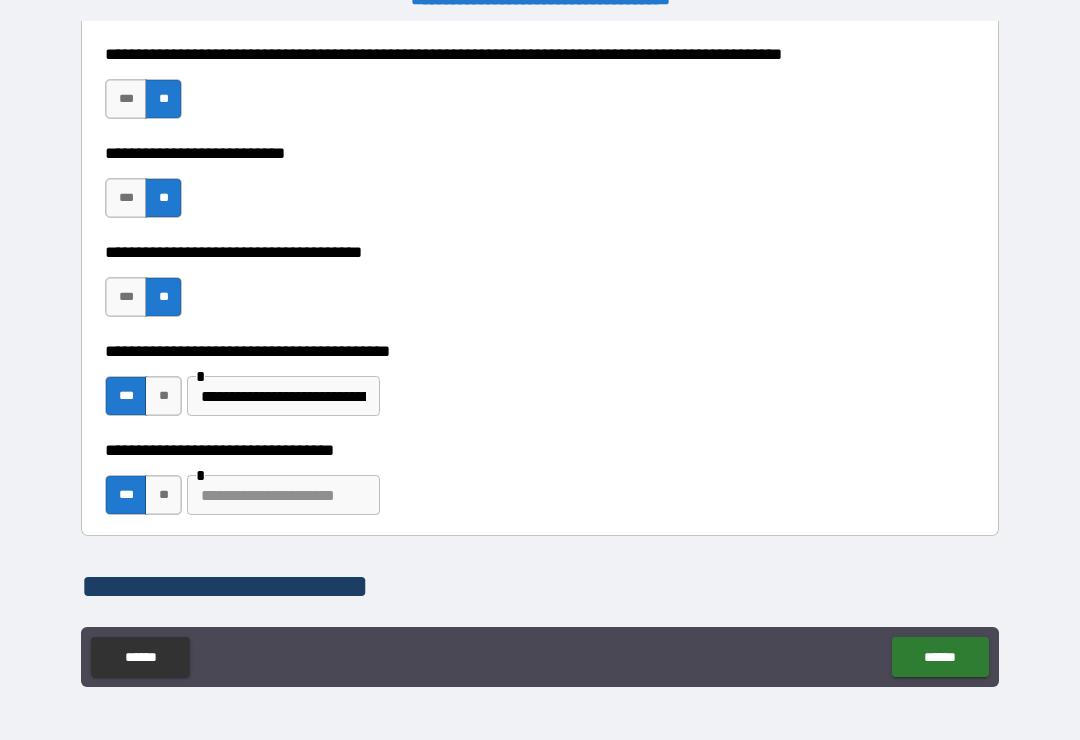 click on "**" at bounding box center (163, 495) 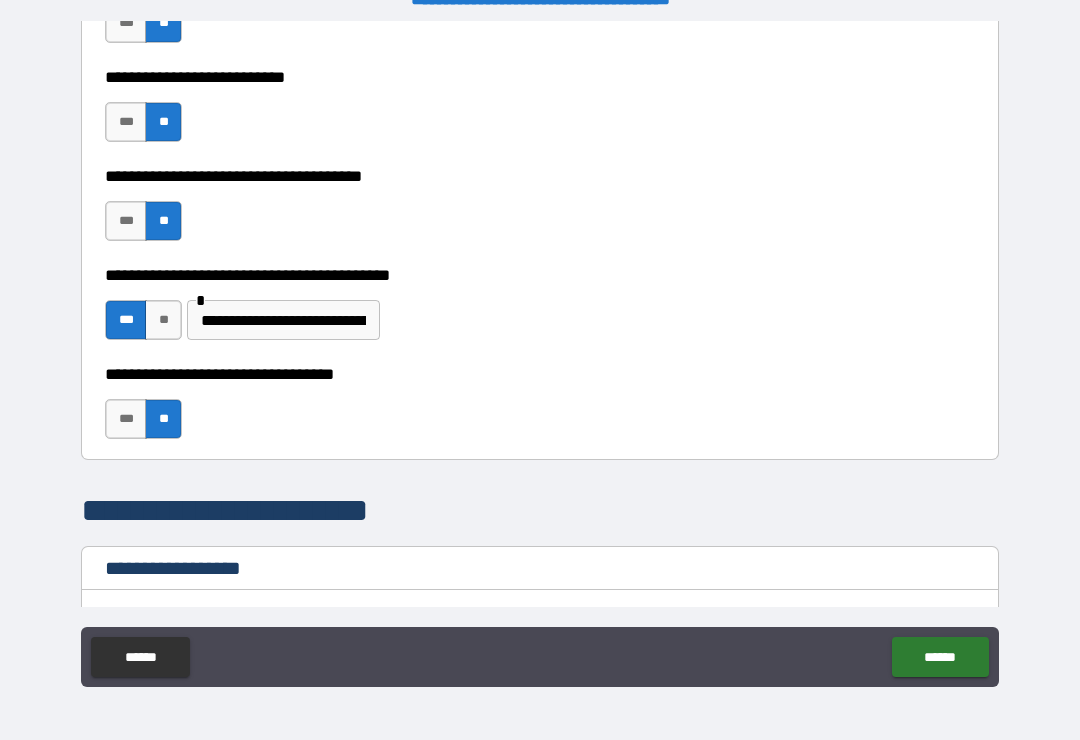 scroll, scrollTop: 1025, scrollLeft: 0, axis: vertical 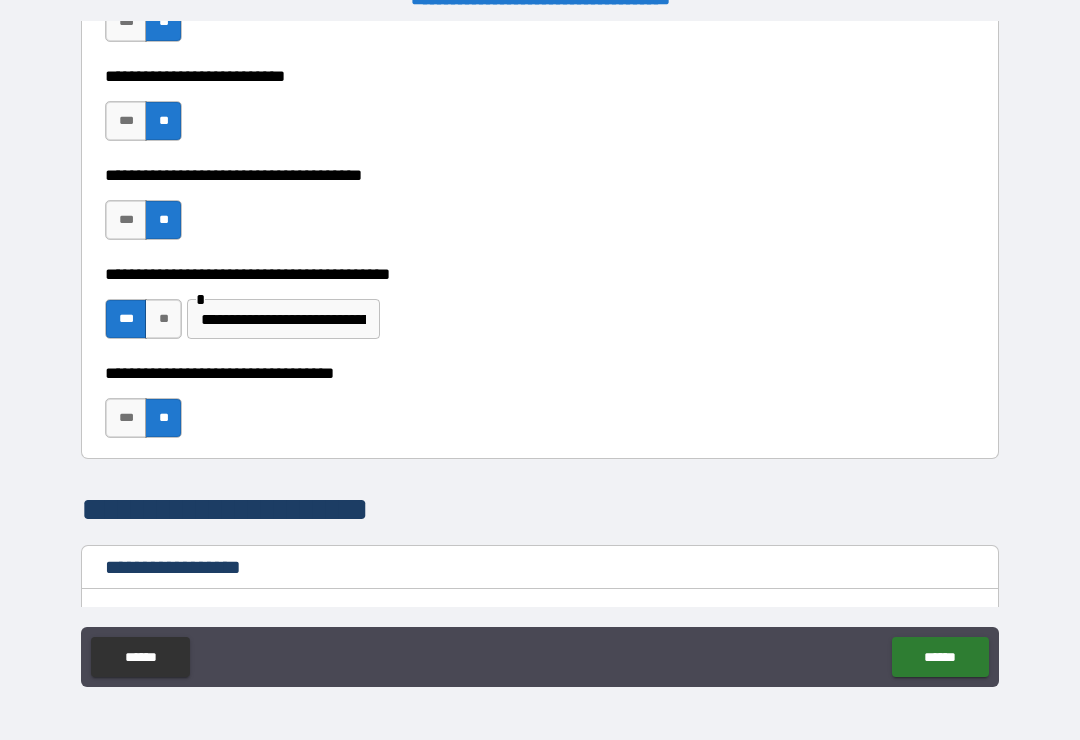click on "***" at bounding box center [126, 418] 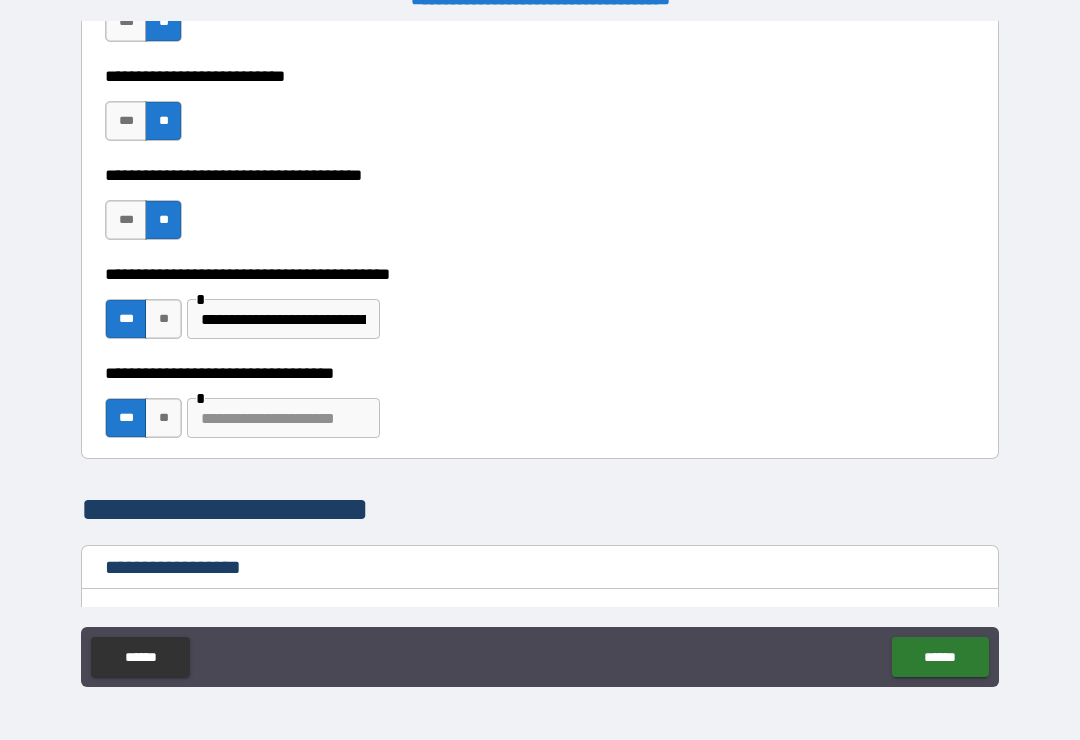 click at bounding box center [283, 418] 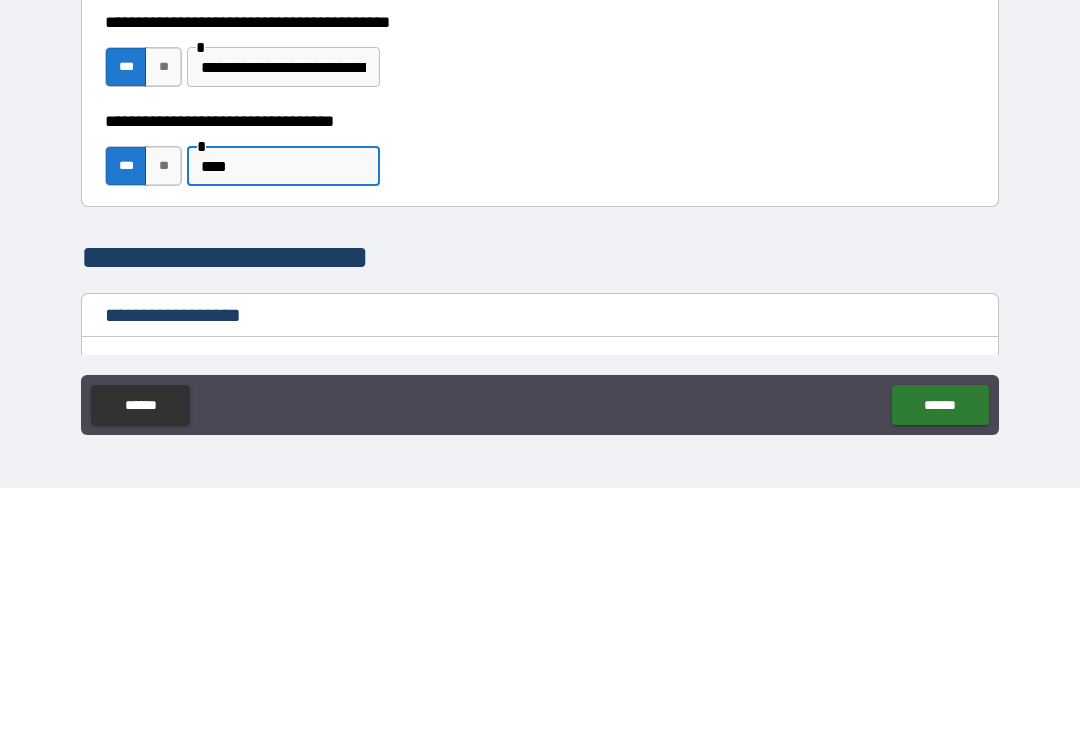 click on "**" at bounding box center (163, 418) 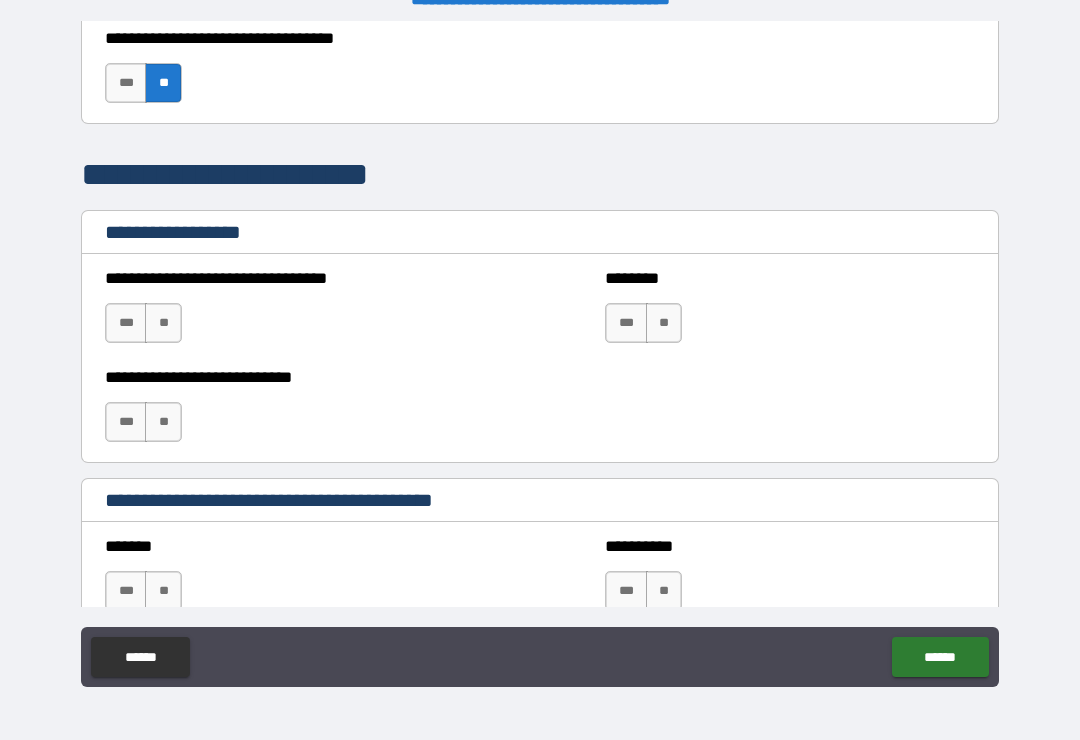 scroll, scrollTop: 1382, scrollLeft: 0, axis: vertical 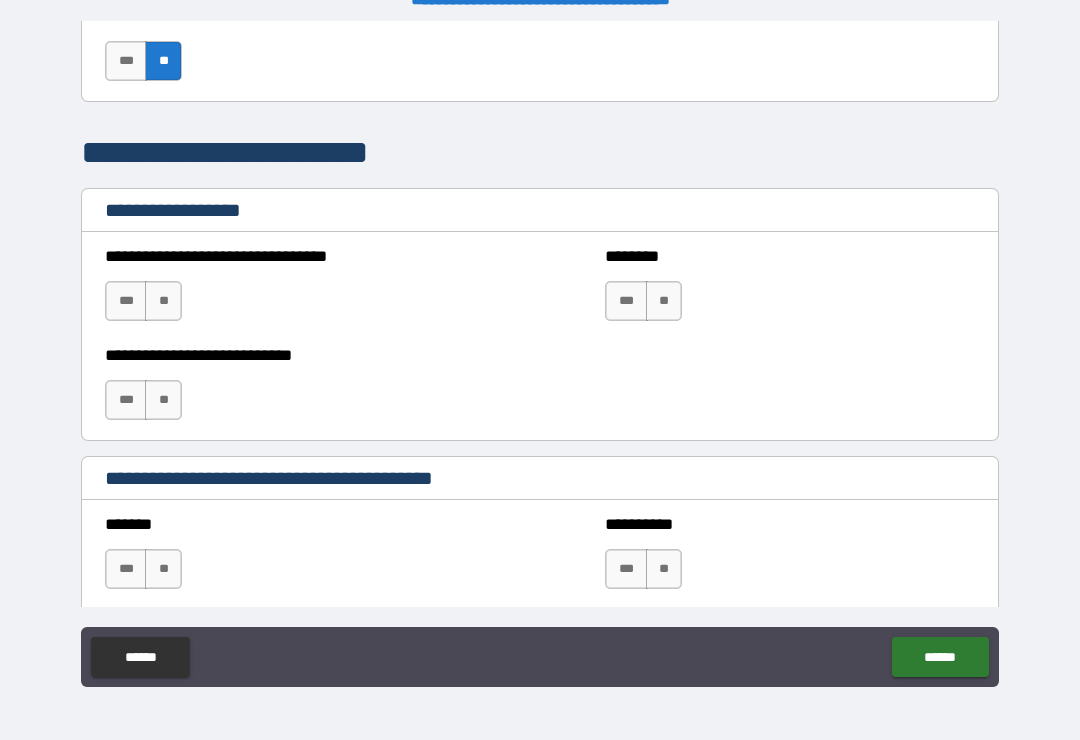 click on "**" at bounding box center [163, 301] 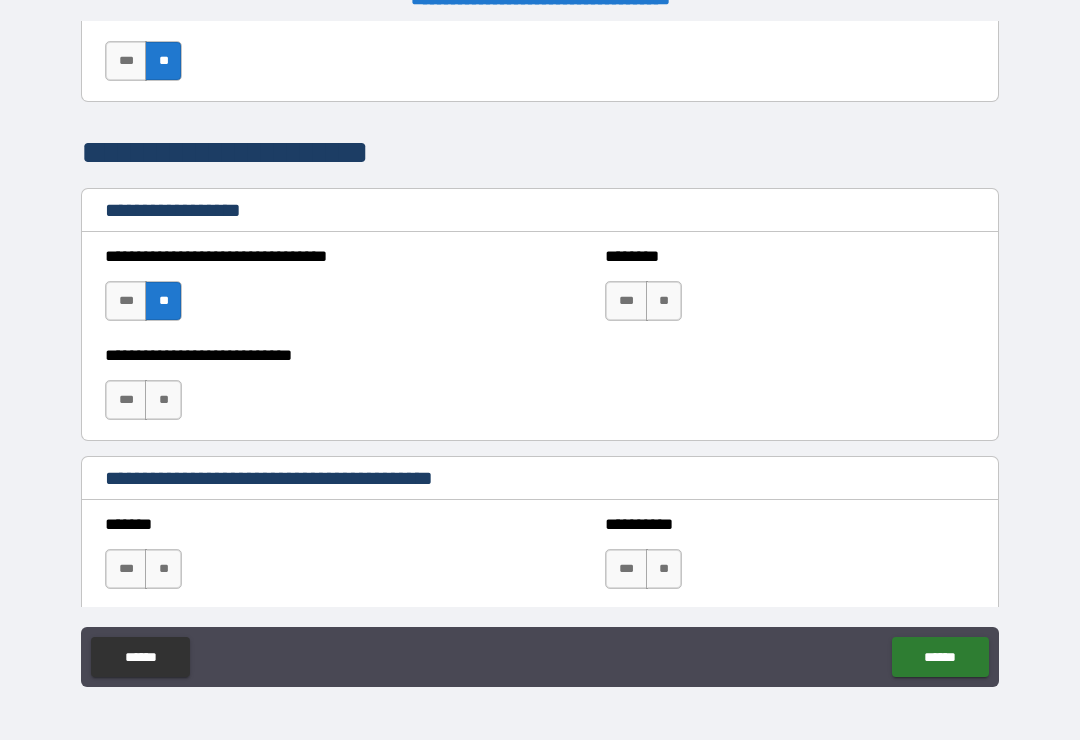 click on "**" at bounding box center [163, 400] 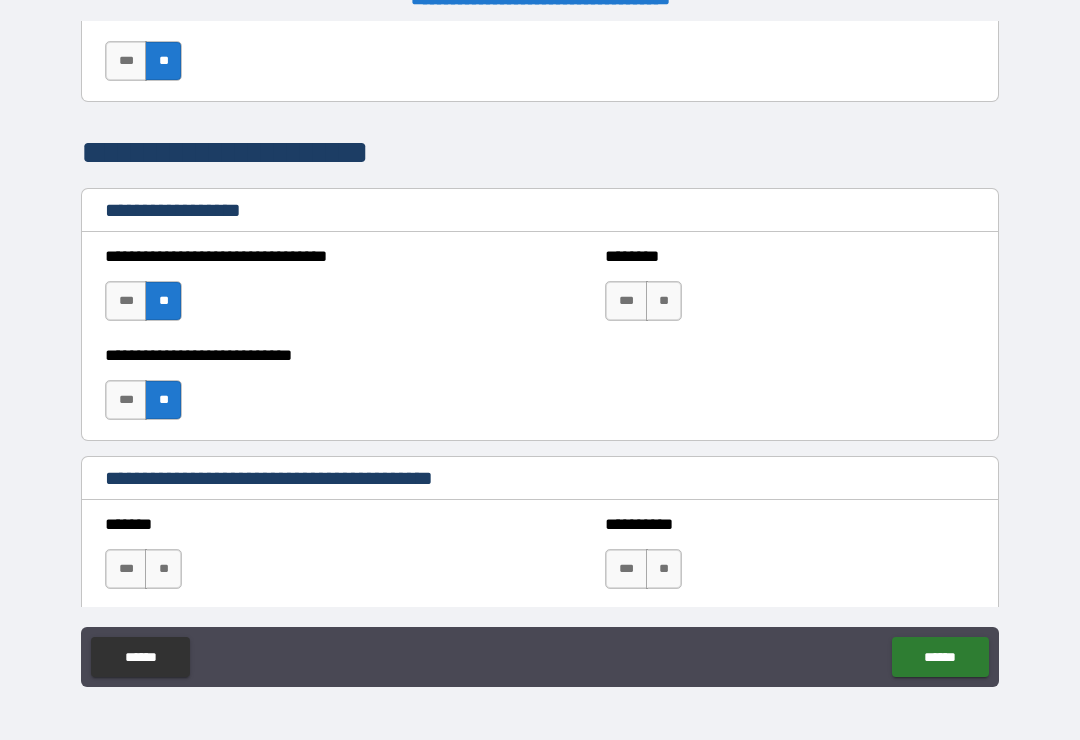click on "**" at bounding box center [664, 301] 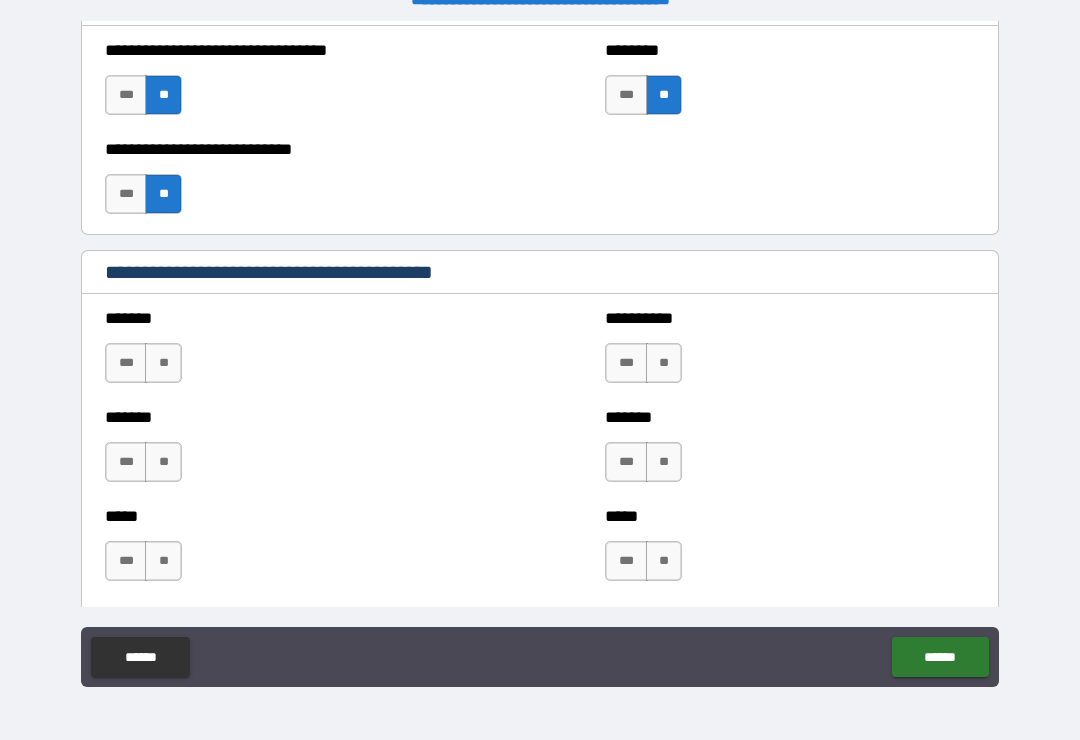 scroll, scrollTop: 1587, scrollLeft: 0, axis: vertical 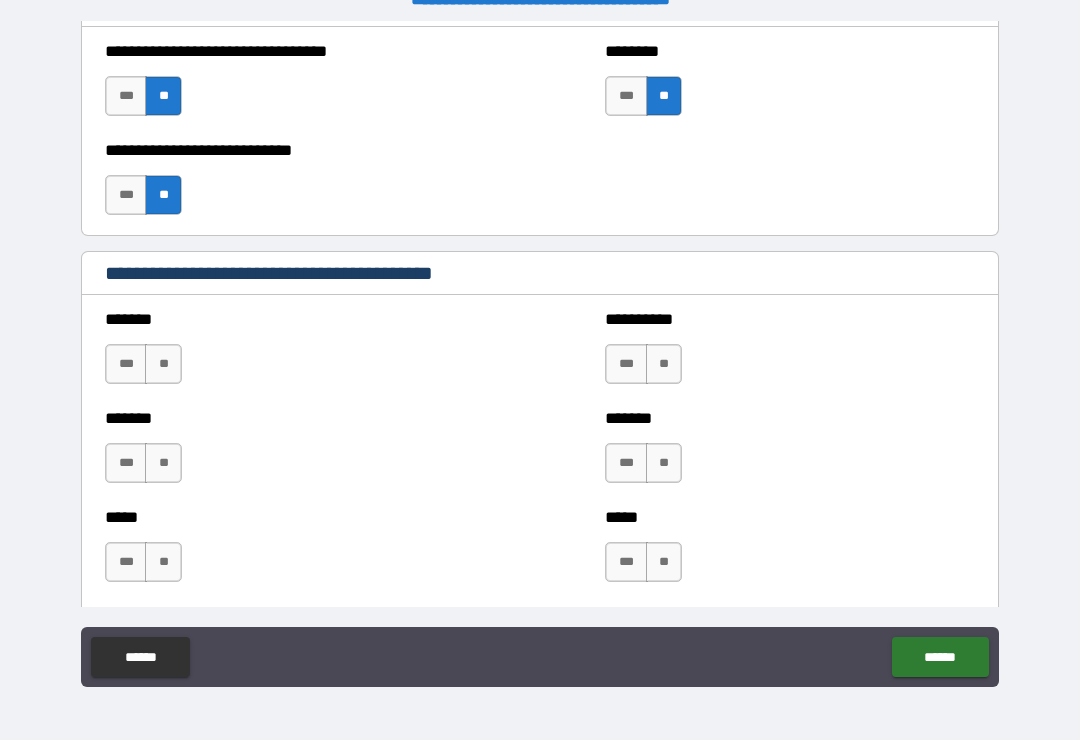 click on "**" at bounding box center [163, 364] 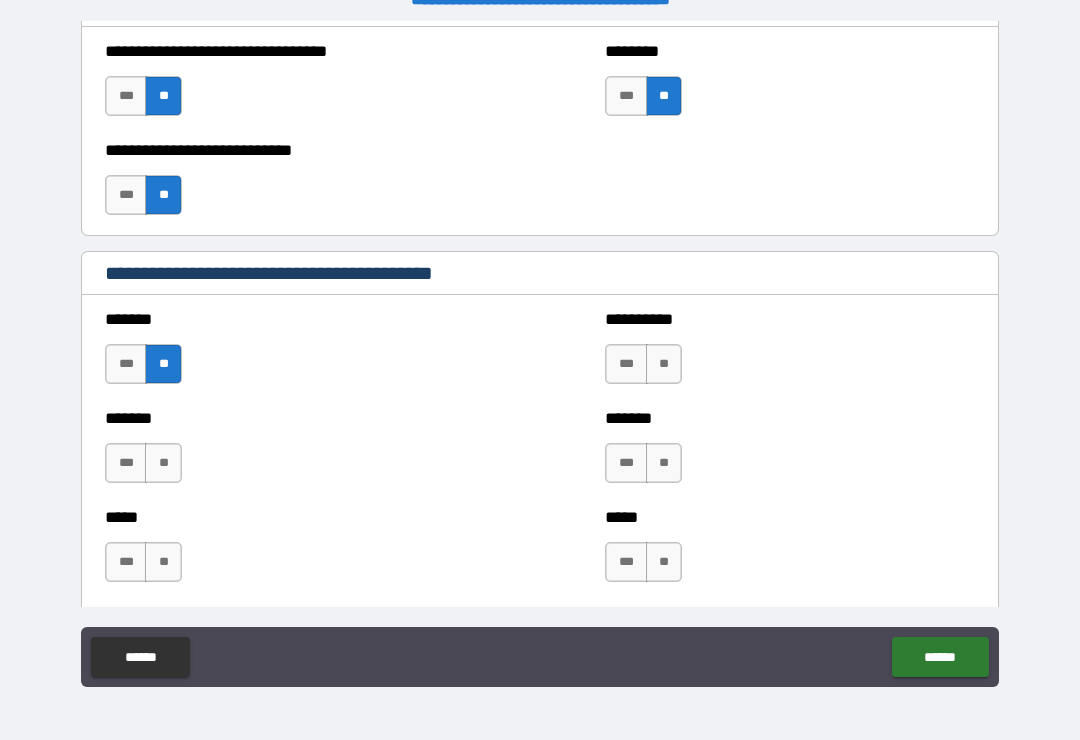 click on "**" at bounding box center (163, 463) 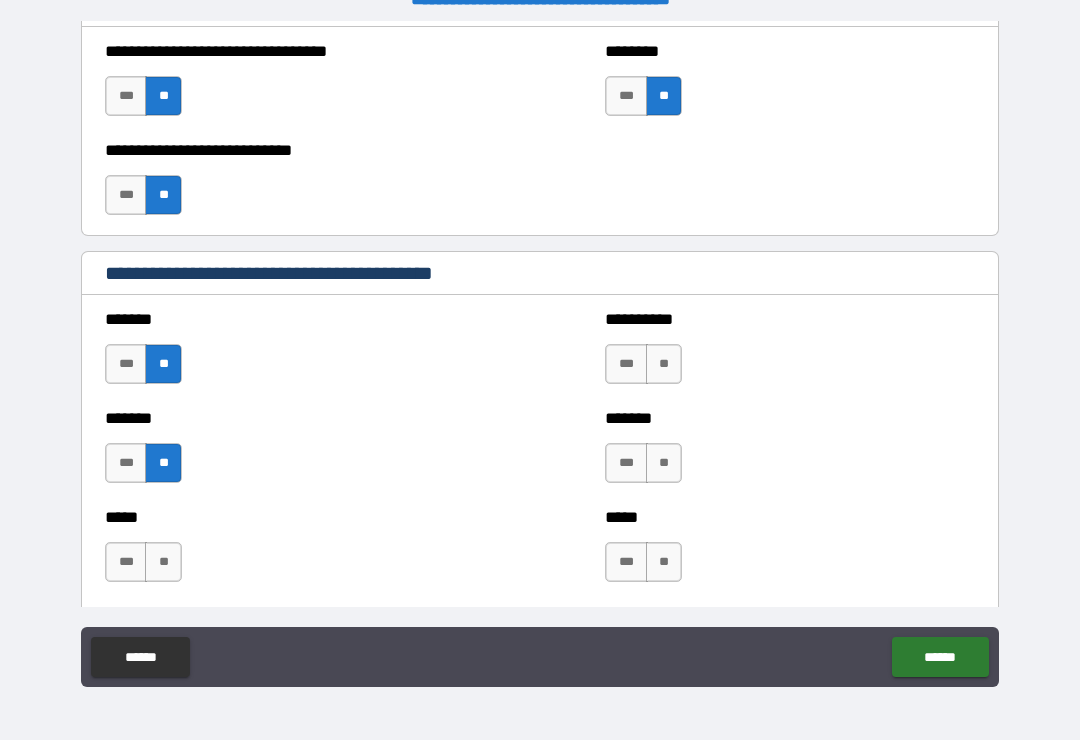 click on "**" at bounding box center (163, 562) 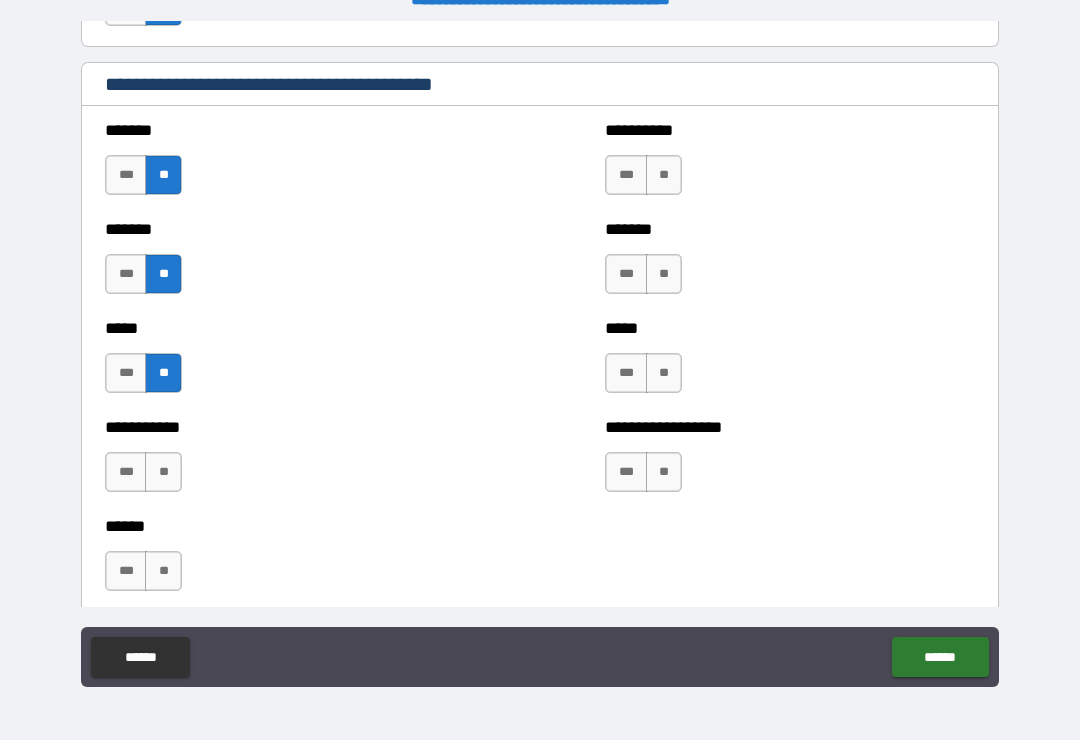 scroll, scrollTop: 1772, scrollLeft: 0, axis: vertical 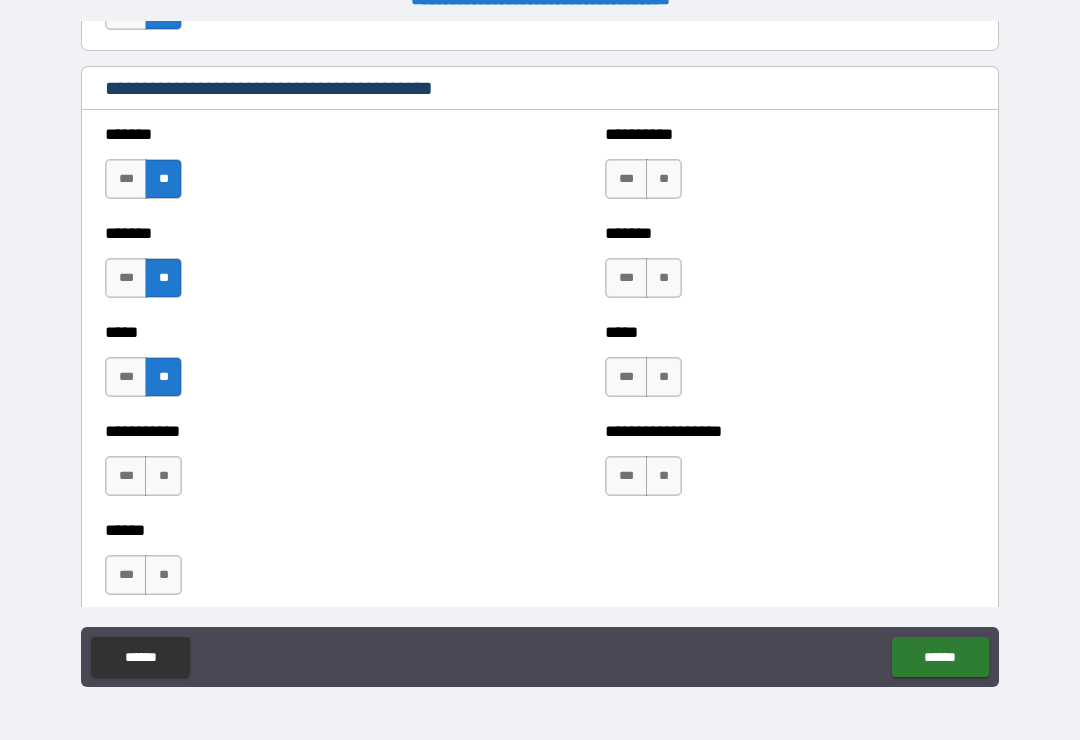 click on "**" at bounding box center [163, 476] 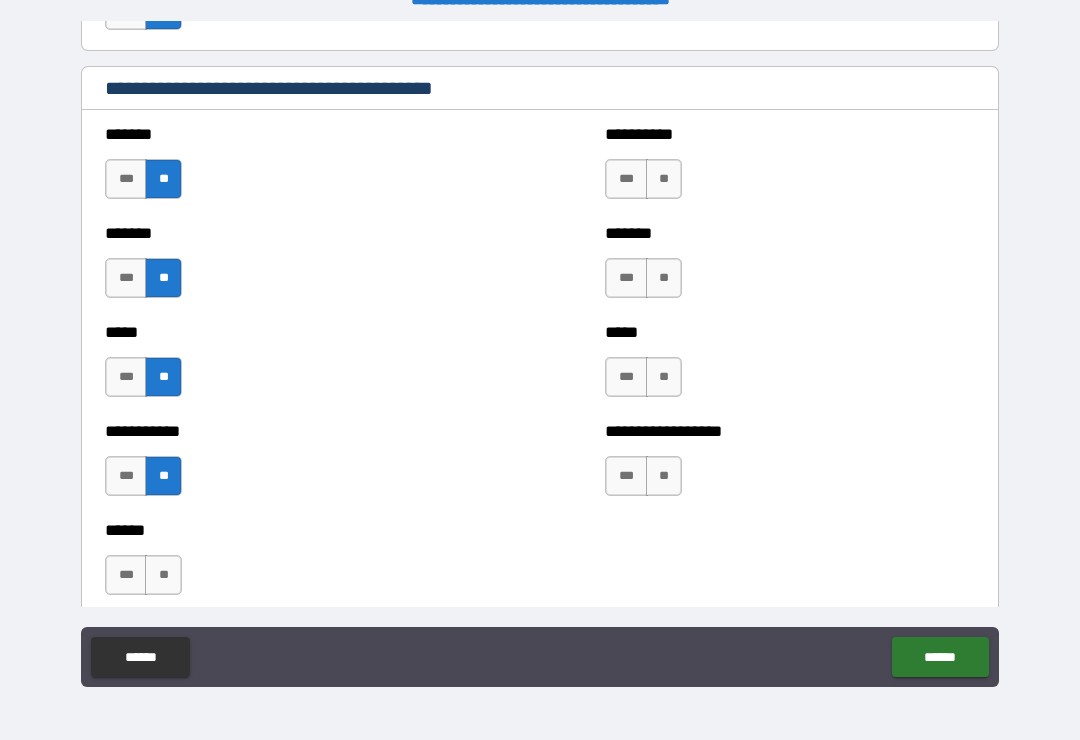 click on "**" at bounding box center [163, 575] 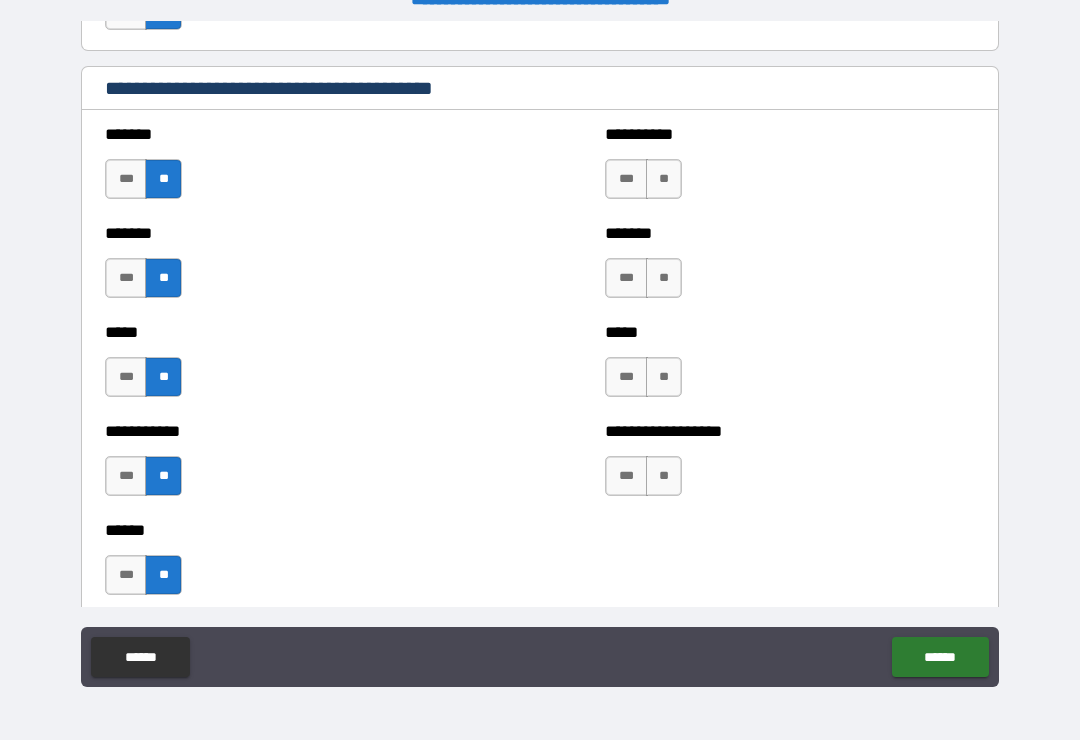 click on "**" at bounding box center [664, 179] 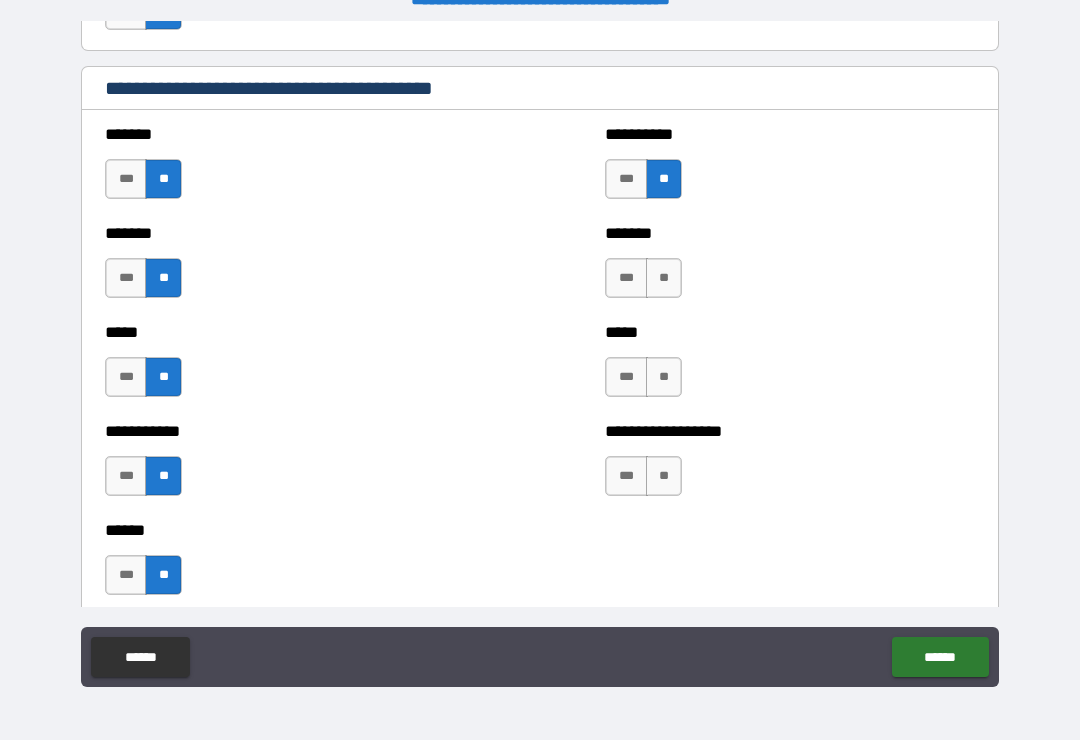 click on "**" at bounding box center (664, 278) 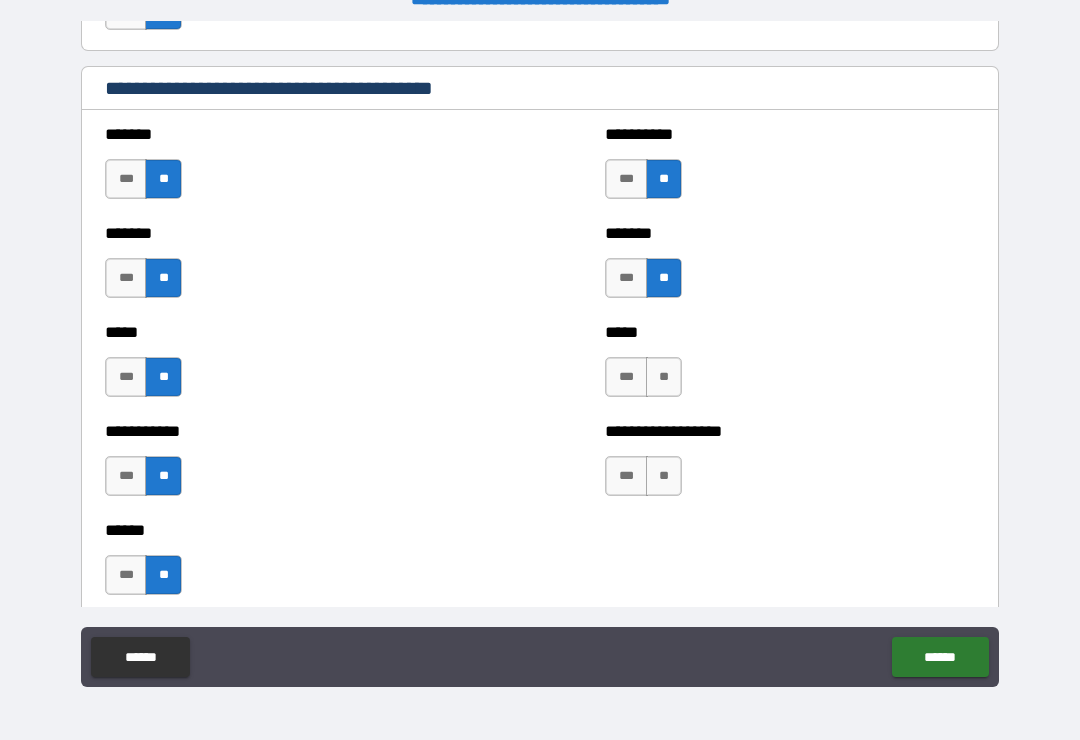 click on "**" at bounding box center [664, 377] 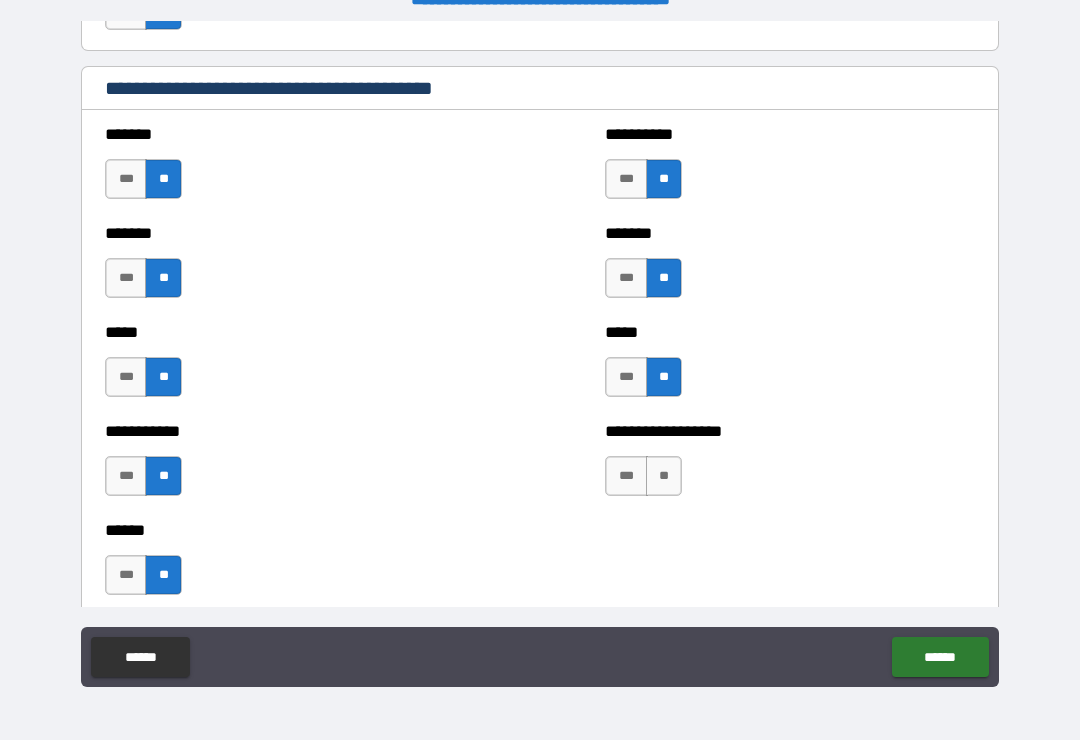 click on "**" at bounding box center (664, 476) 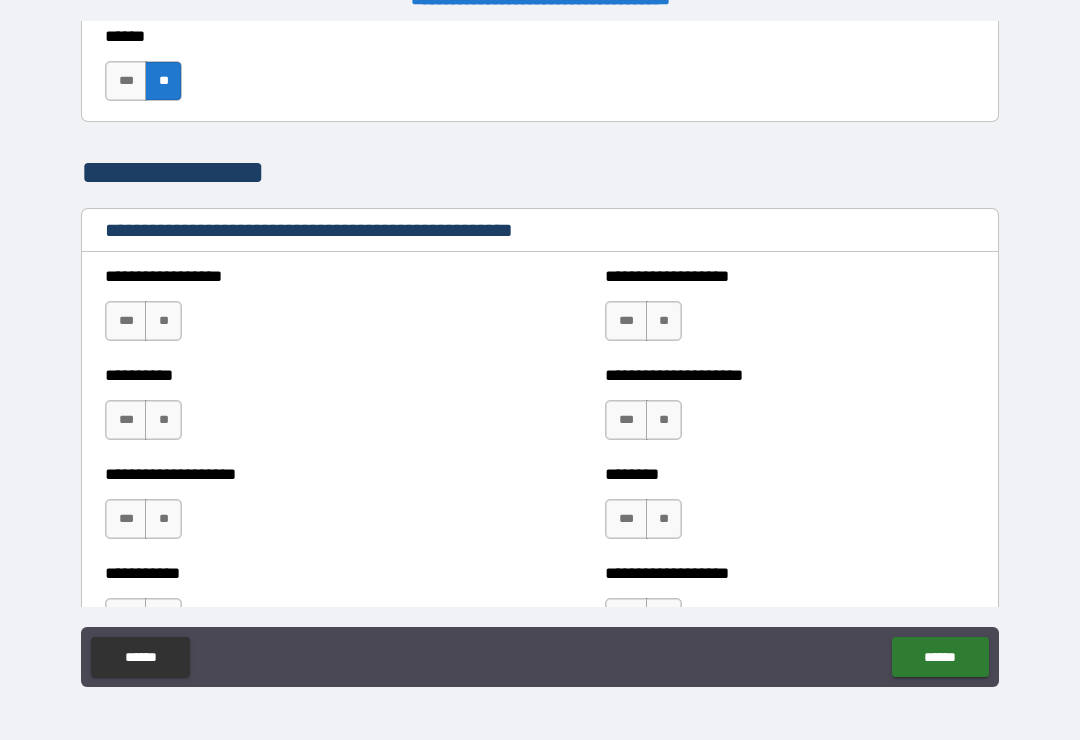 scroll, scrollTop: 2267, scrollLeft: 0, axis: vertical 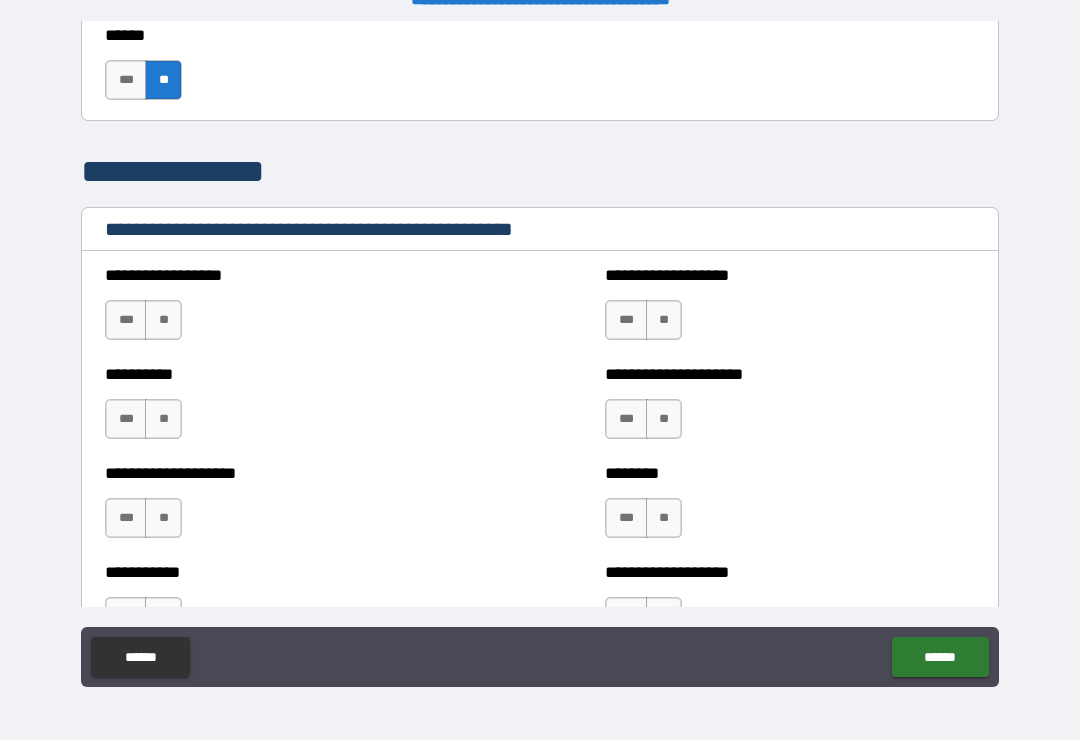 click on "**" at bounding box center [163, 320] 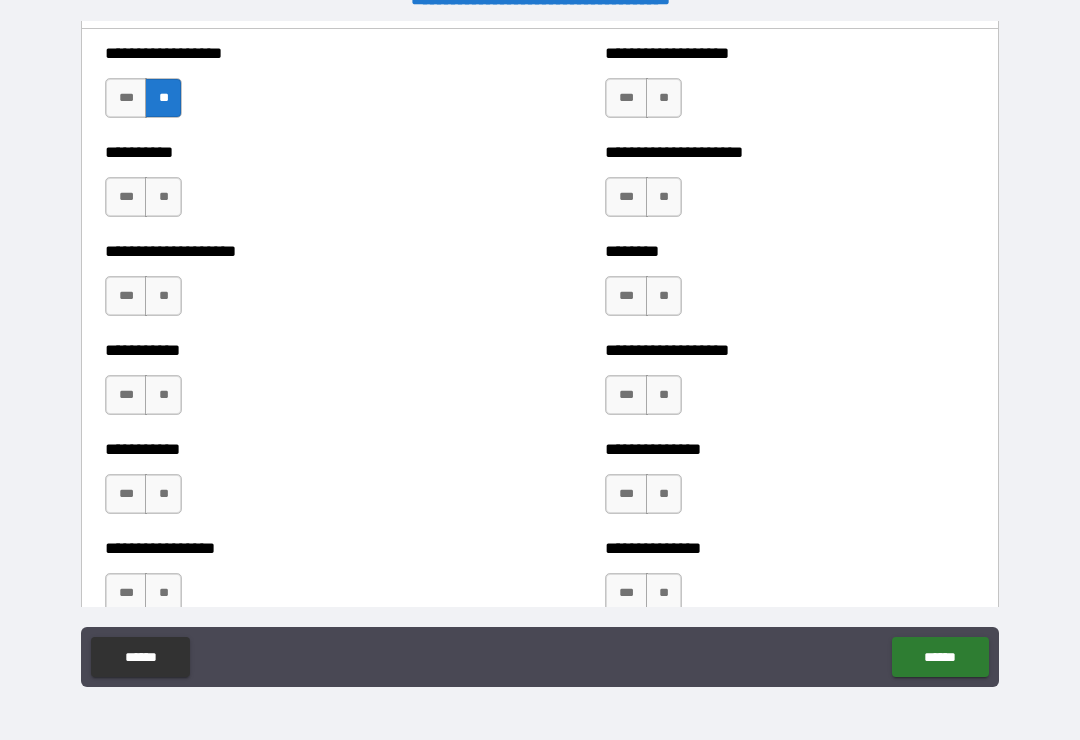 scroll, scrollTop: 2488, scrollLeft: 0, axis: vertical 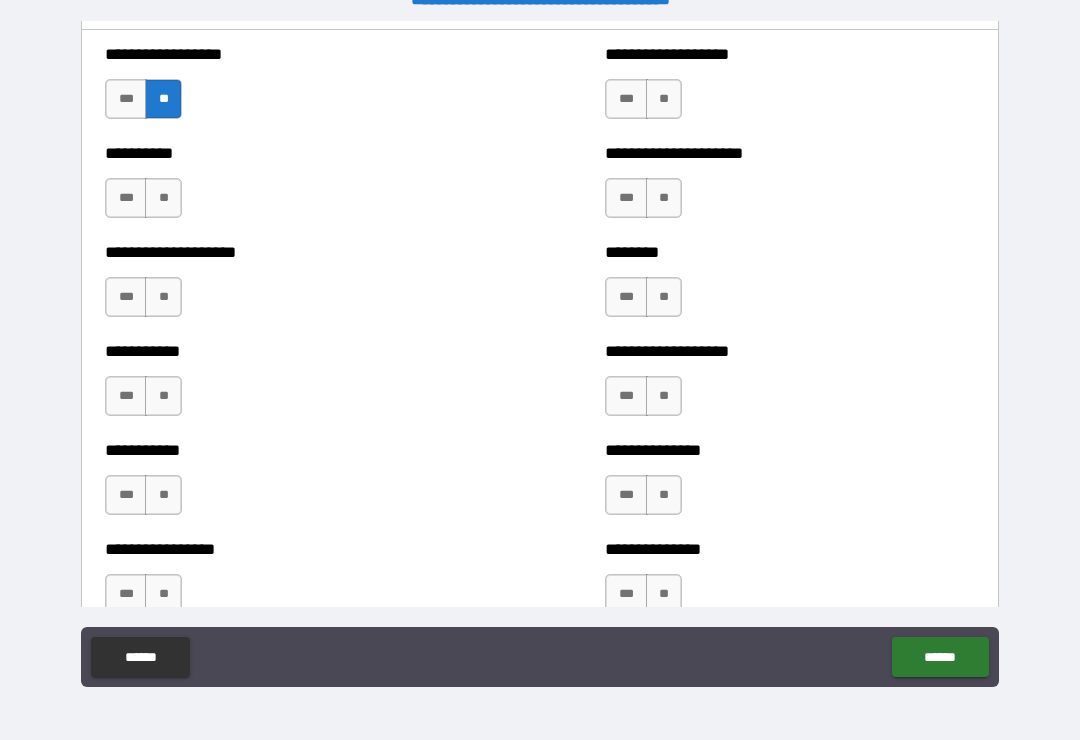 click on "**" at bounding box center (664, 99) 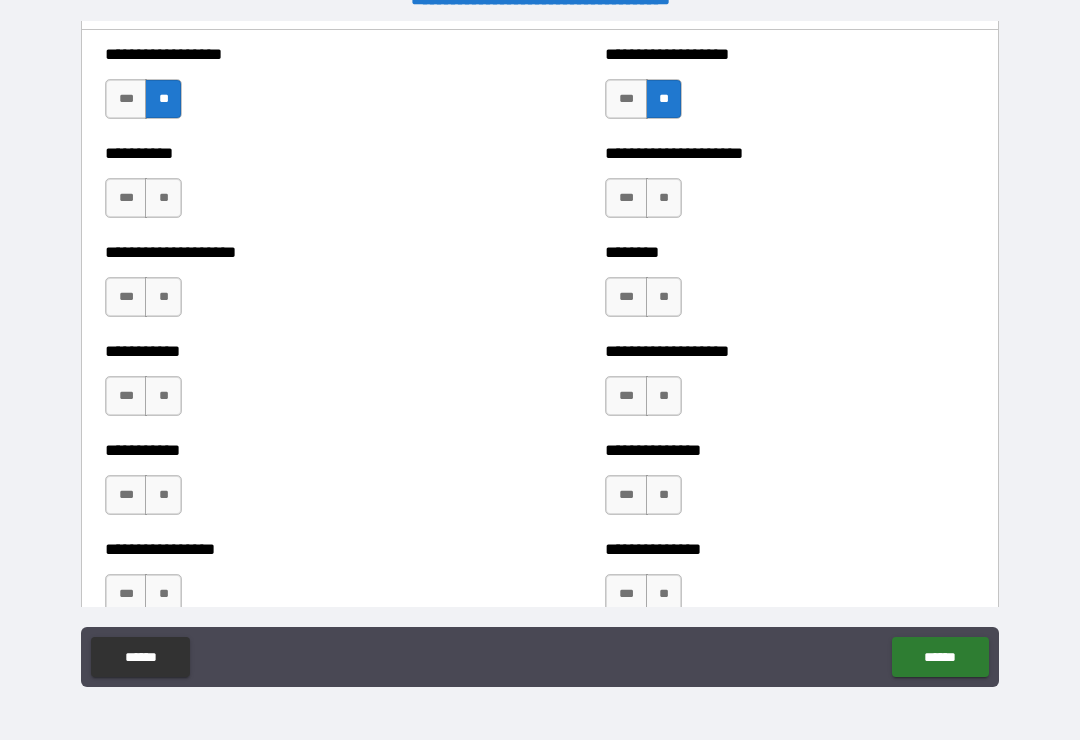 click on "**" at bounding box center [664, 198] 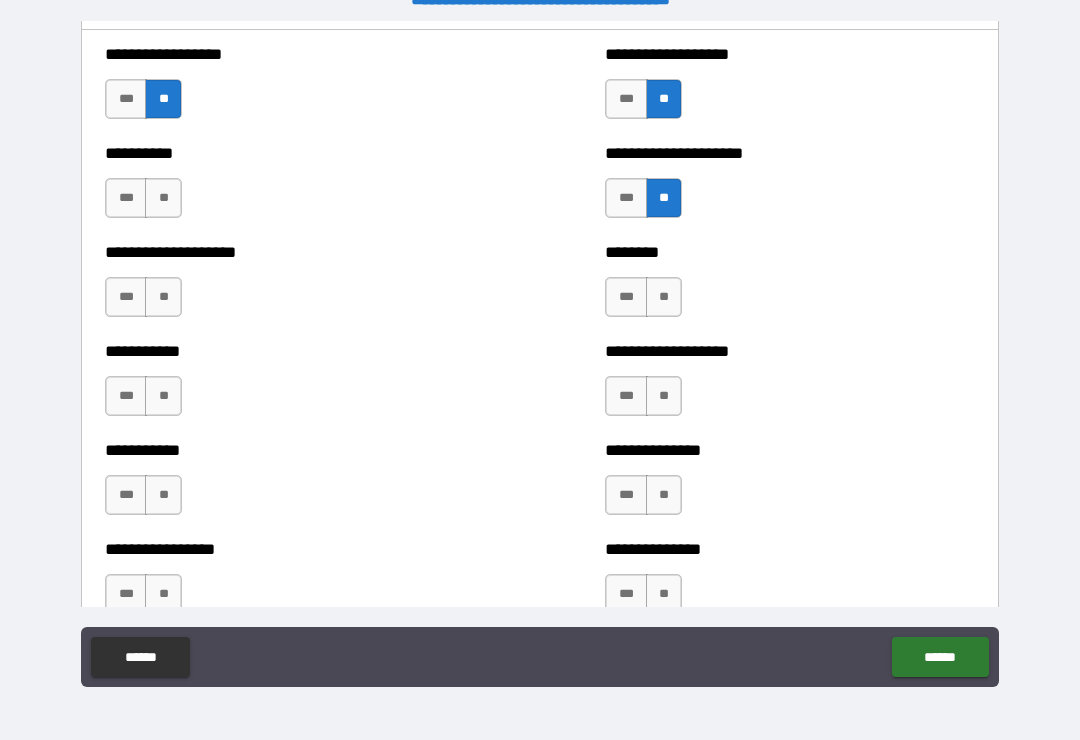 click on "**" at bounding box center (664, 297) 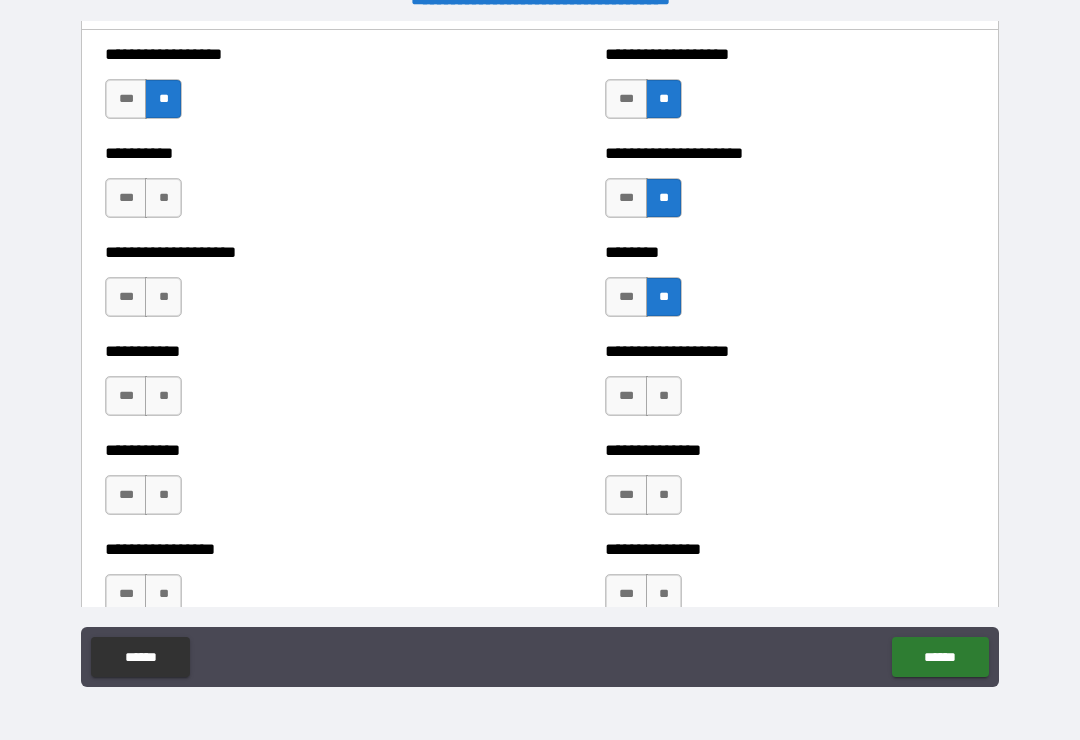click on "**" at bounding box center [664, 396] 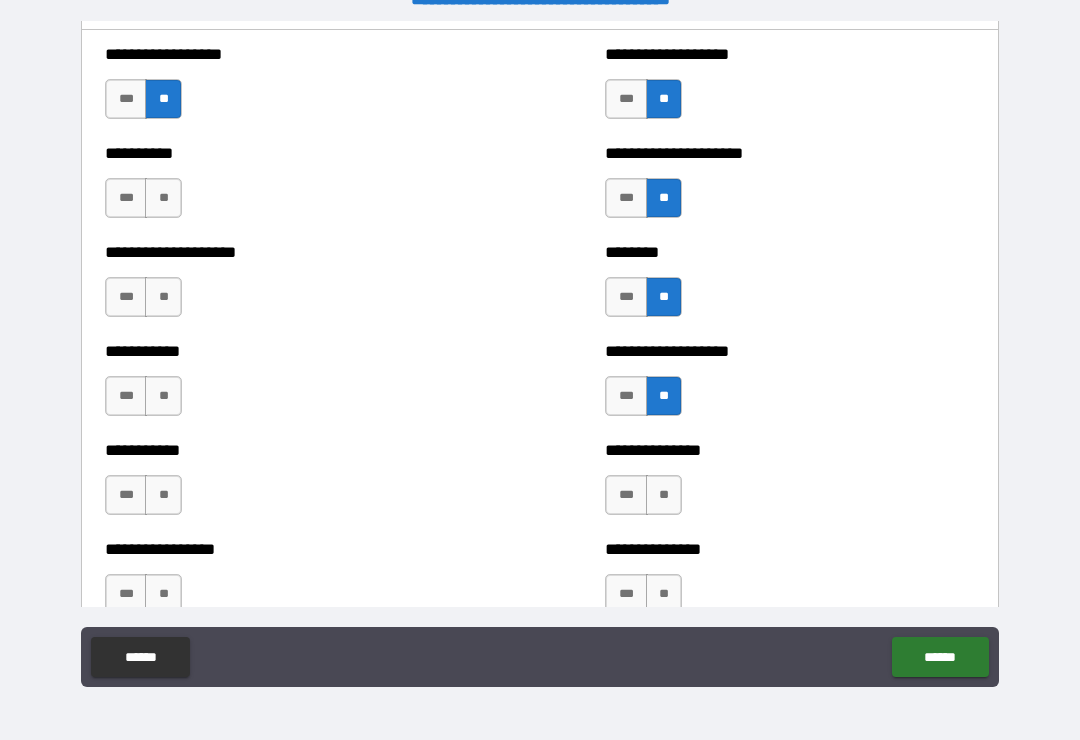 click on "**" at bounding box center (664, 495) 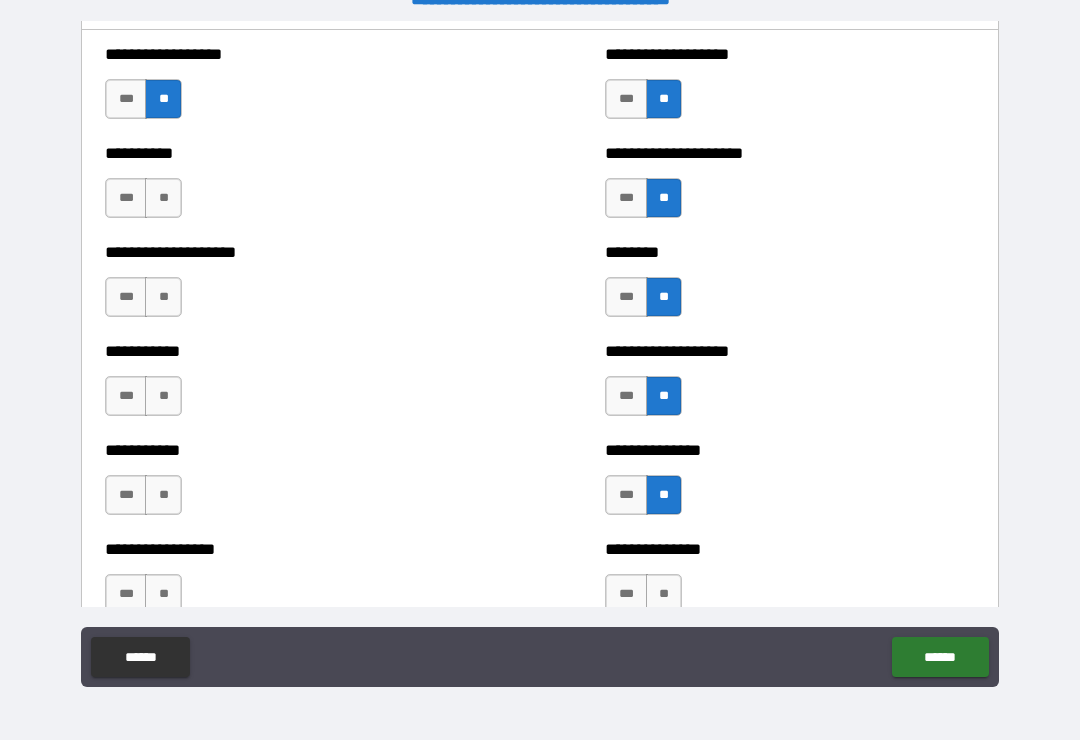 click on "**" at bounding box center [664, 594] 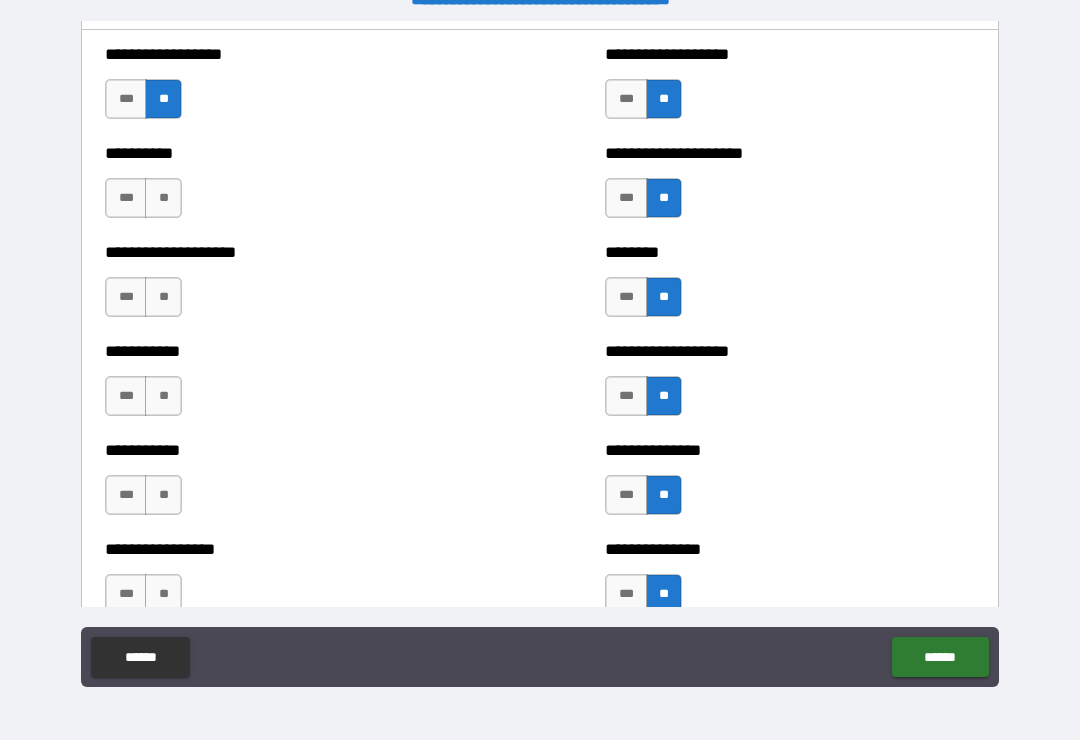 click on "**" at bounding box center (163, 198) 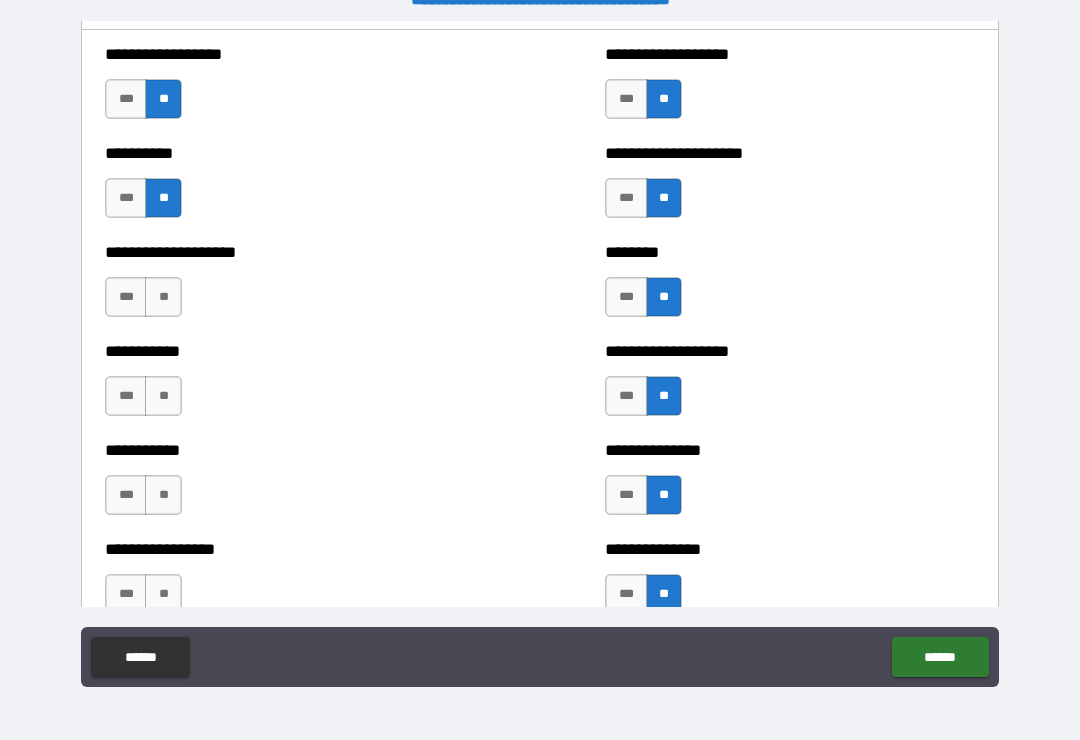 click on "**" at bounding box center (163, 297) 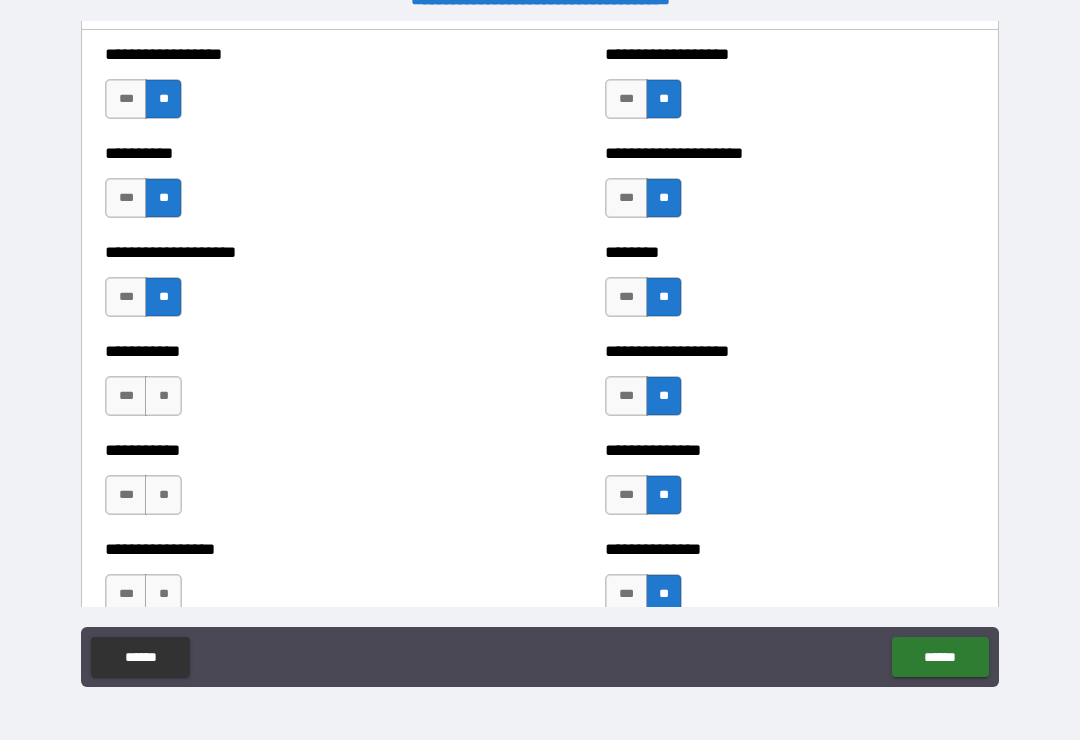 click on "**" at bounding box center [163, 396] 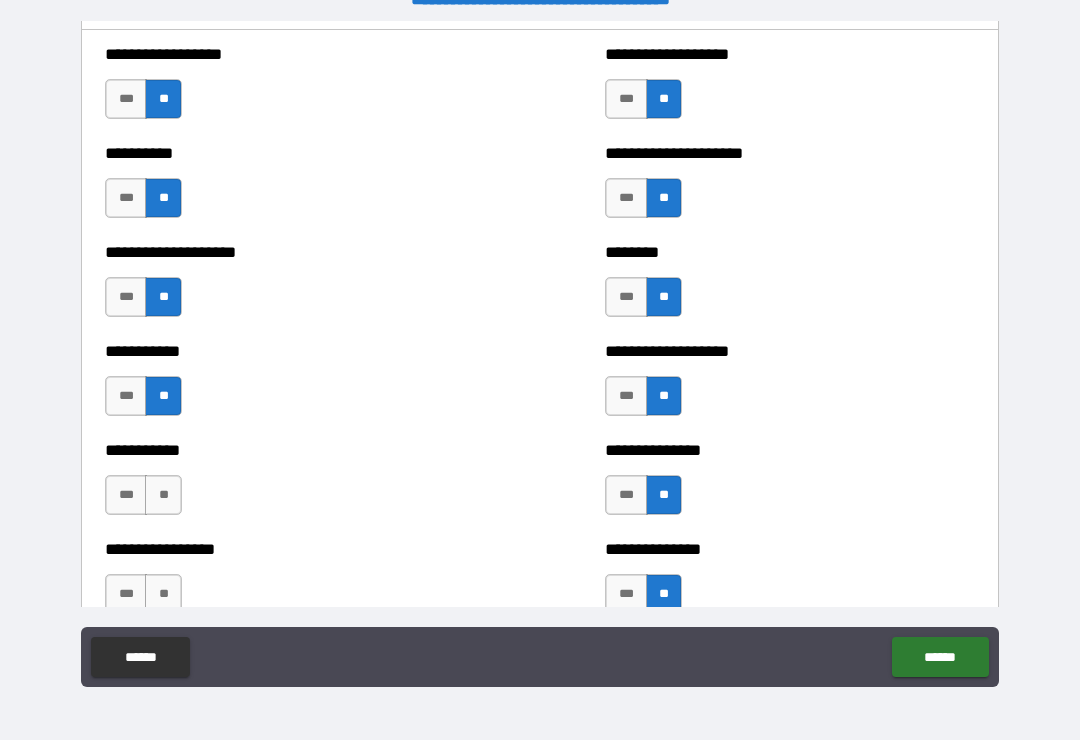 click on "**" at bounding box center [163, 495] 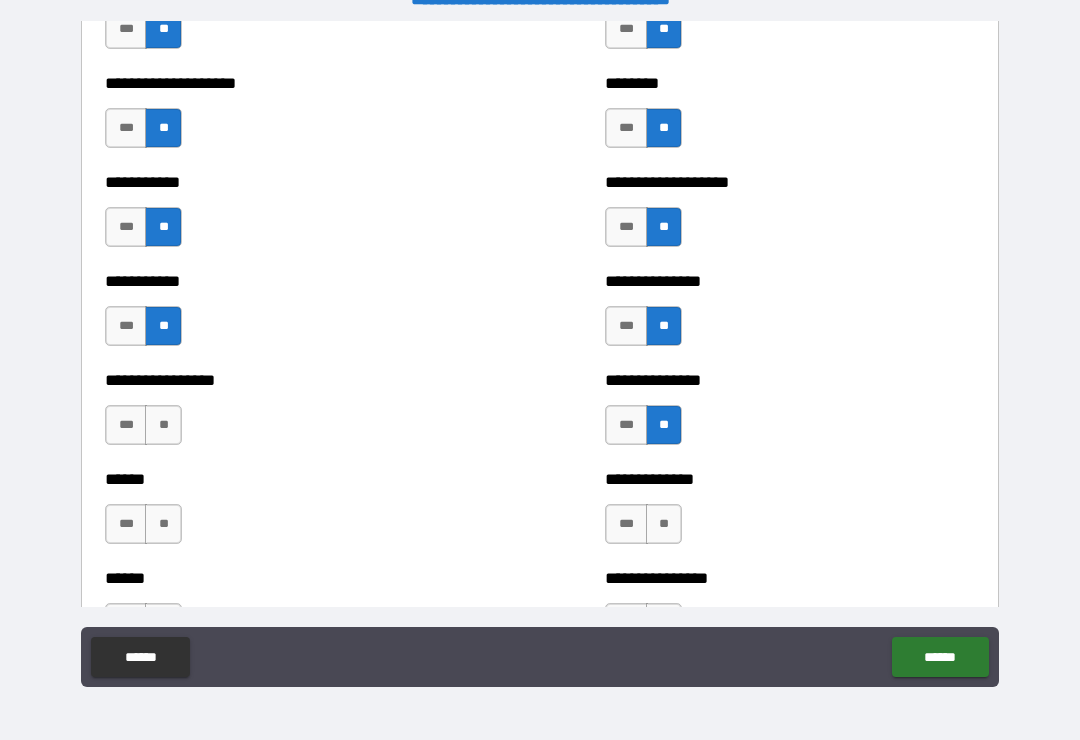 scroll, scrollTop: 2813, scrollLeft: 0, axis: vertical 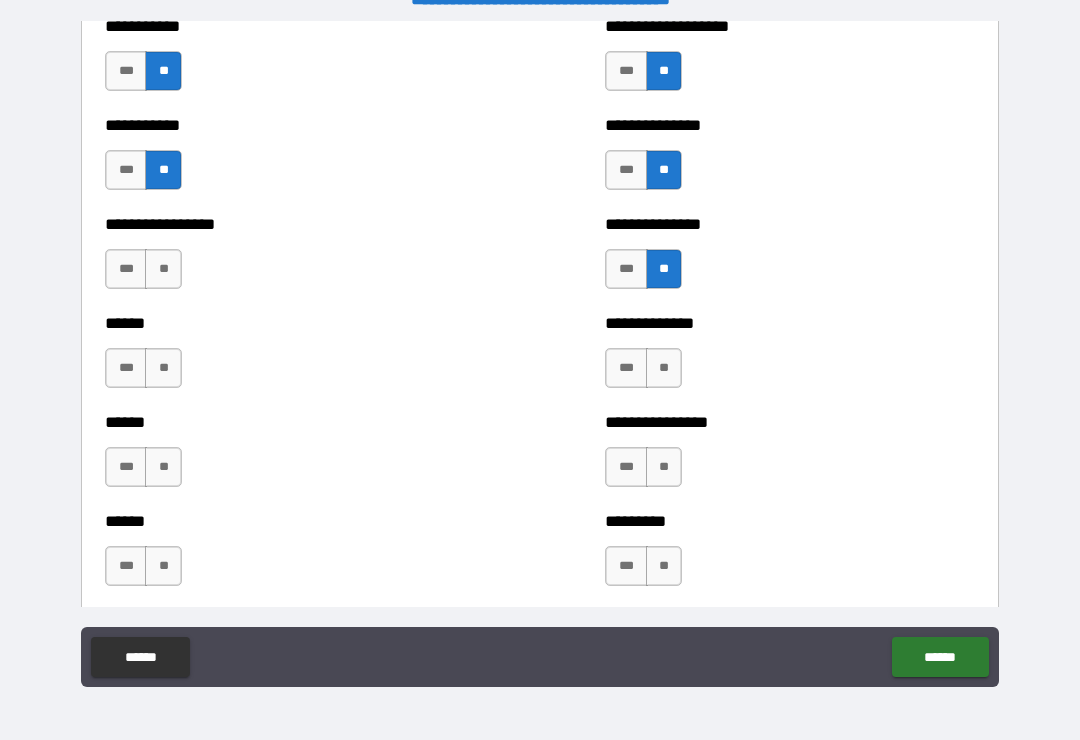 click on "**" at bounding box center [163, 269] 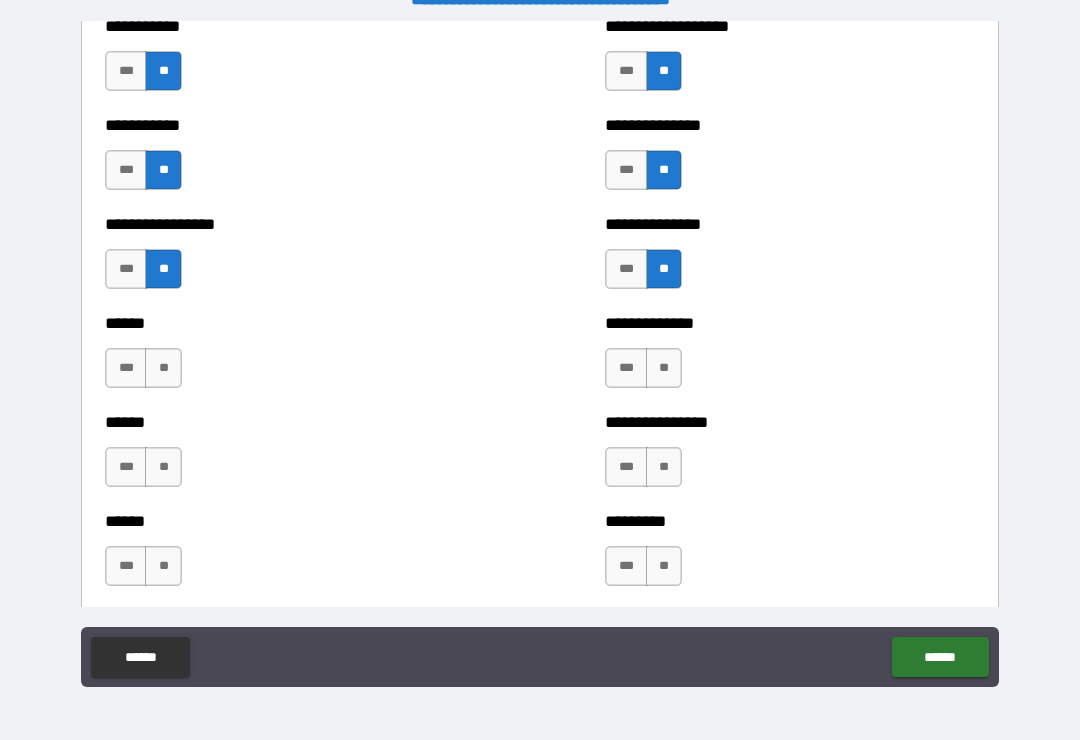 click on "**" at bounding box center [664, 467] 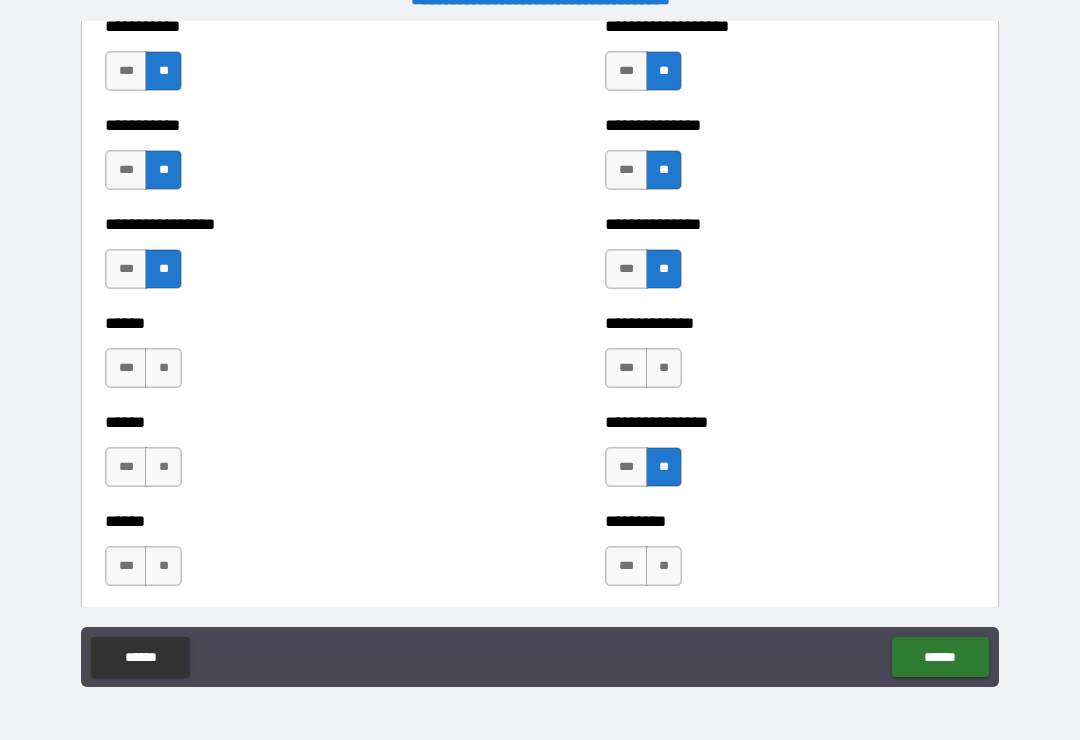 click on "**" at bounding box center [664, 566] 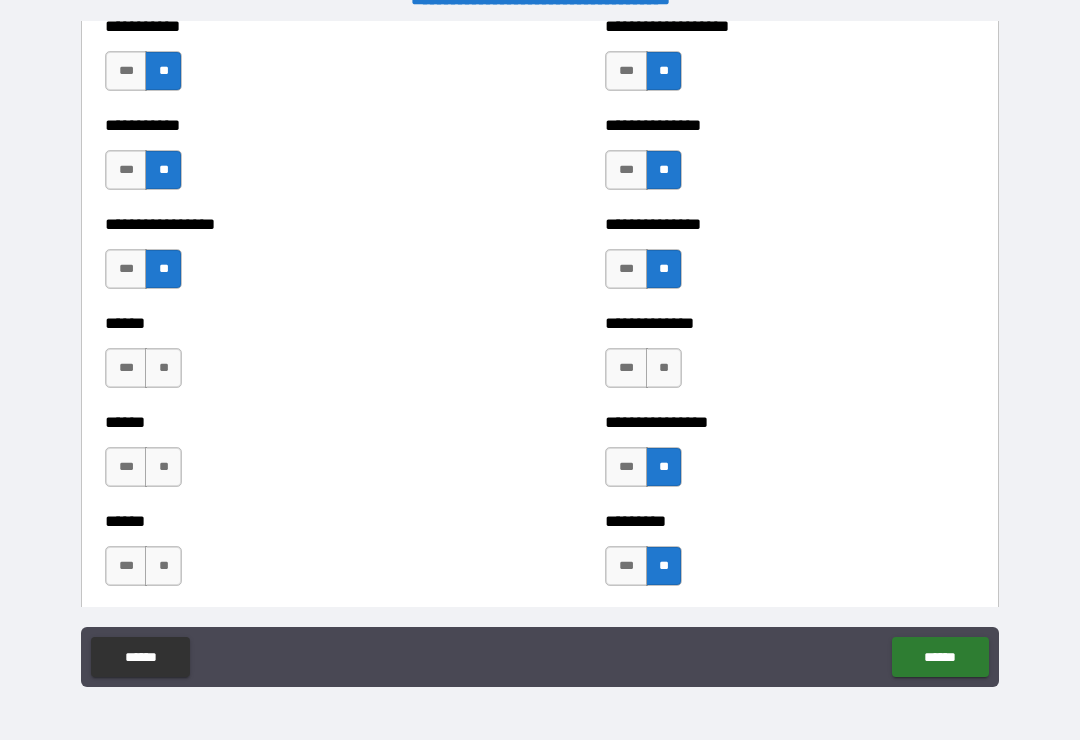click on "***" at bounding box center [626, 368] 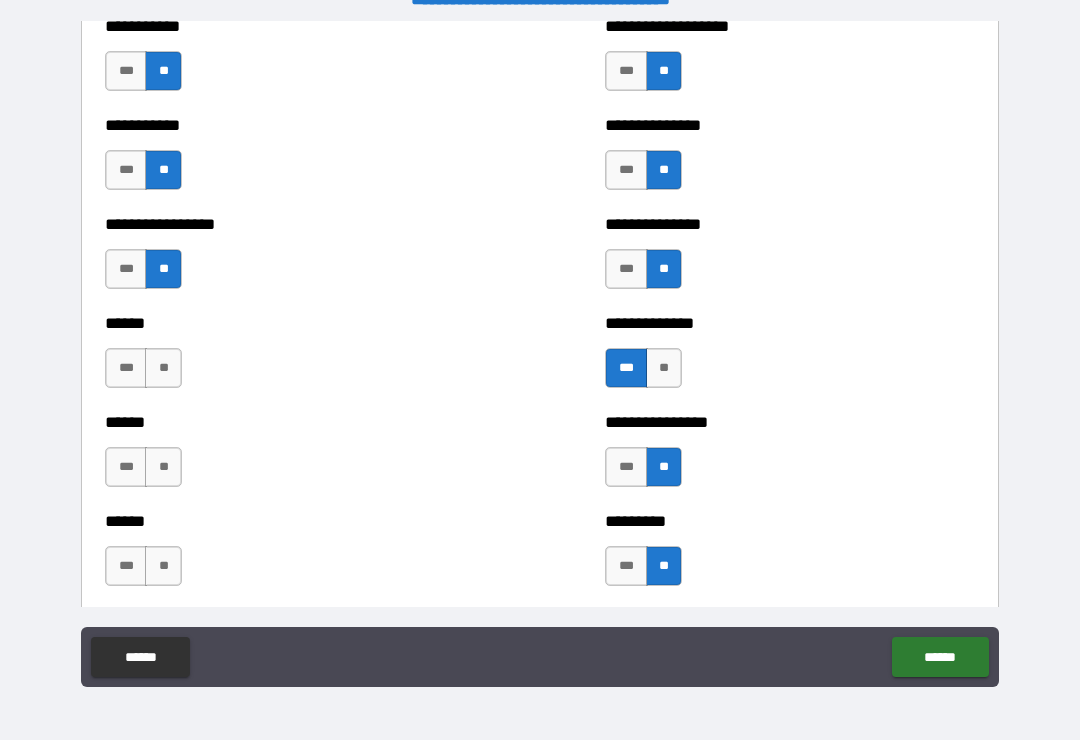 click on "**" at bounding box center (163, 566) 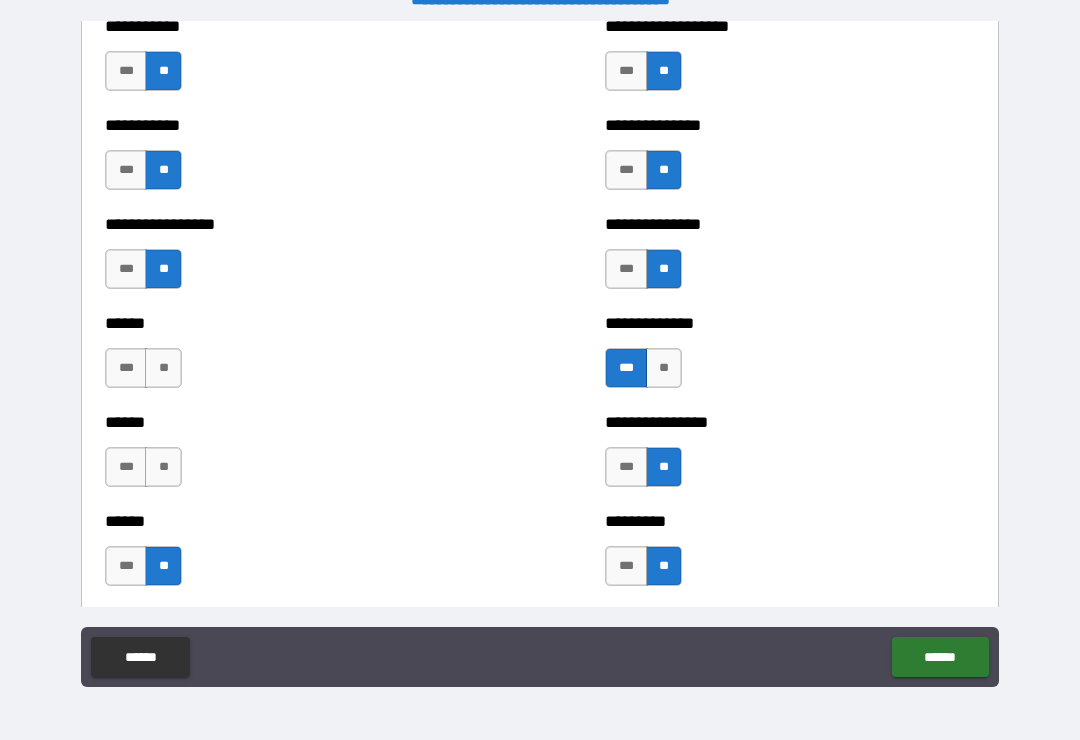 click on "**" at bounding box center (163, 467) 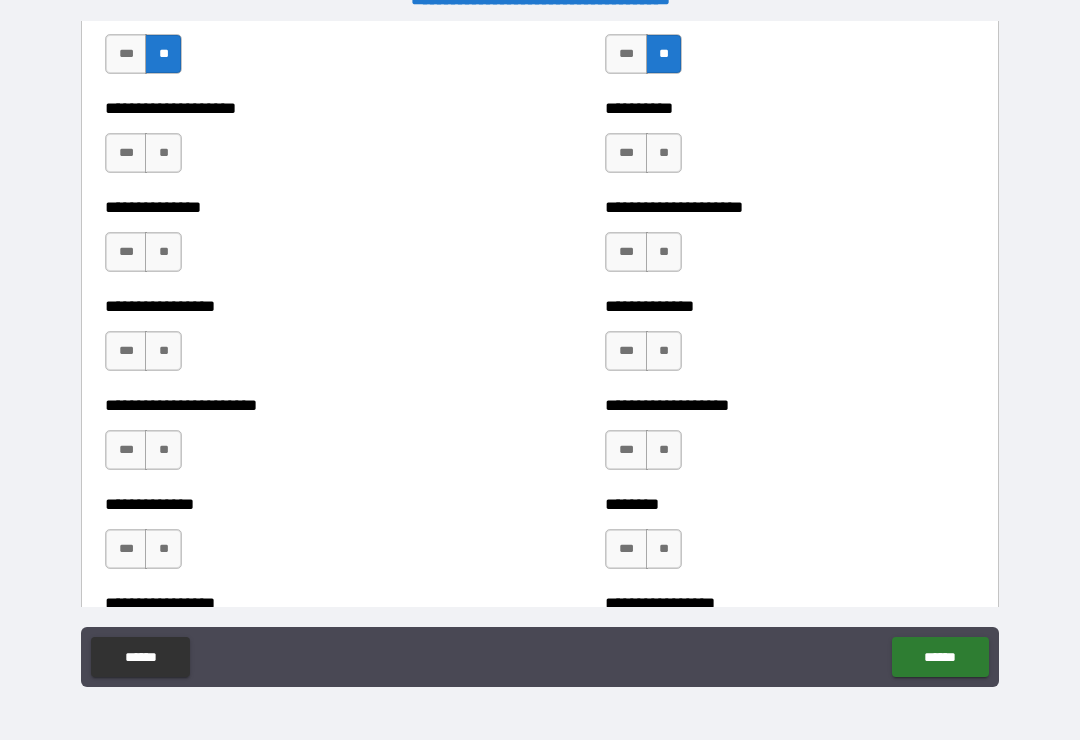 scroll, scrollTop: 3357, scrollLeft: 0, axis: vertical 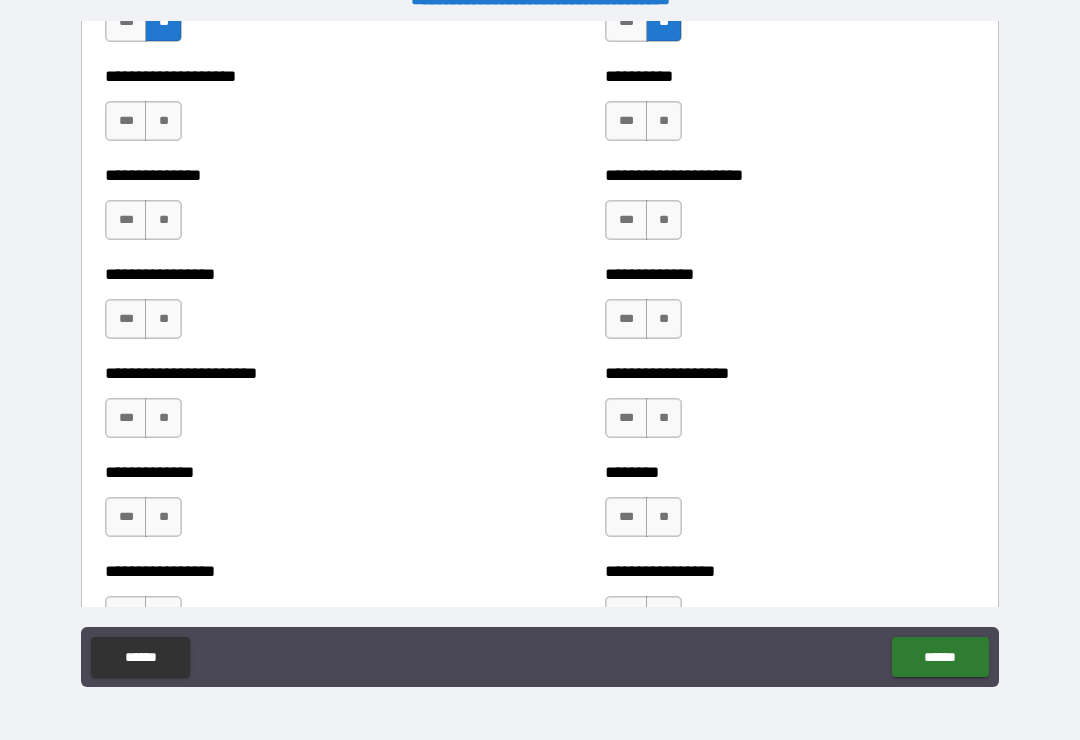 click on "**" at bounding box center (664, 121) 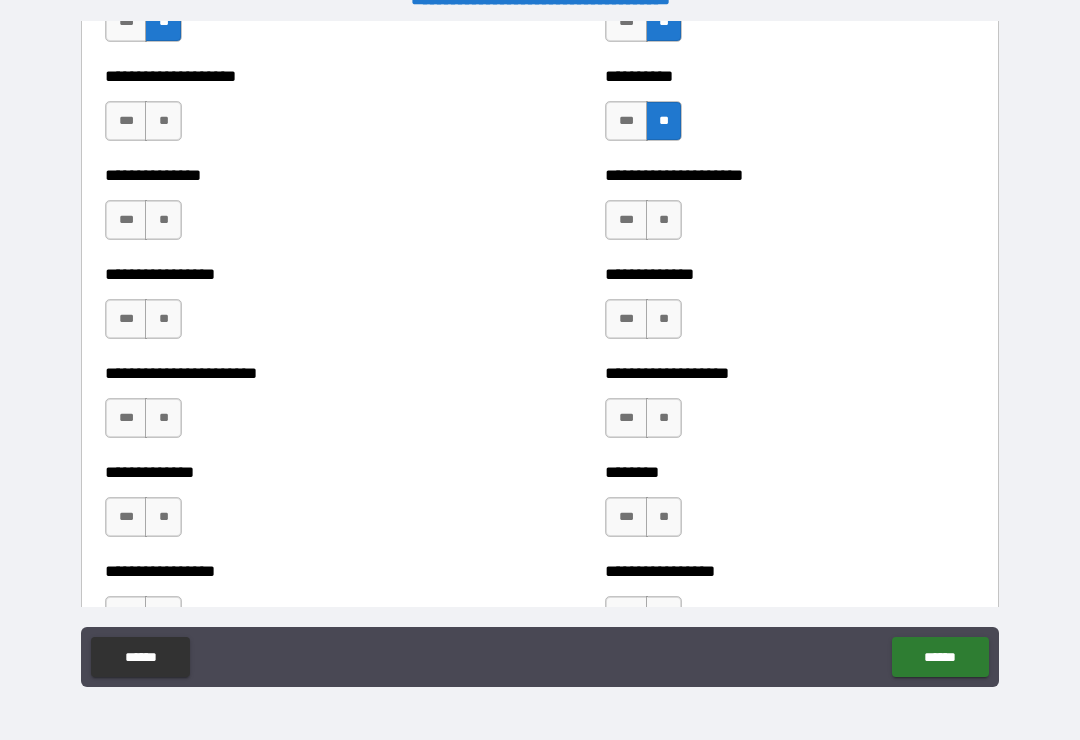click on "**" at bounding box center (664, 220) 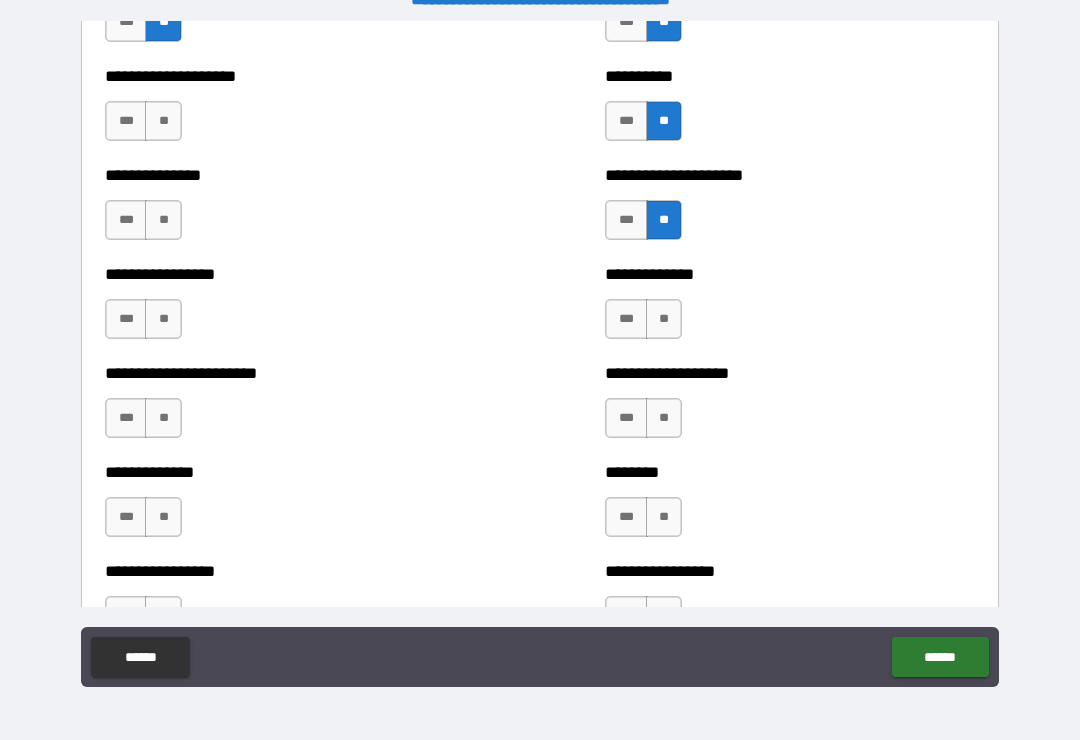 click on "**" at bounding box center (664, 319) 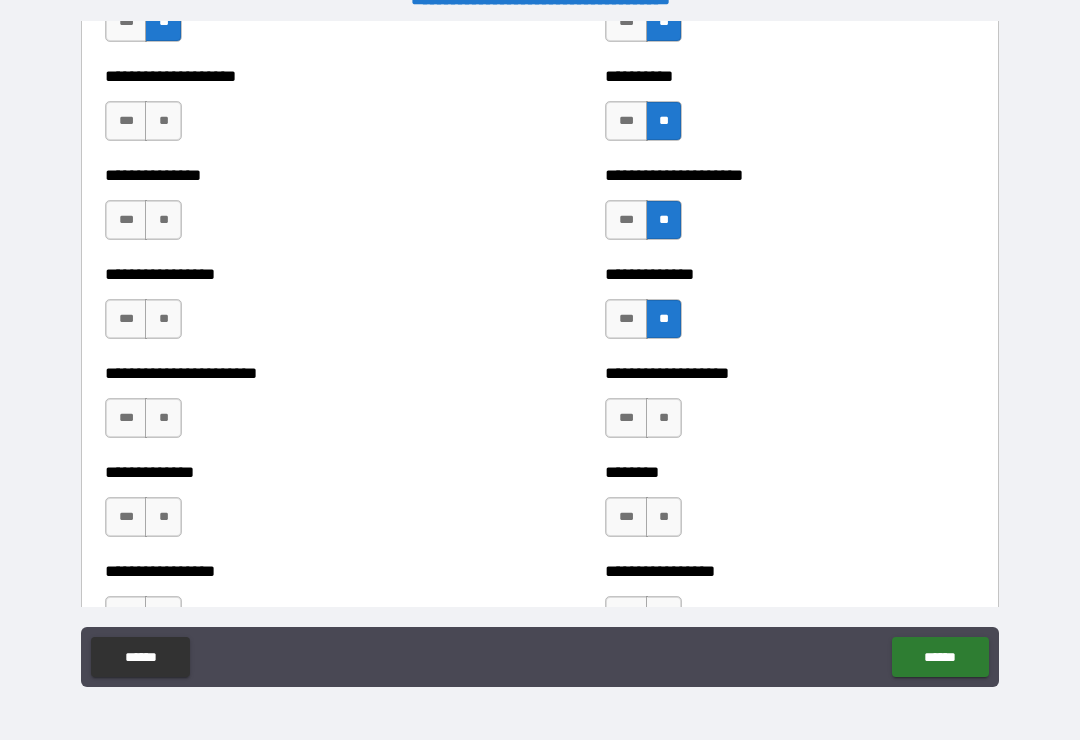 click on "**" at bounding box center (664, 418) 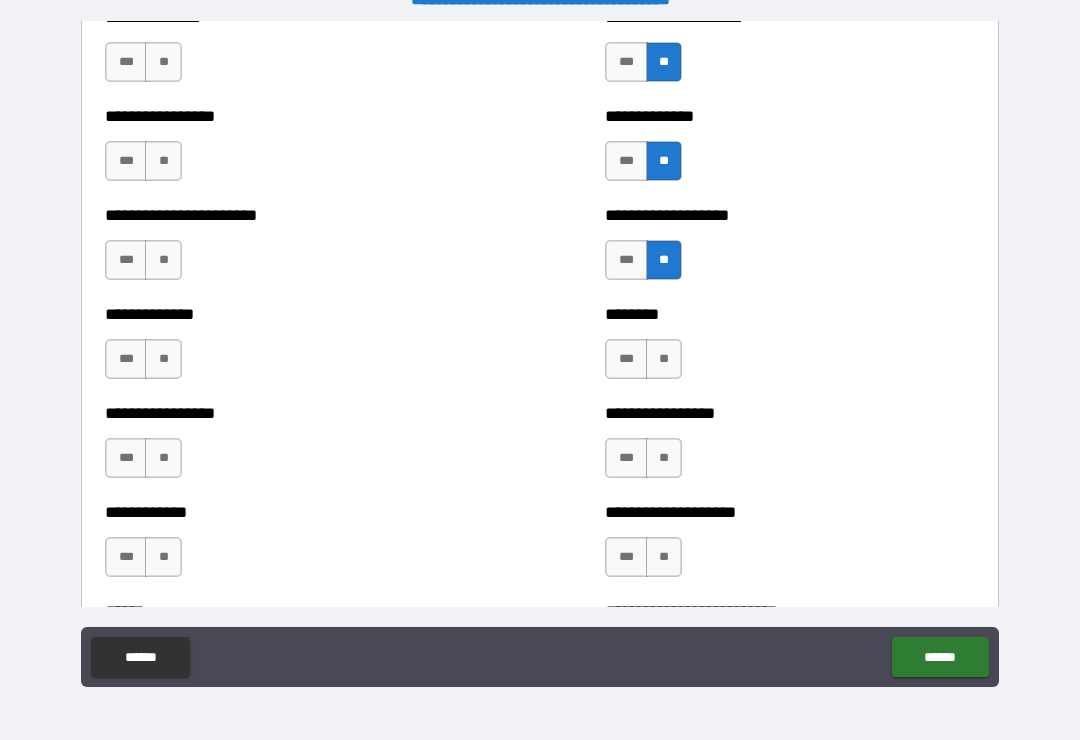 scroll, scrollTop: 3522, scrollLeft: 0, axis: vertical 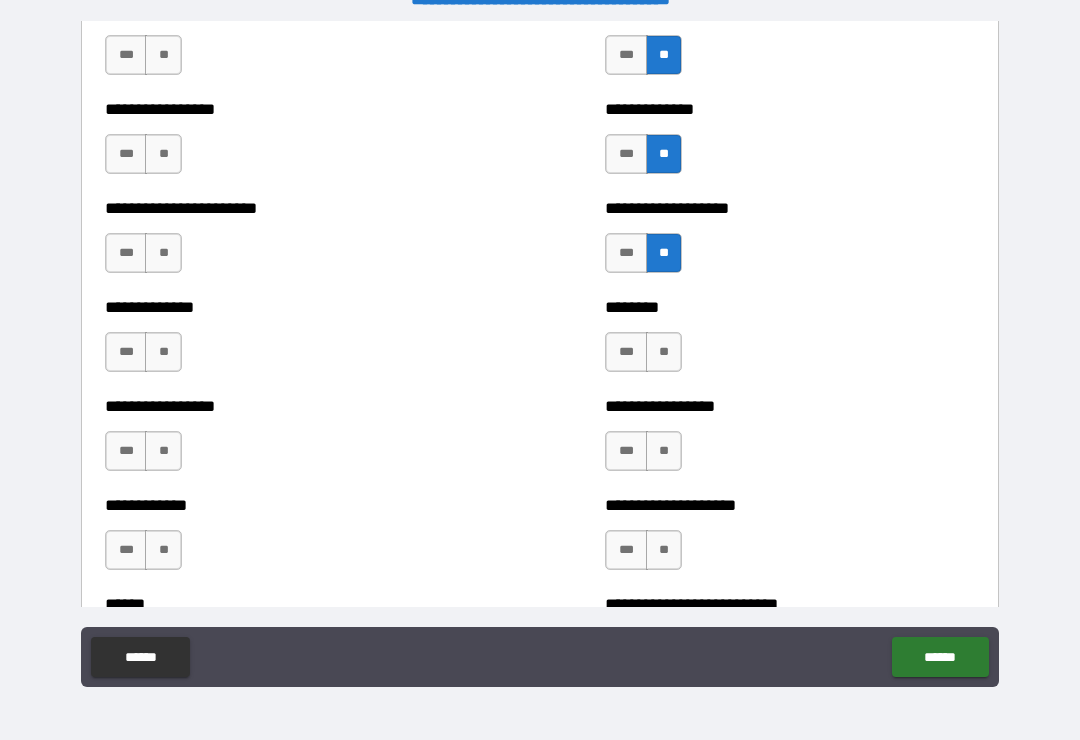 click on "**" at bounding box center (664, 352) 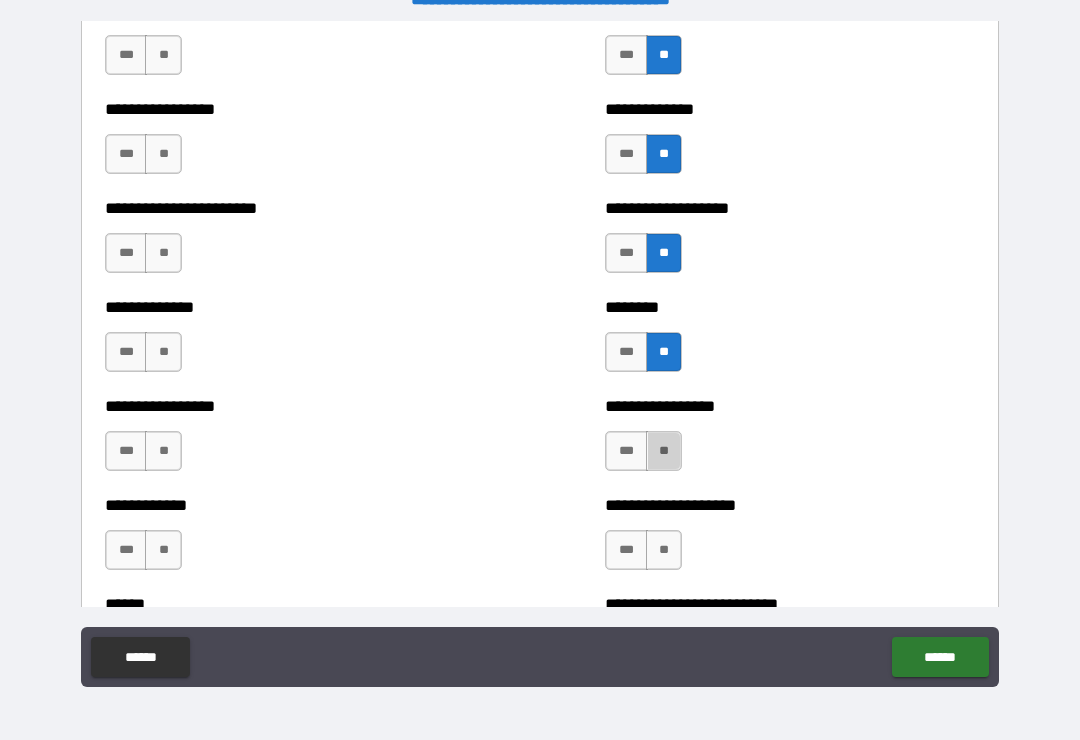 click on "**" at bounding box center (664, 451) 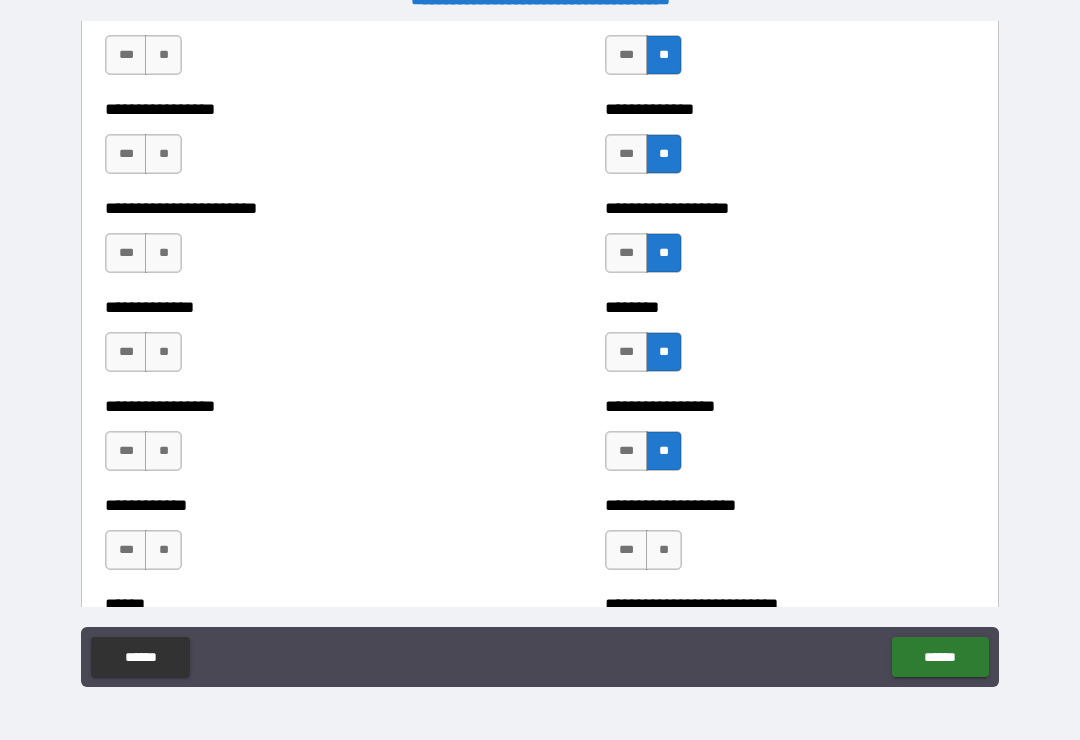 click on "**" at bounding box center (664, 550) 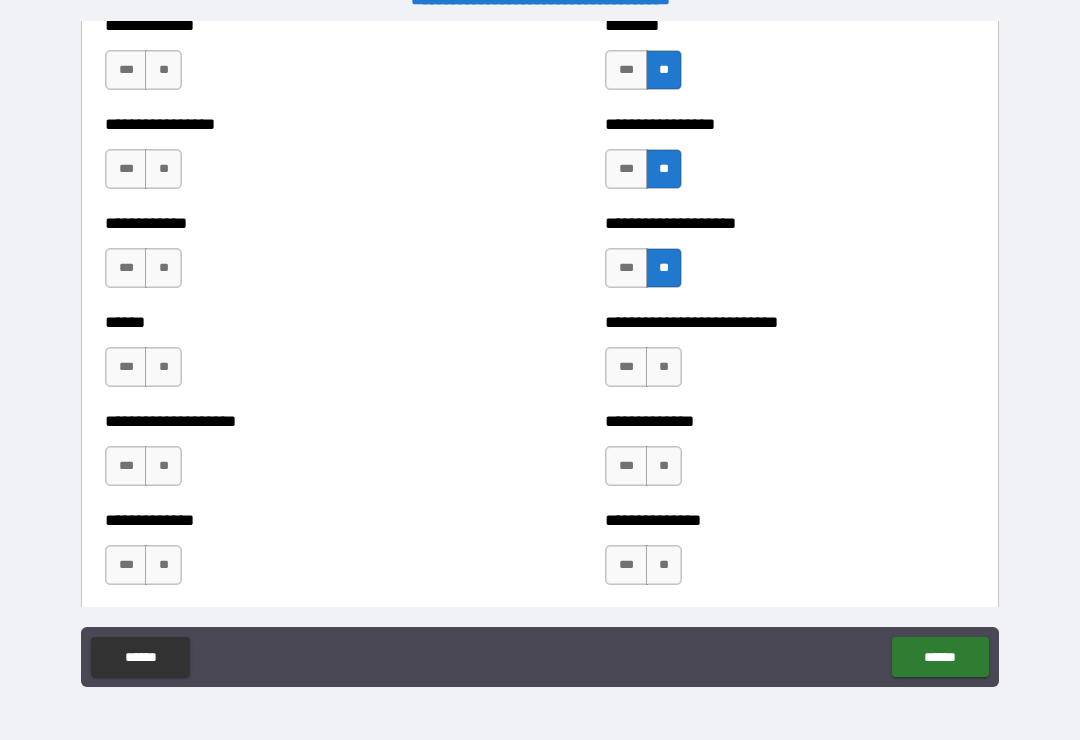 scroll, scrollTop: 3828, scrollLeft: 0, axis: vertical 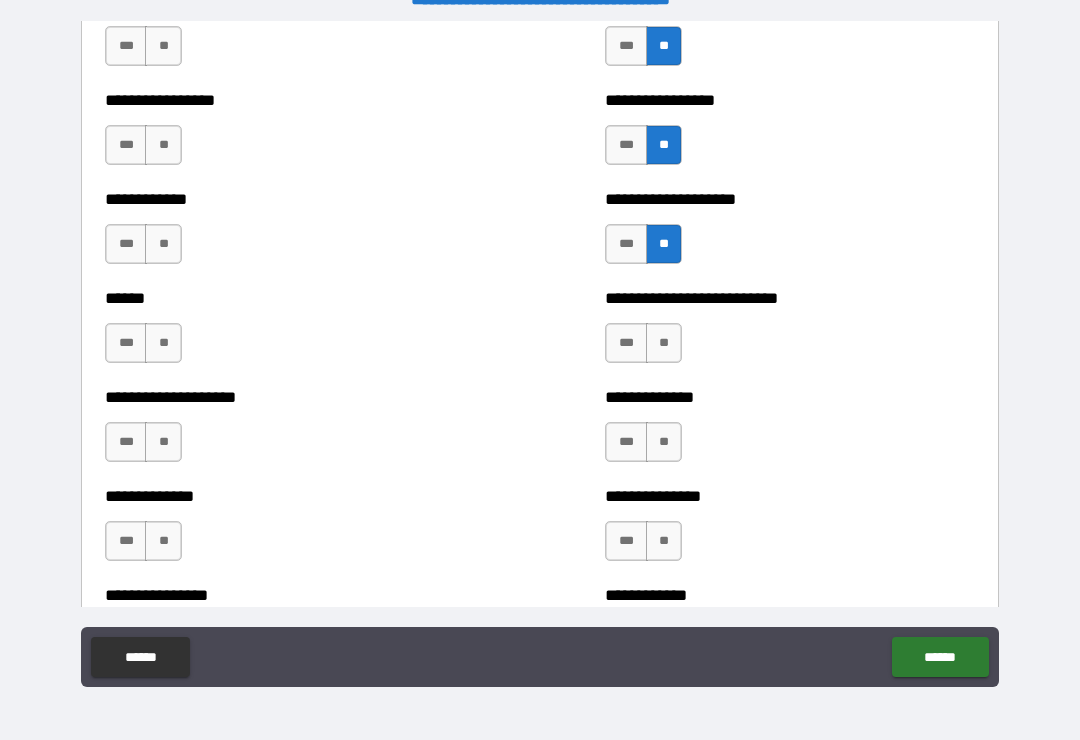 click on "**" at bounding box center [664, 343] 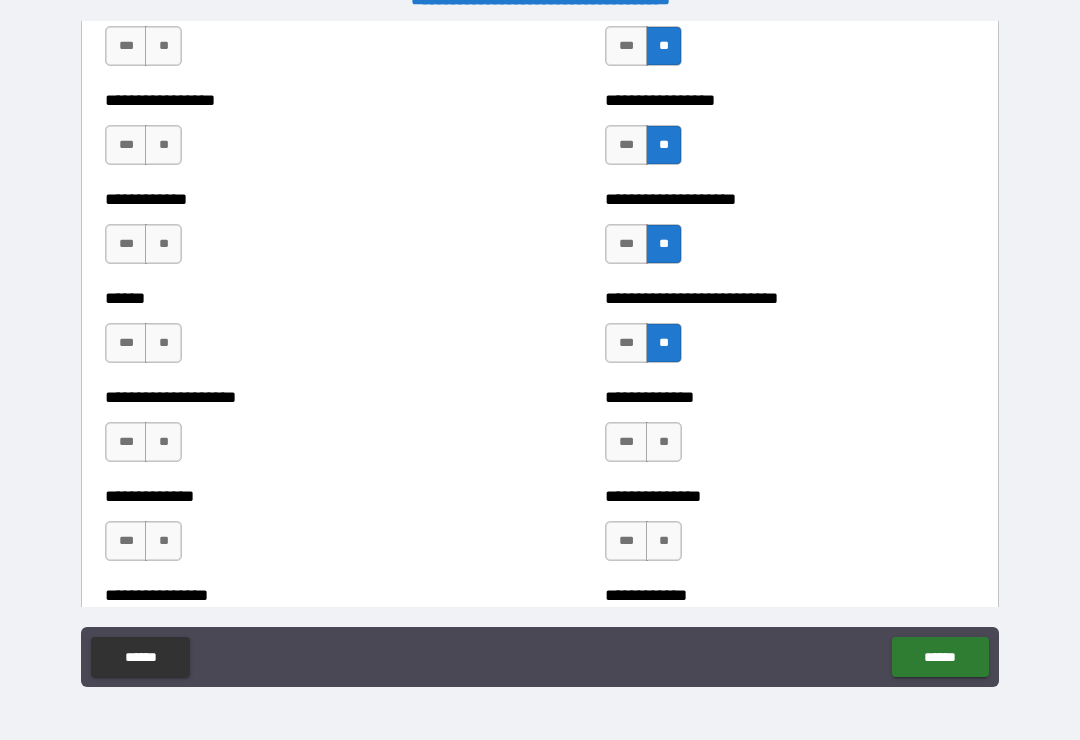 click on "***" at bounding box center [626, 343] 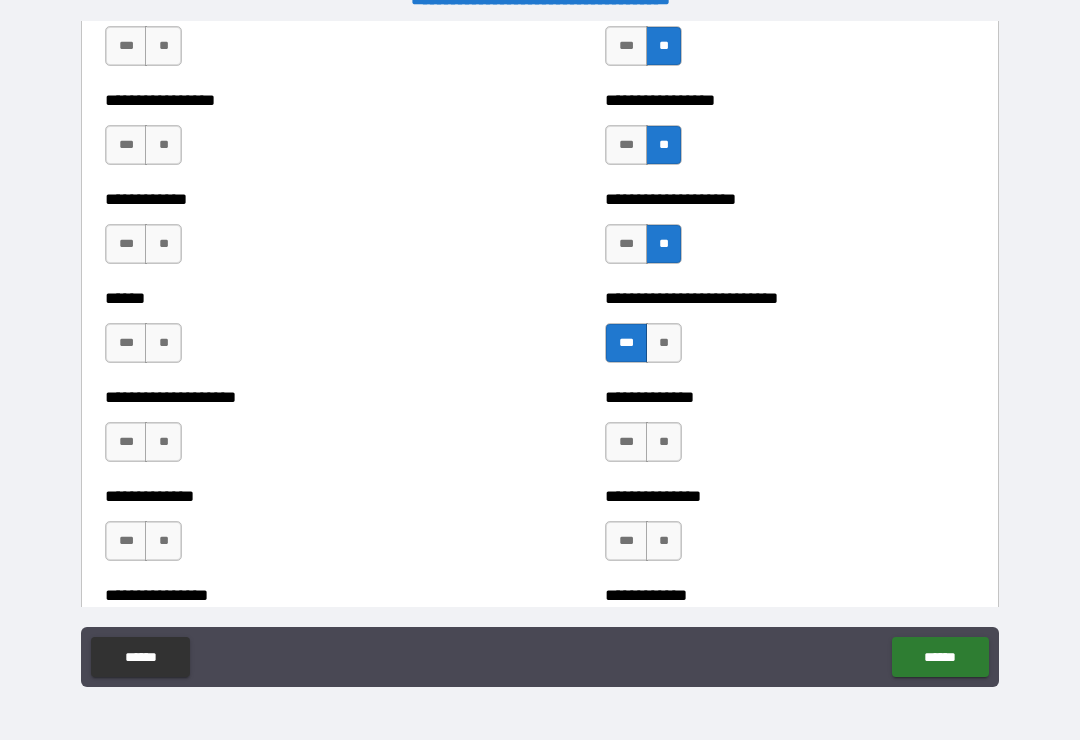 click on "**" at bounding box center [664, 442] 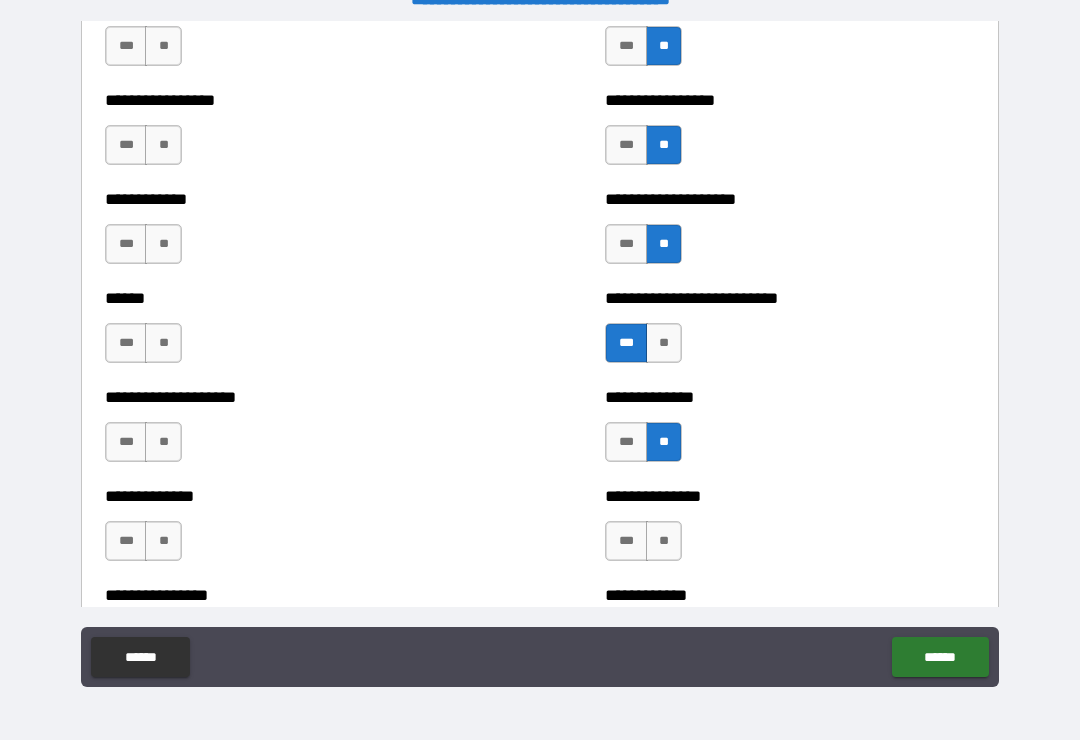 click on "**" at bounding box center [664, 541] 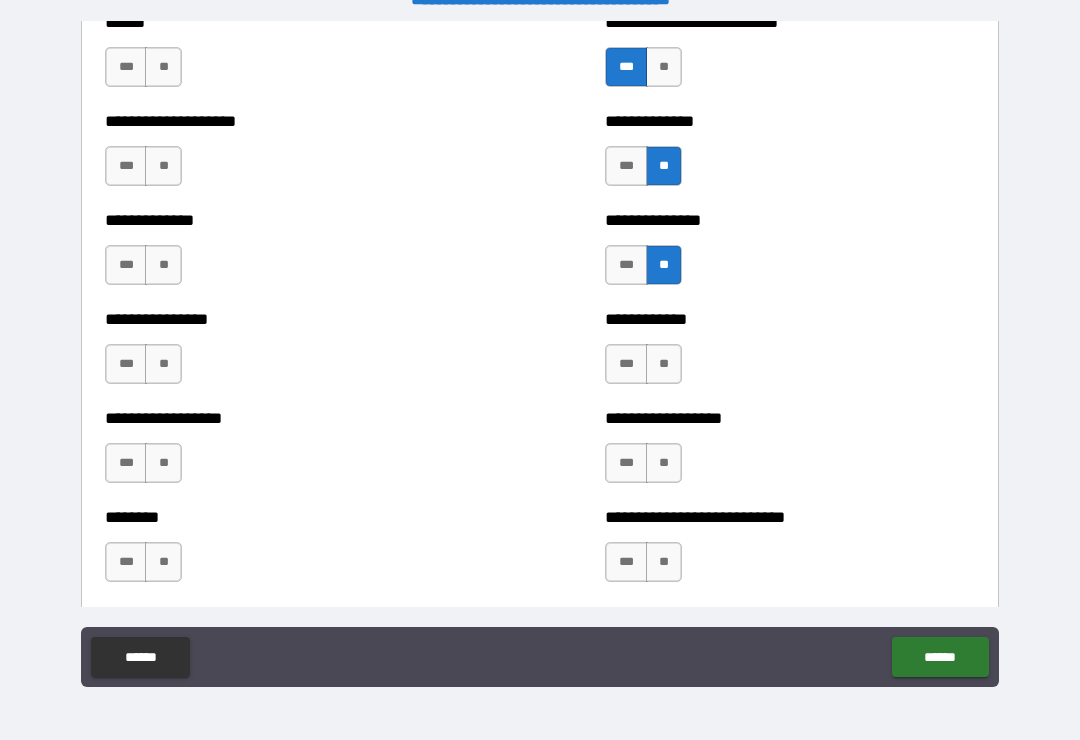 scroll, scrollTop: 4107, scrollLeft: 0, axis: vertical 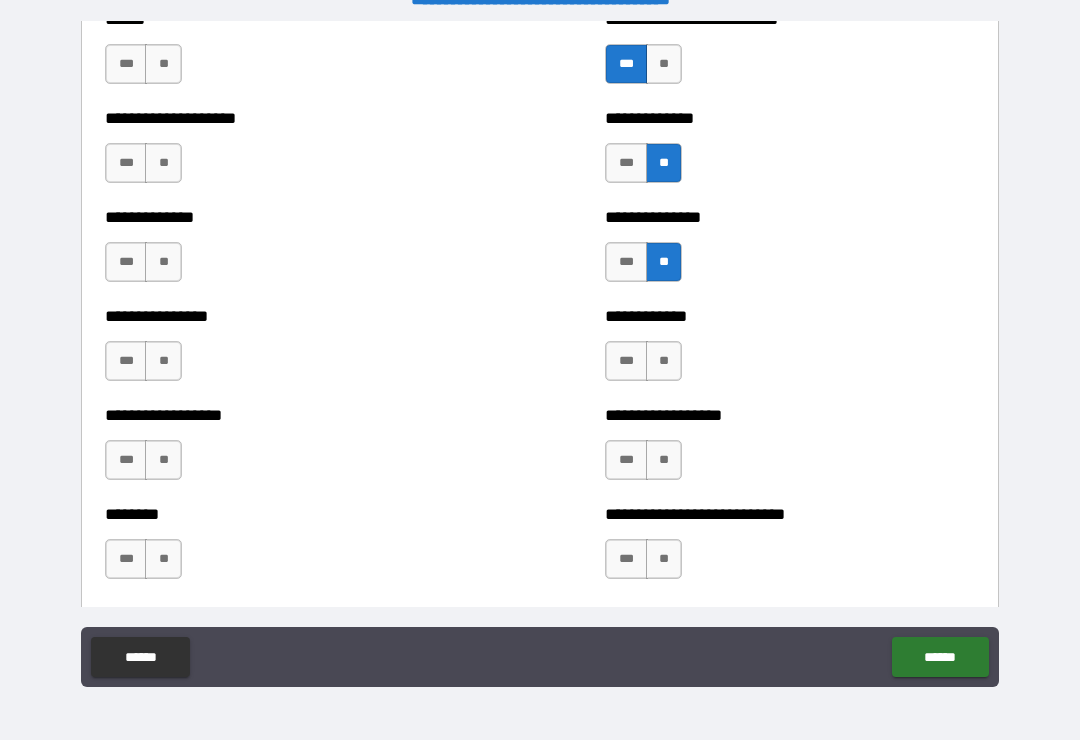 click on "**" at bounding box center (664, 361) 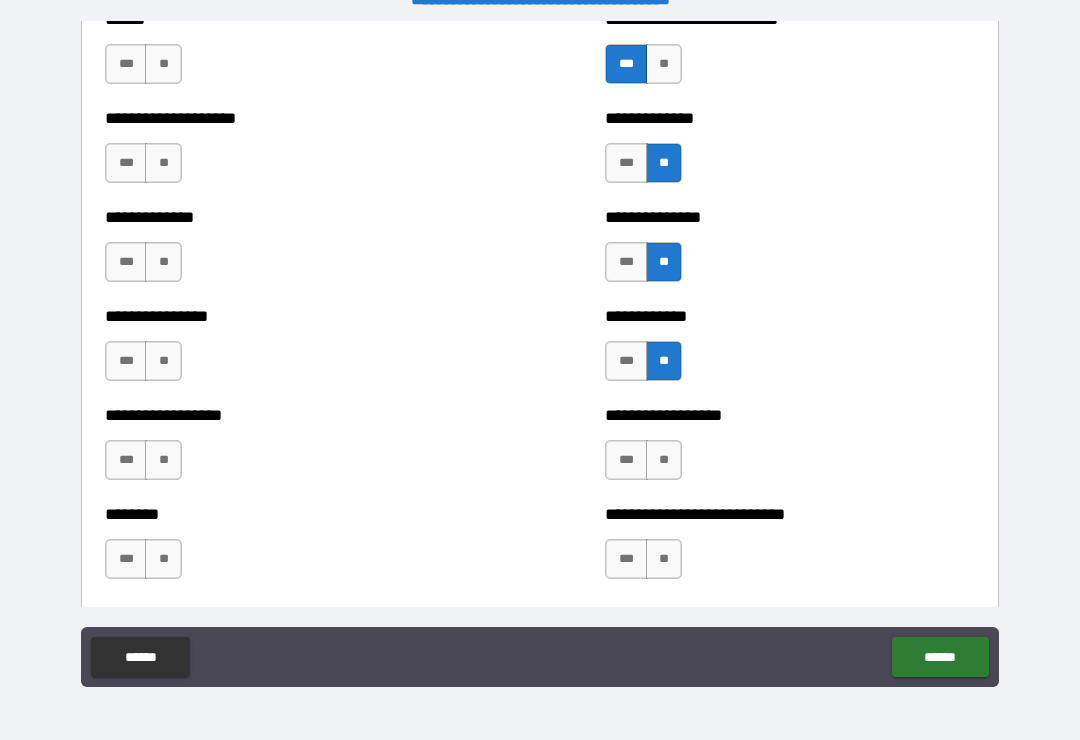 click on "**" at bounding box center [664, 460] 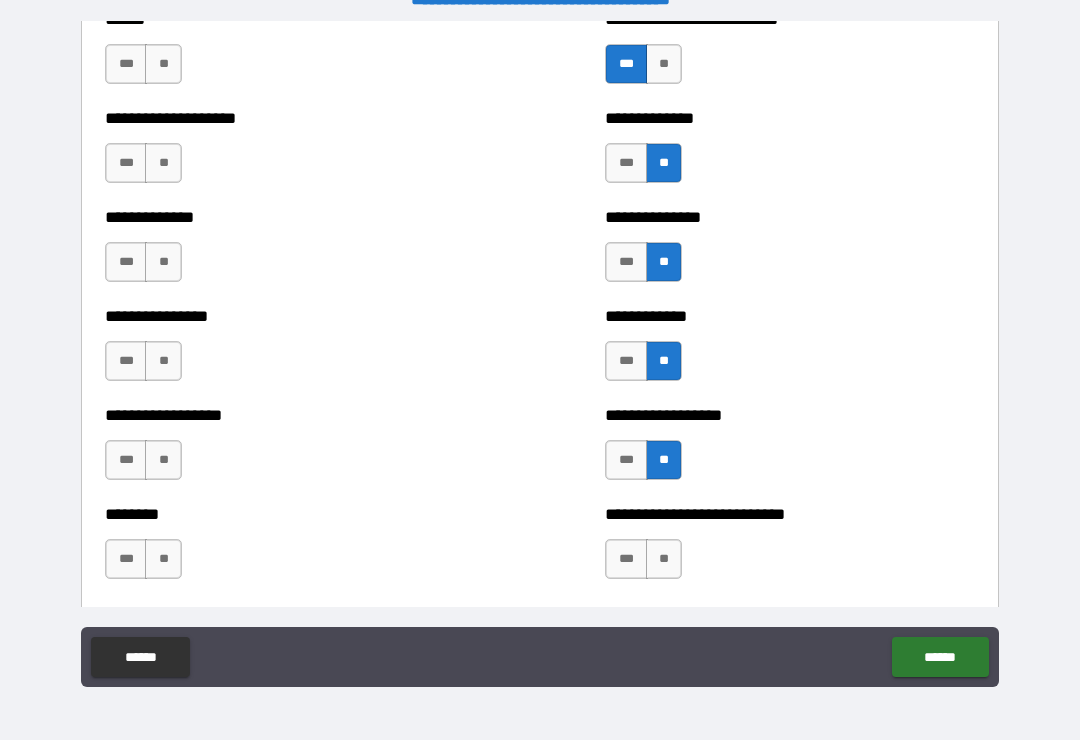 click on "**" at bounding box center (664, 559) 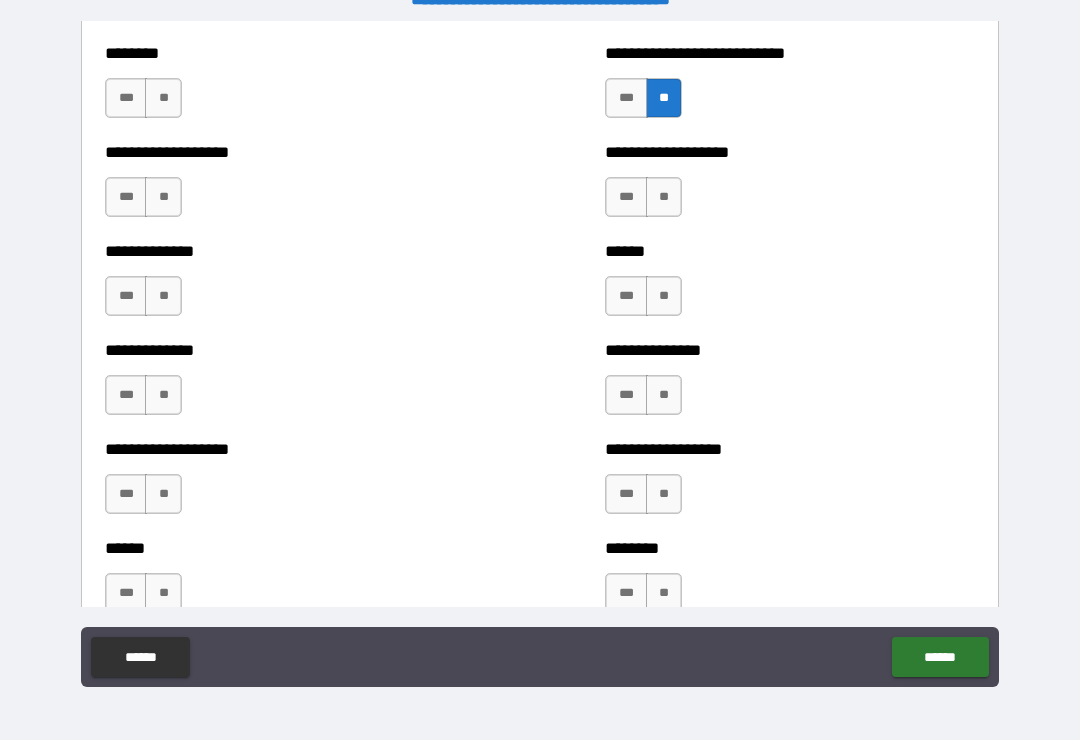 scroll, scrollTop: 4580, scrollLeft: 0, axis: vertical 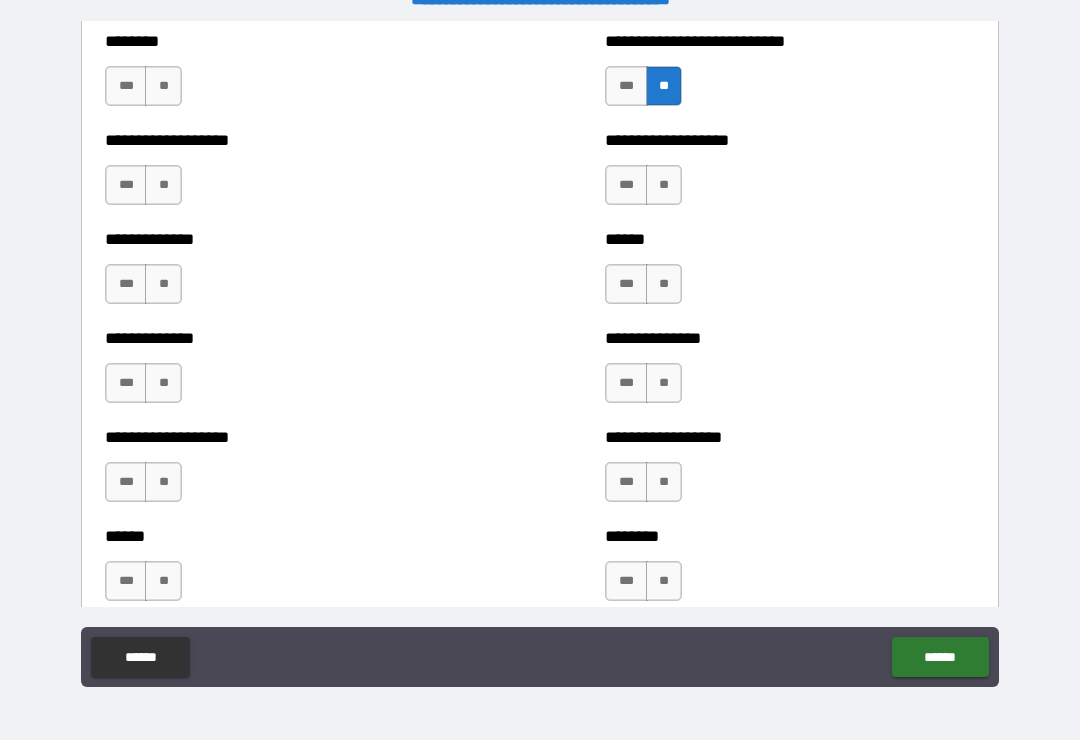 click on "**" at bounding box center [664, 185] 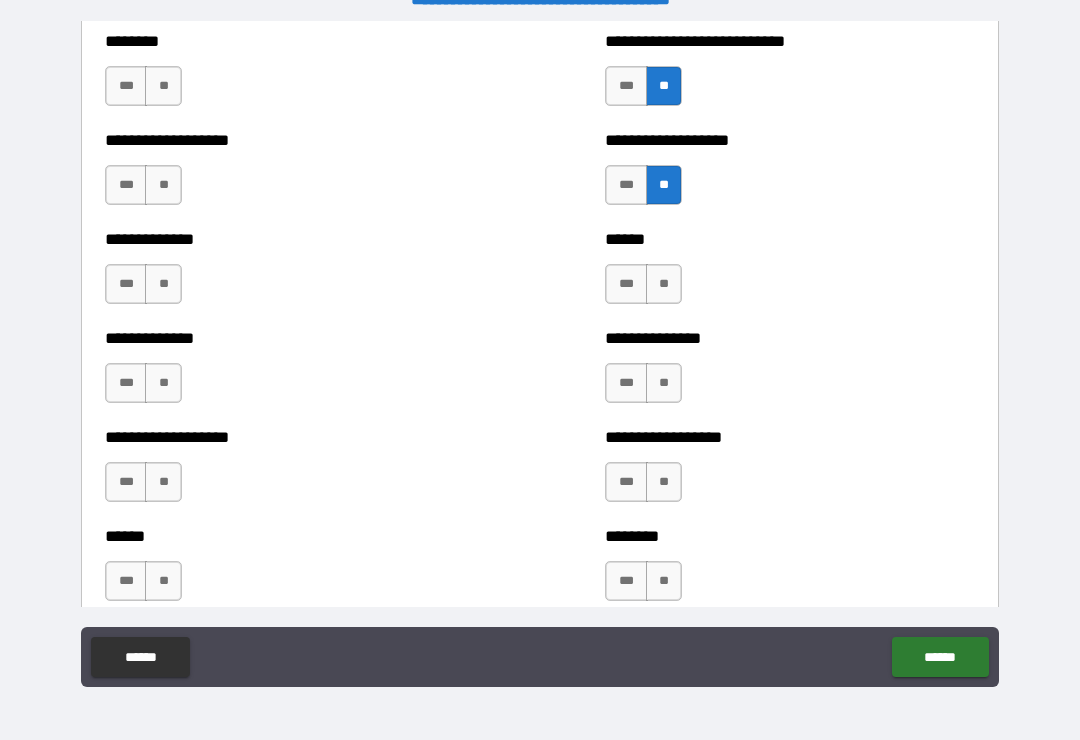 click on "**********" at bounding box center [790, 175] 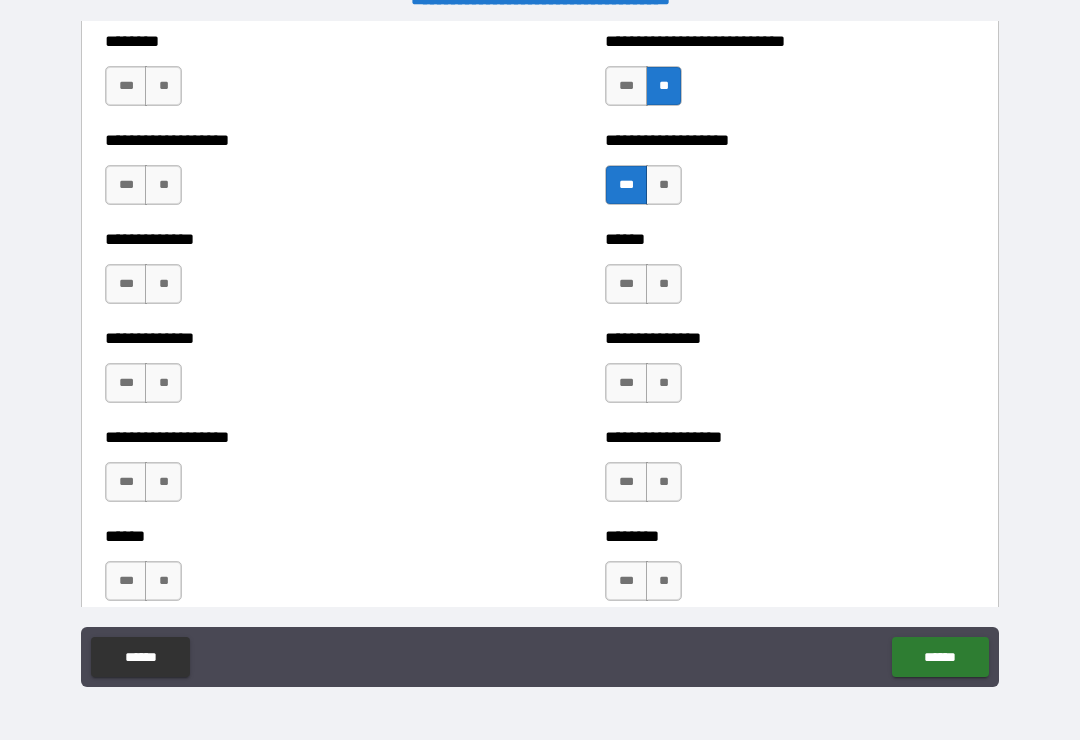 click on "**" at bounding box center (664, 284) 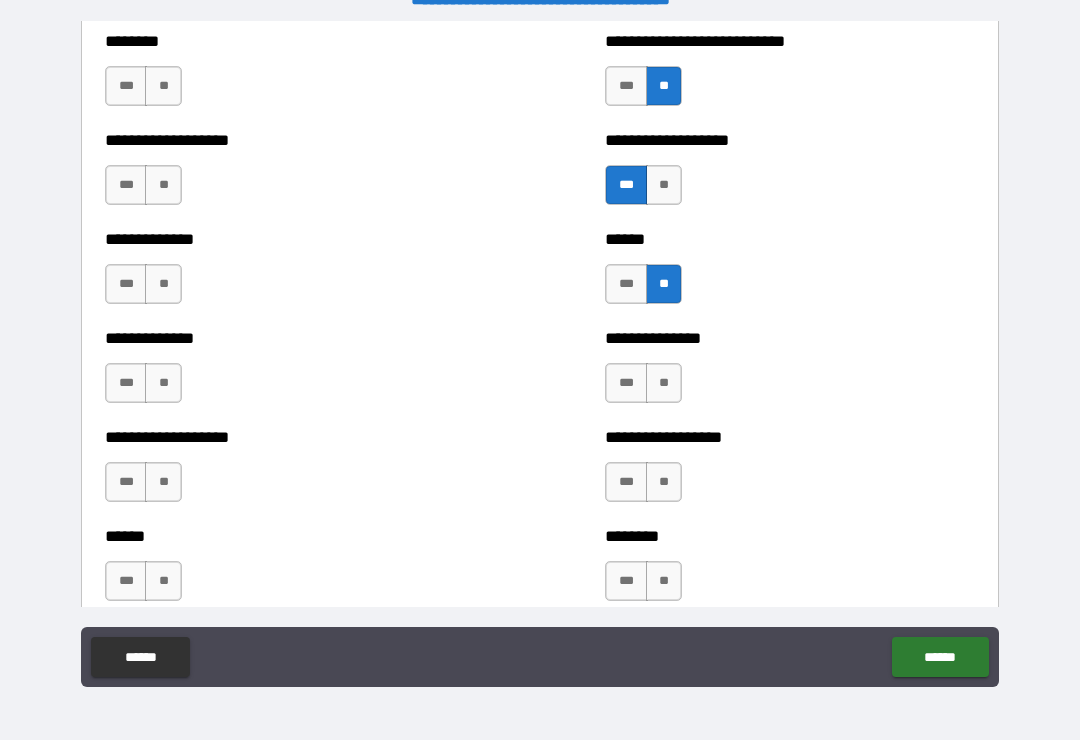 click on "**" at bounding box center [664, 383] 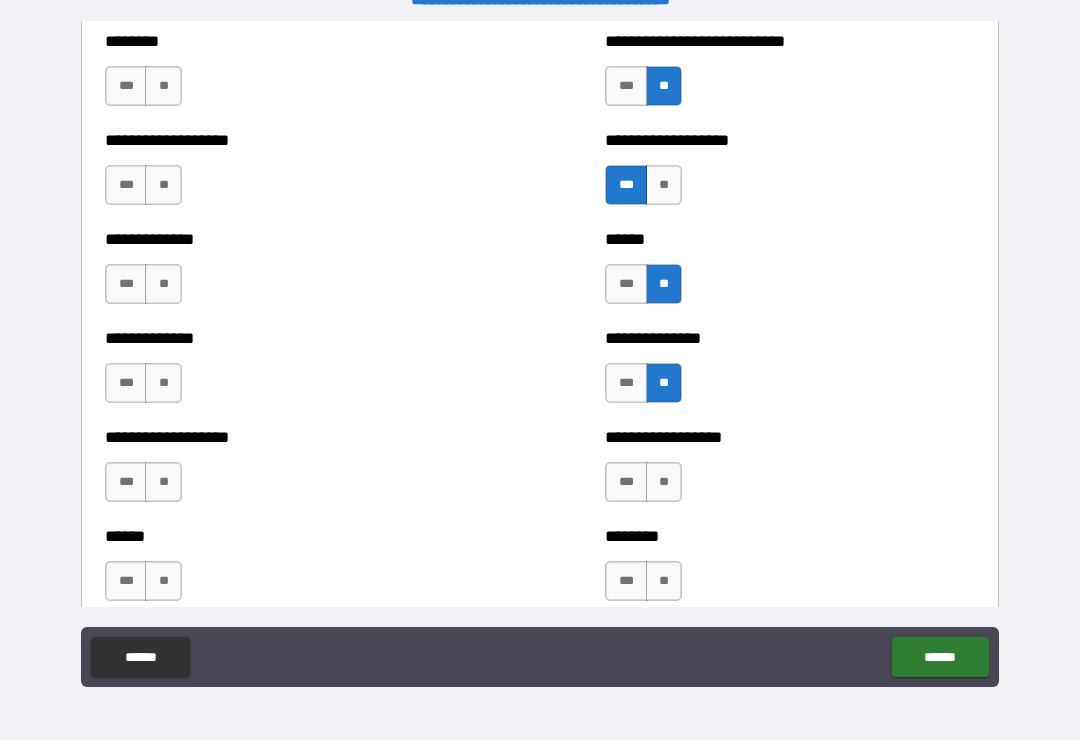 click on "**" at bounding box center (664, 482) 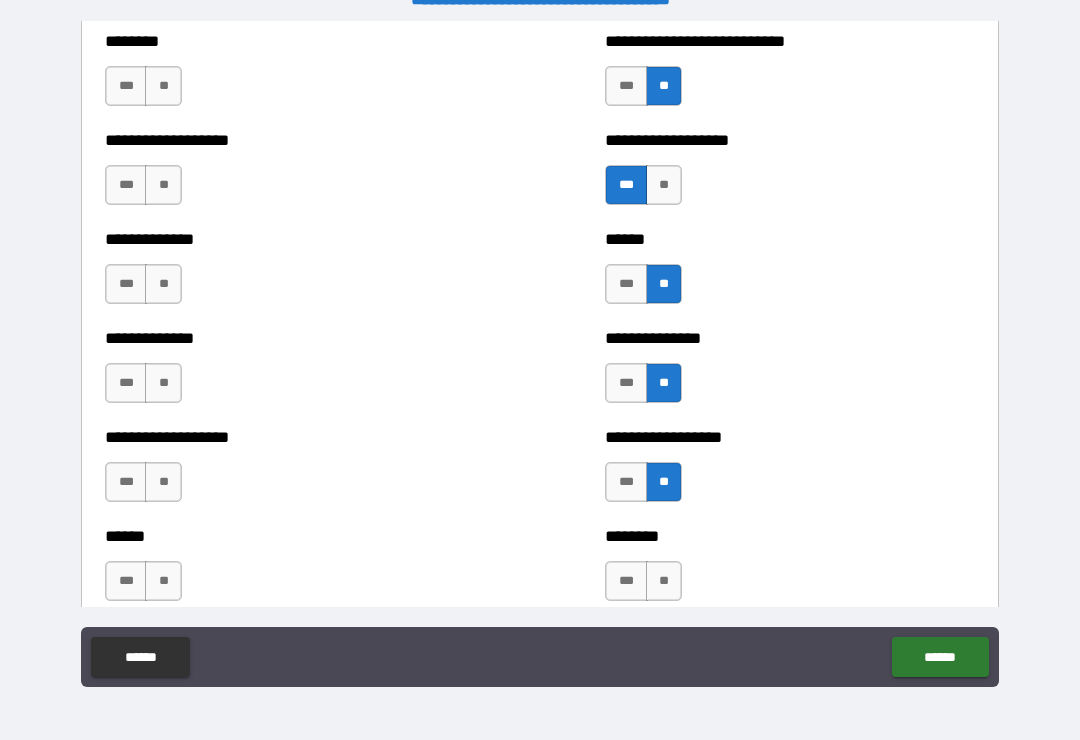 click on "**" at bounding box center (664, 581) 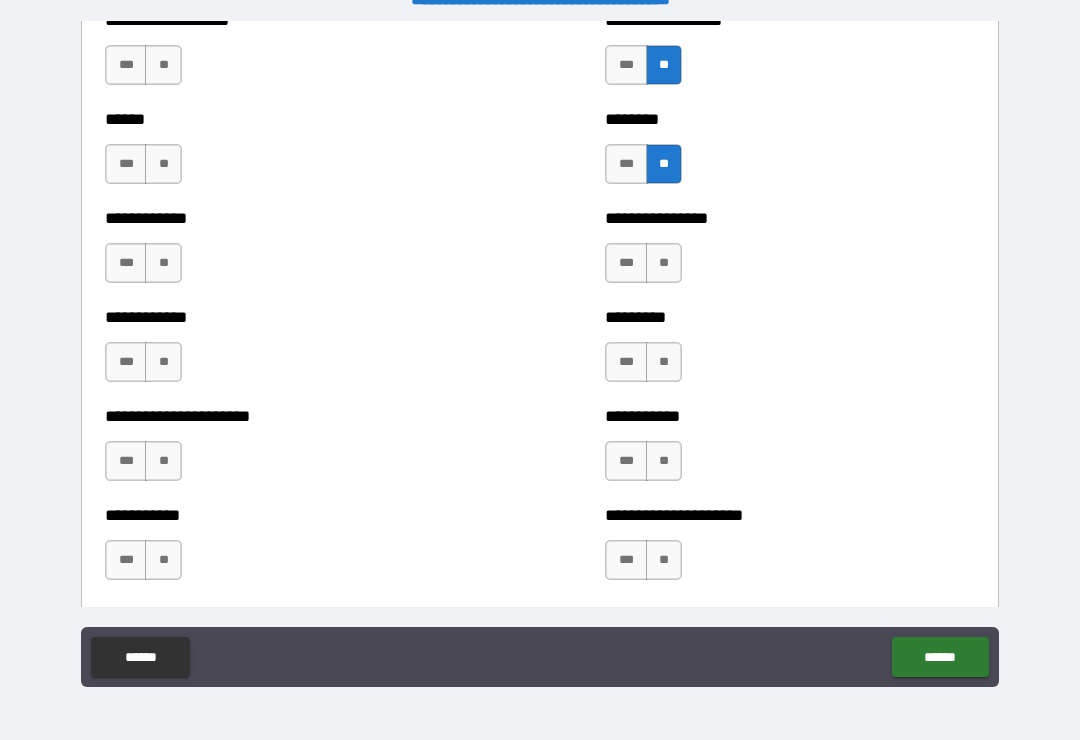 scroll, scrollTop: 5000, scrollLeft: 0, axis: vertical 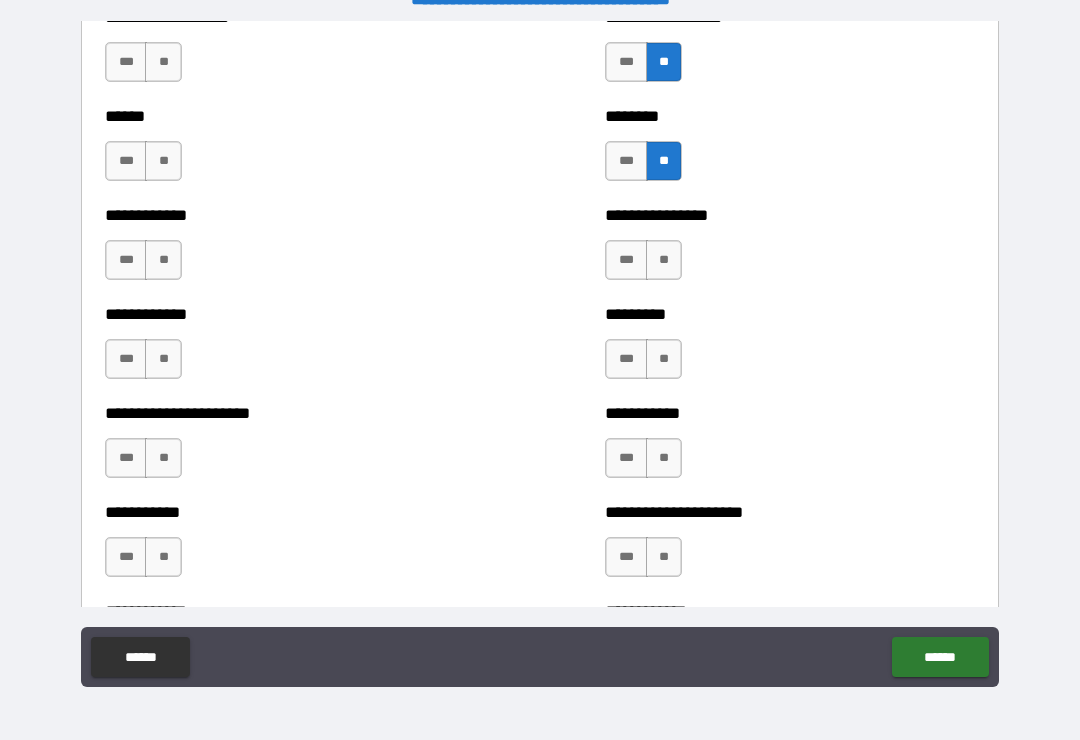 click on "**" at bounding box center (664, 260) 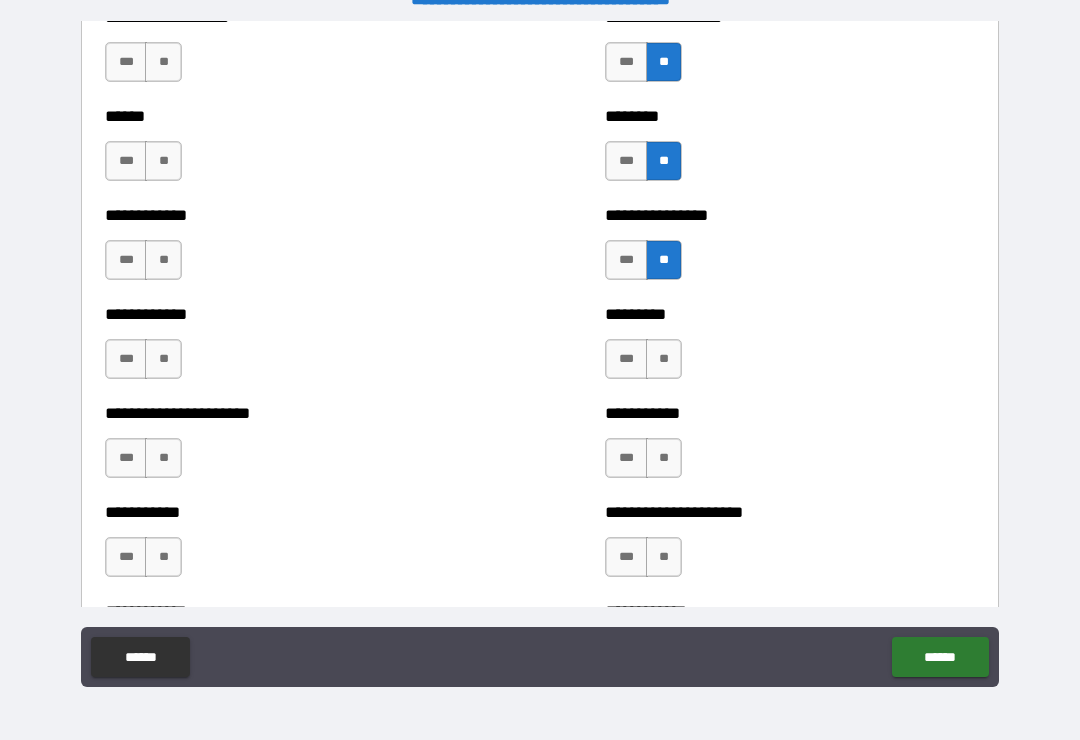 click on "**" at bounding box center (664, 359) 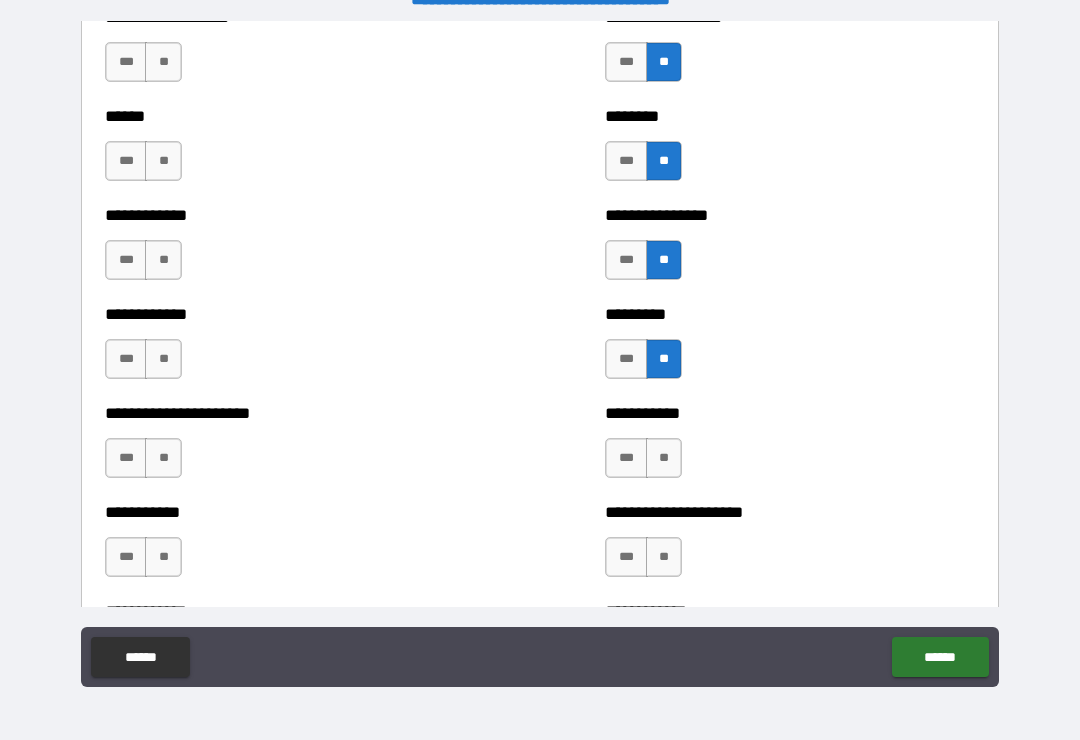 click on "**" at bounding box center (664, 458) 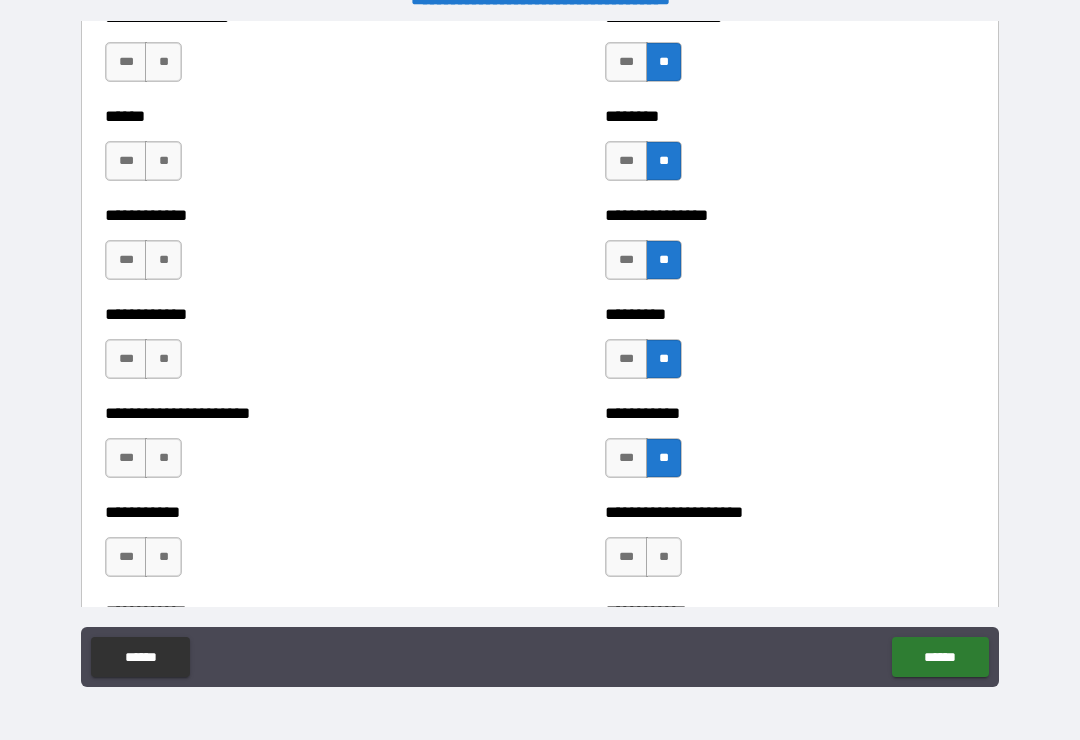 click on "***" at bounding box center (626, 458) 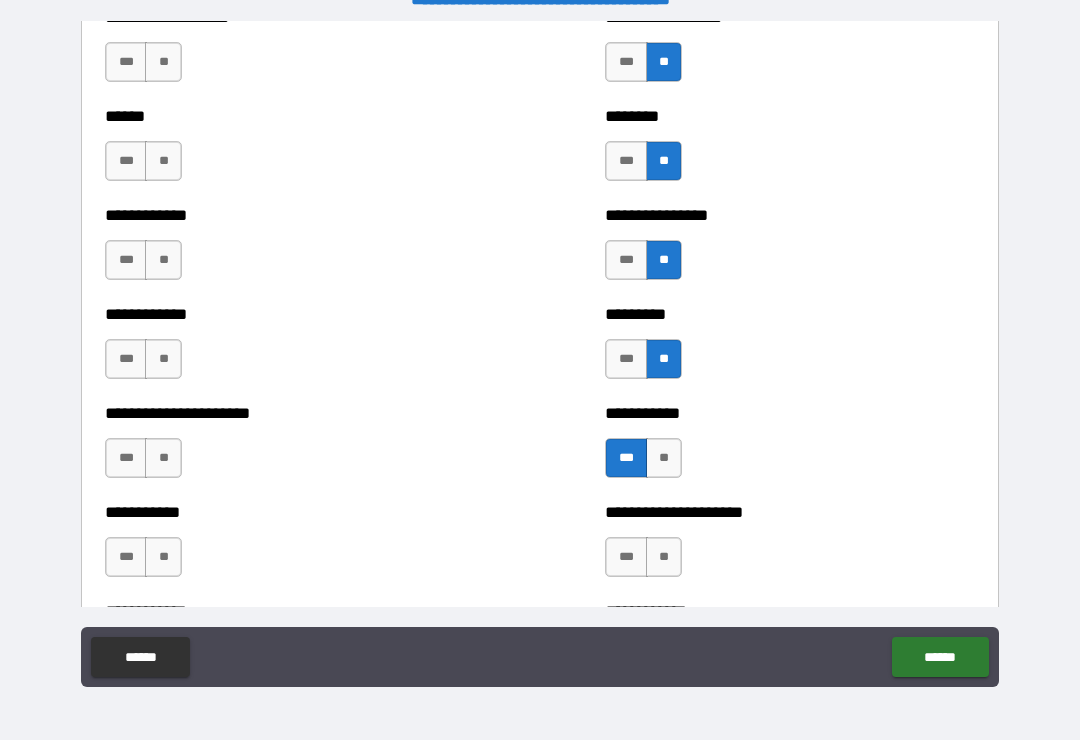 click on "***" at bounding box center [626, 359] 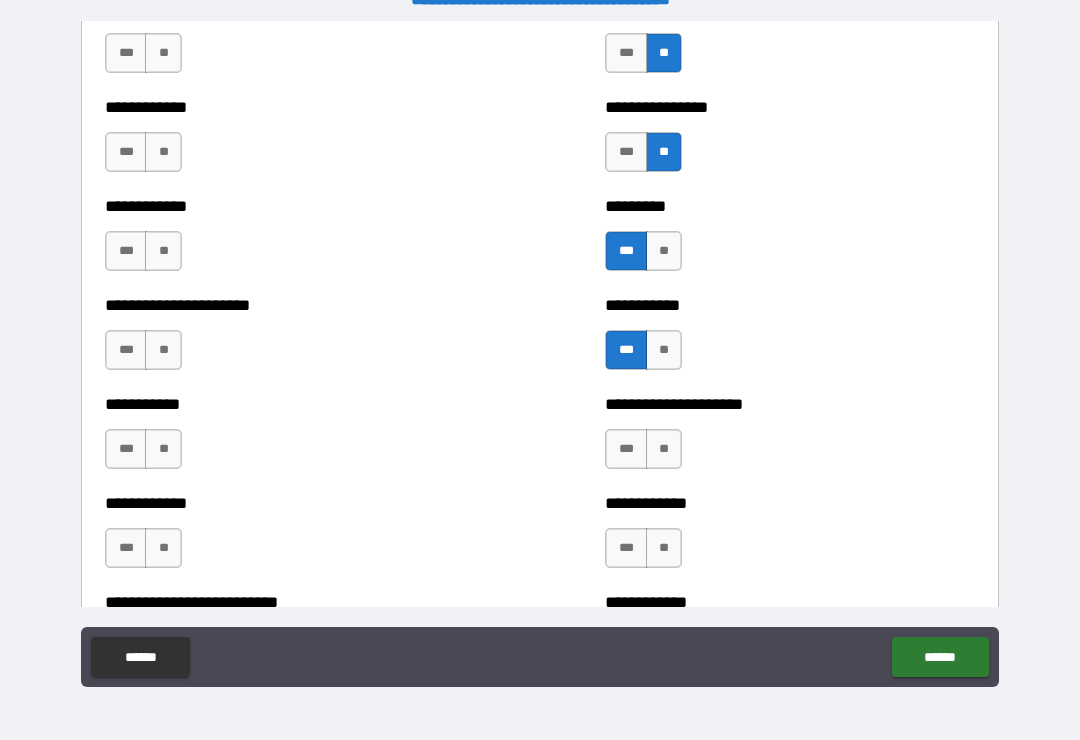 scroll, scrollTop: 5117, scrollLeft: 0, axis: vertical 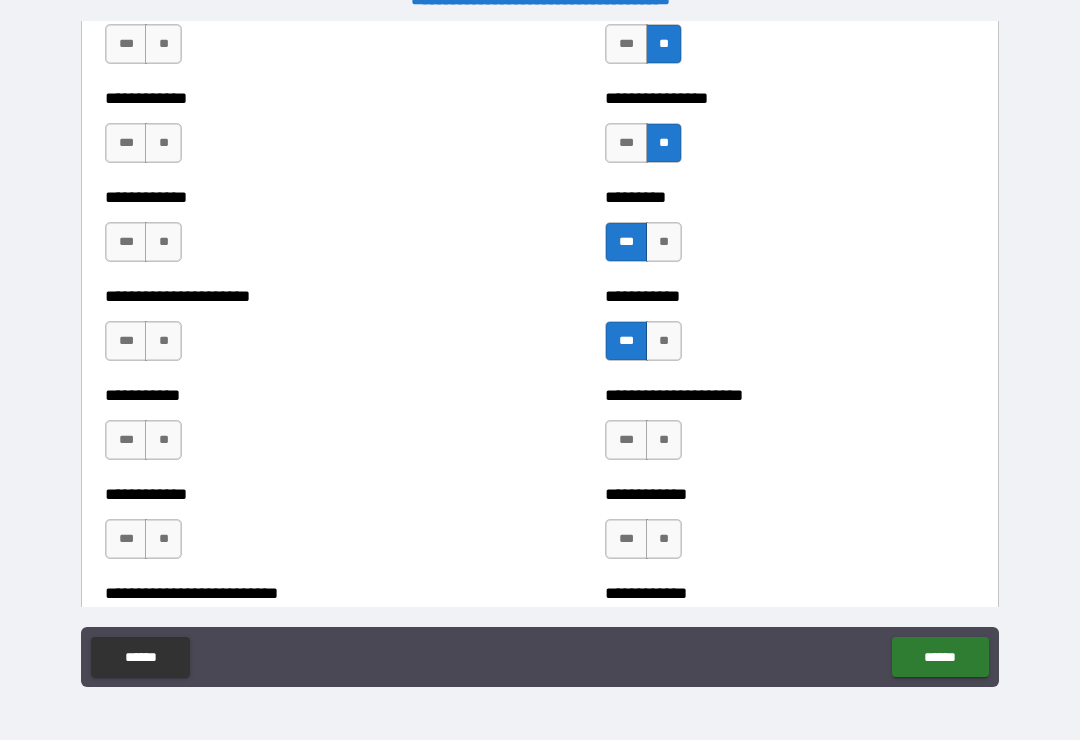 click on "**" at bounding box center [664, 440] 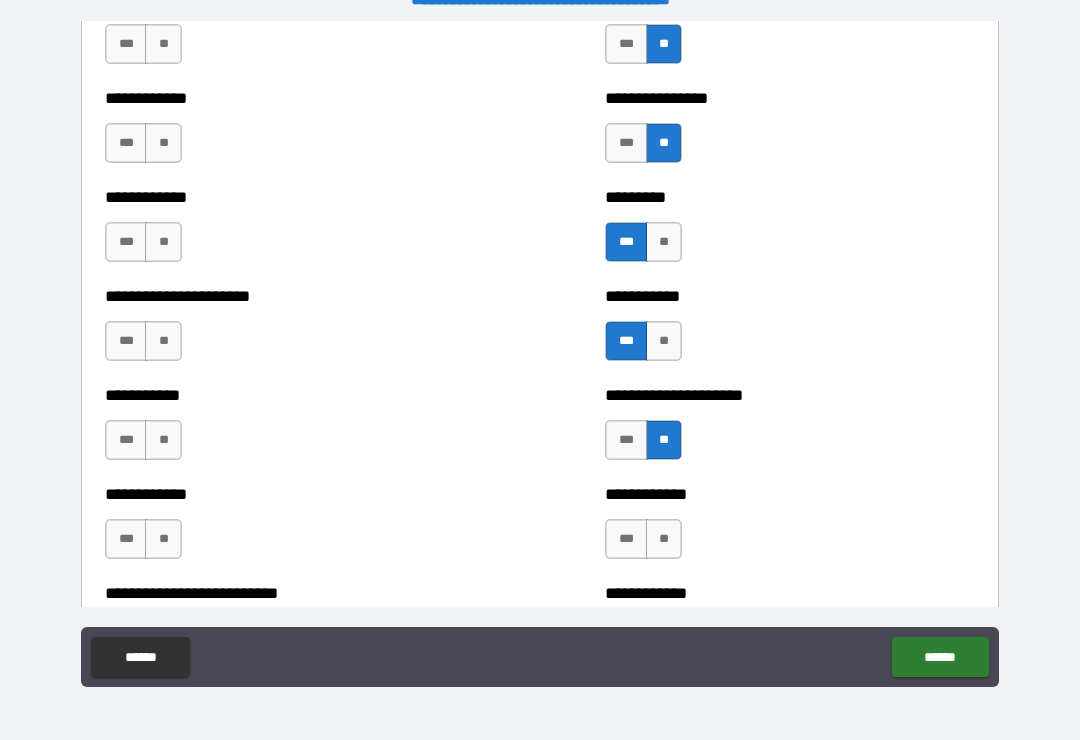 click on "**" at bounding box center (664, 539) 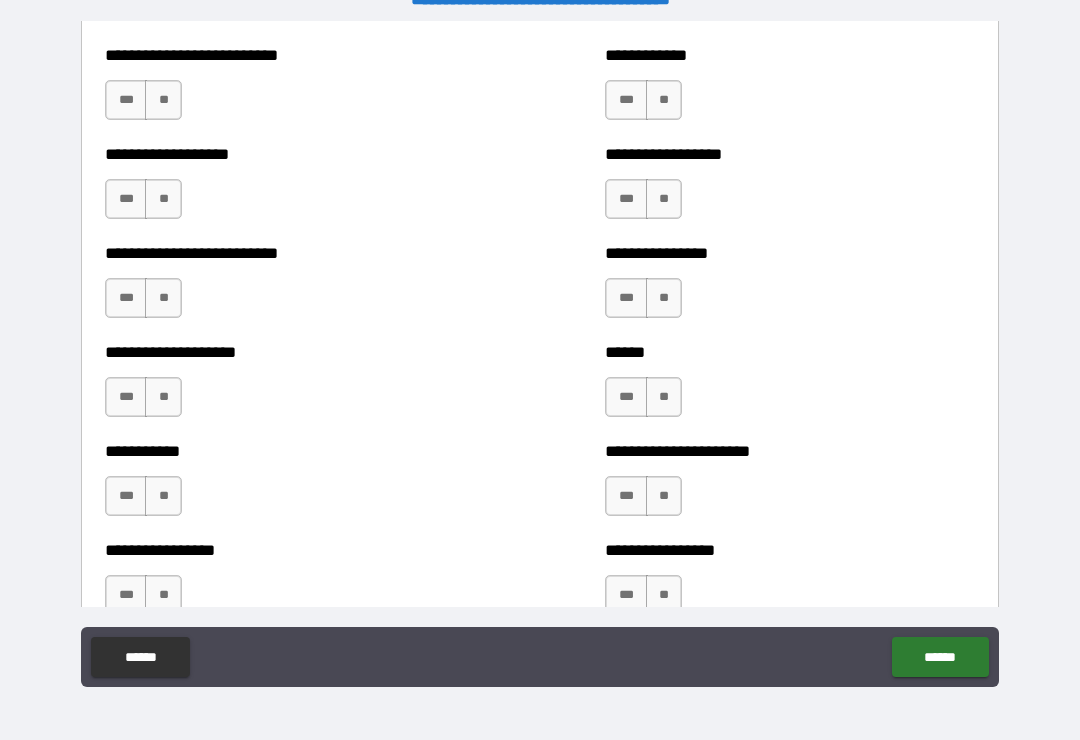 scroll, scrollTop: 5667, scrollLeft: 0, axis: vertical 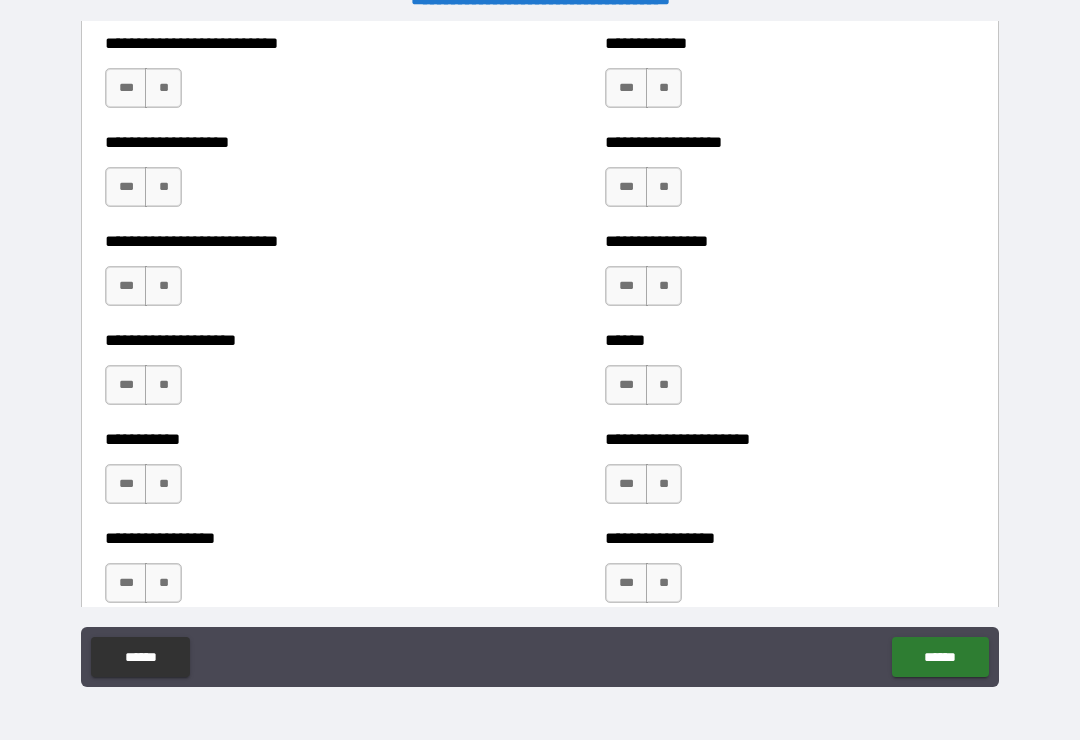 click on "**" at bounding box center [664, 88] 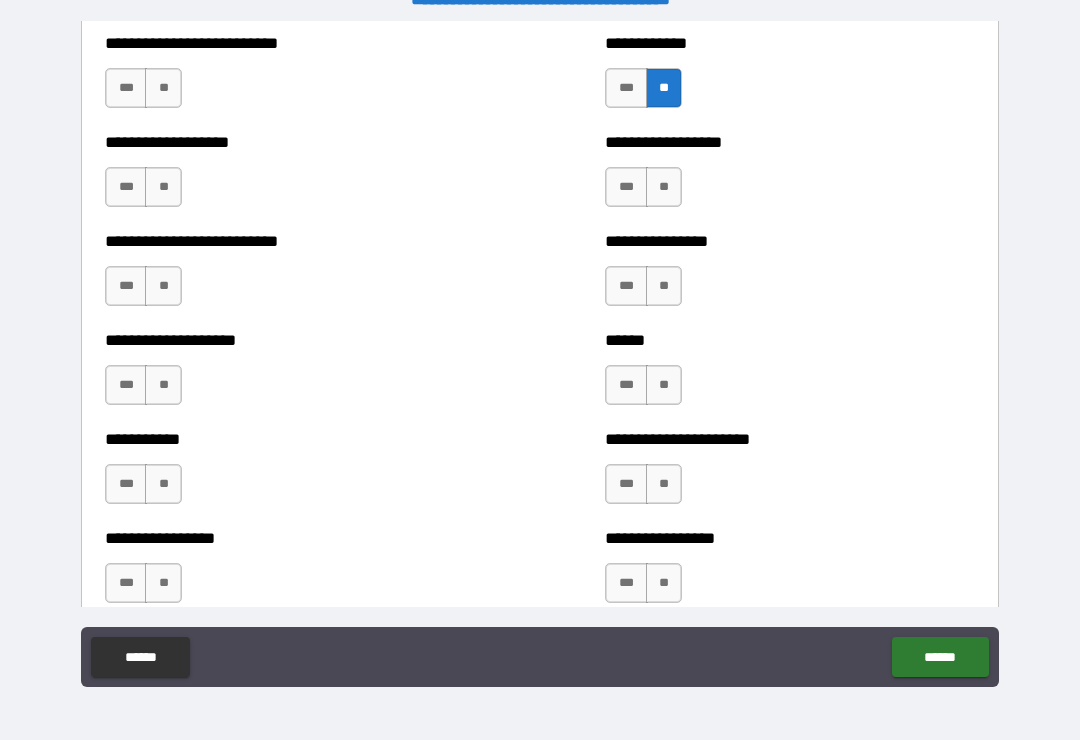 click on "**" at bounding box center (664, 187) 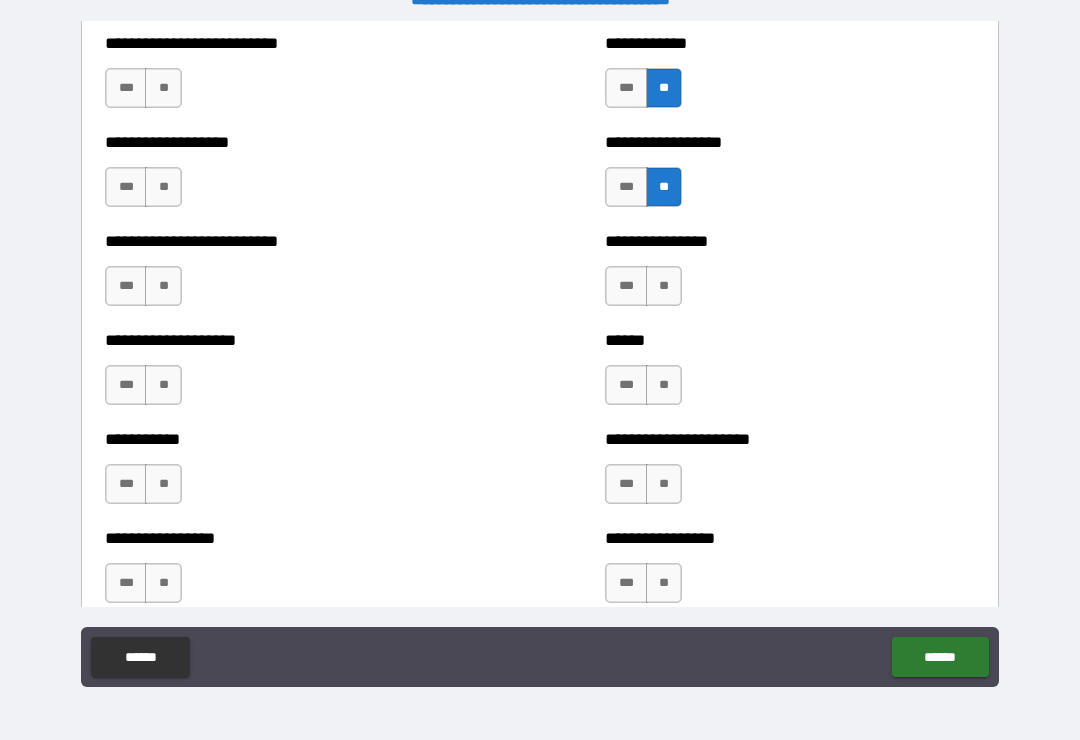 click on "**" at bounding box center [664, 286] 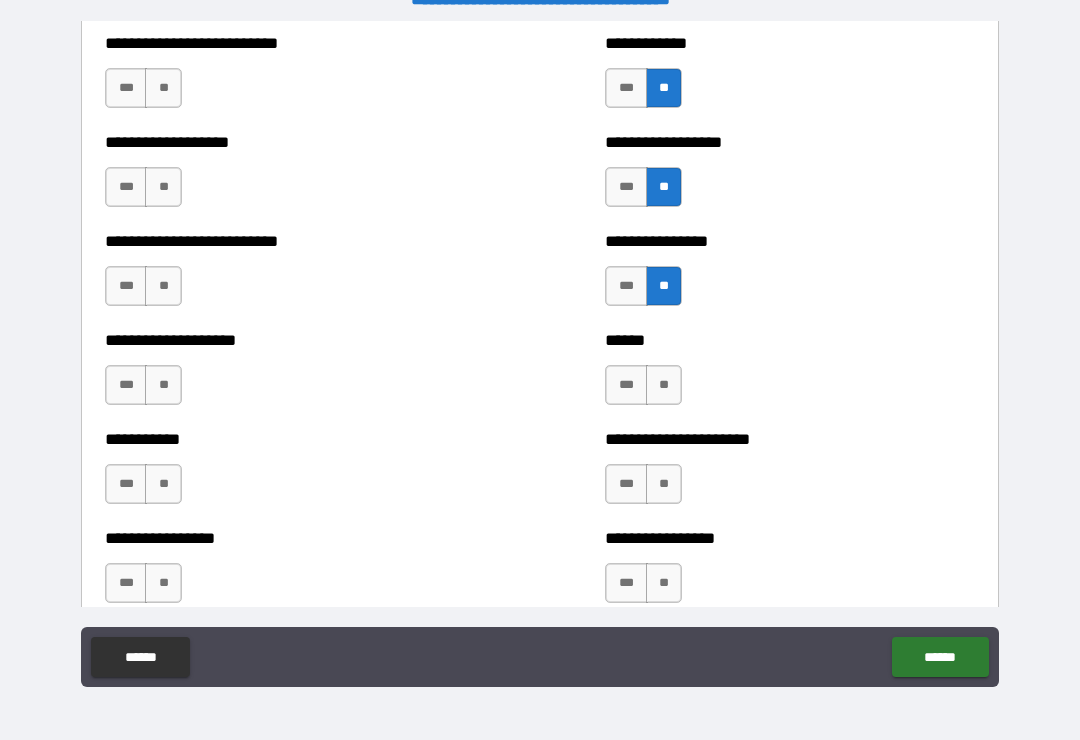 click on "**" at bounding box center [664, 385] 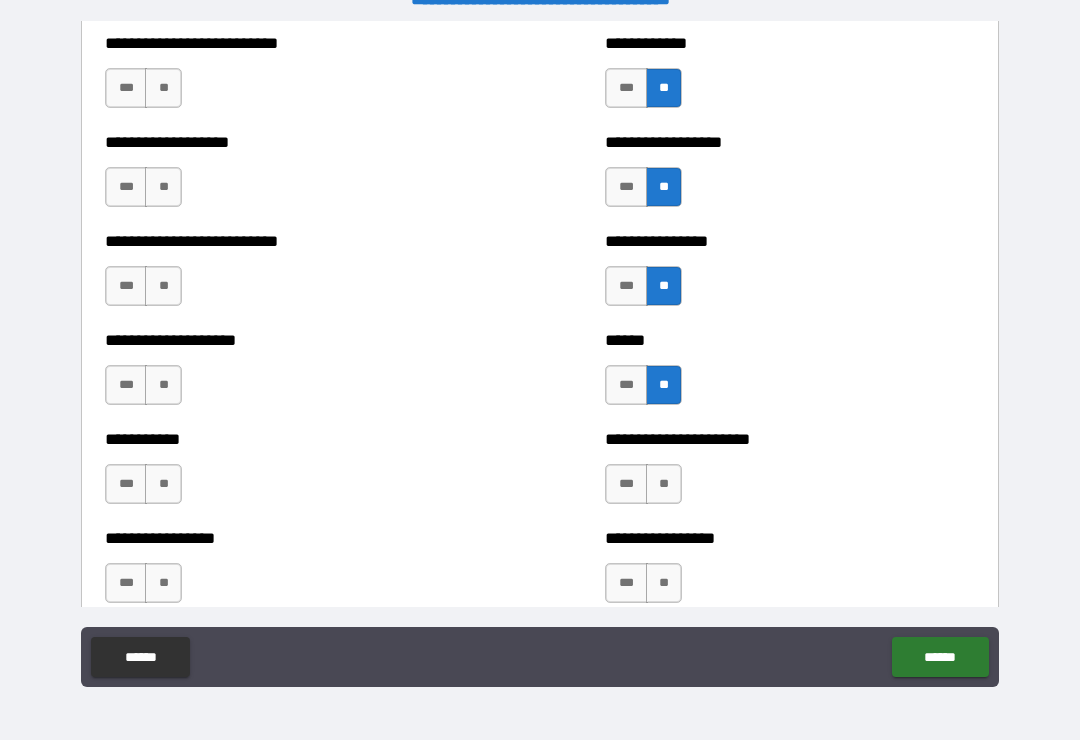 click on "**" at bounding box center (664, 484) 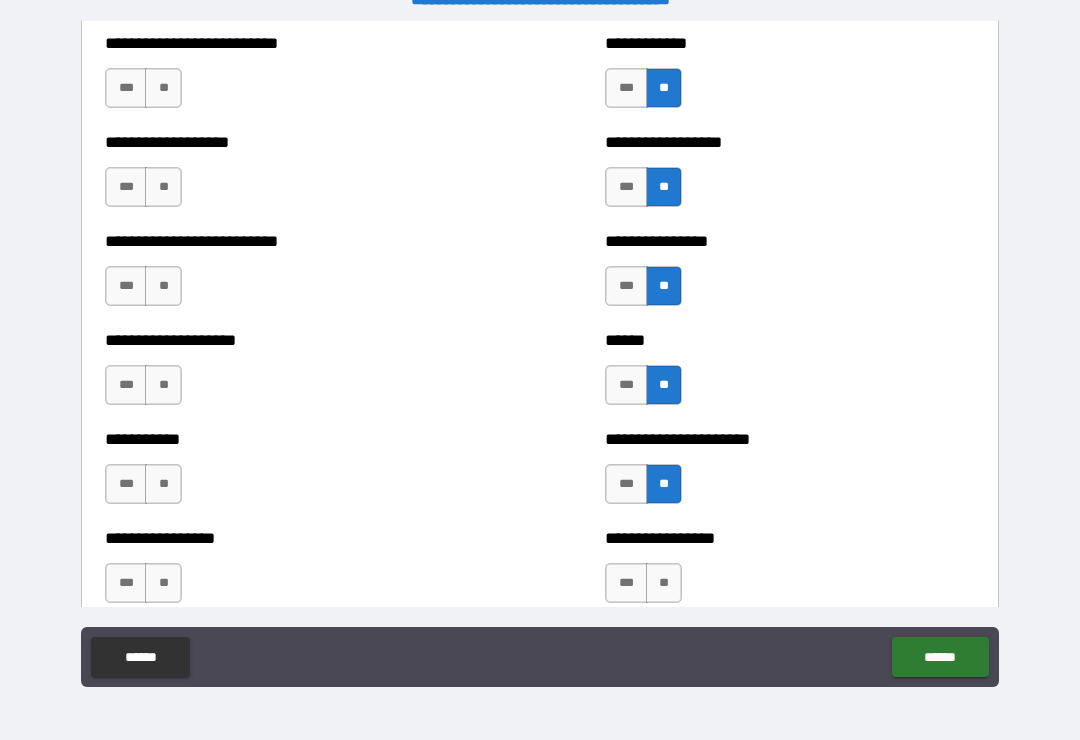click on "**" at bounding box center (664, 583) 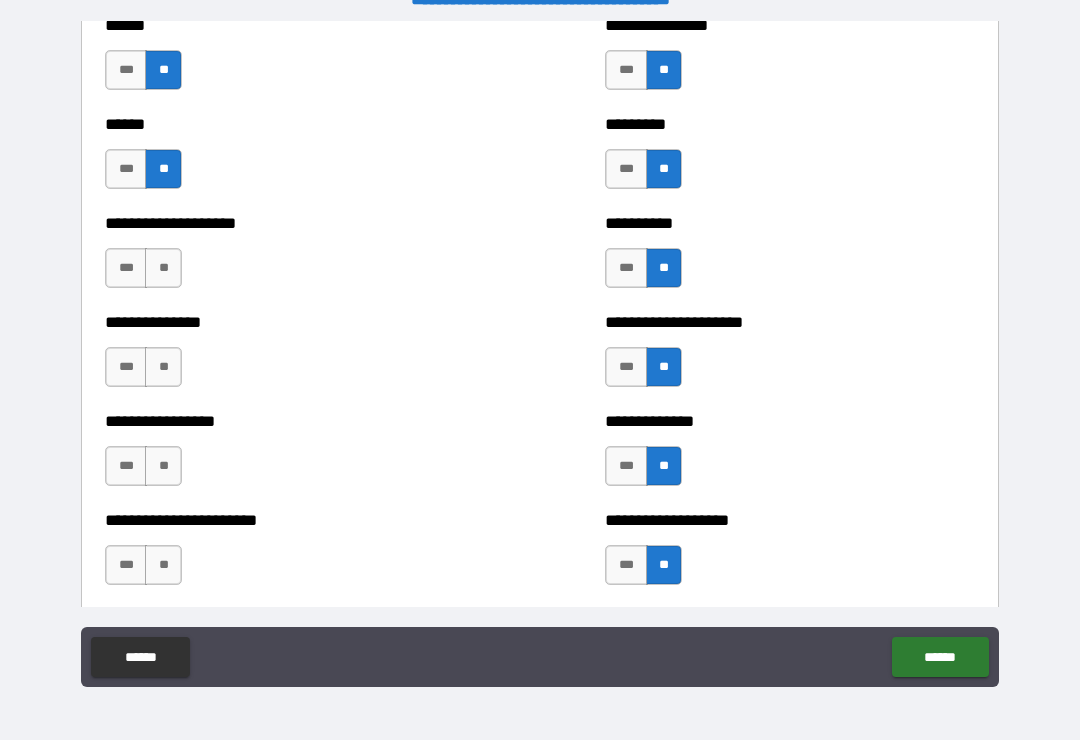scroll, scrollTop: 3261, scrollLeft: 0, axis: vertical 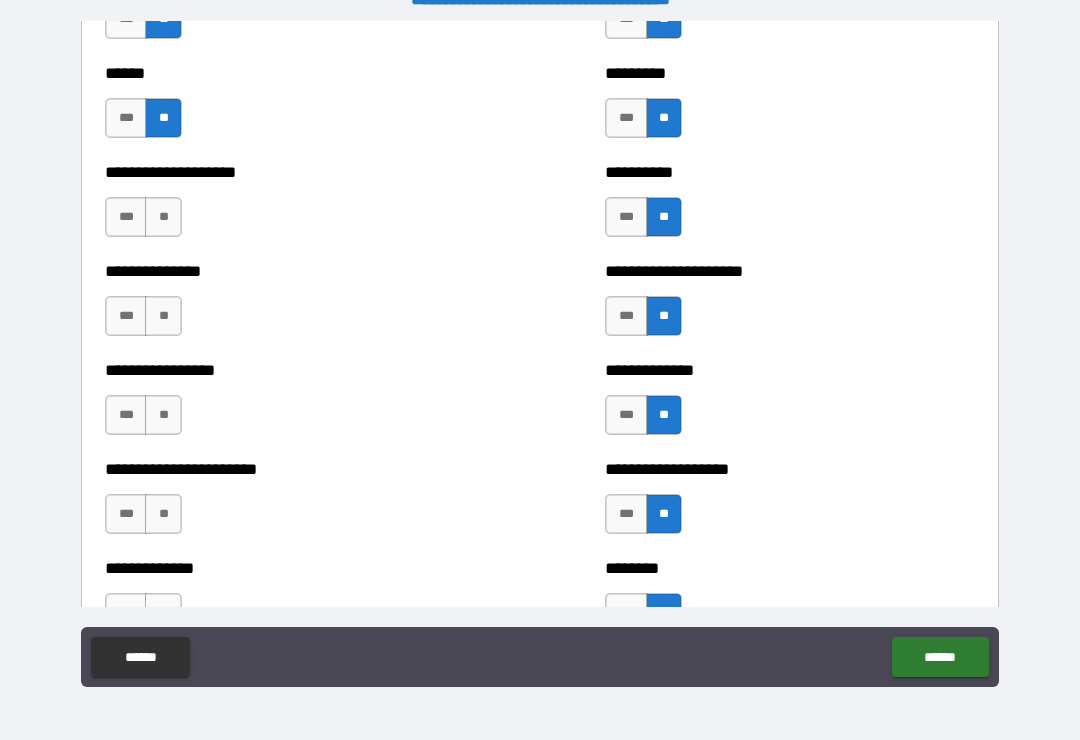 click on "**" at bounding box center (163, 217) 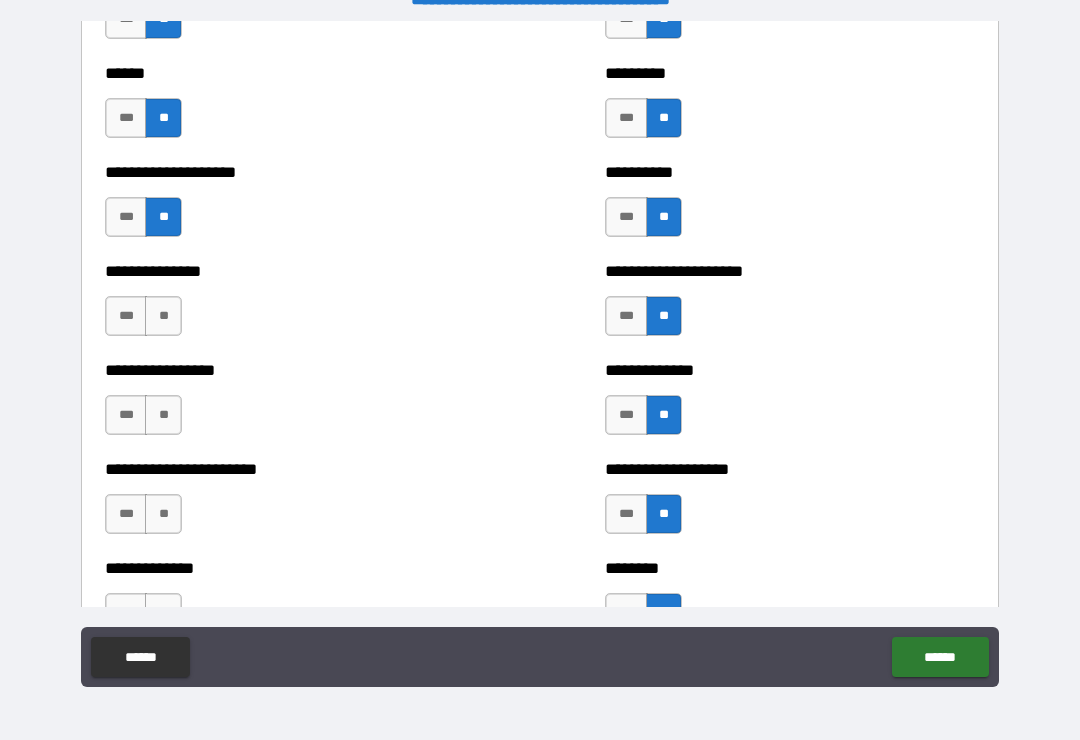 click on "**" at bounding box center (163, 316) 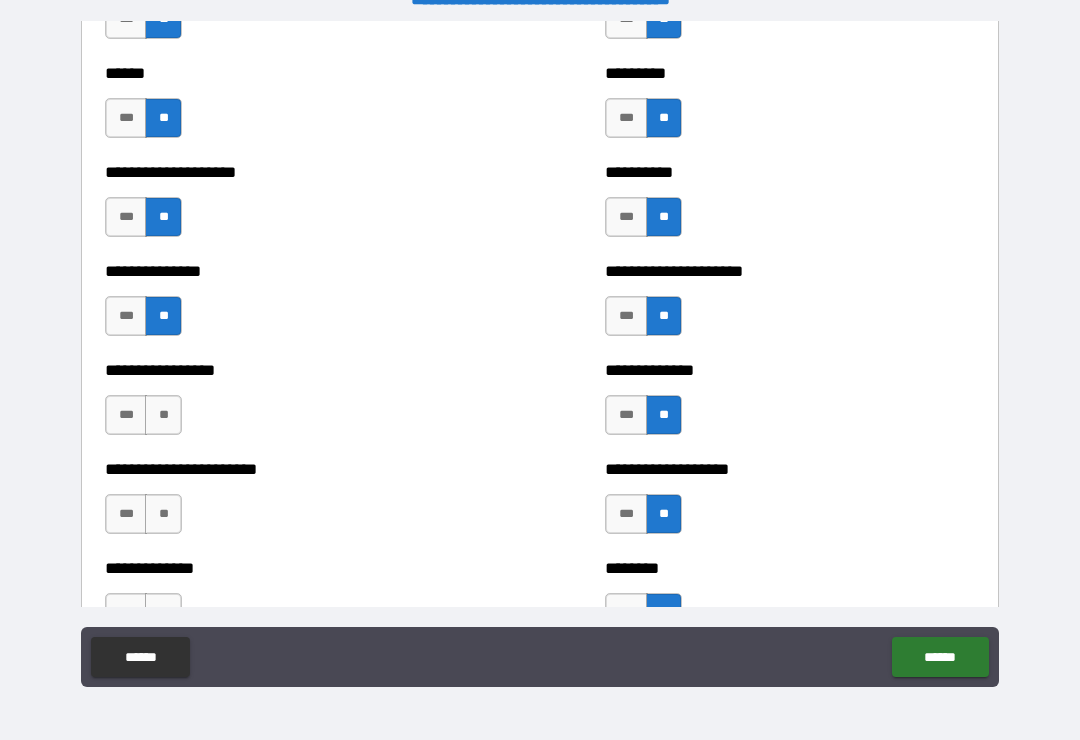click on "**" at bounding box center [163, 415] 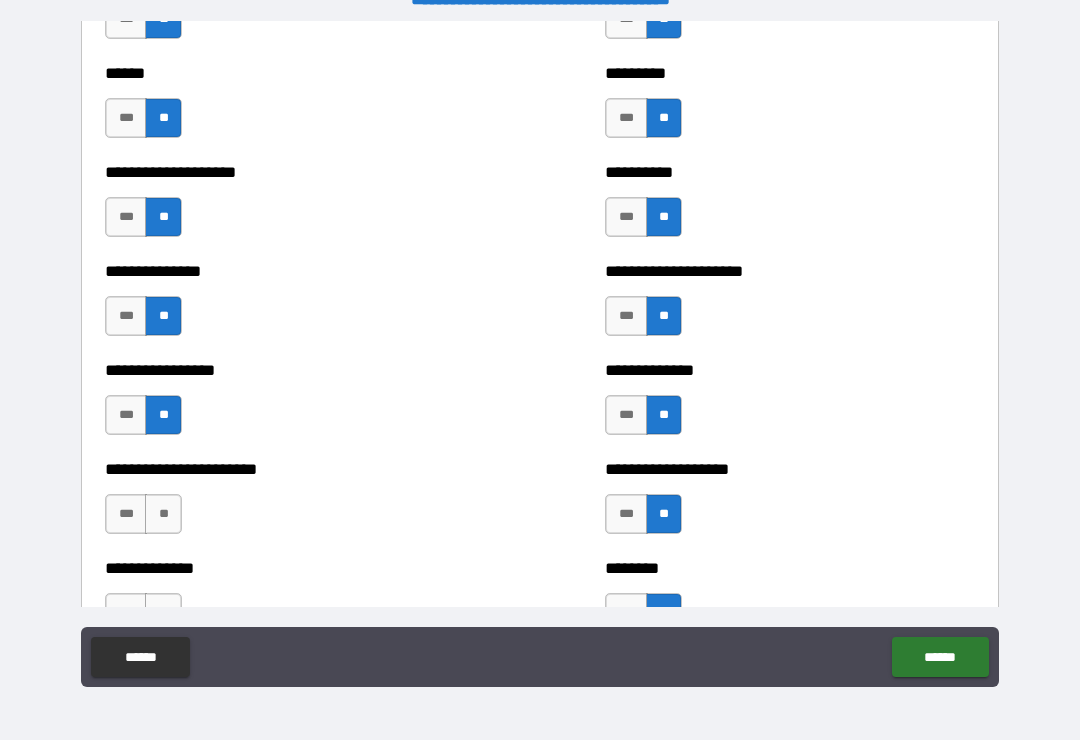 click on "**" at bounding box center (163, 514) 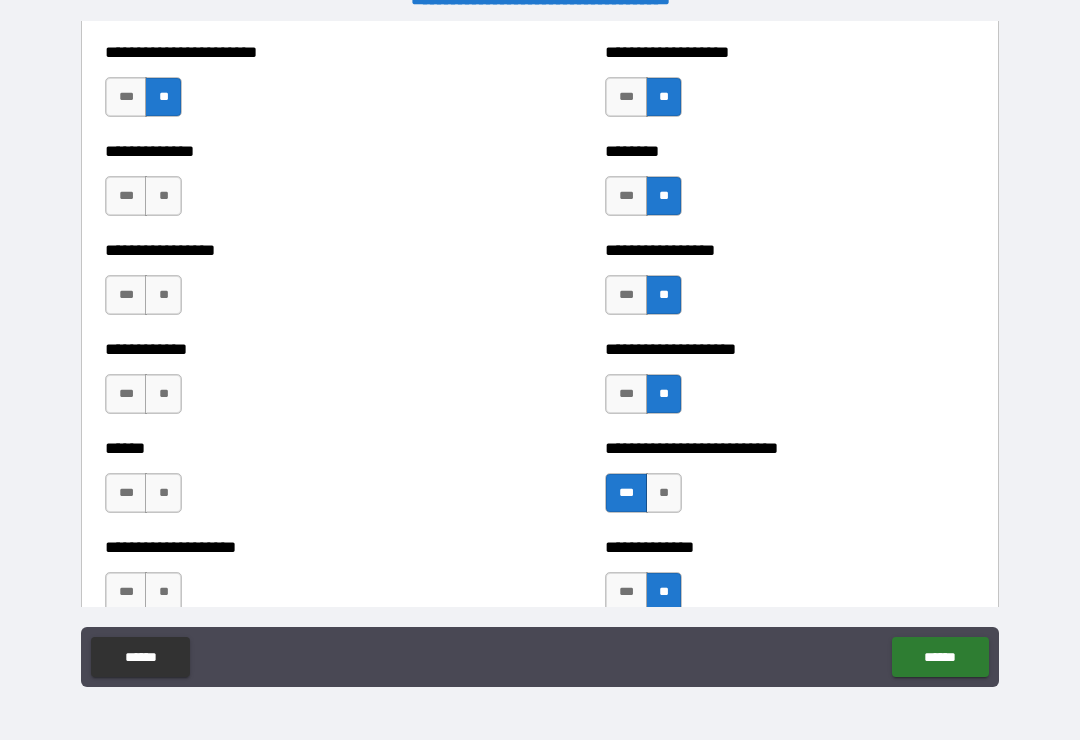 scroll, scrollTop: 3687, scrollLeft: 0, axis: vertical 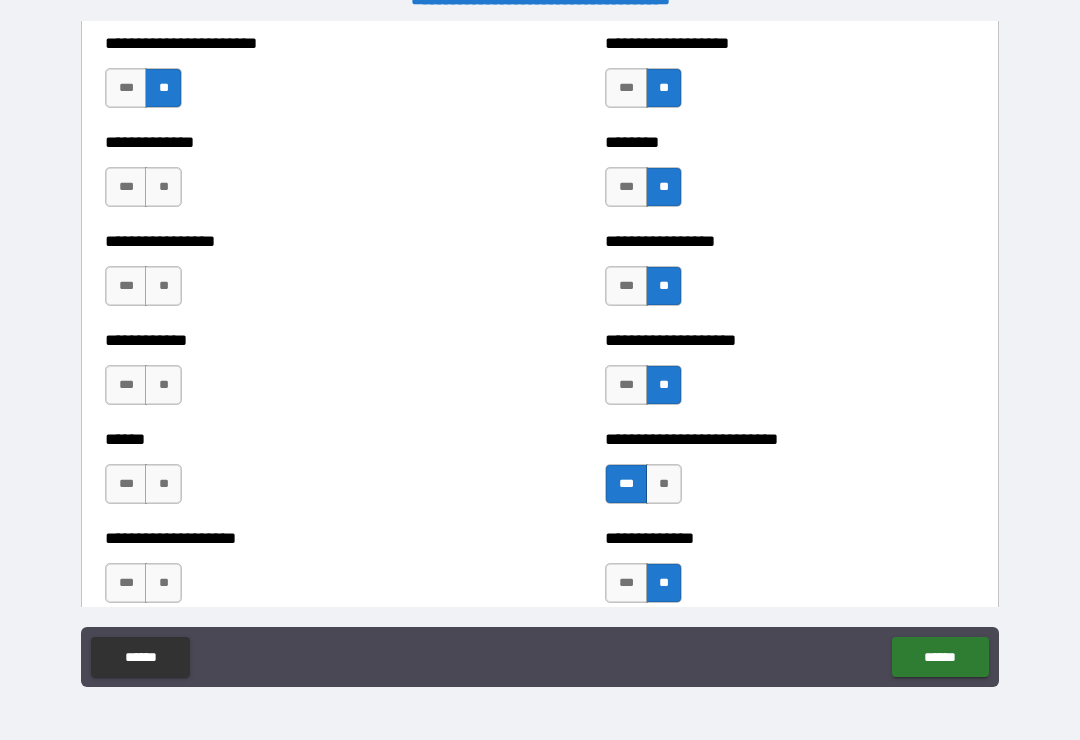 click on "***" at bounding box center [126, 187] 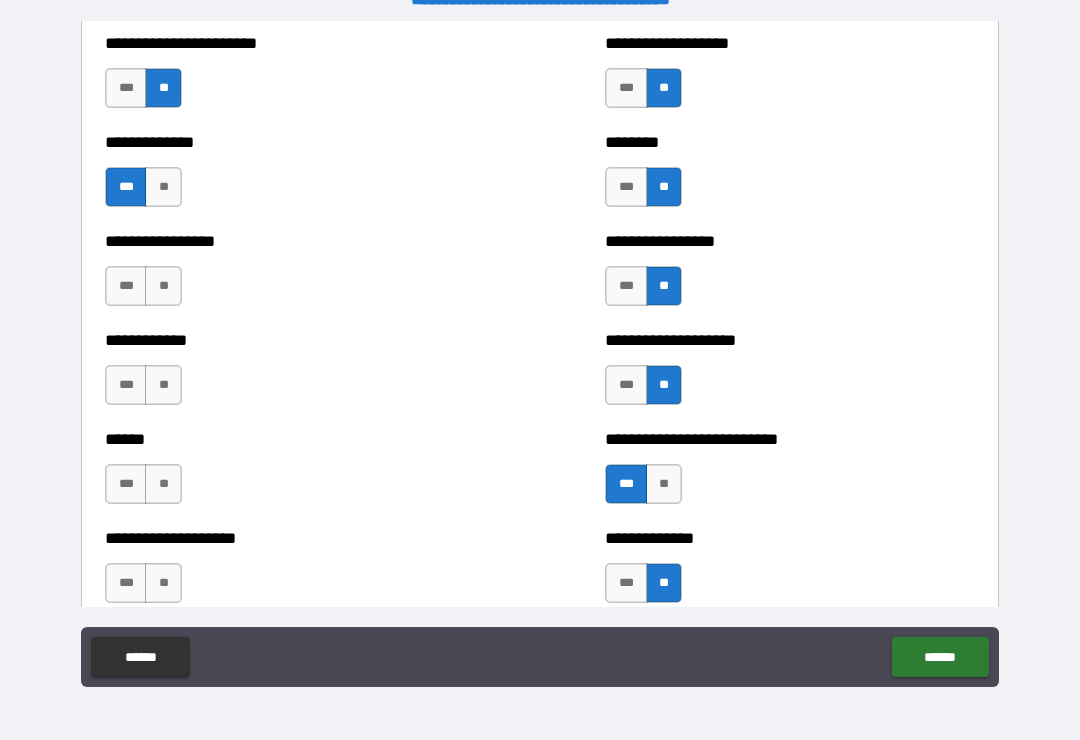 click on "**" at bounding box center (163, 286) 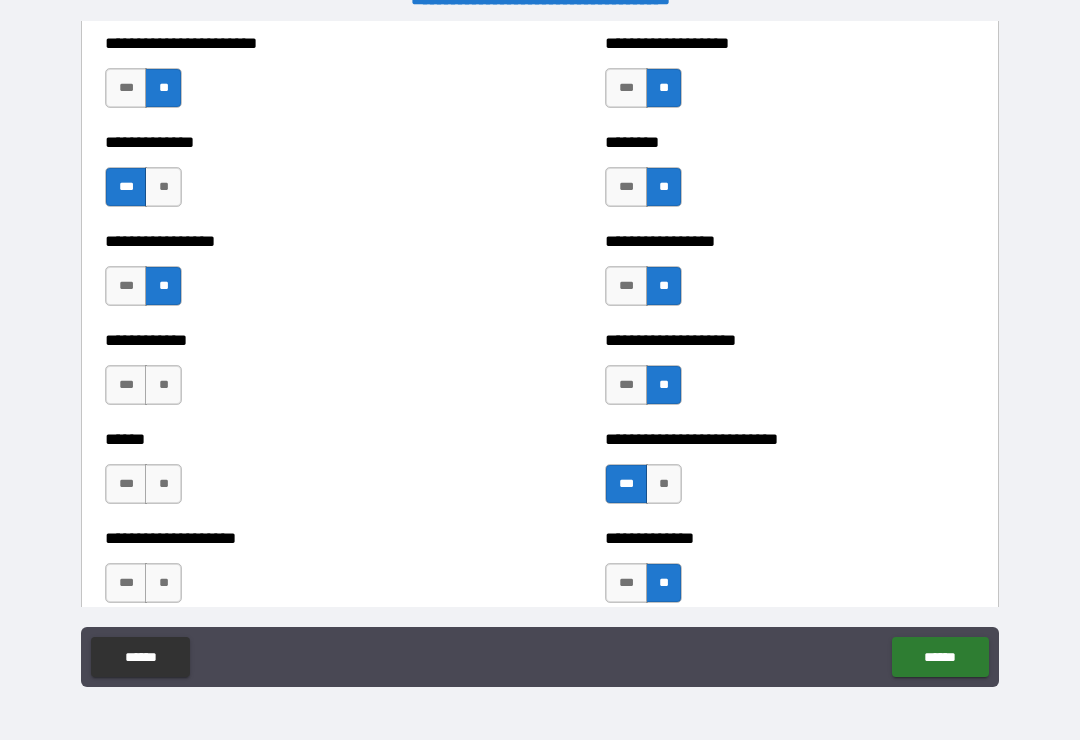 click on "**" at bounding box center (163, 385) 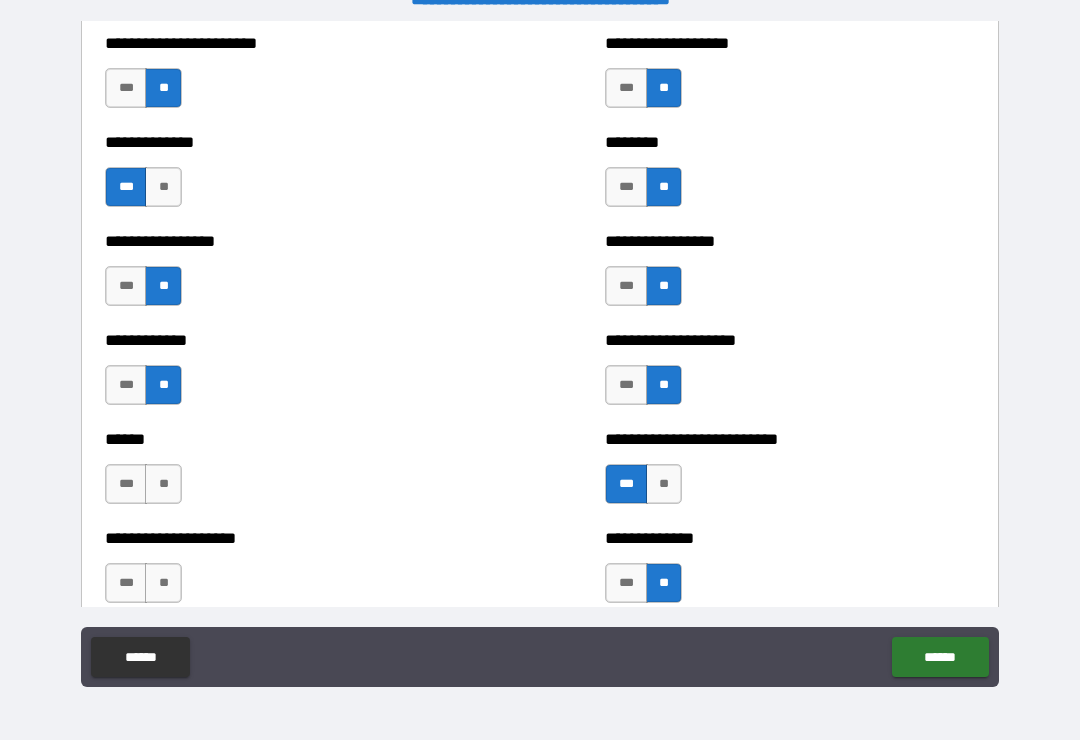 click on "**" at bounding box center (163, 484) 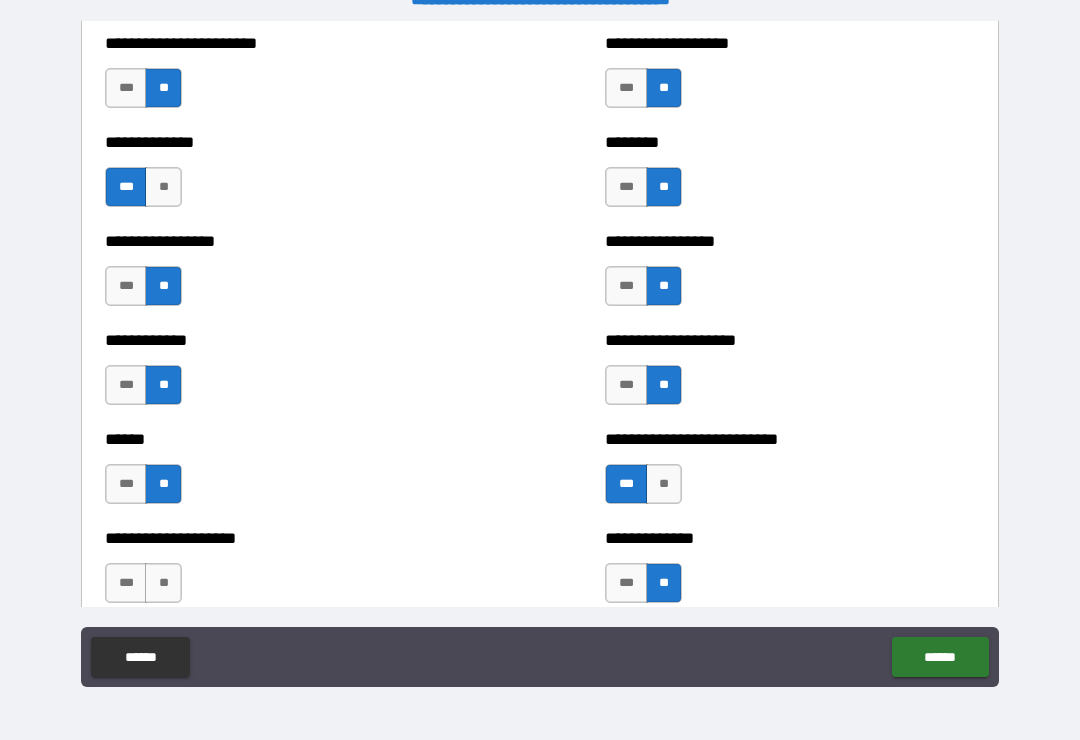 click on "***" at bounding box center [126, 484] 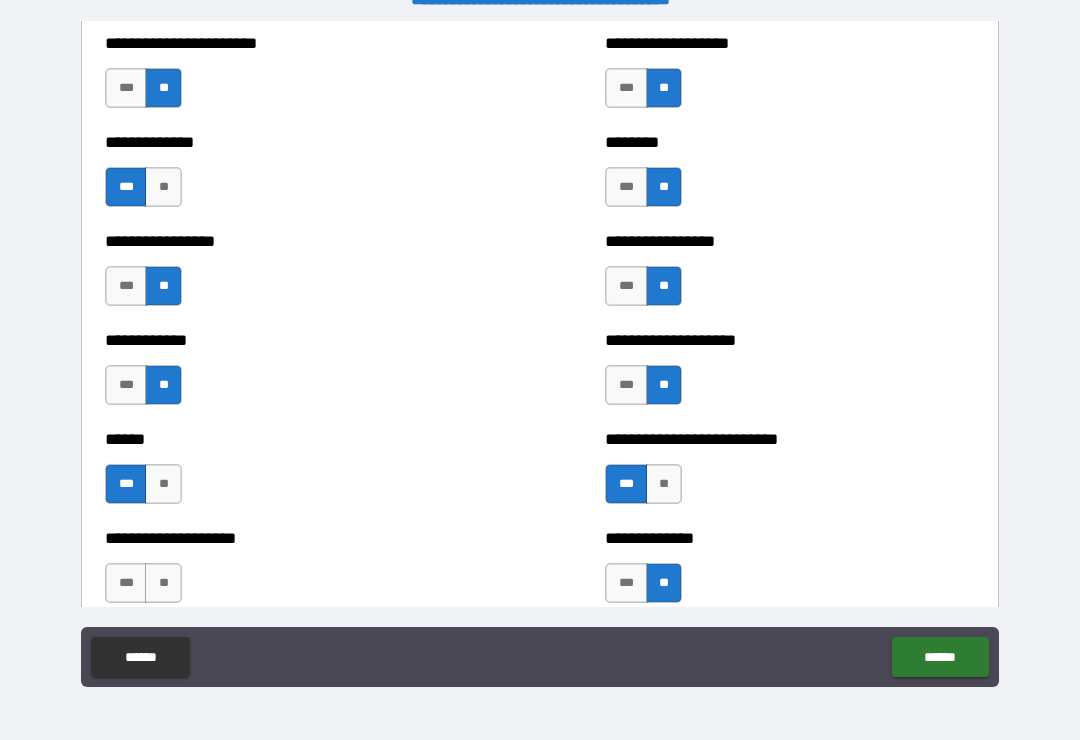 click on "**" at bounding box center (163, 583) 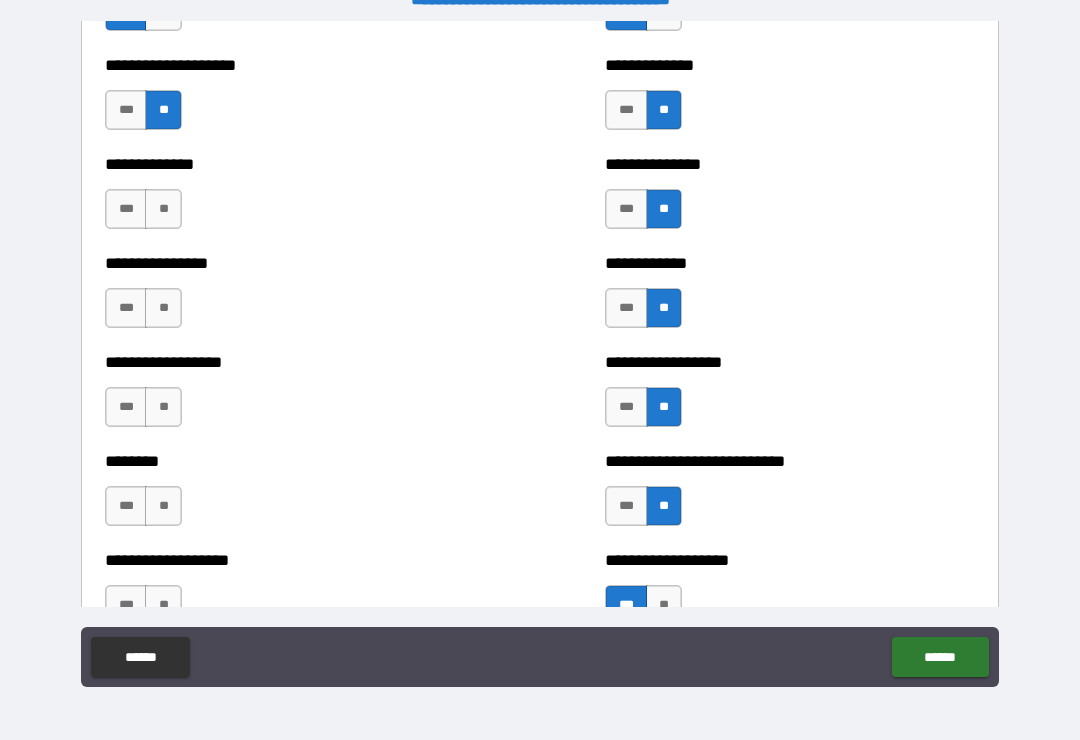 scroll, scrollTop: 4170, scrollLeft: 0, axis: vertical 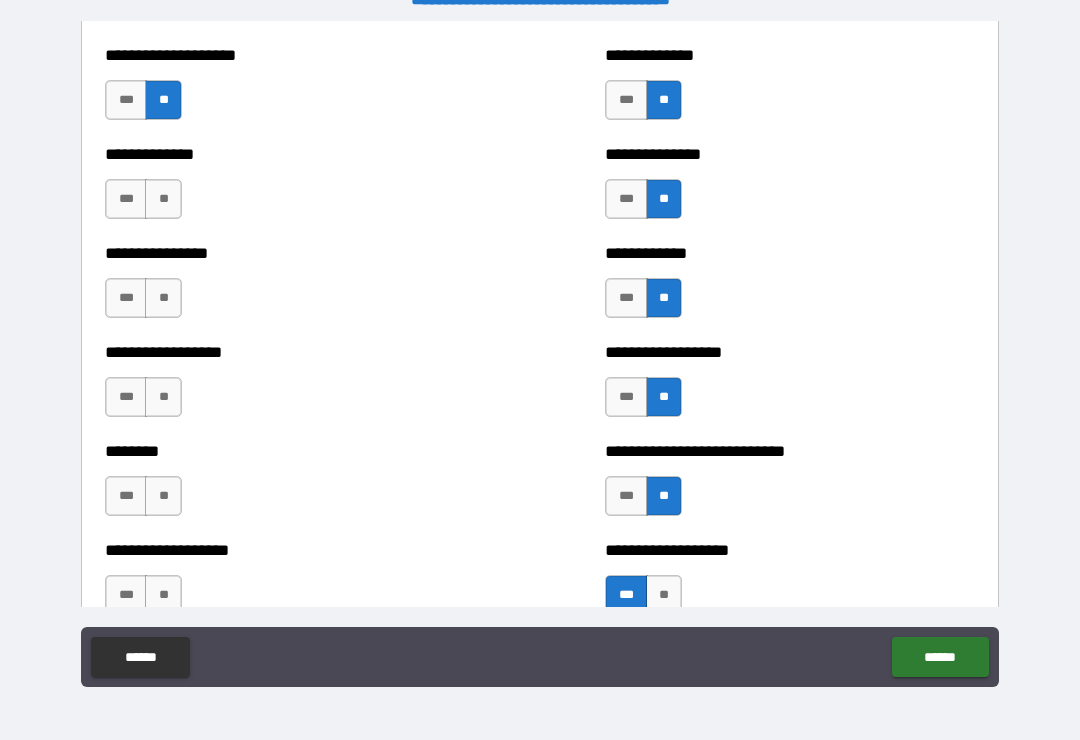 click on "**" at bounding box center (163, 199) 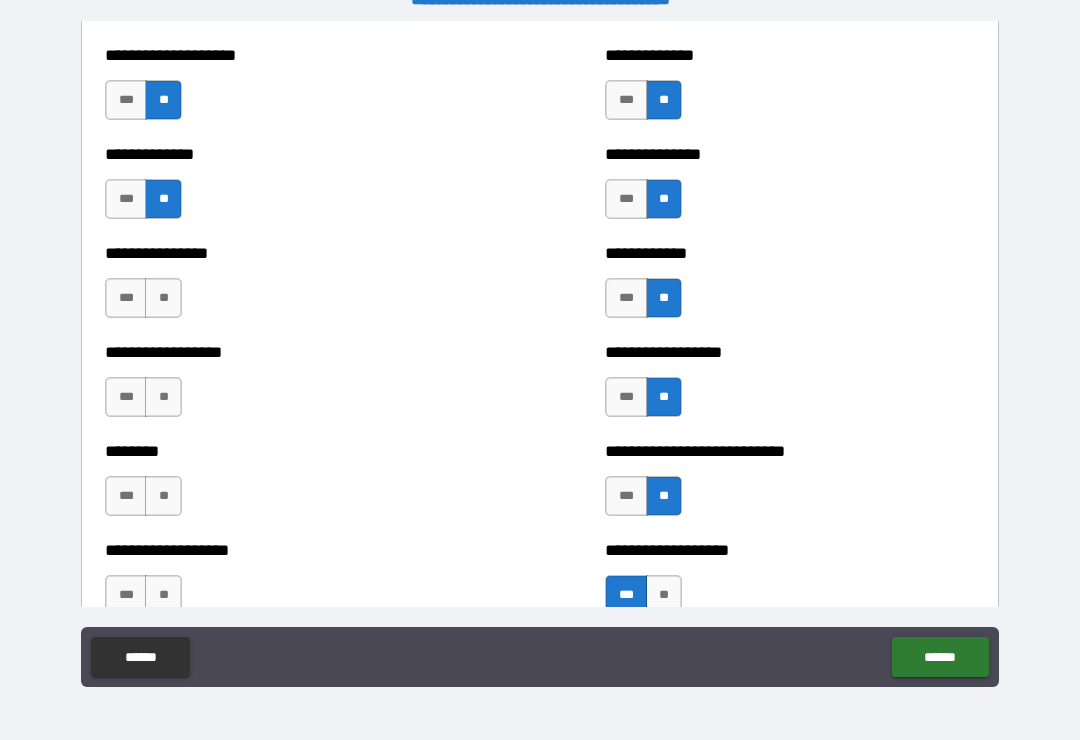 click on "**" at bounding box center (163, 298) 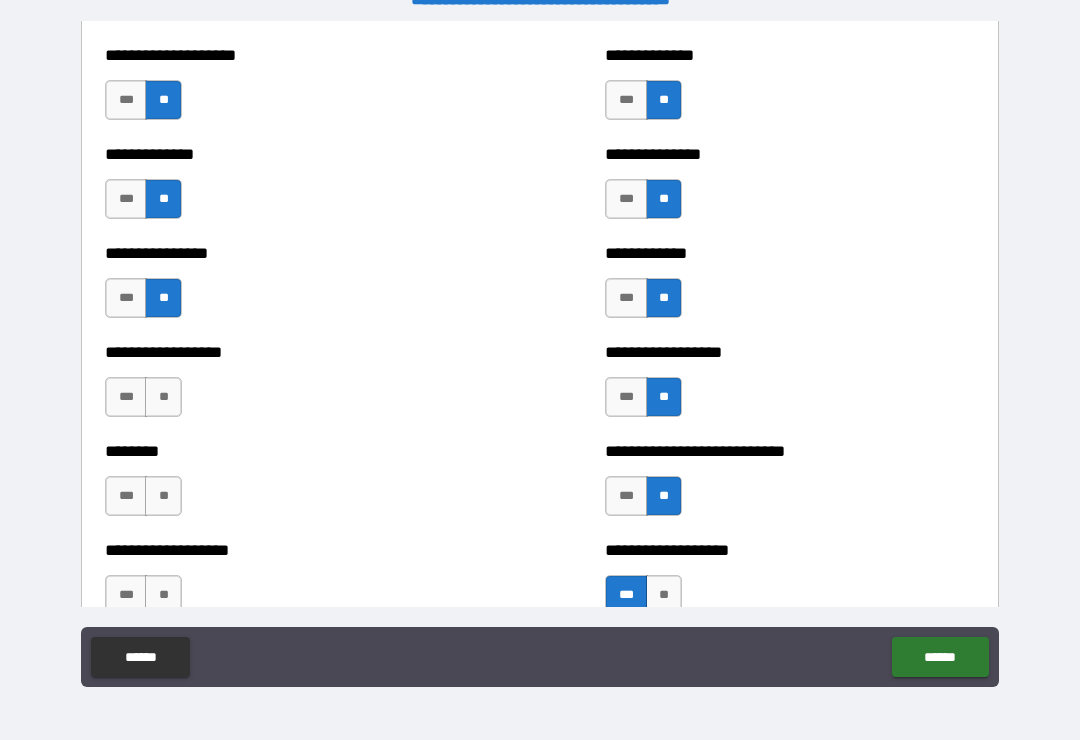 click on "**" at bounding box center (163, 397) 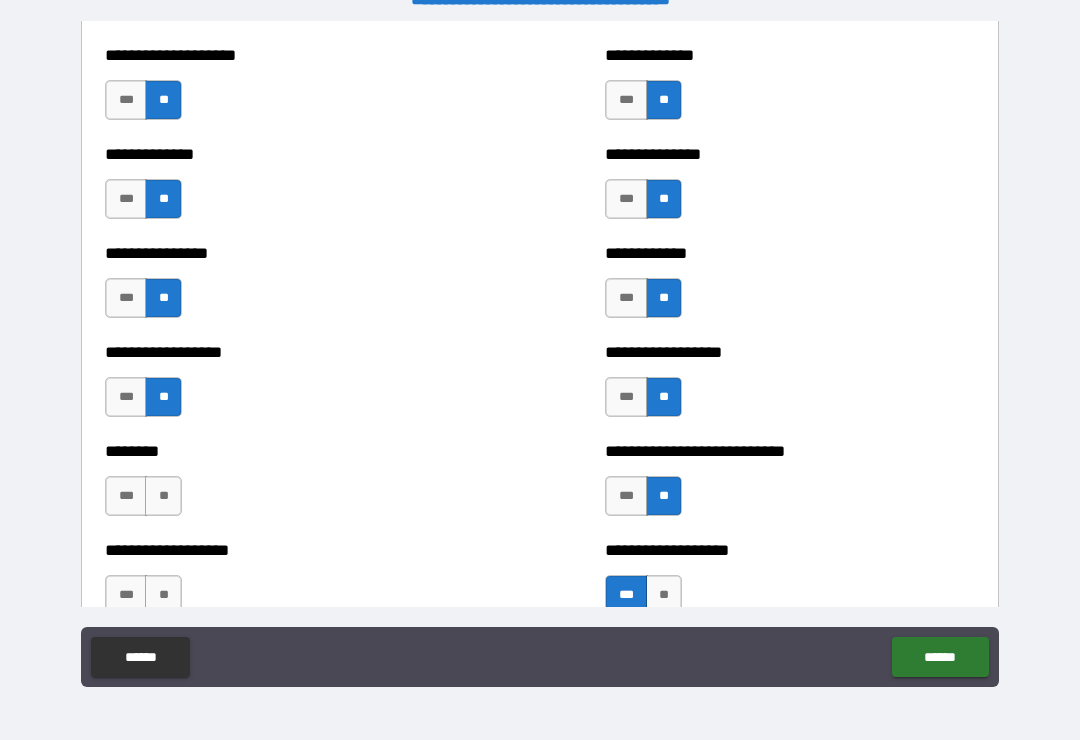 click on "**" at bounding box center (163, 496) 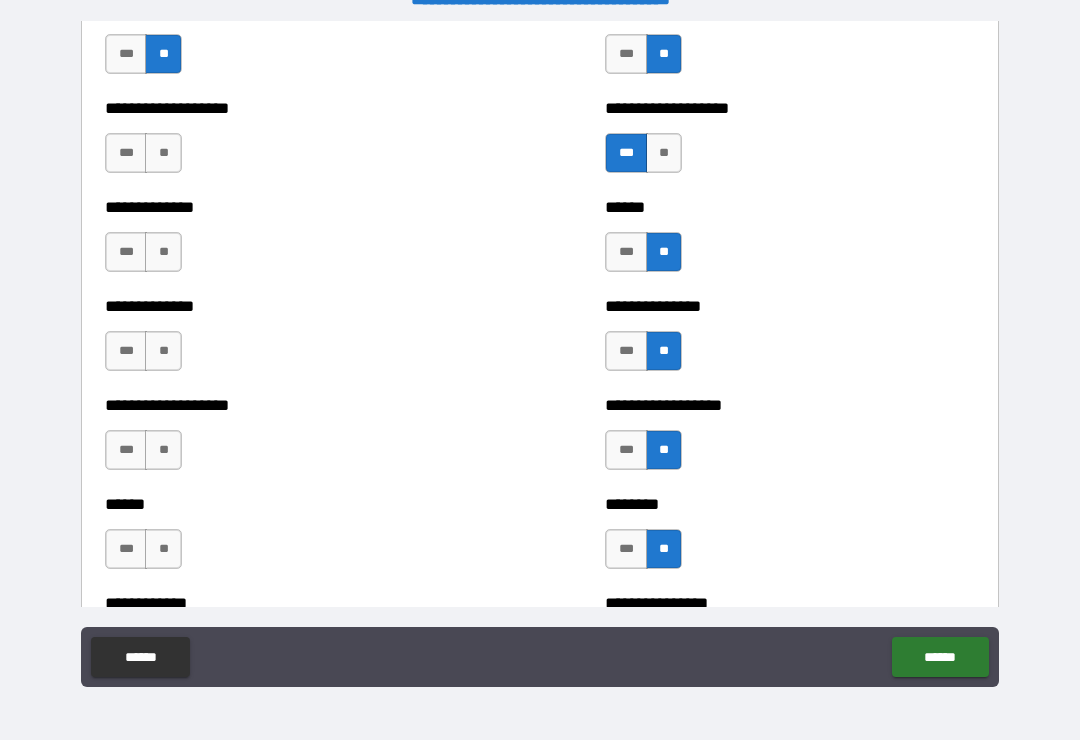 scroll, scrollTop: 4619, scrollLeft: 0, axis: vertical 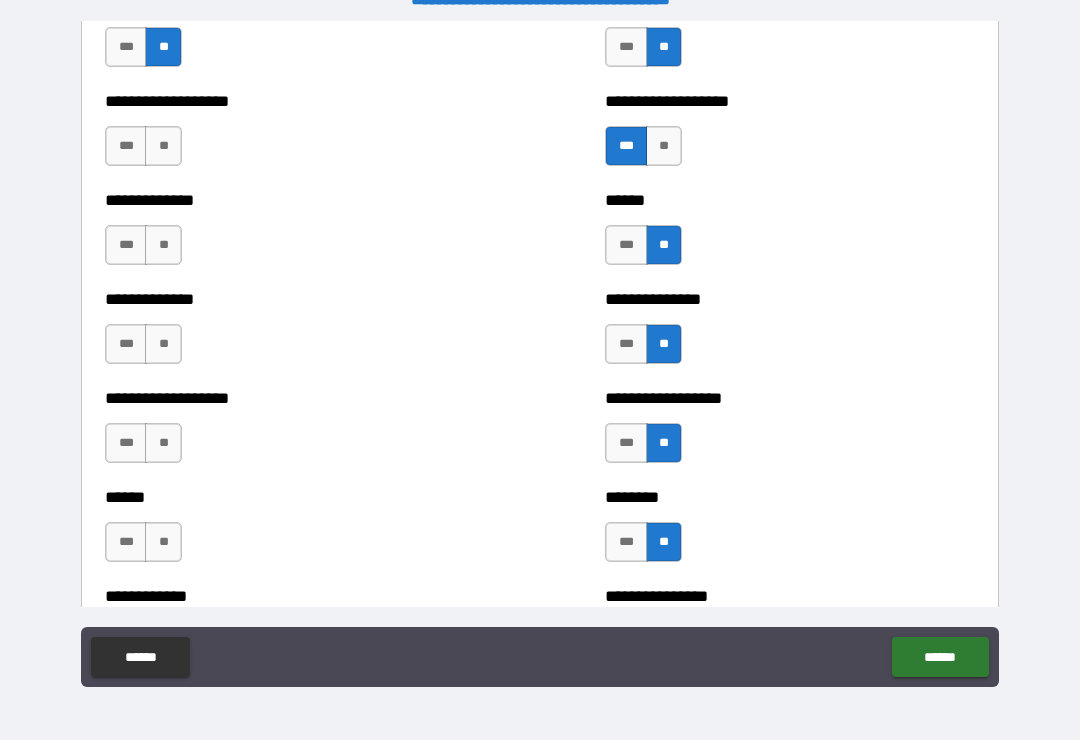 click on "**" at bounding box center (163, 245) 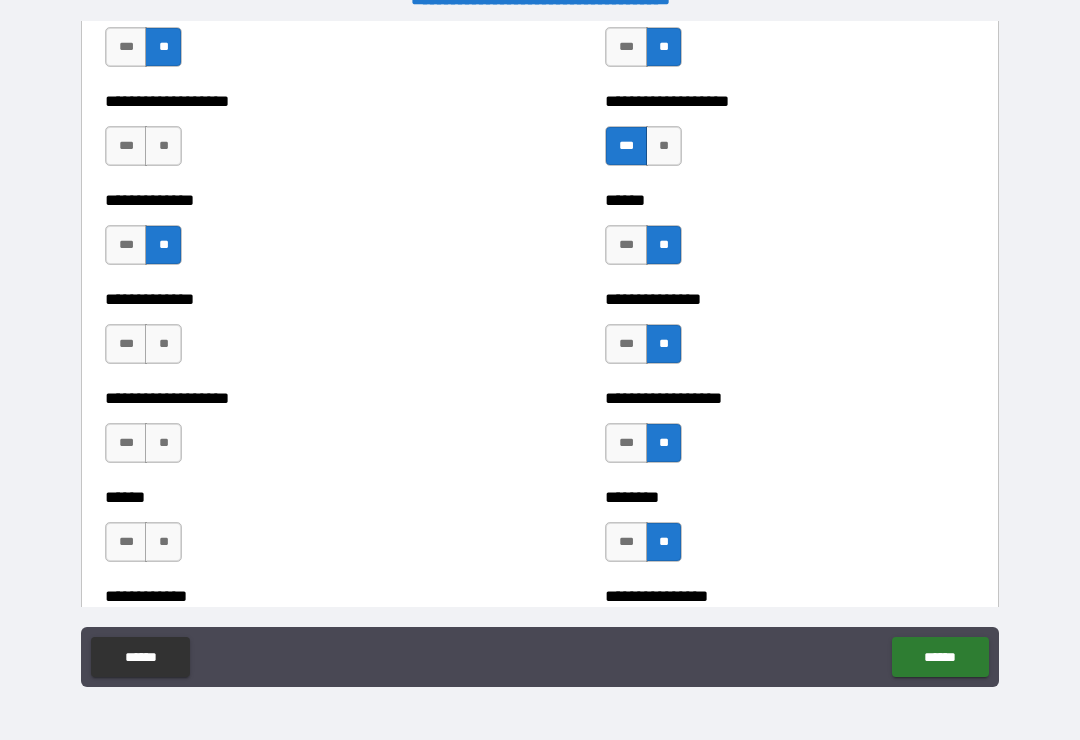 click on "**" at bounding box center [163, 344] 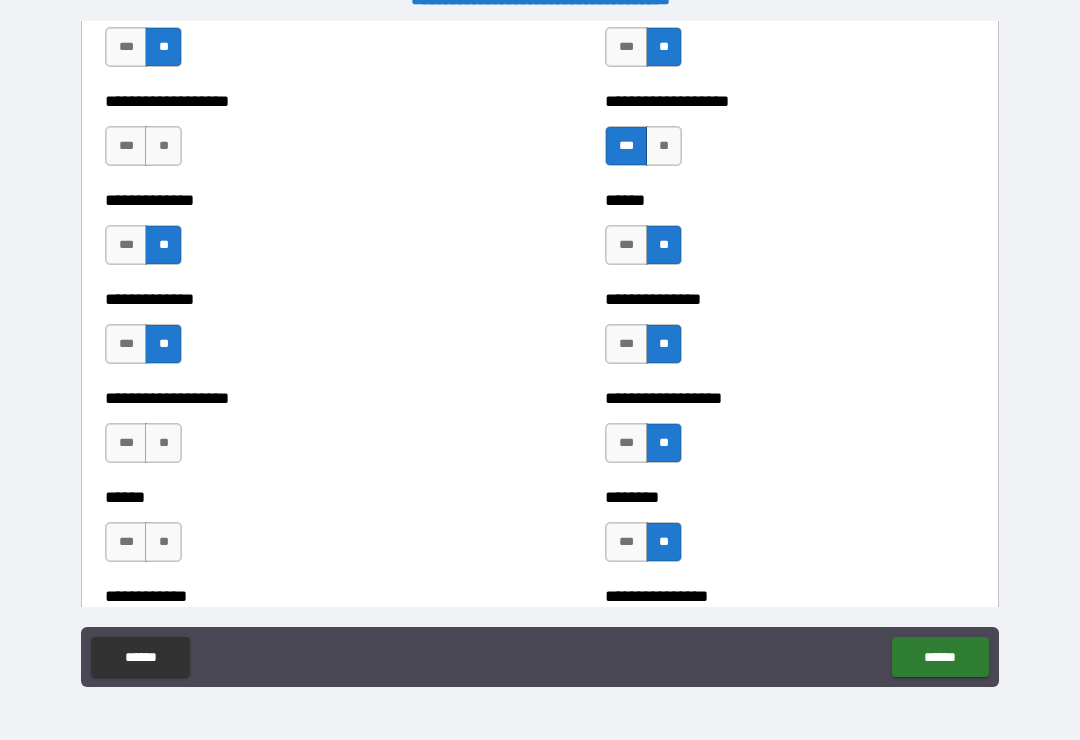 click on "***" at bounding box center (126, 344) 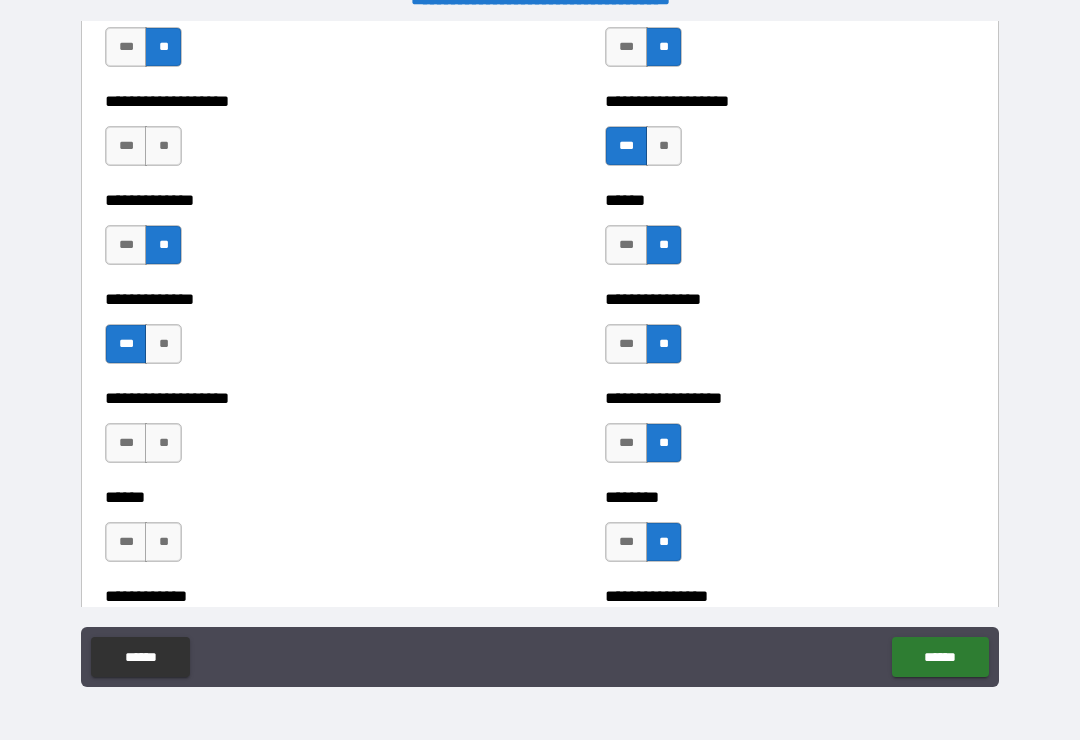 click on "***" at bounding box center (126, 146) 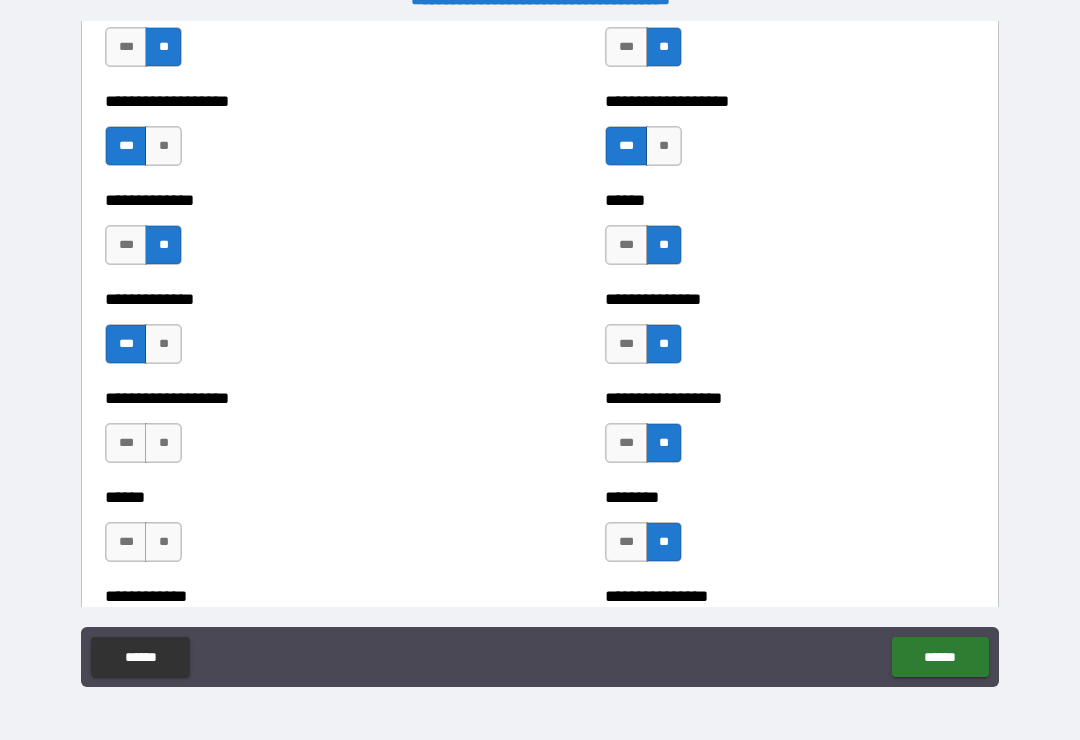click on "**" at bounding box center (163, 443) 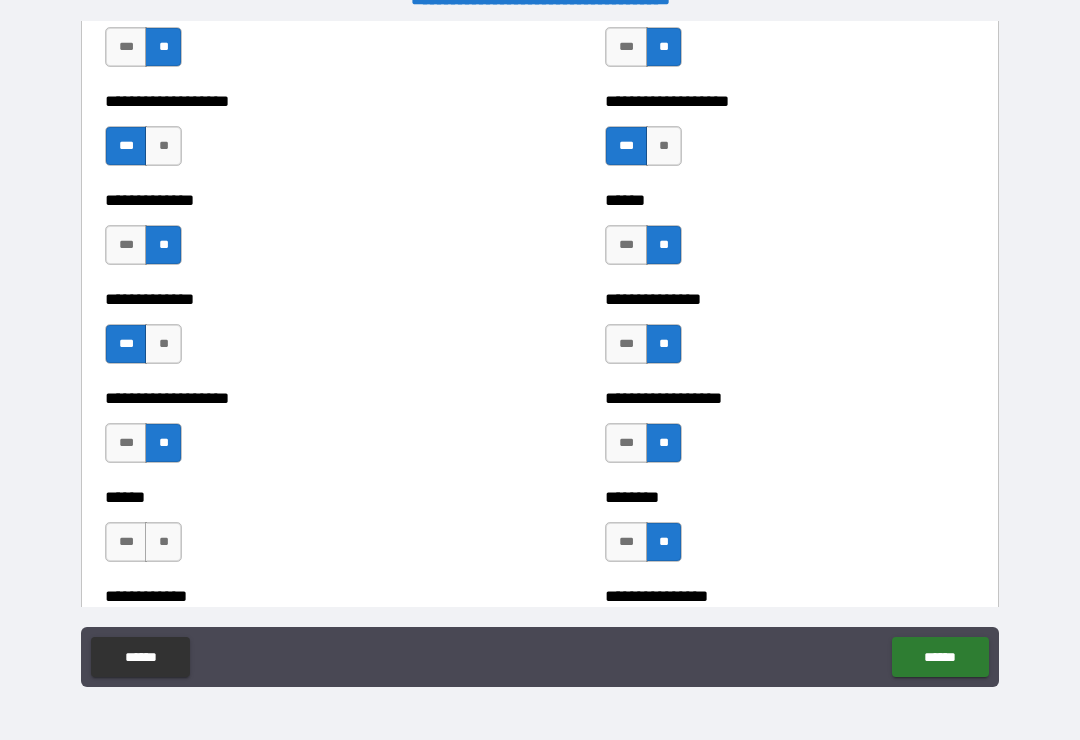 click on "**" at bounding box center [163, 542] 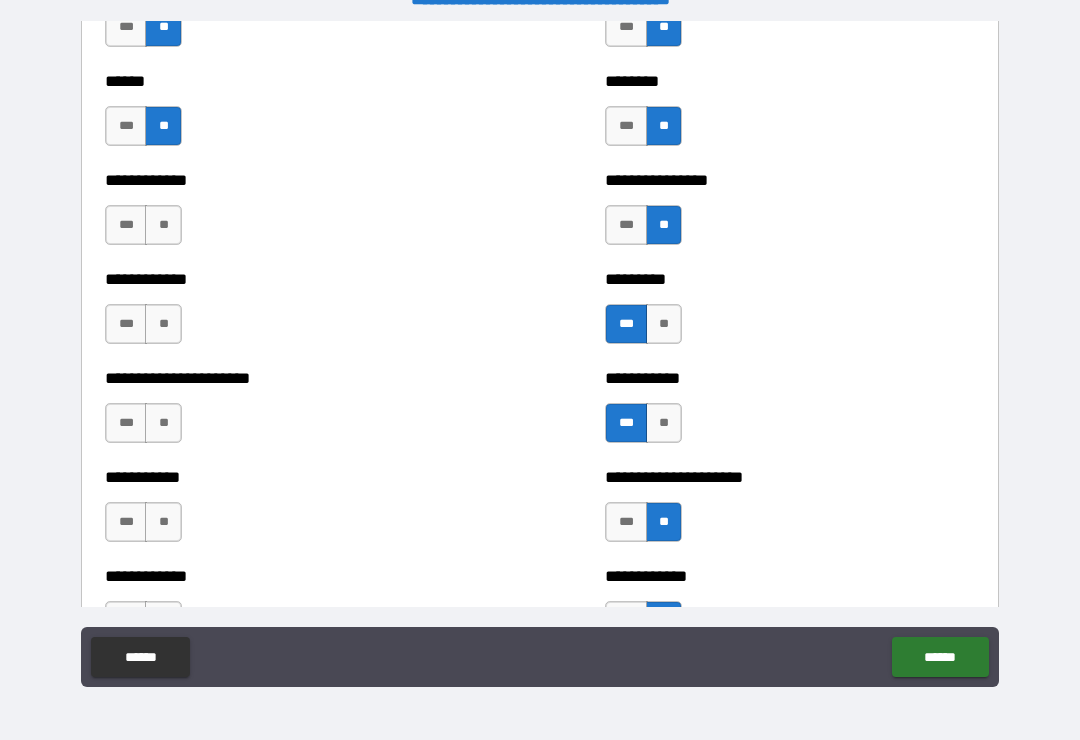scroll, scrollTop: 5043, scrollLeft: 0, axis: vertical 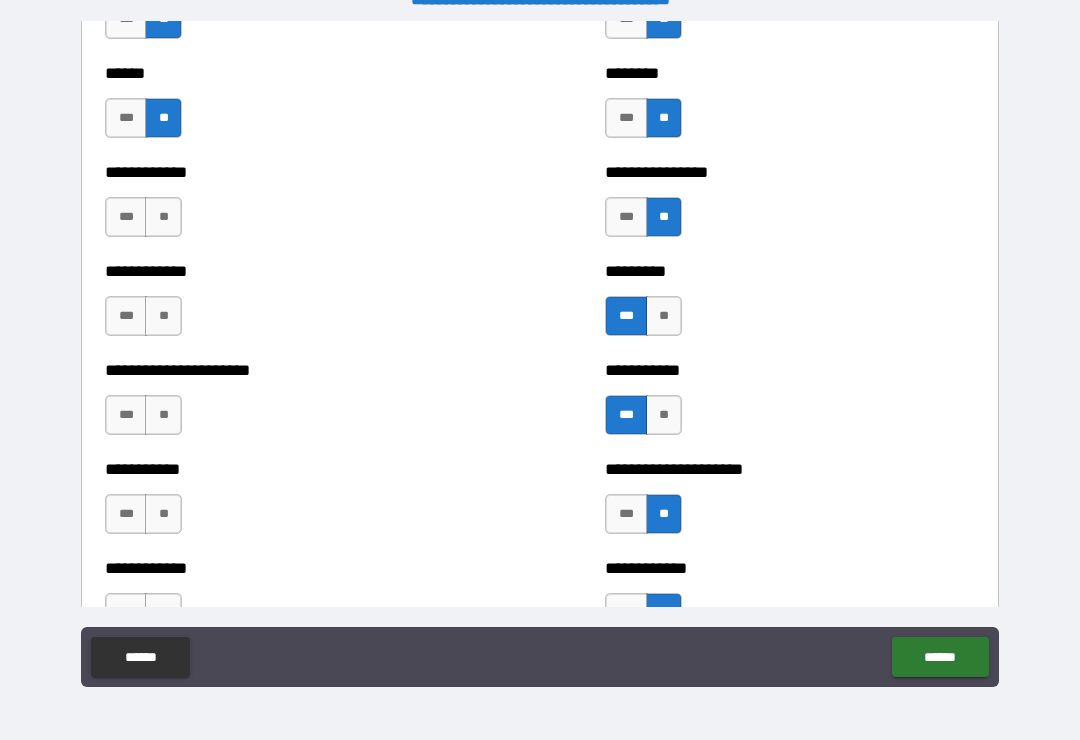 click on "**" at bounding box center [163, 217] 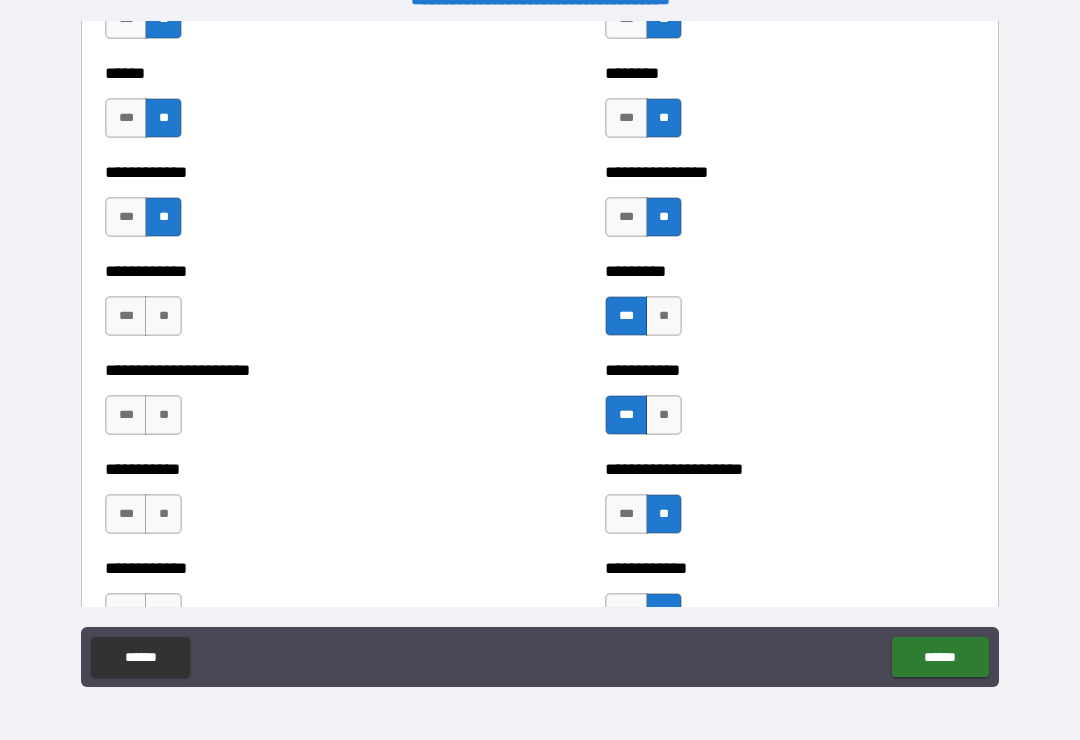 click on "**" at bounding box center [163, 316] 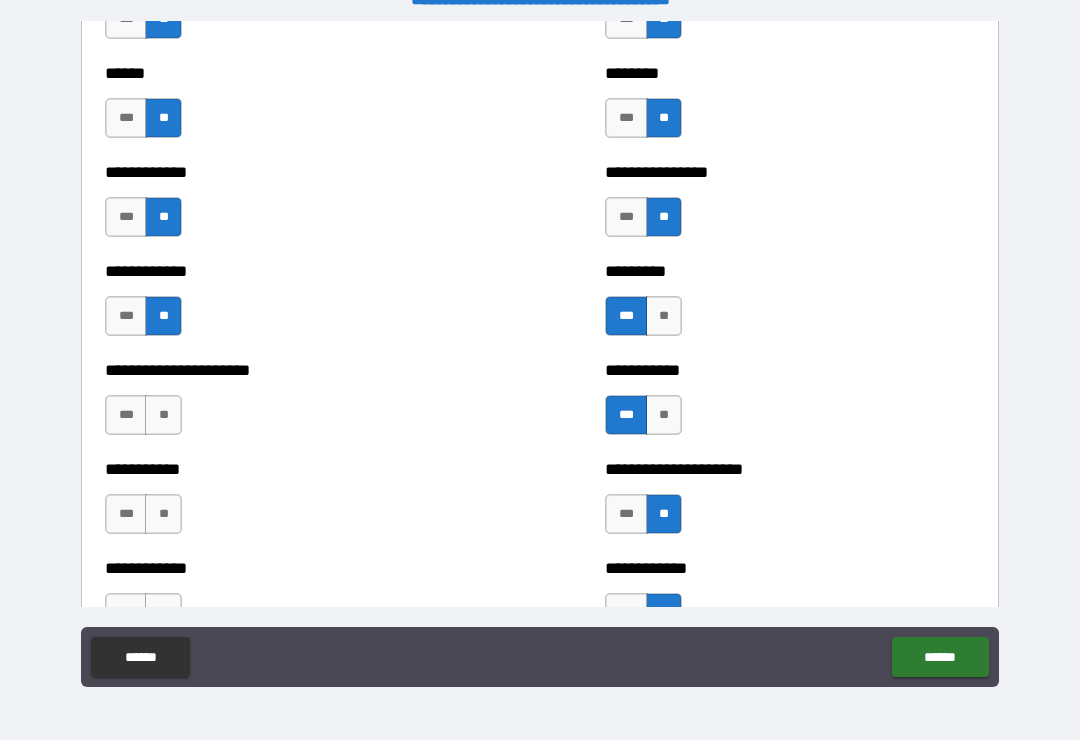 click on "**" at bounding box center [163, 415] 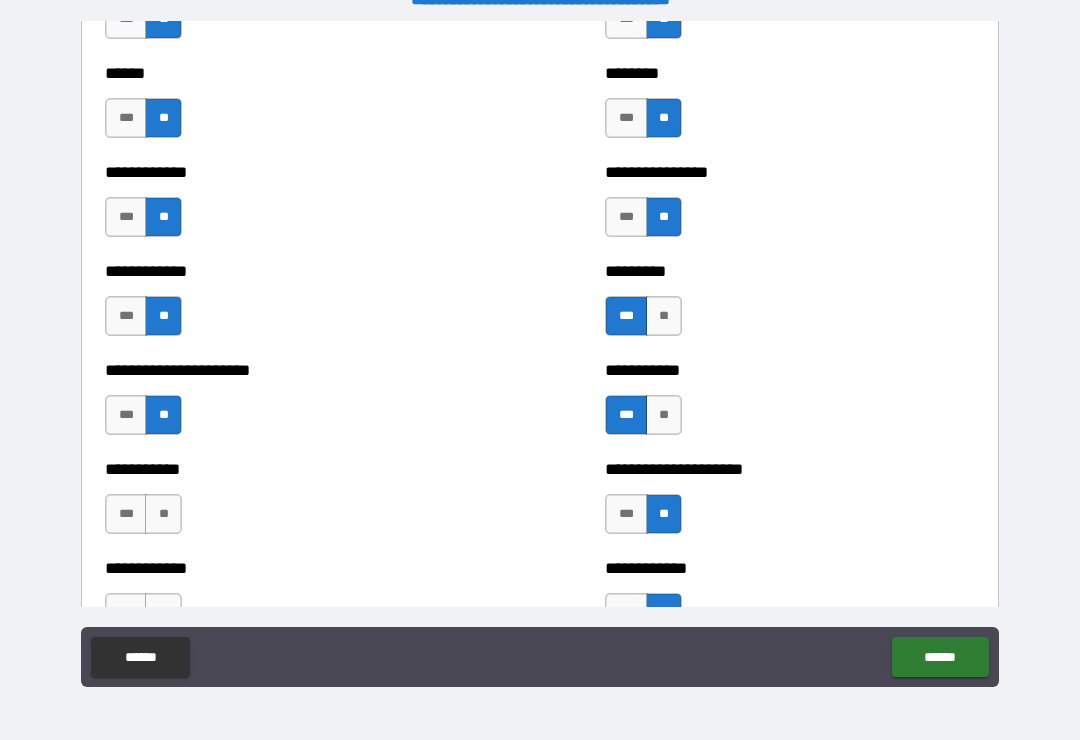 click on "**" at bounding box center [163, 514] 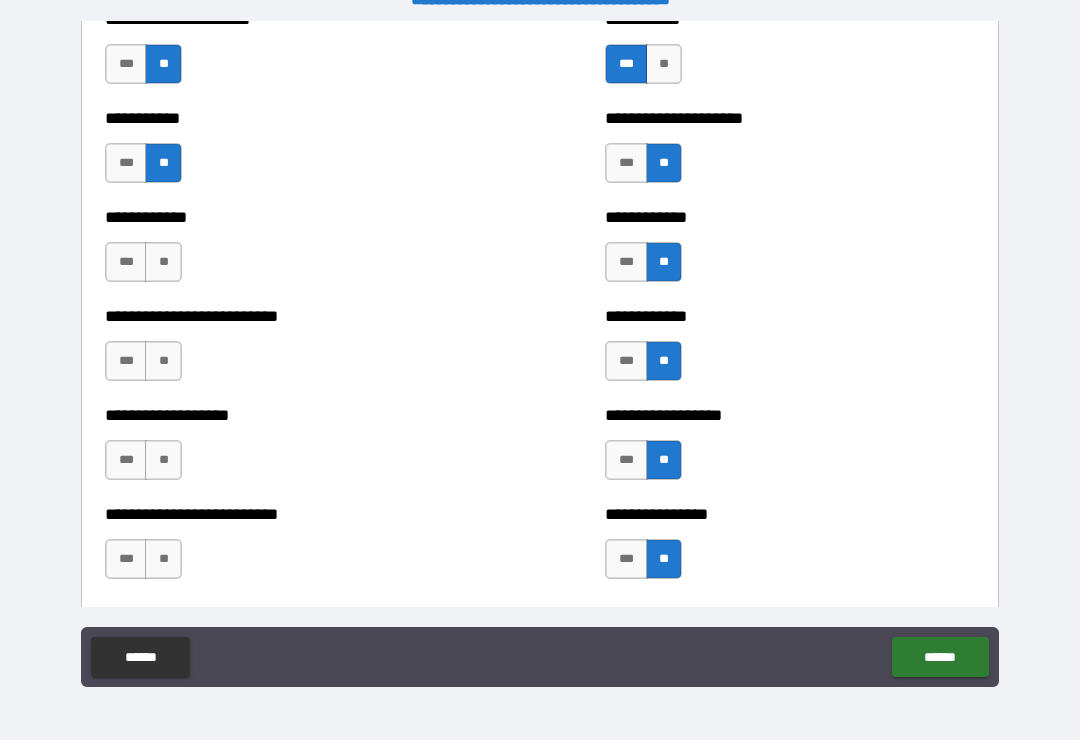 scroll, scrollTop: 5405, scrollLeft: 0, axis: vertical 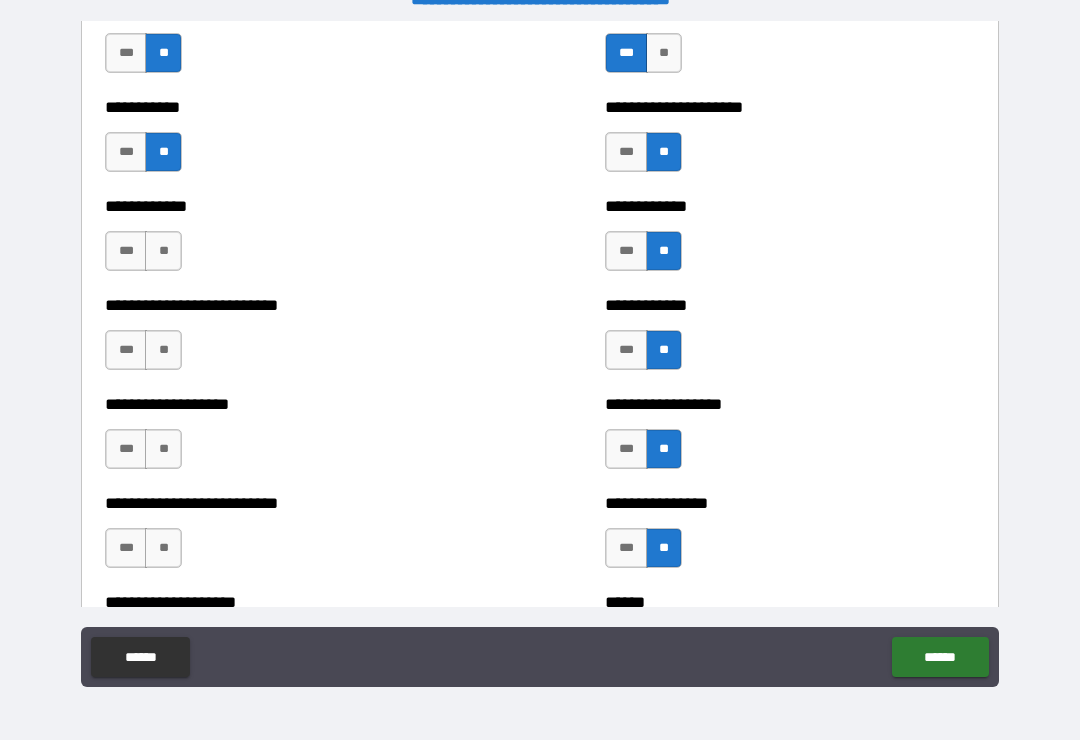 click on "**" at bounding box center [163, 251] 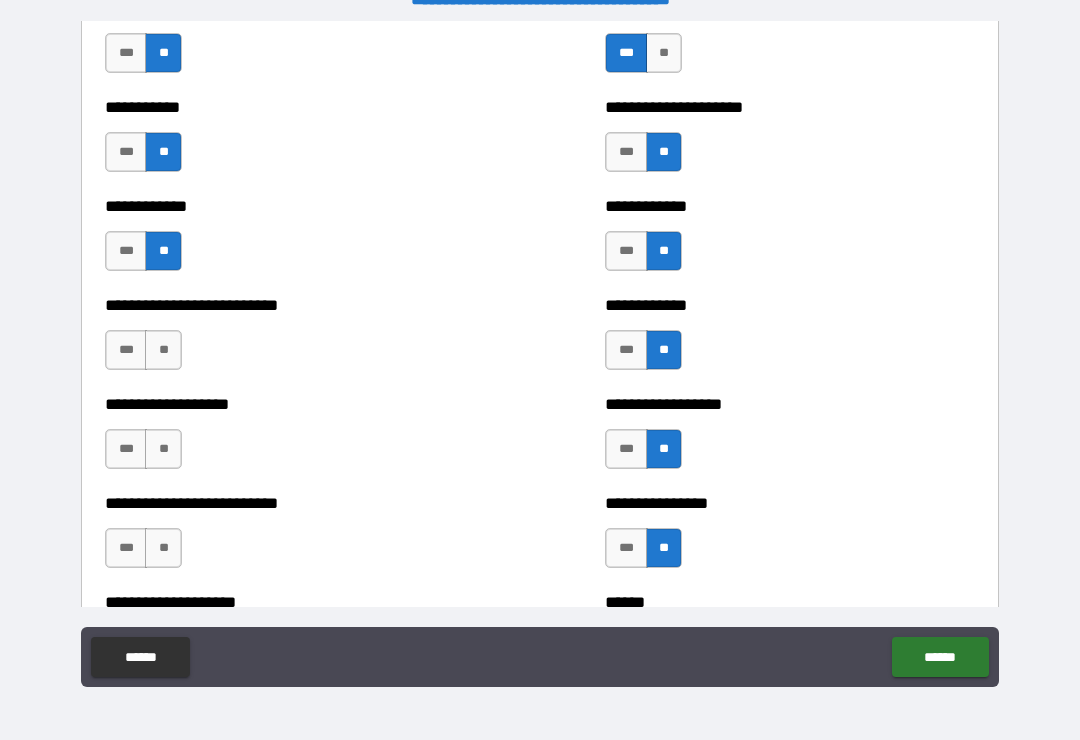 click on "**" at bounding box center (163, 350) 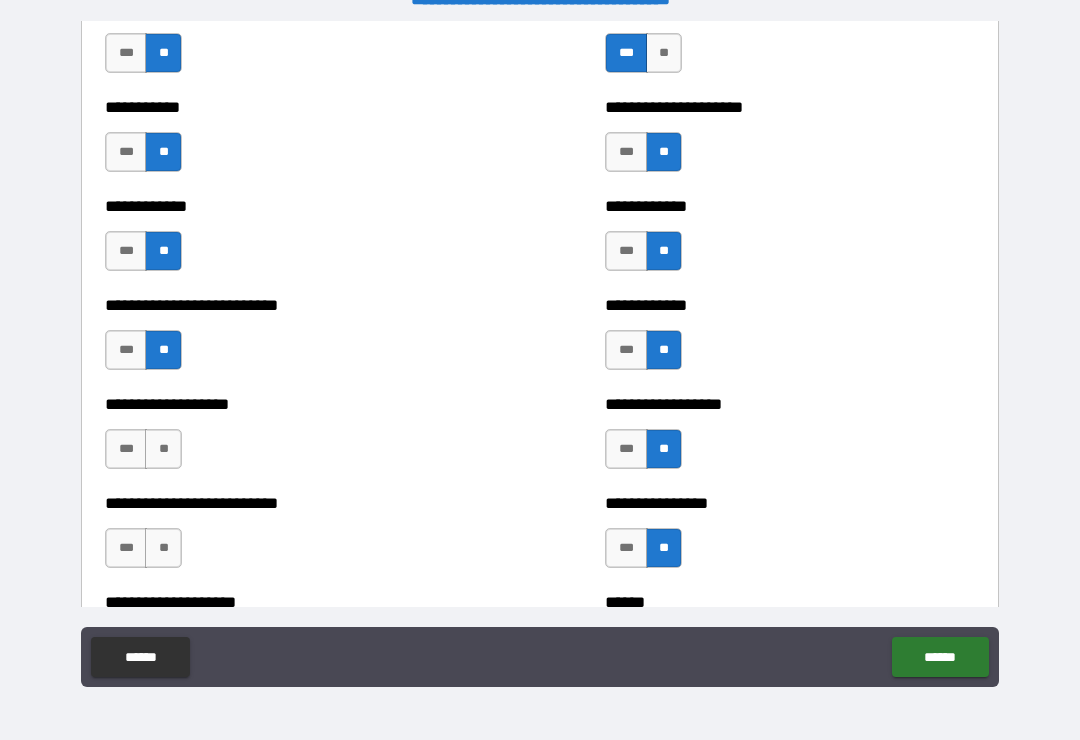 click on "**" at bounding box center [163, 449] 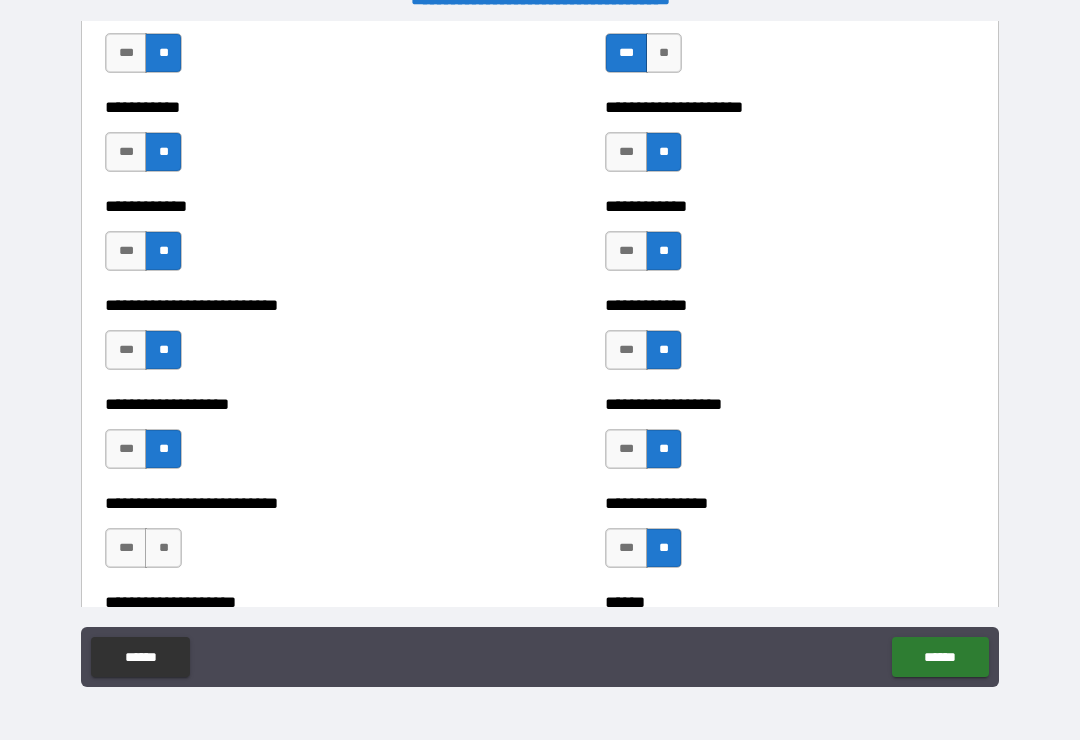 click on "***" at bounding box center [126, 350] 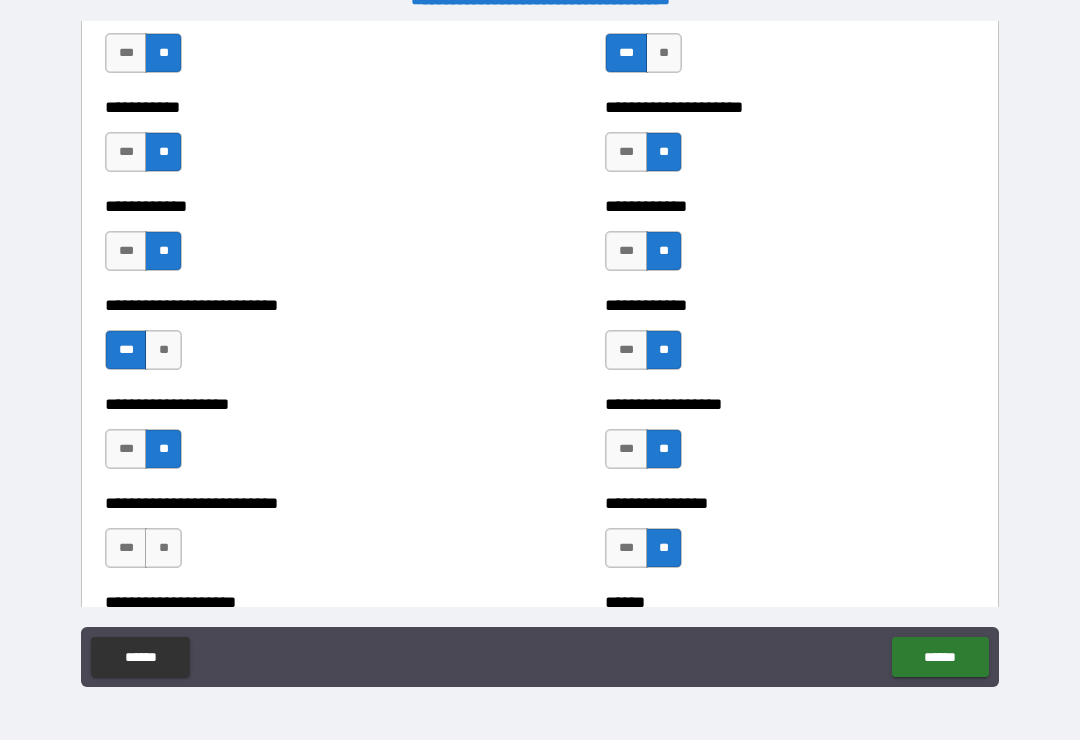 click on "***" at bounding box center [126, 449] 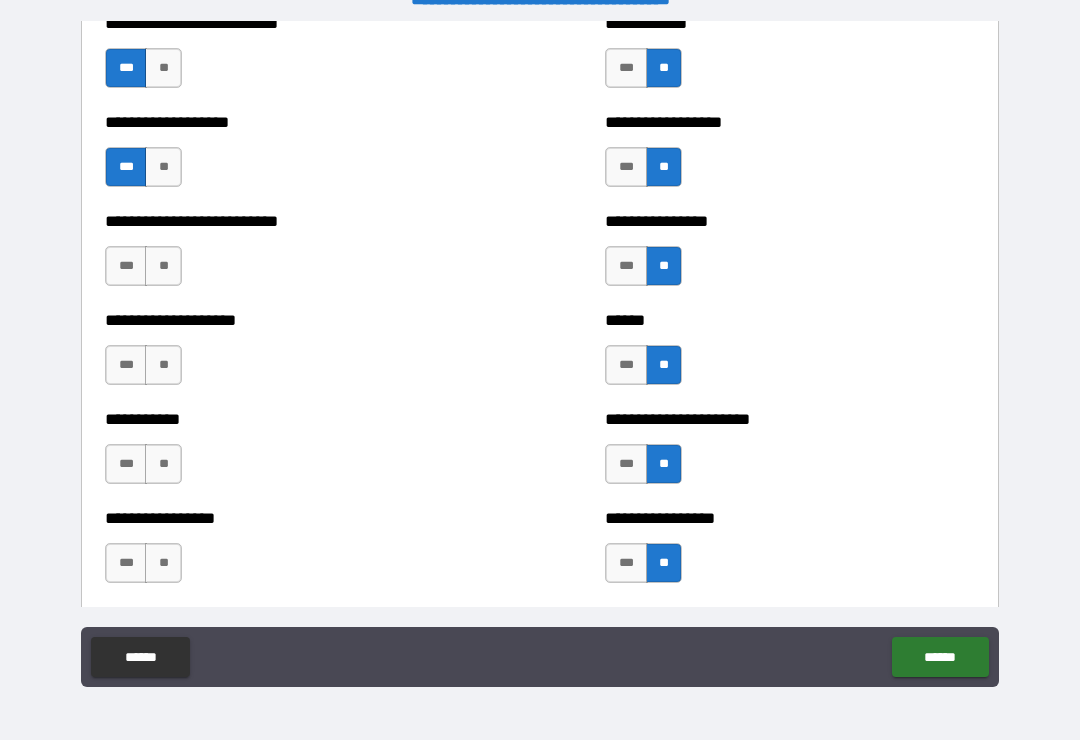 scroll, scrollTop: 5695, scrollLeft: 0, axis: vertical 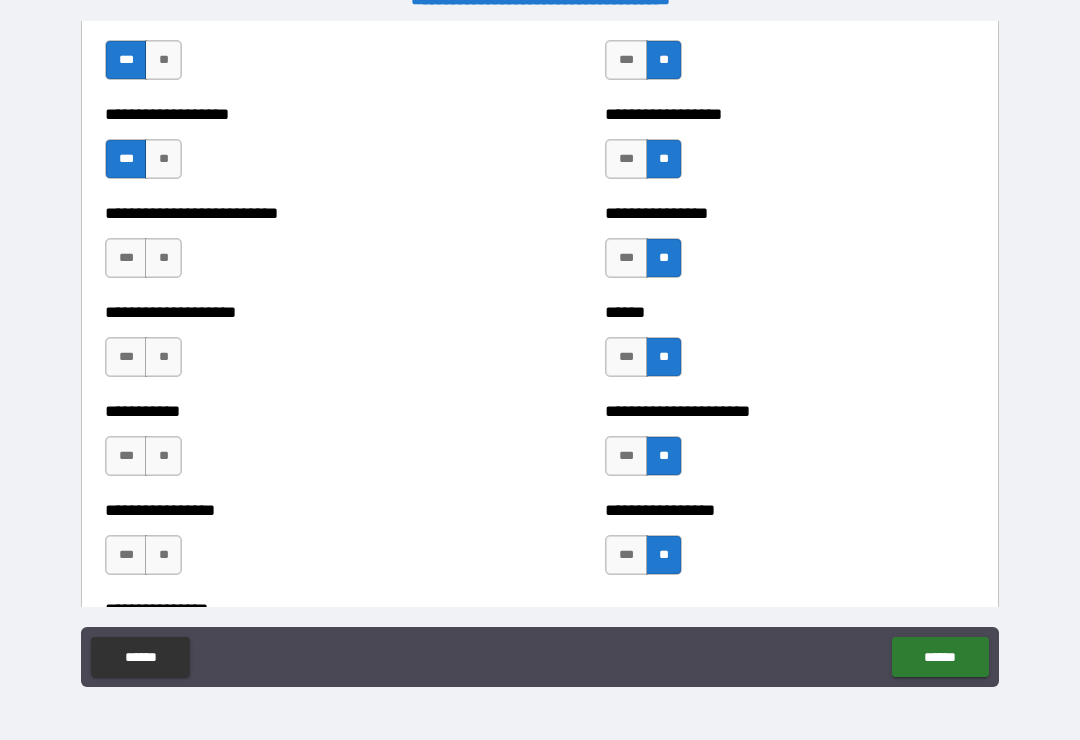 click on "**" at bounding box center (163, 258) 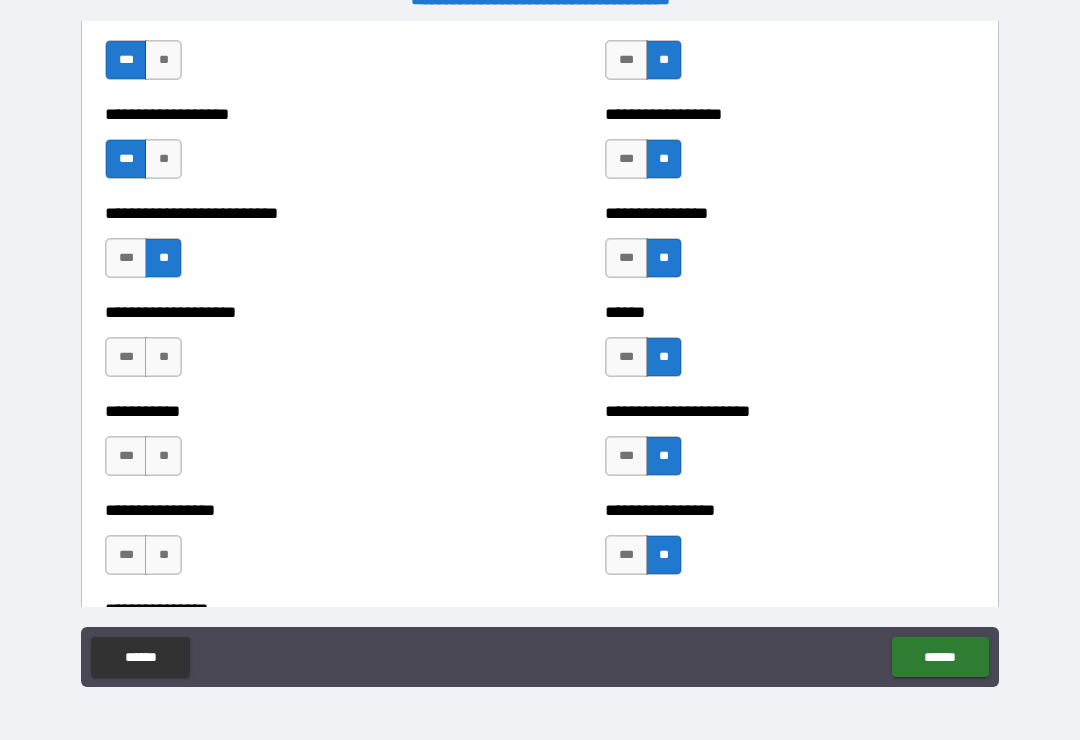 click on "**" at bounding box center [163, 357] 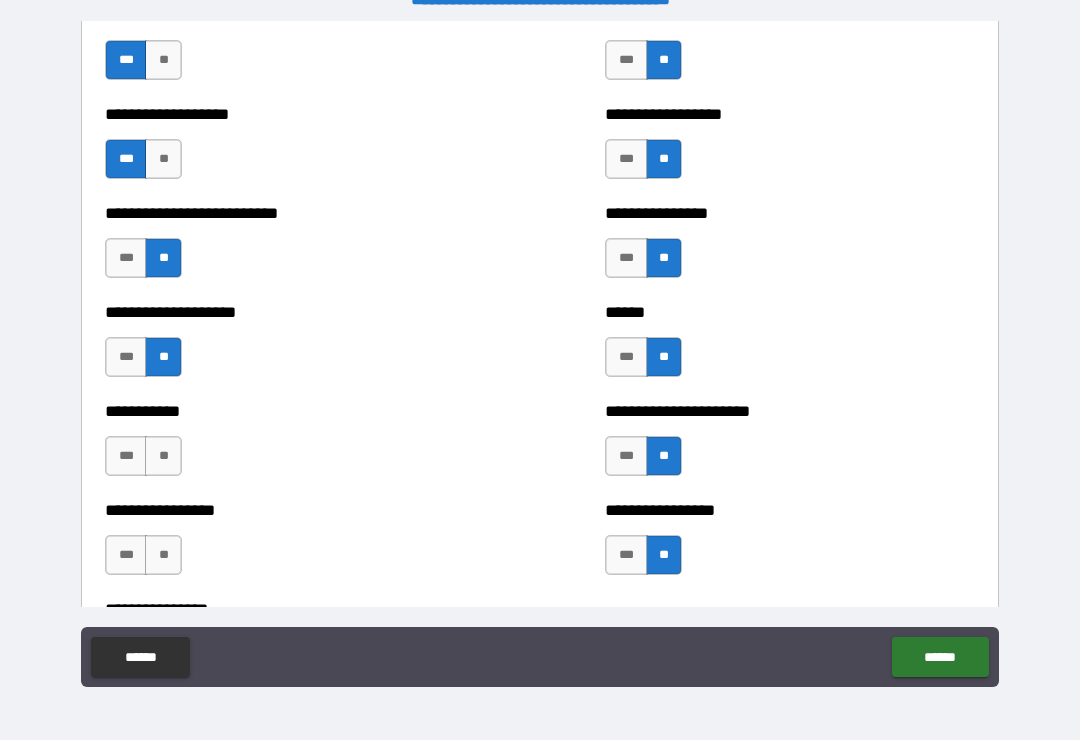 click on "**" at bounding box center (163, 456) 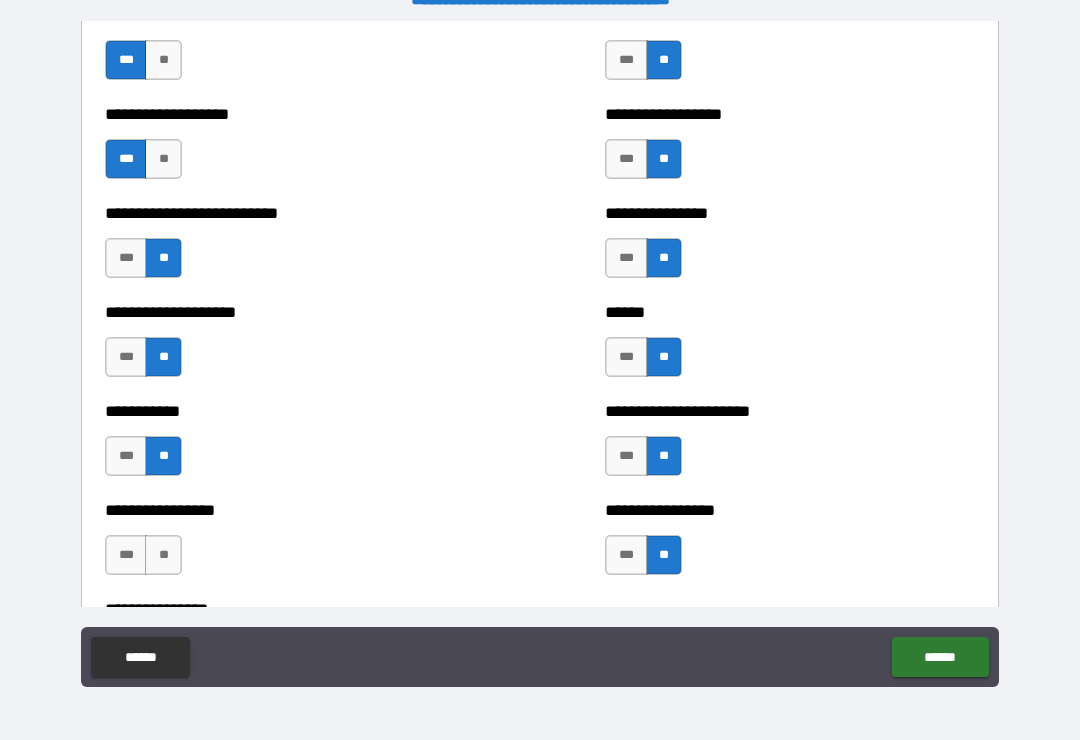 click on "**" at bounding box center [163, 555] 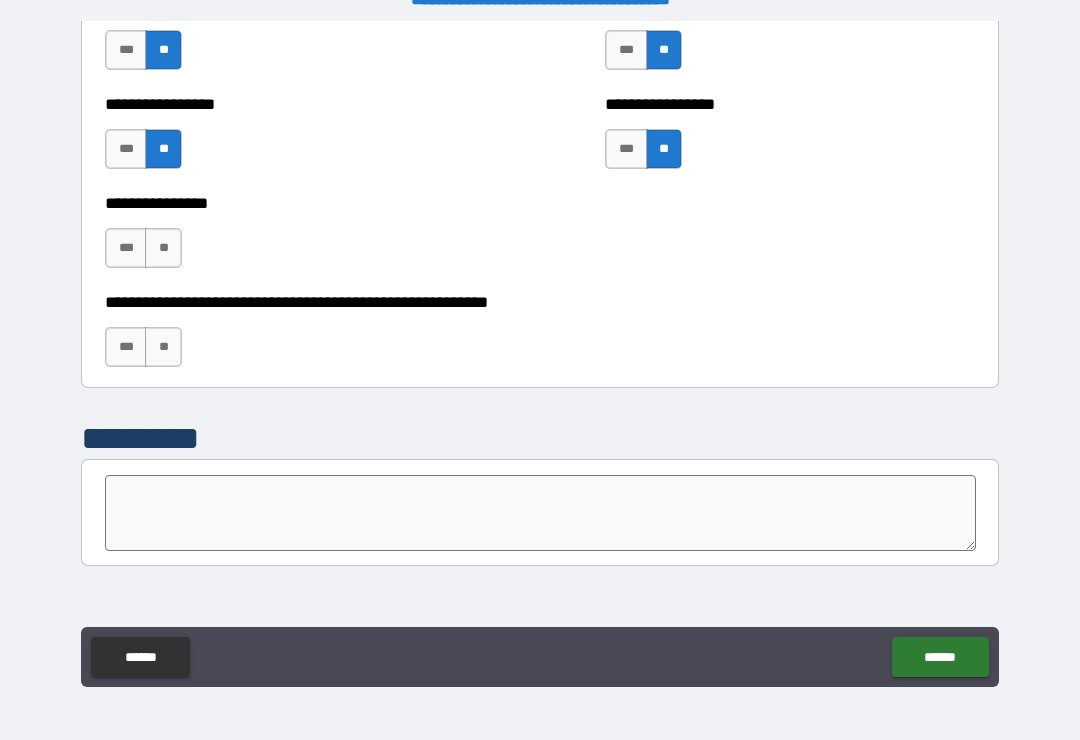 scroll, scrollTop: 6103, scrollLeft: 0, axis: vertical 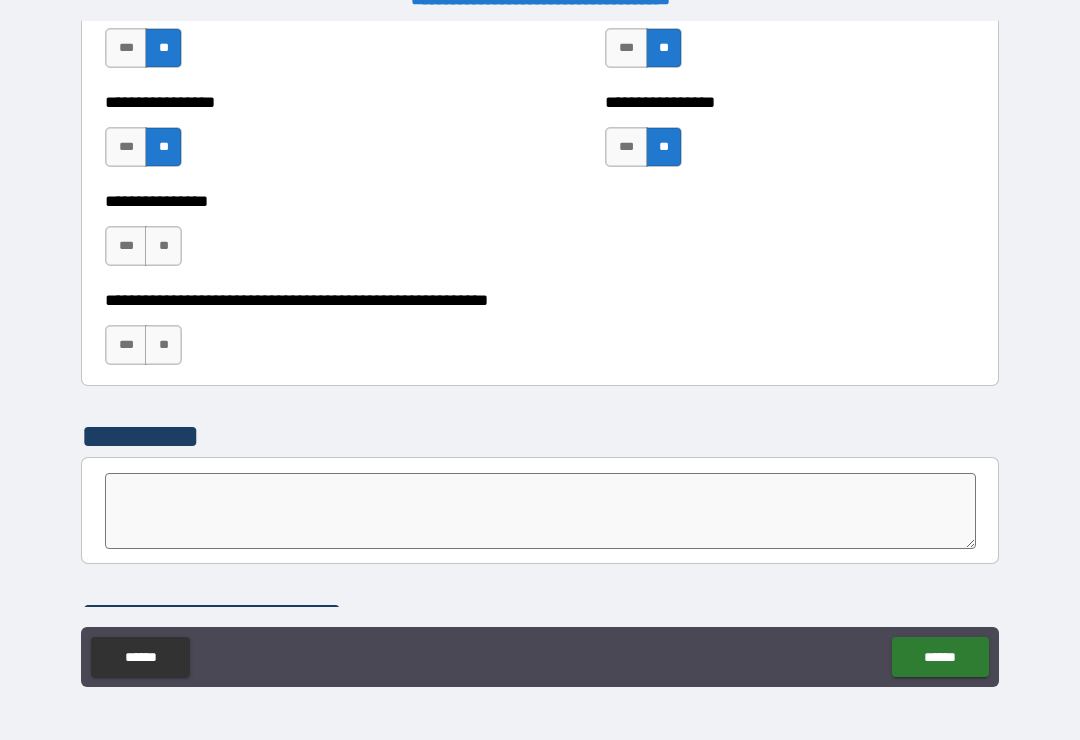 click on "**" at bounding box center [163, 246] 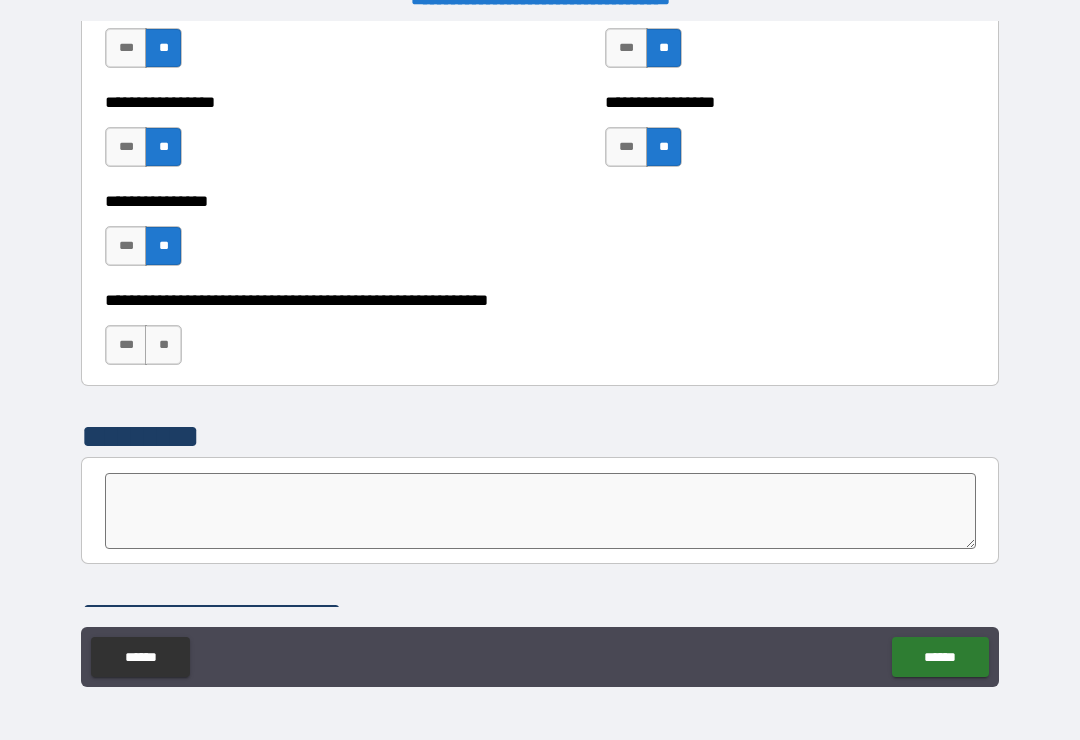 click on "**" at bounding box center [163, 345] 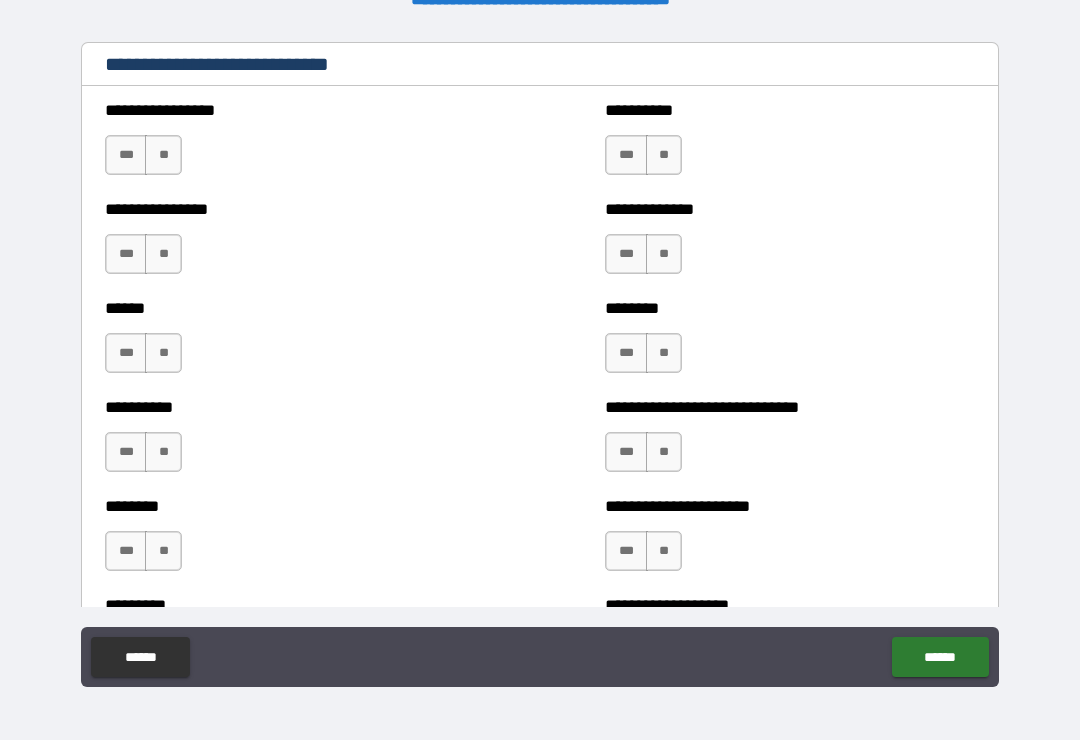scroll, scrollTop: 6728, scrollLeft: 0, axis: vertical 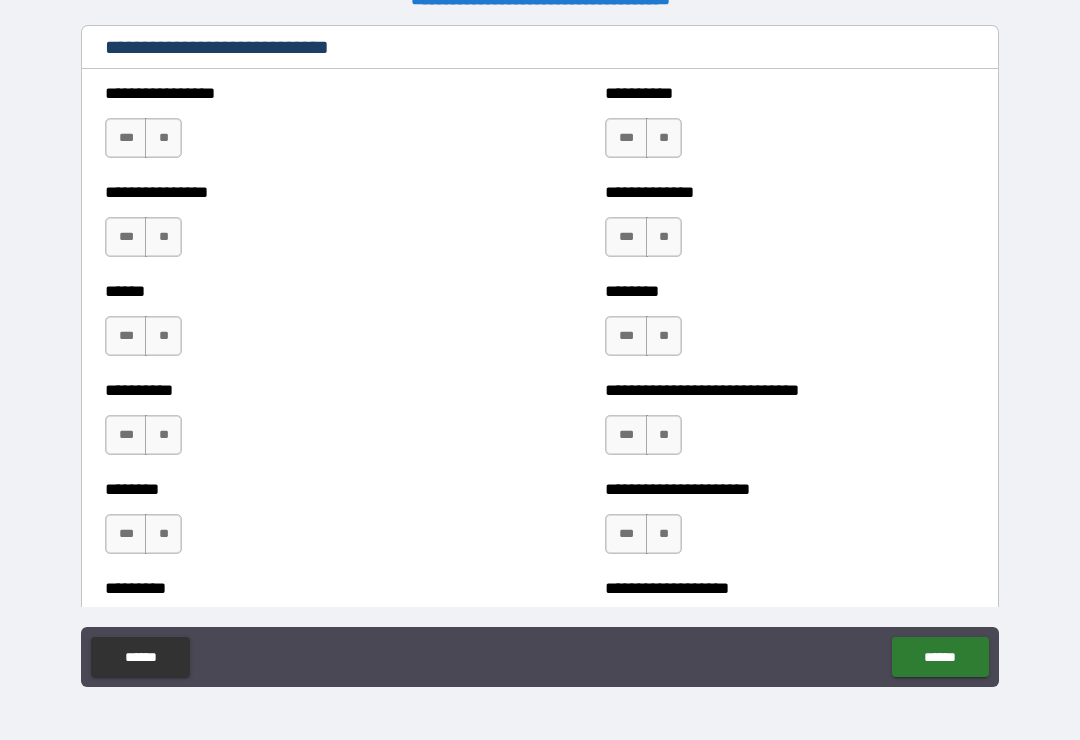 click on "***" at bounding box center (626, 237) 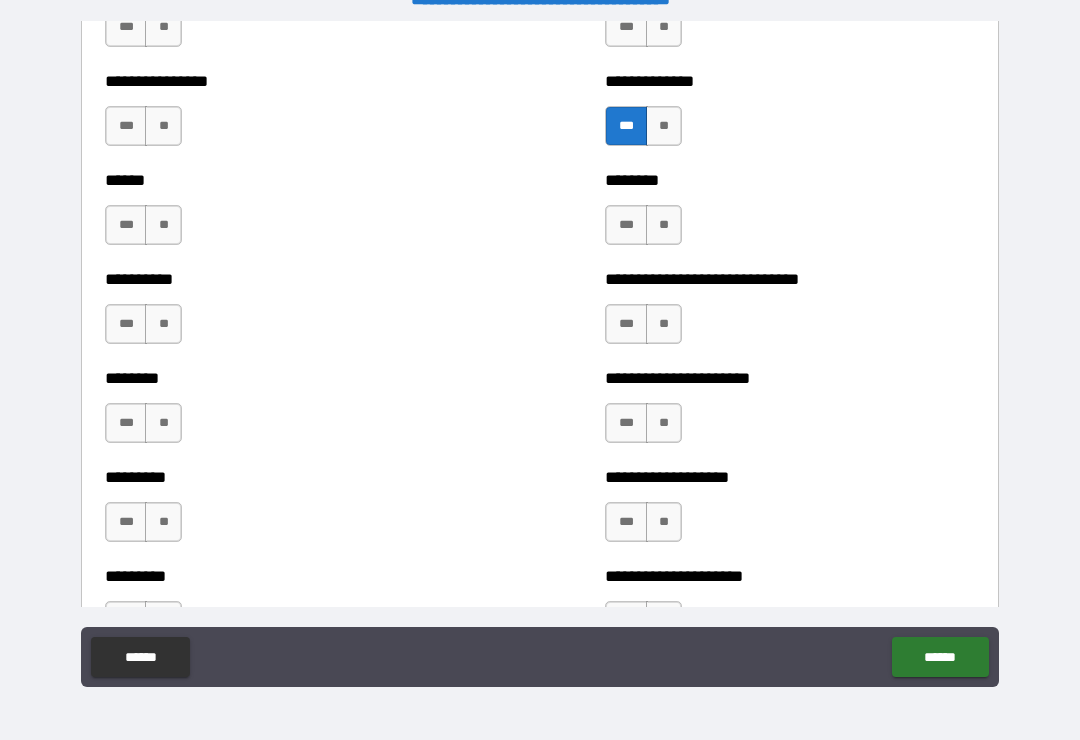 click on "***" at bounding box center [126, 423] 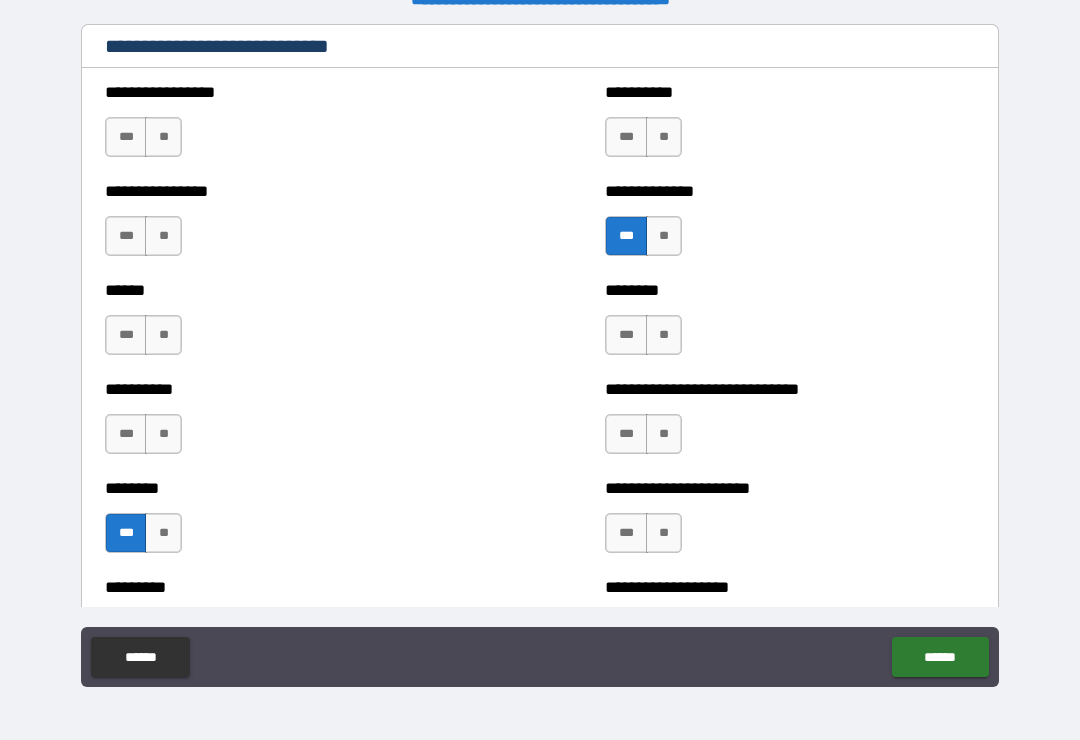 scroll, scrollTop: 6729, scrollLeft: 0, axis: vertical 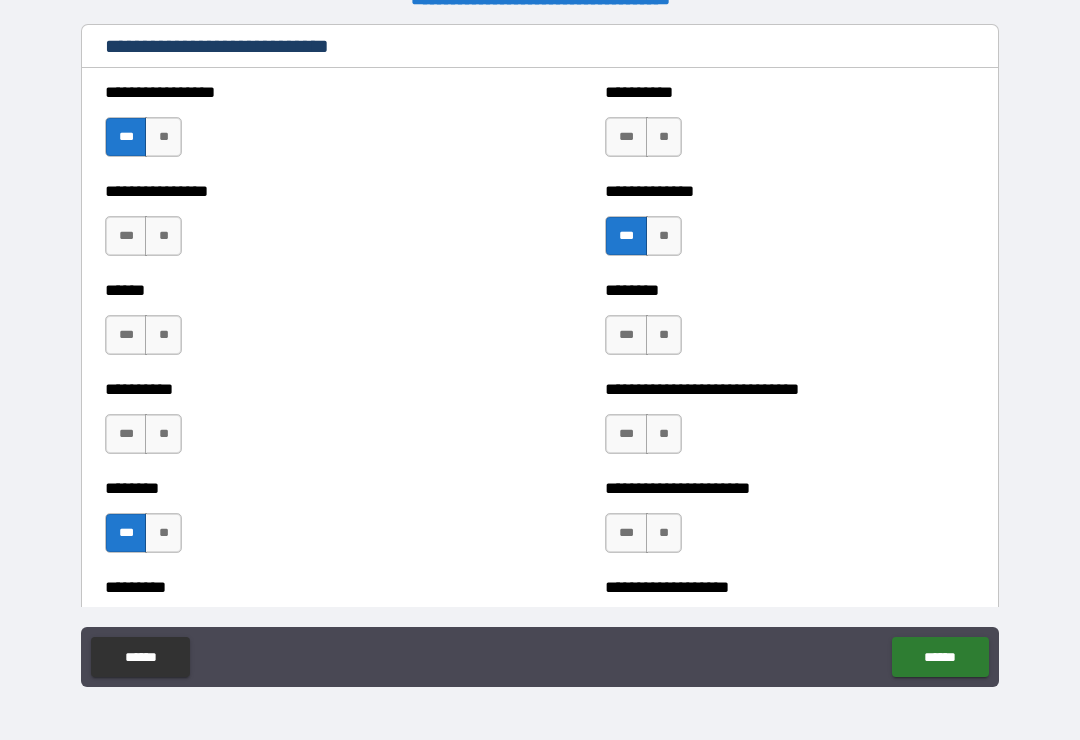 click on "**" at bounding box center (163, 335) 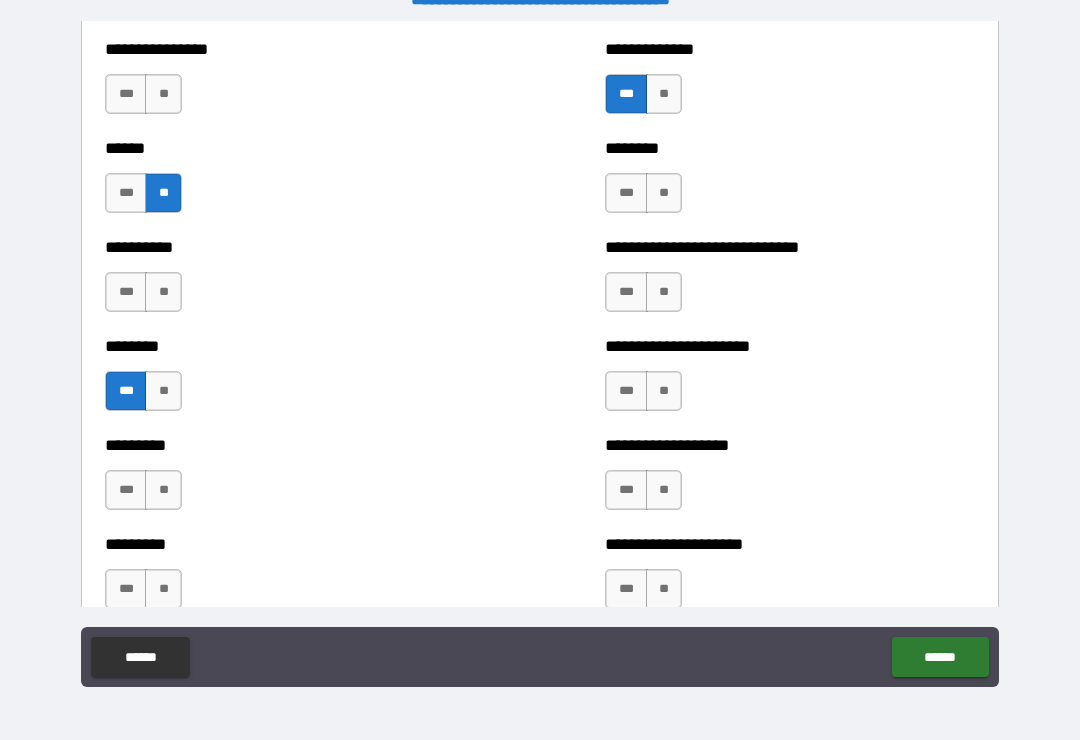 scroll, scrollTop: 6875, scrollLeft: 0, axis: vertical 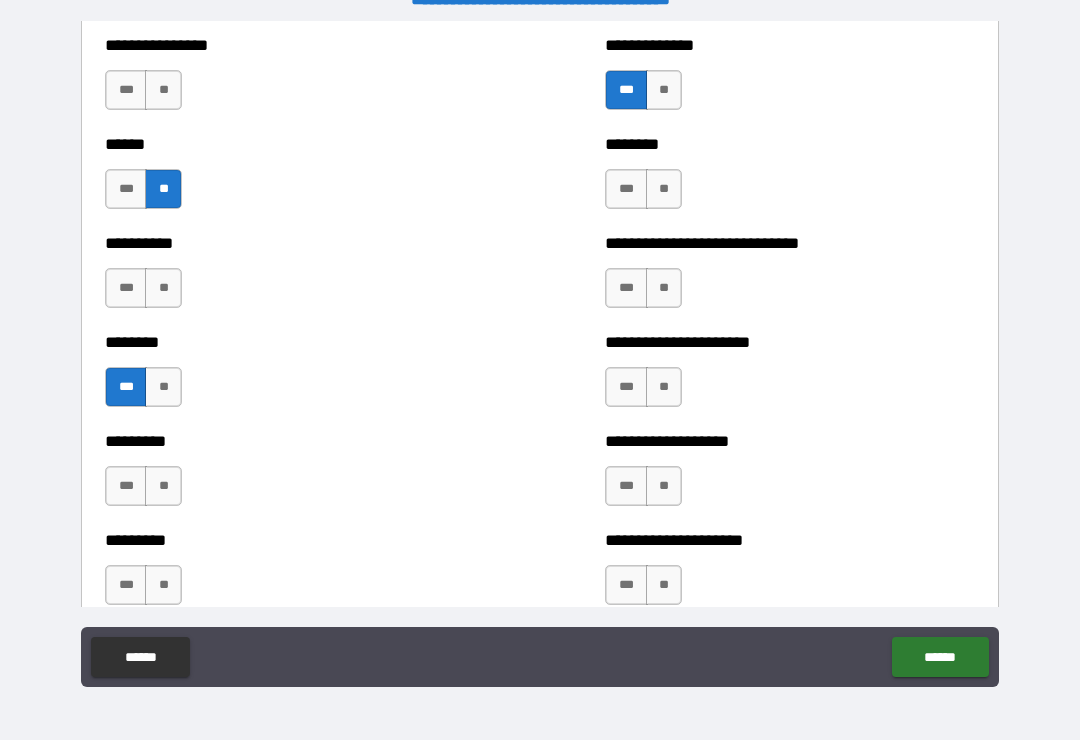 click on "***" at bounding box center (626, 288) 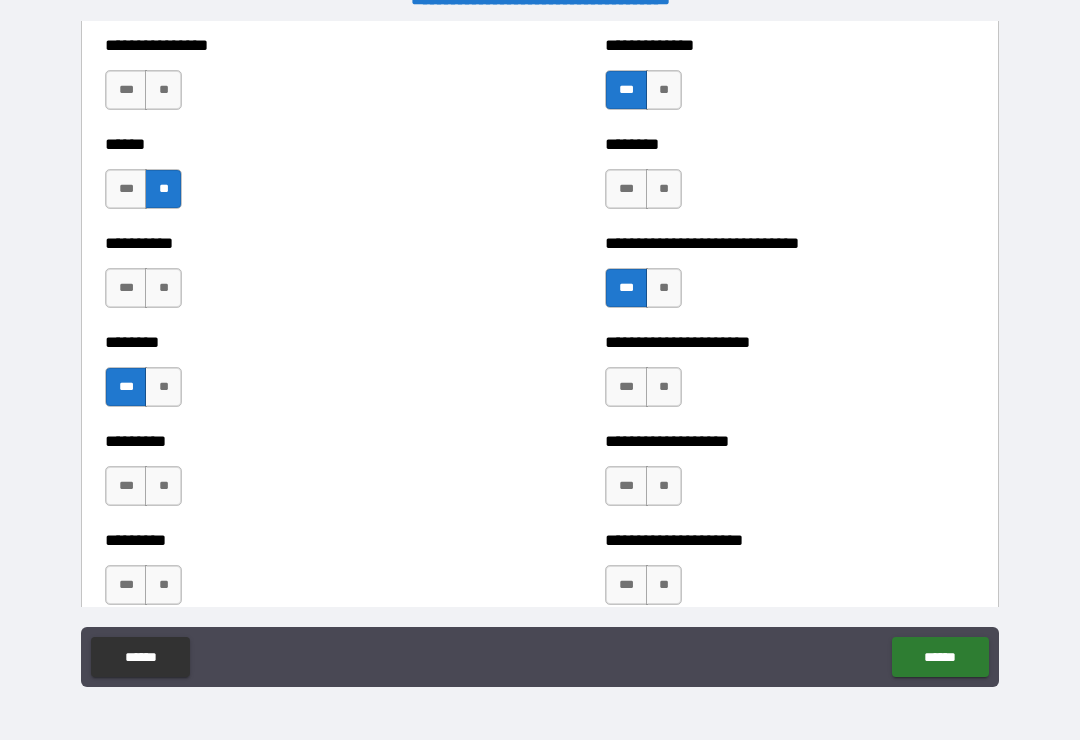 click on "***" at bounding box center (626, 387) 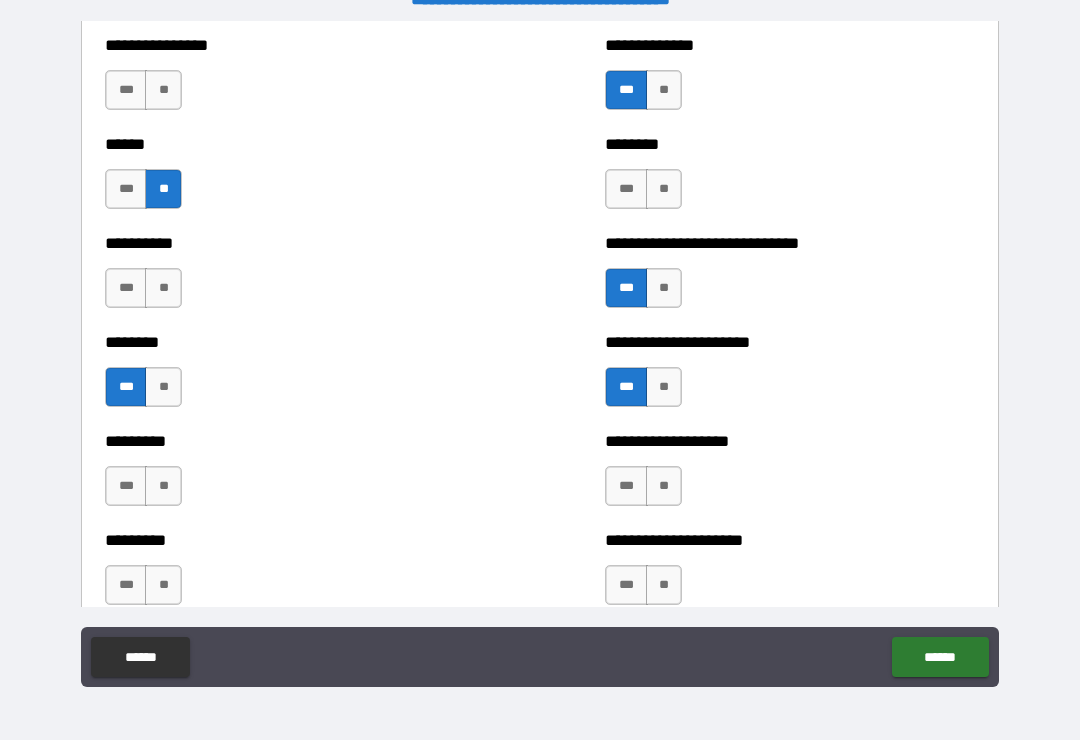 click on "***" at bounding box center (626, 486) 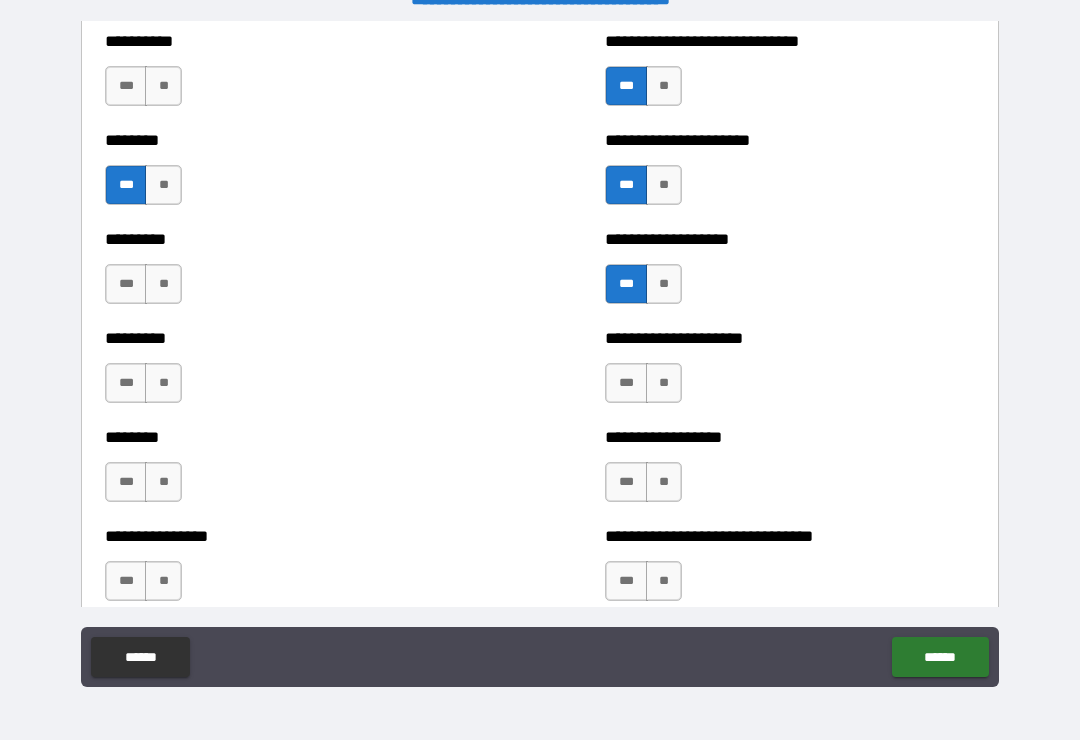 scroll, scrollTop: 7088, scrollLeft: 0, axis: vertical 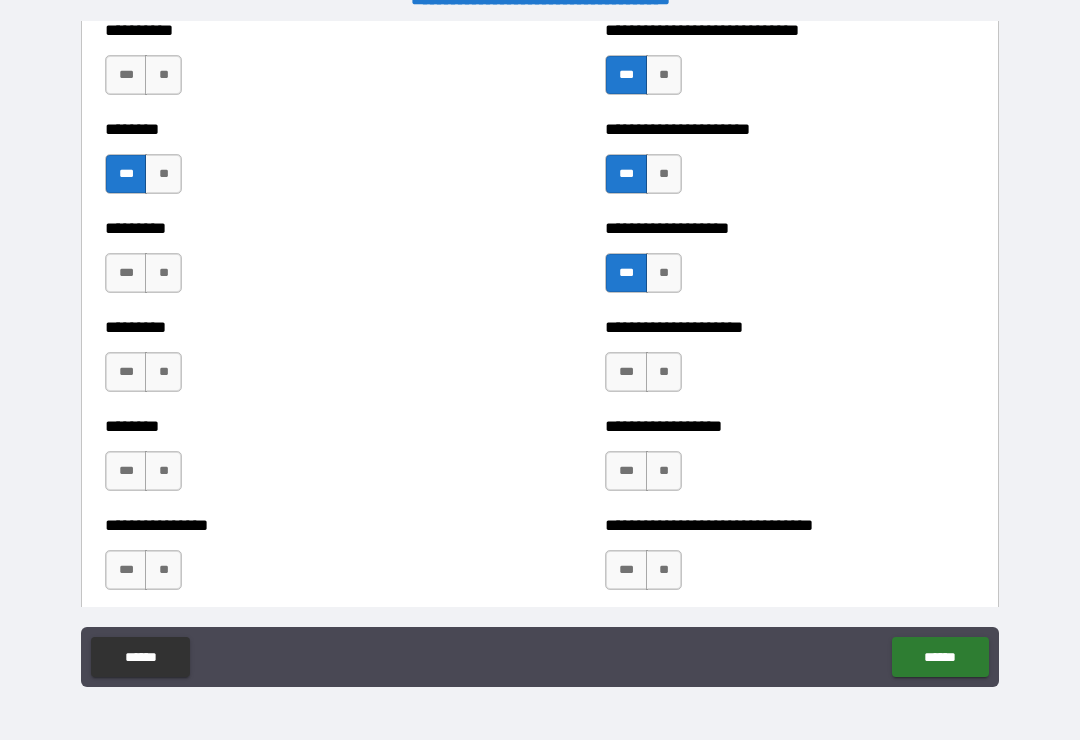 click on "***" at bounding box center (626, 372) 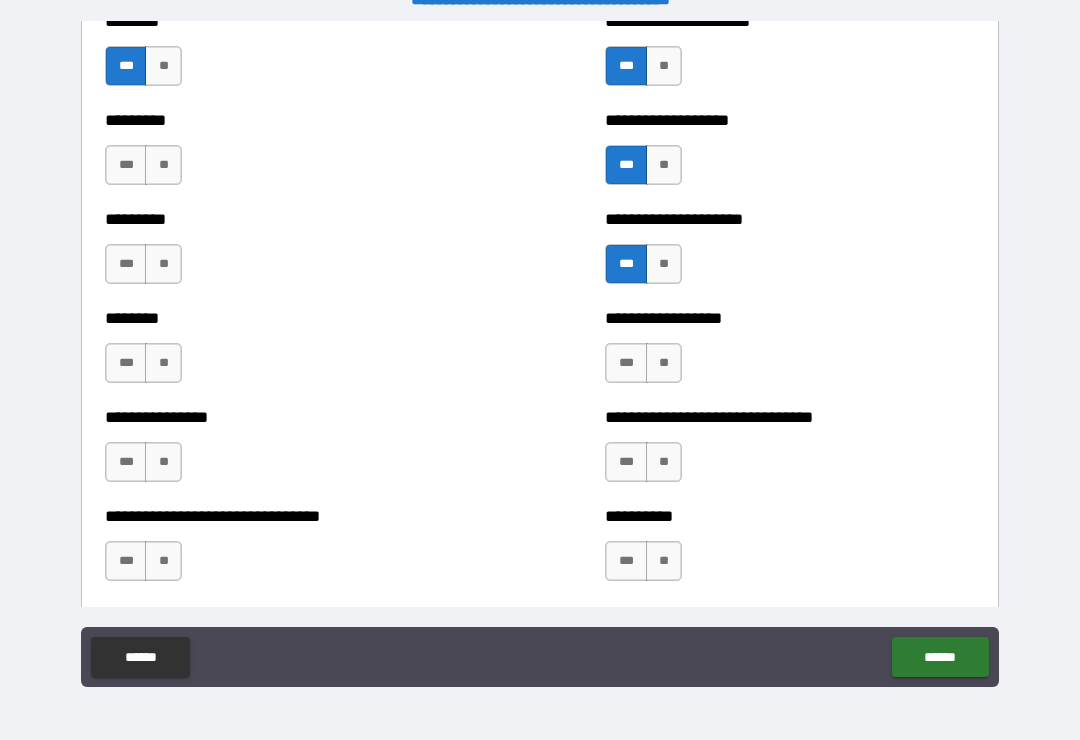 scroll, scrollTop: 7200, scrollLeft: 0, axis: vertical 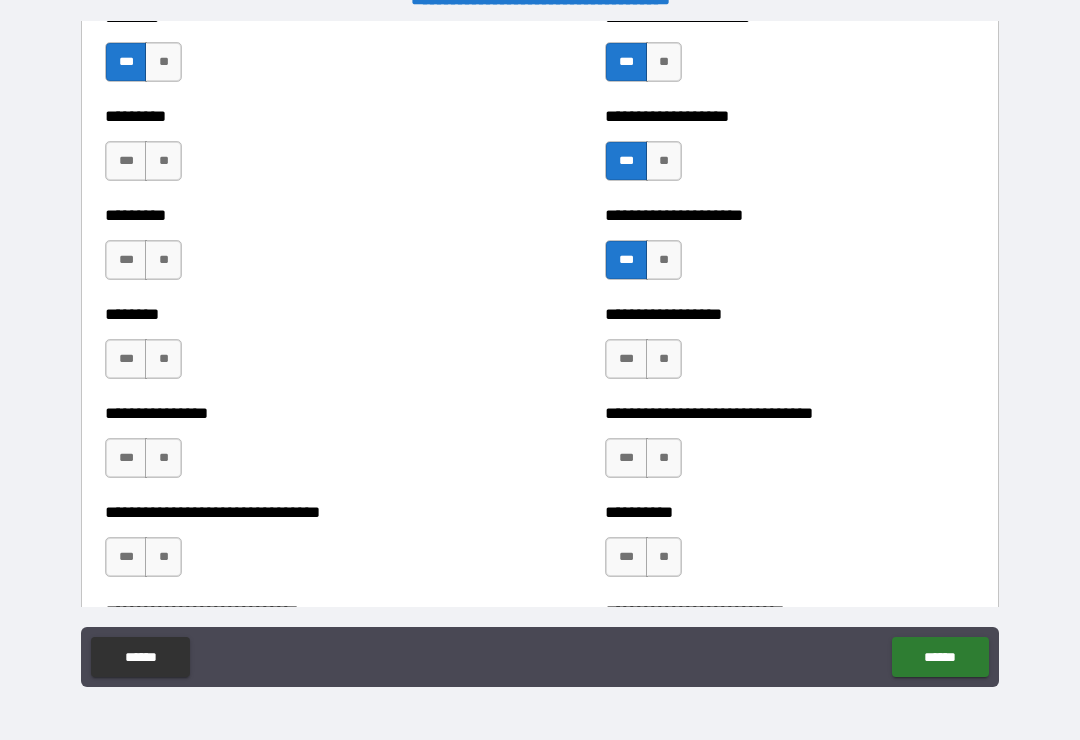 click on "**" at bounding box center (664, 359) 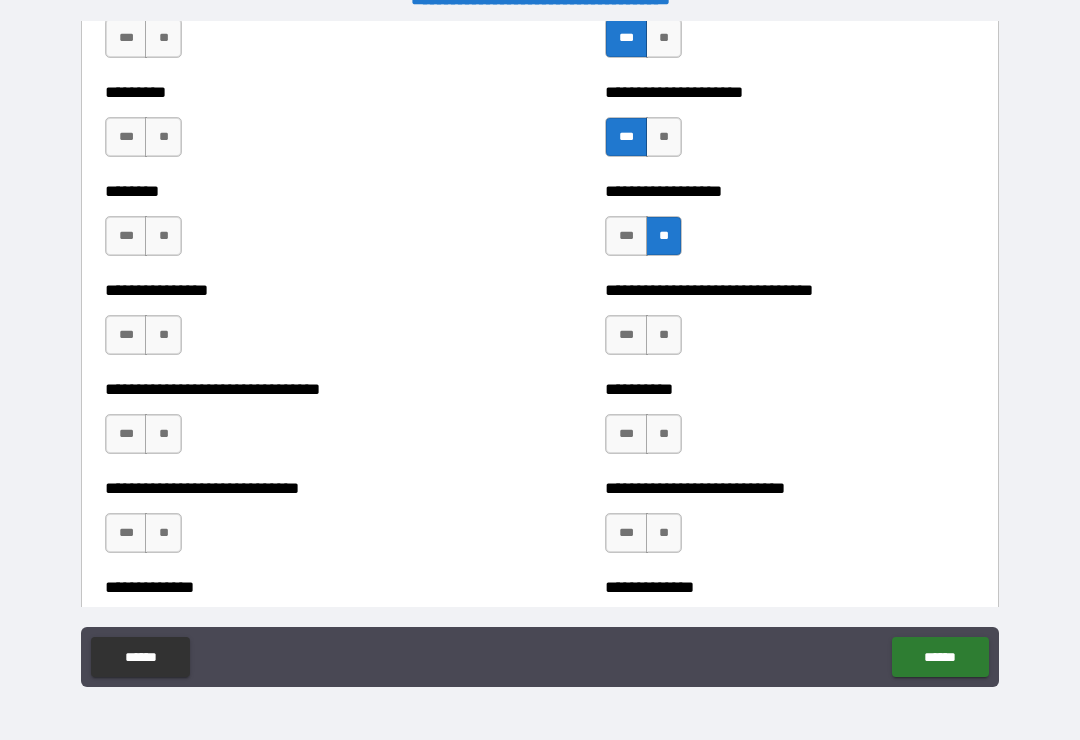 scroll, scrollTop: 7326, scrollLeft: 0, axis: vertical 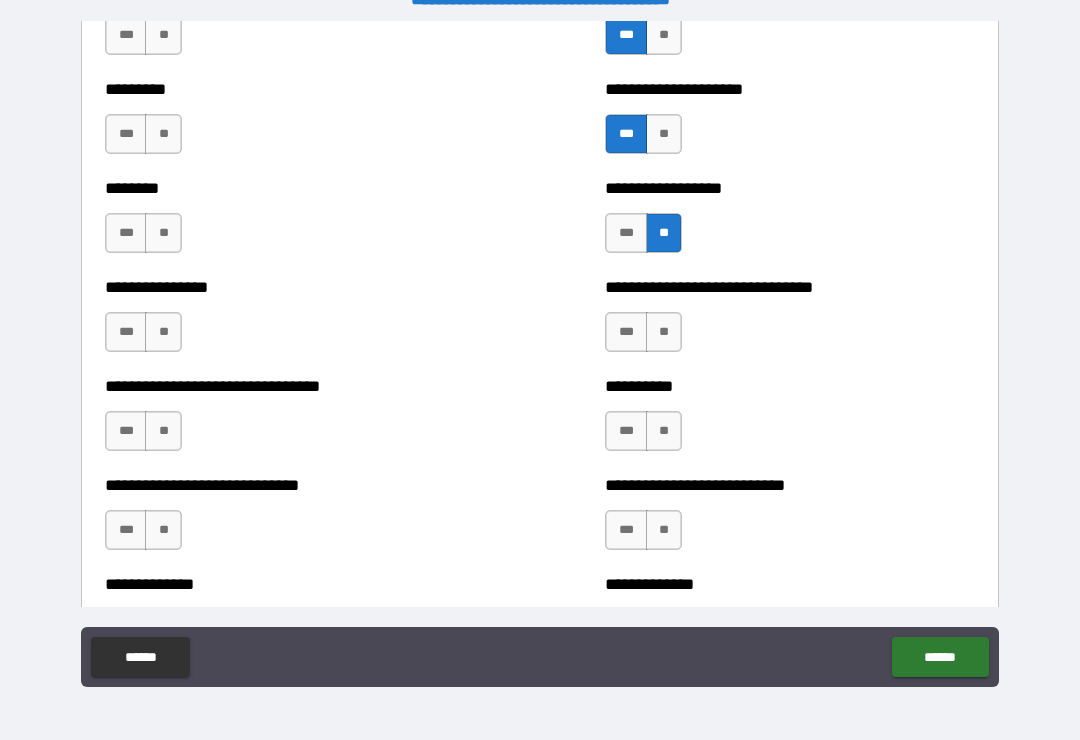 click on "***" at bounding box center [626, 332] 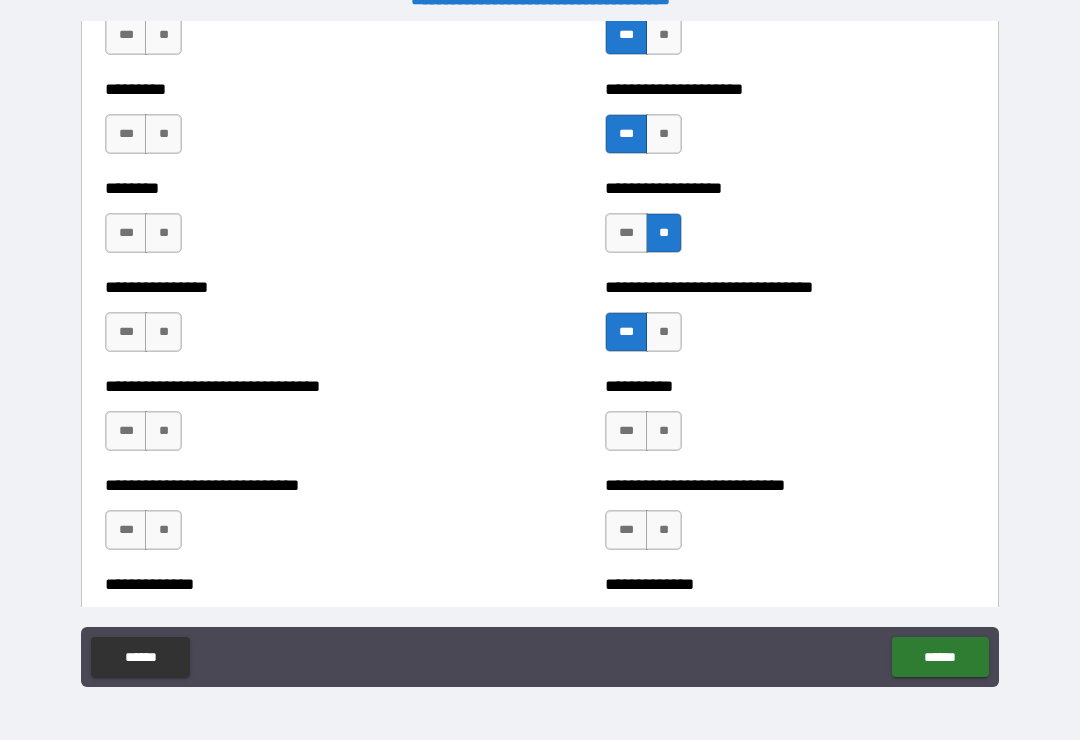 click on "**" at bounding box center (664, 431) 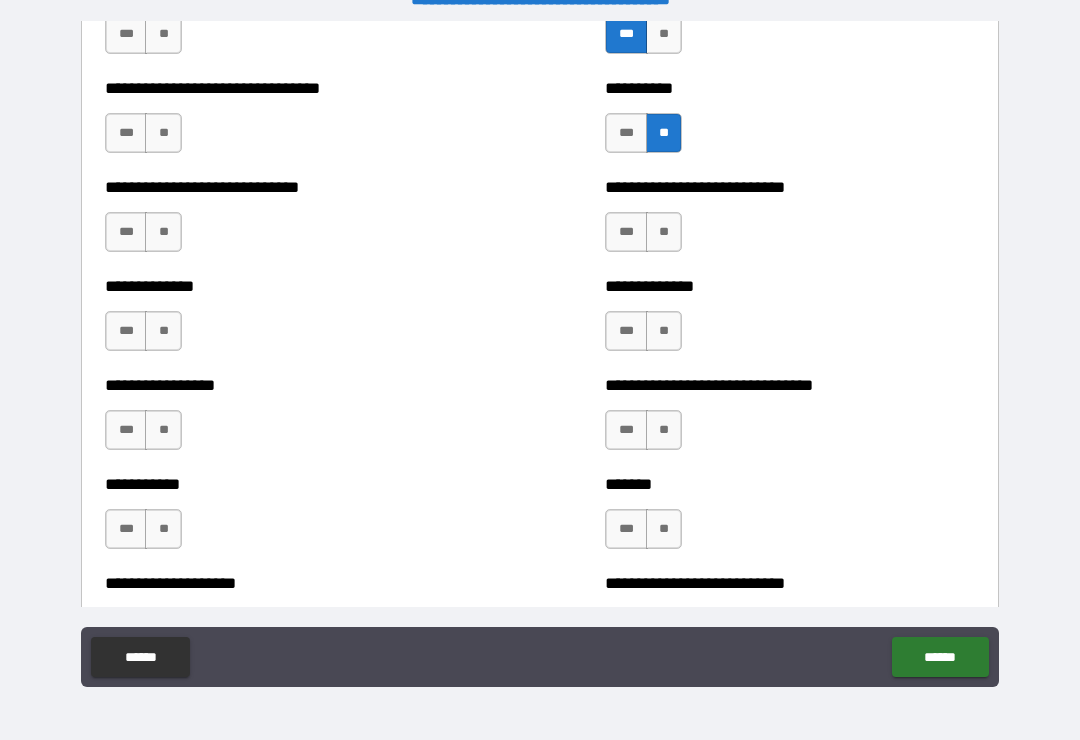 scroll, scrollTop: 7625, scrollLeft: 0, axis: vertical 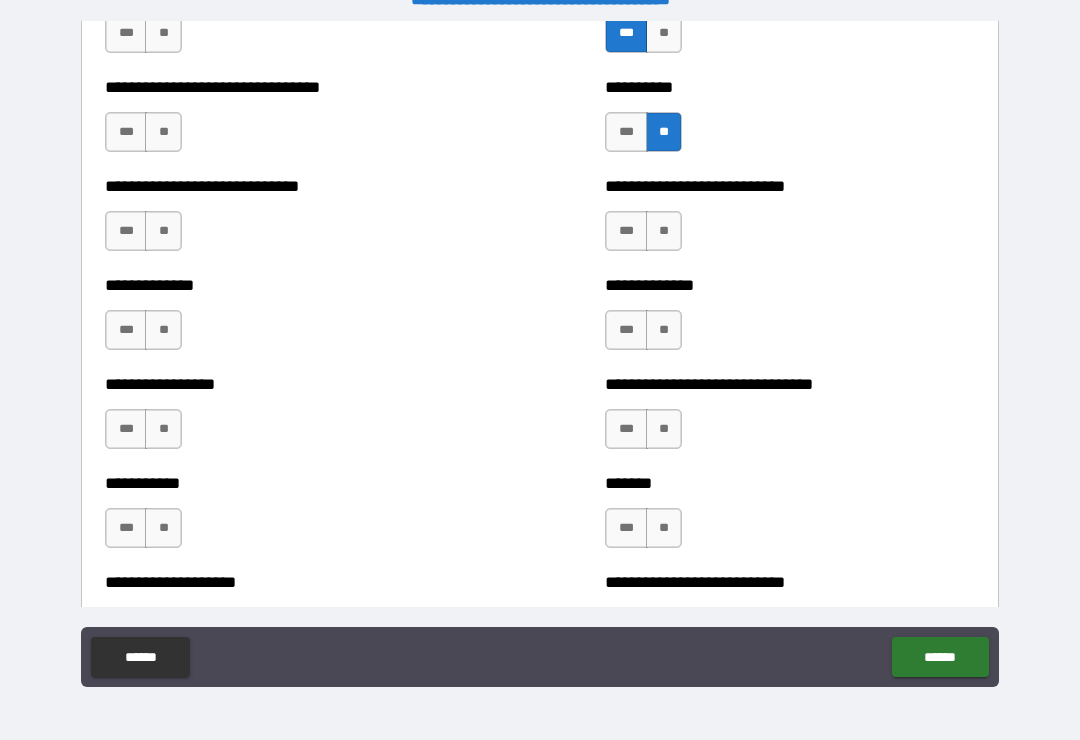 click on "***" at bounding box center [626, 330] 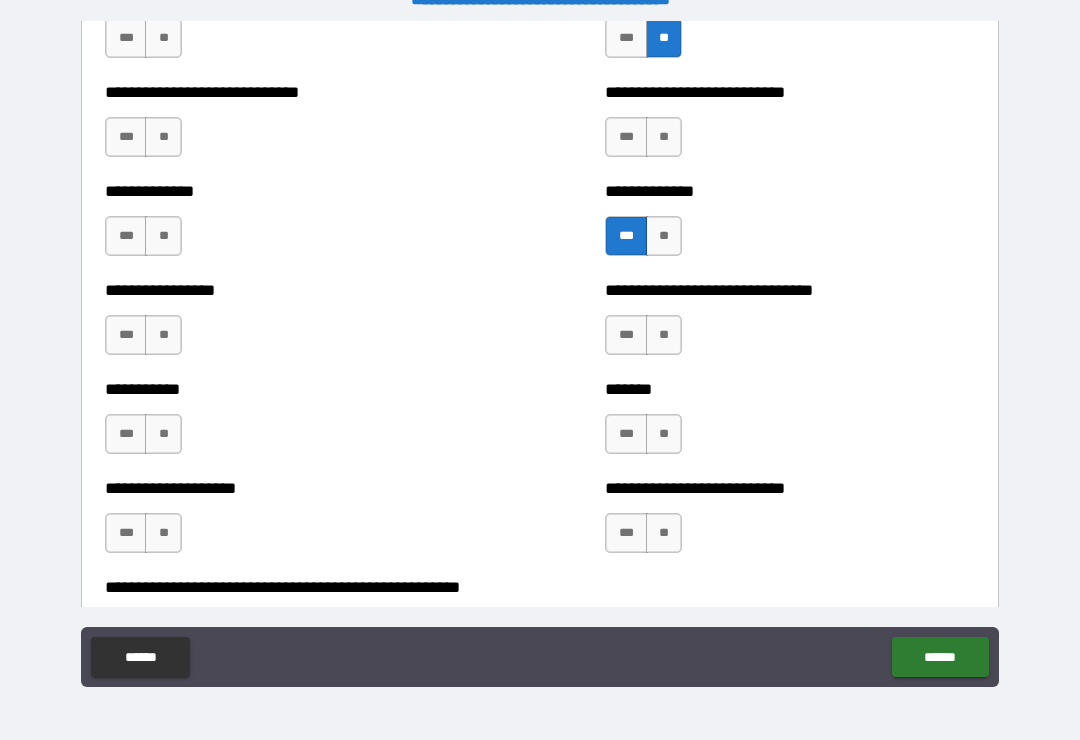 scroll, scrollTop: 7725, scrollLeft: 0, axis: vertical 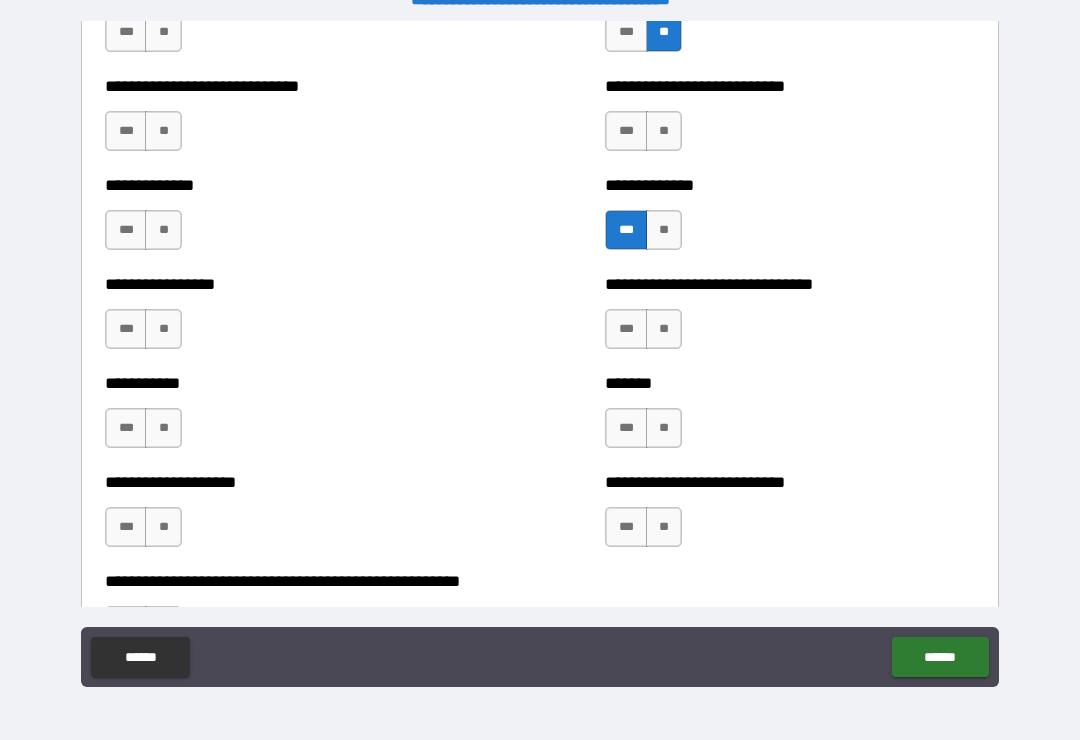 click on "**" at bounding box center [664, 527] 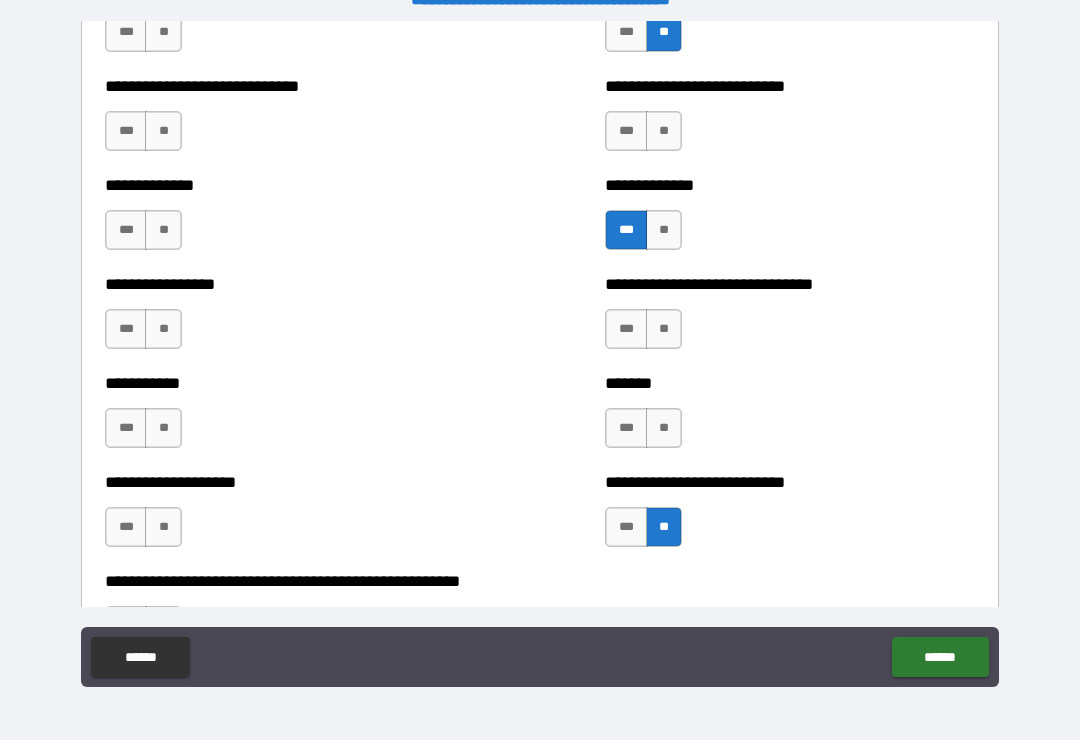 click on "**" at bounding box center (664, 428) 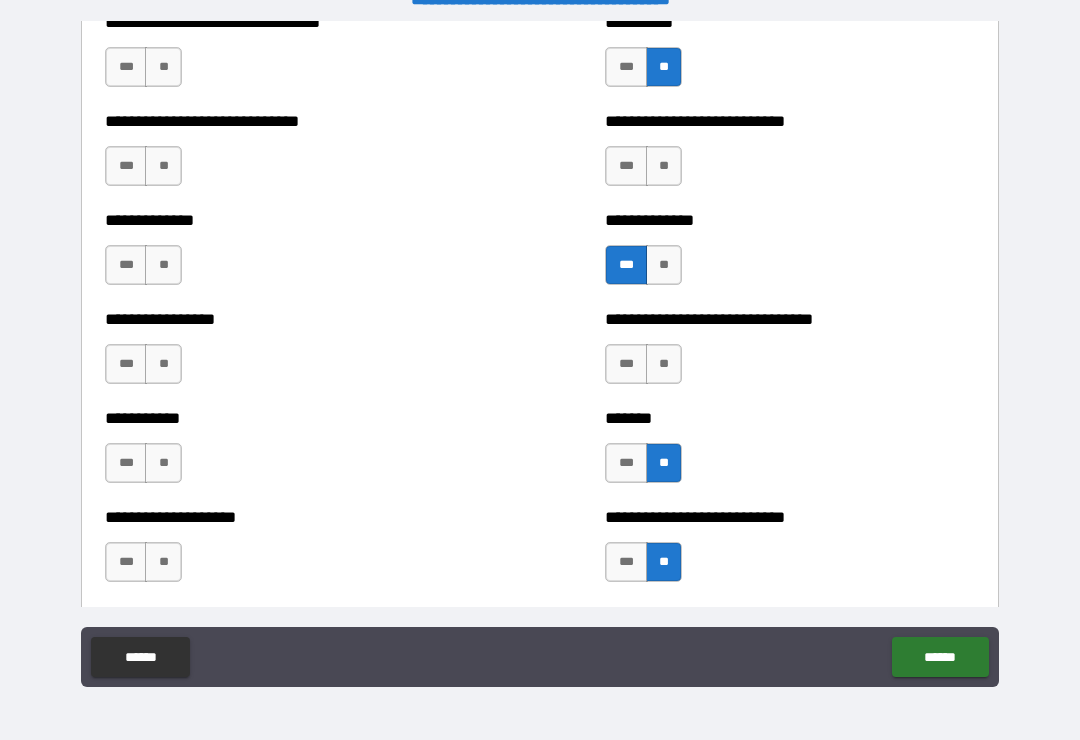 scroll, scrollTop: 7665, scrollLeft: 0, axis: vertical 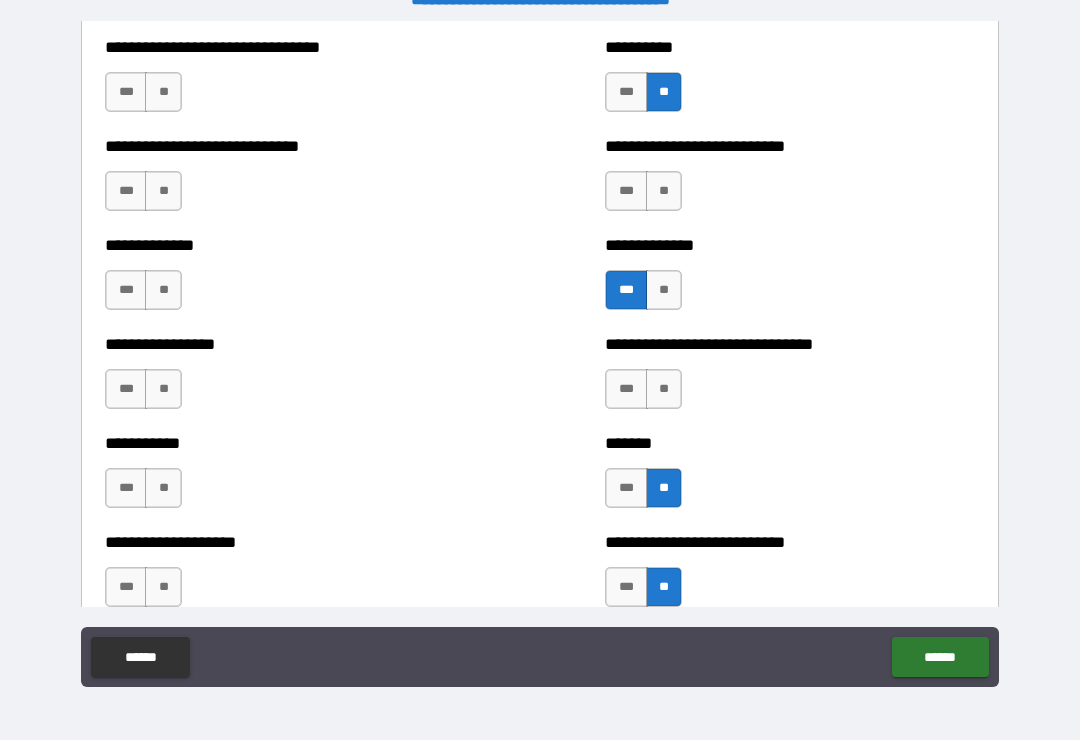 click on "**" at bounding box center [664, 389] 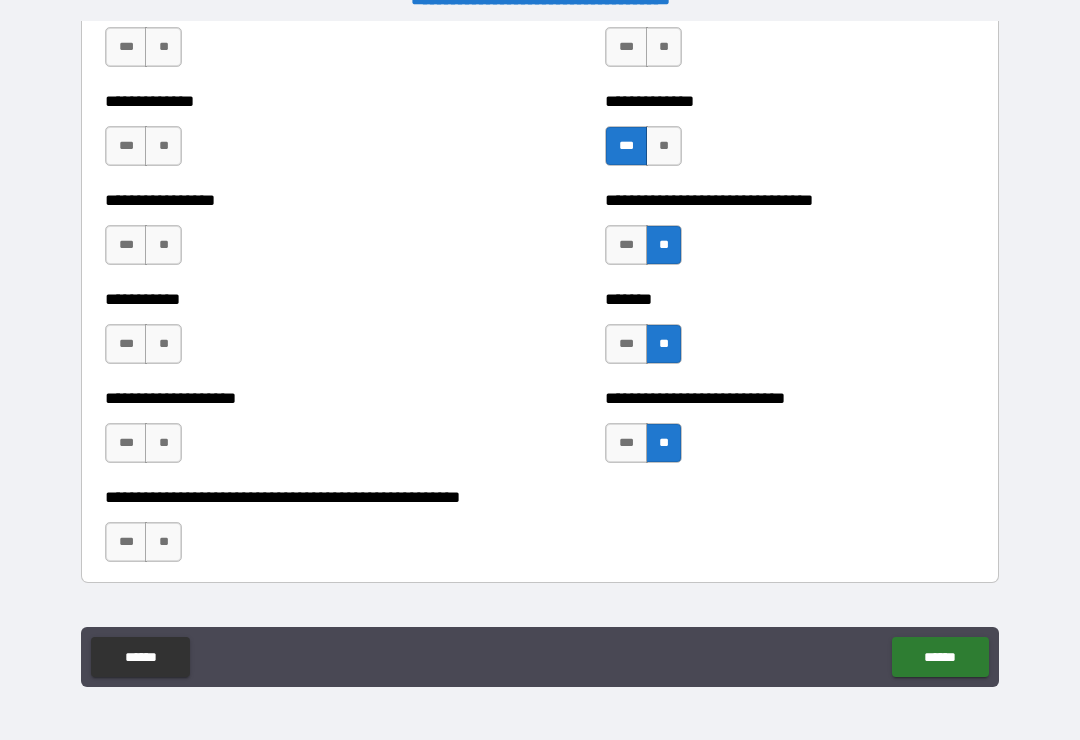 scroll, scrollTop: 7796, scrollLeft: 0, axis: vertical 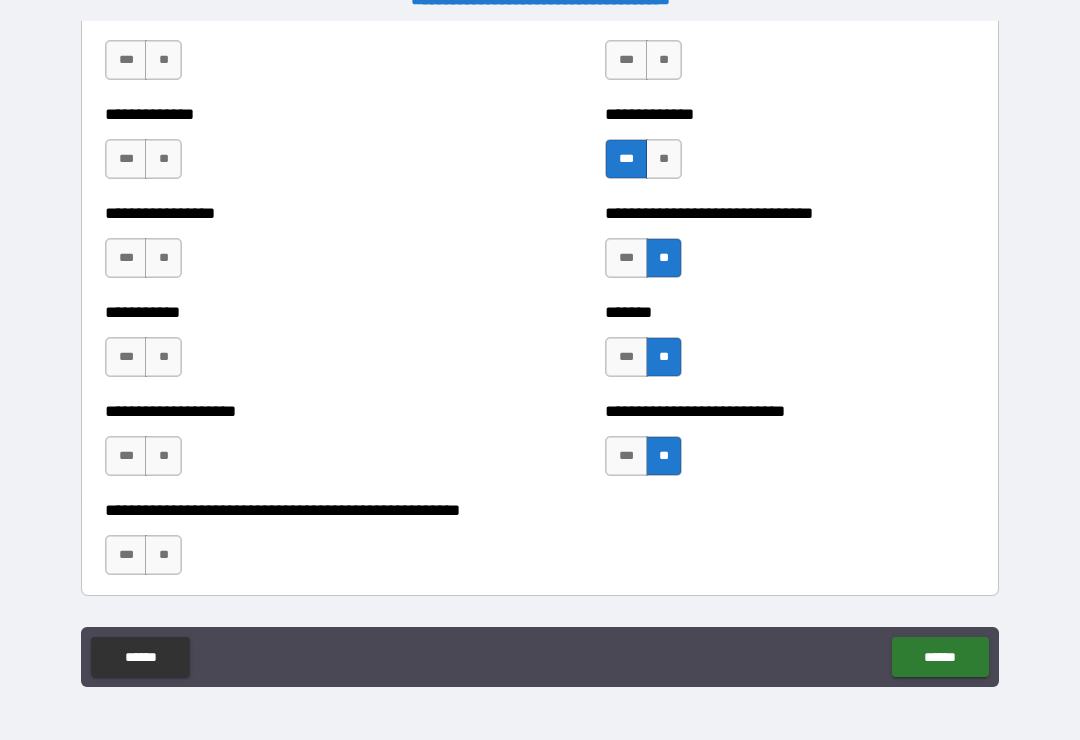 click on "**" at bounding box center [163, 555] 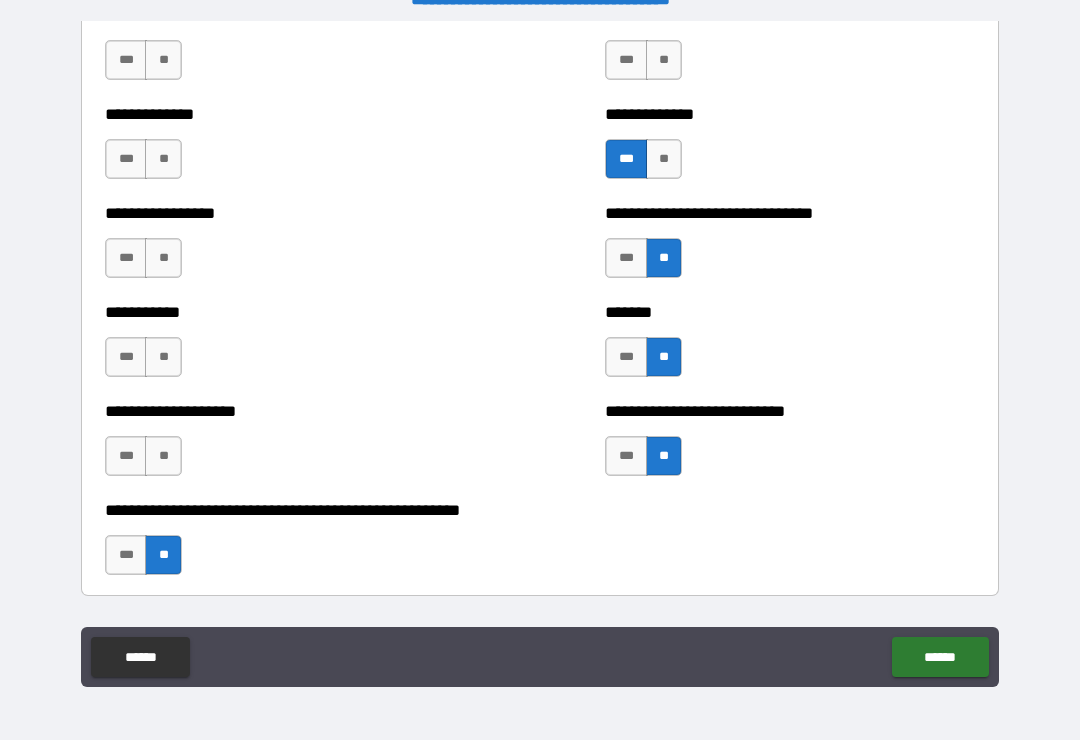 click on "***" at bounding box center (126, 456) 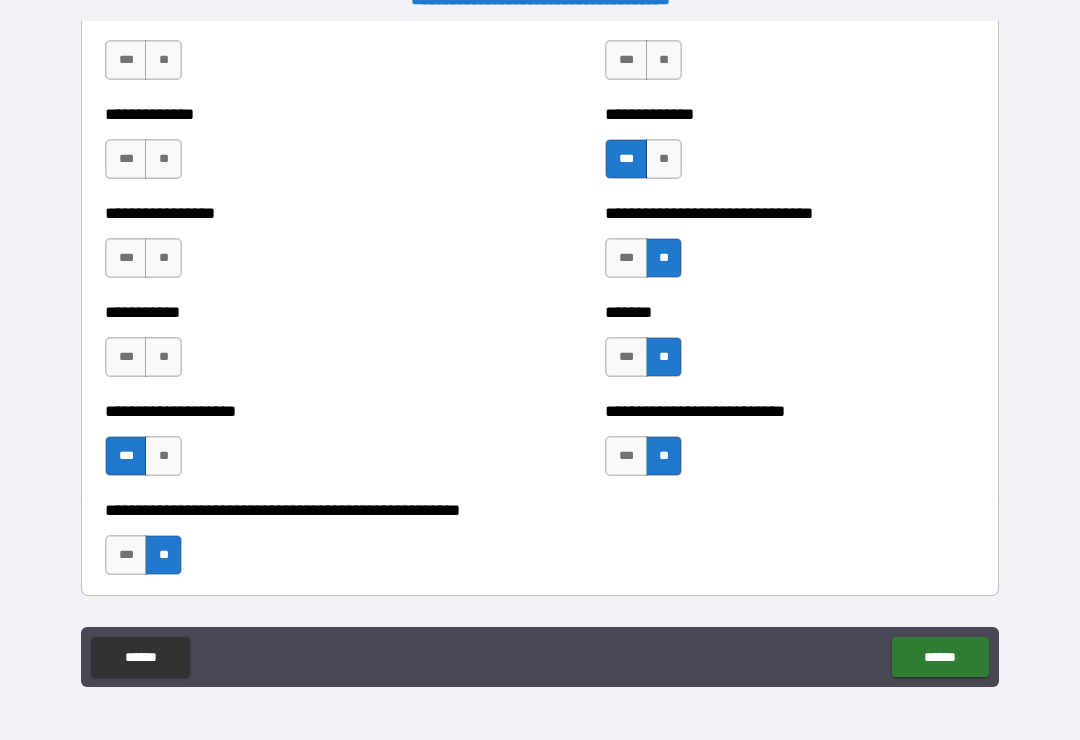 click on "***" at bounding box center (126, 258) 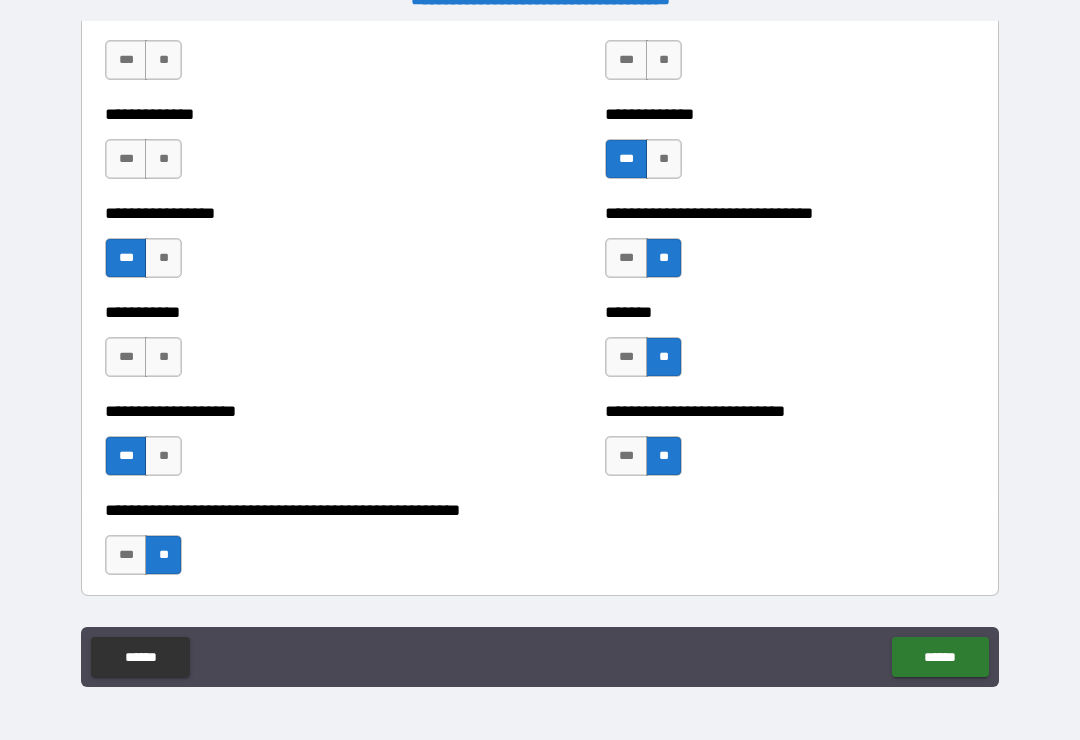 click on "**" at bounding box center (163, 159) 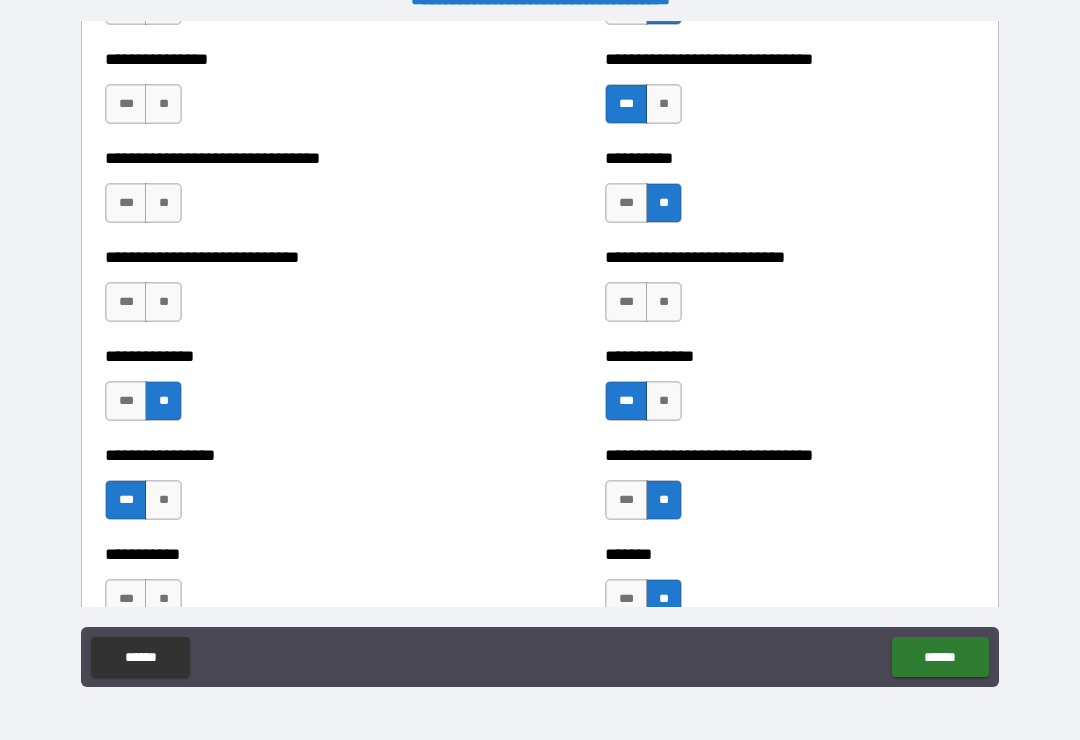scroll, scrollTop: 7542, scrollLeft: 0, axis: vertical 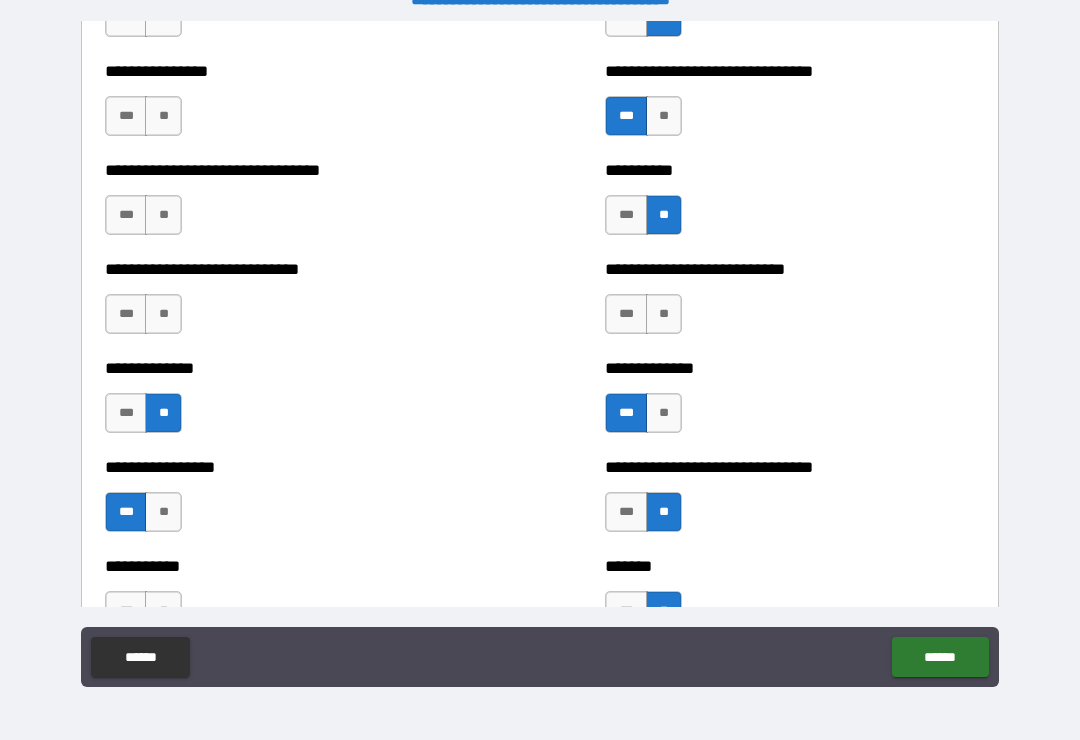 click on "**" at bounding box center (163, 314) 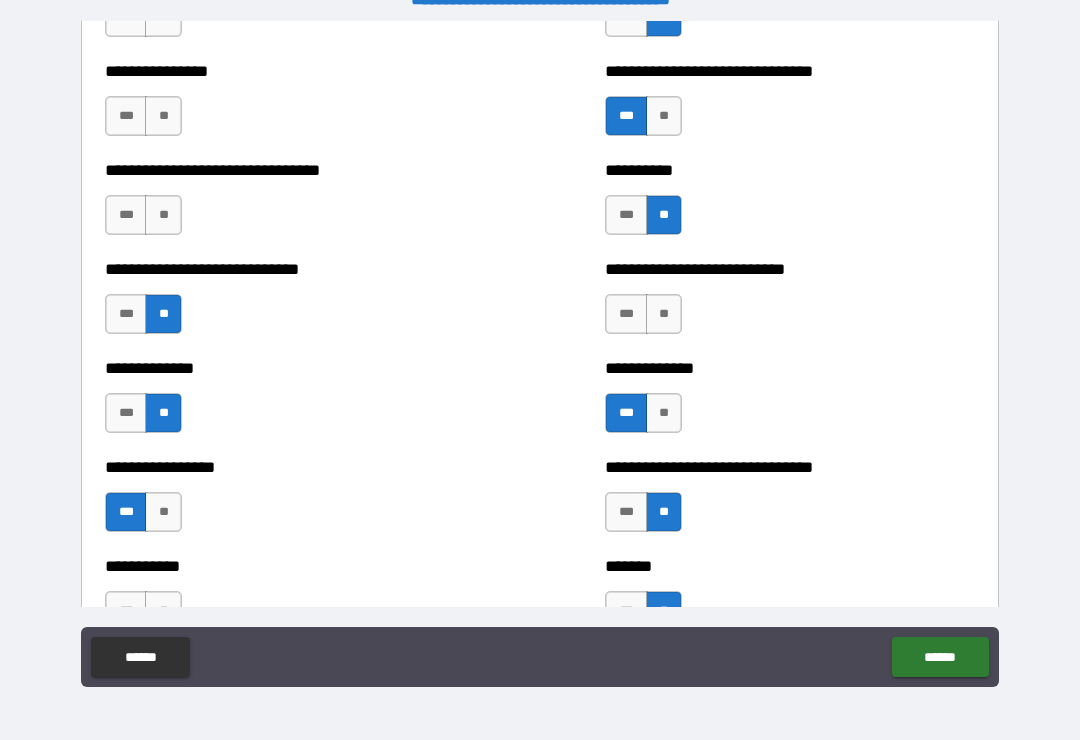 click on "***" at bounding box center [126, 215] 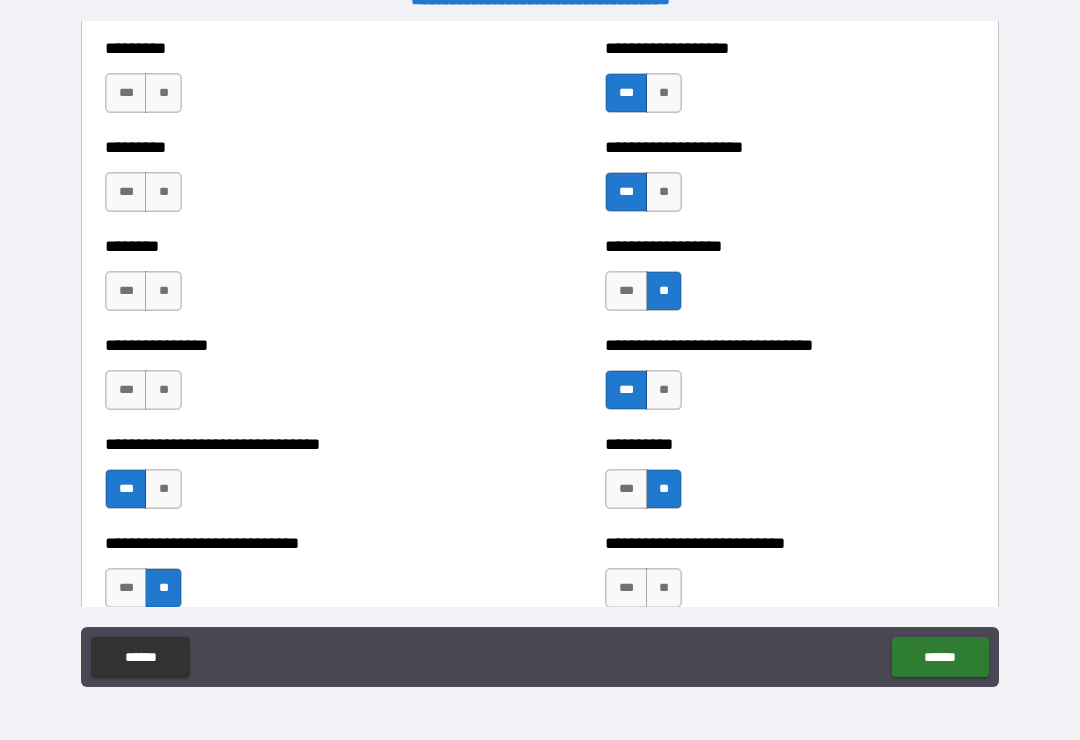 scroll, scrollTop: 7266, scrollLeft: 0, axis: vertical 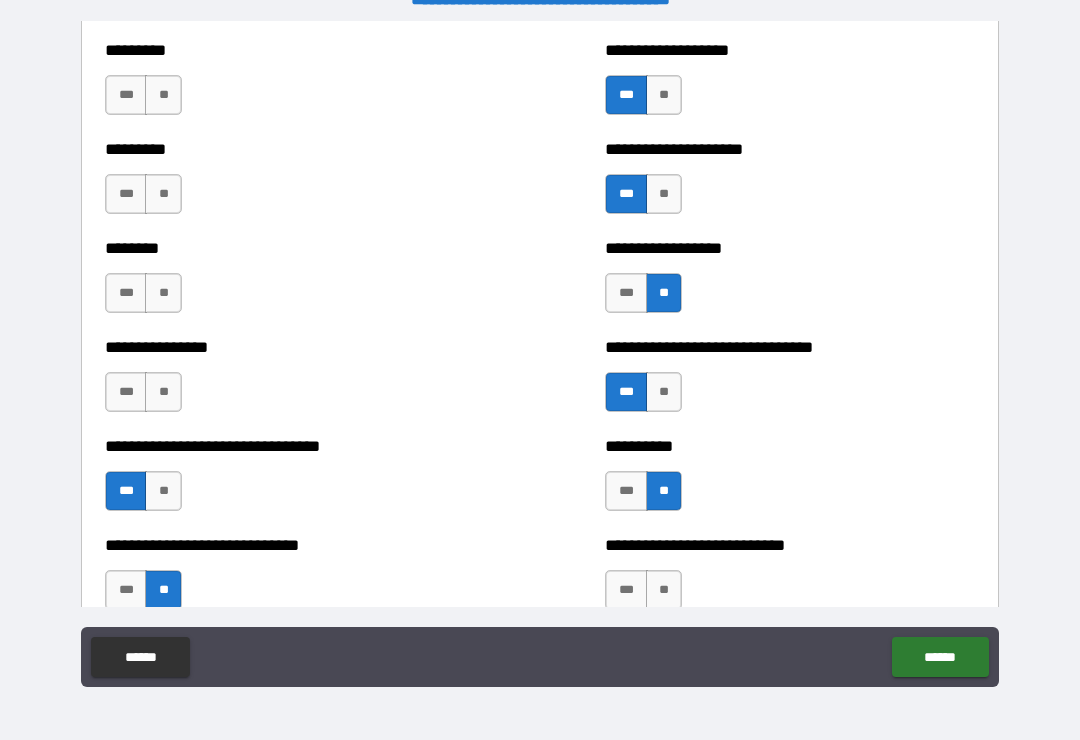 click on "***" at bounding box center [126, 392] 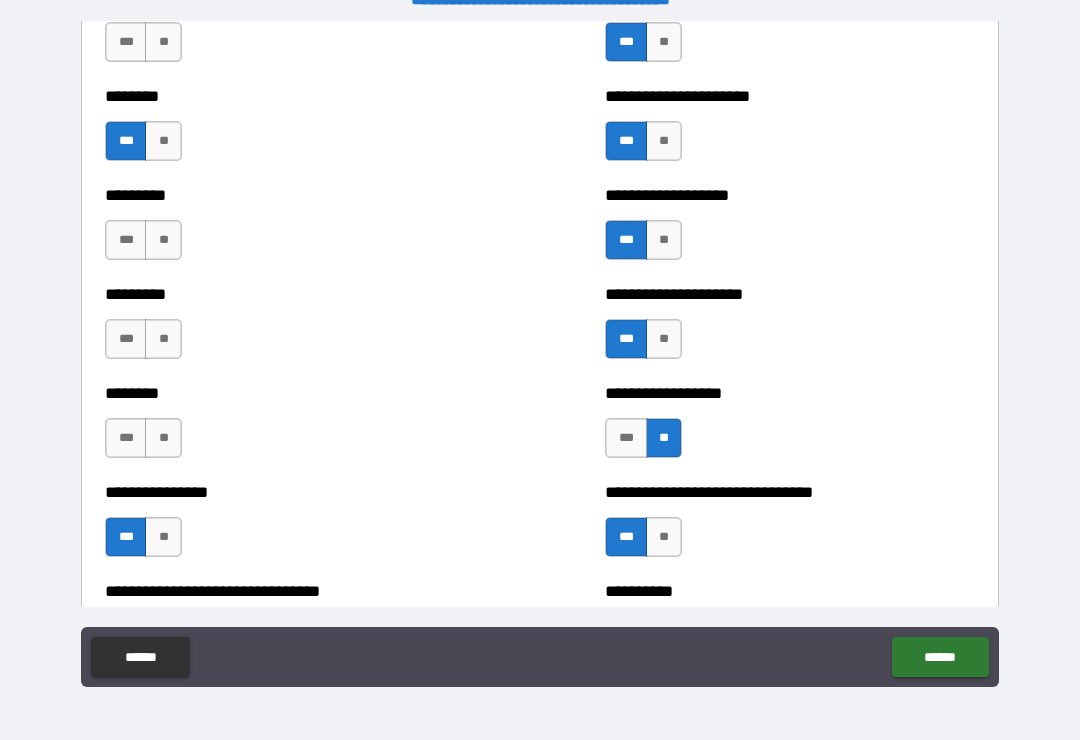 scroll, scrollTop: 7114, scrollLeft: 0, axis: vertical 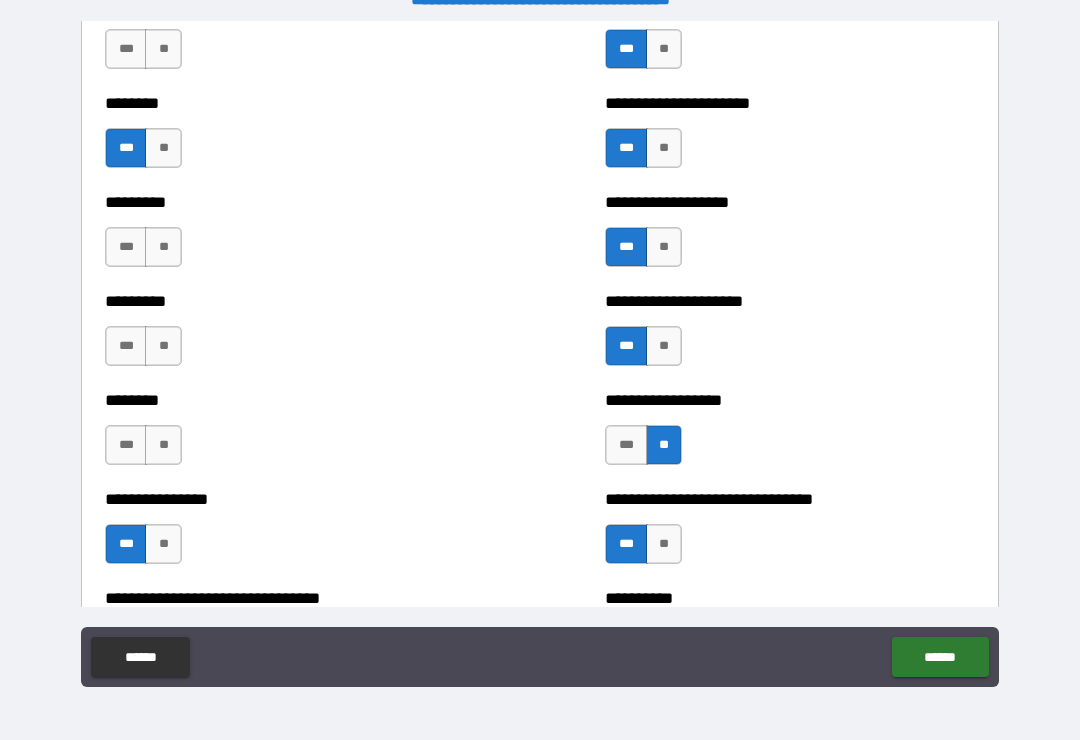click on "***" at bounding box center (126, 445) 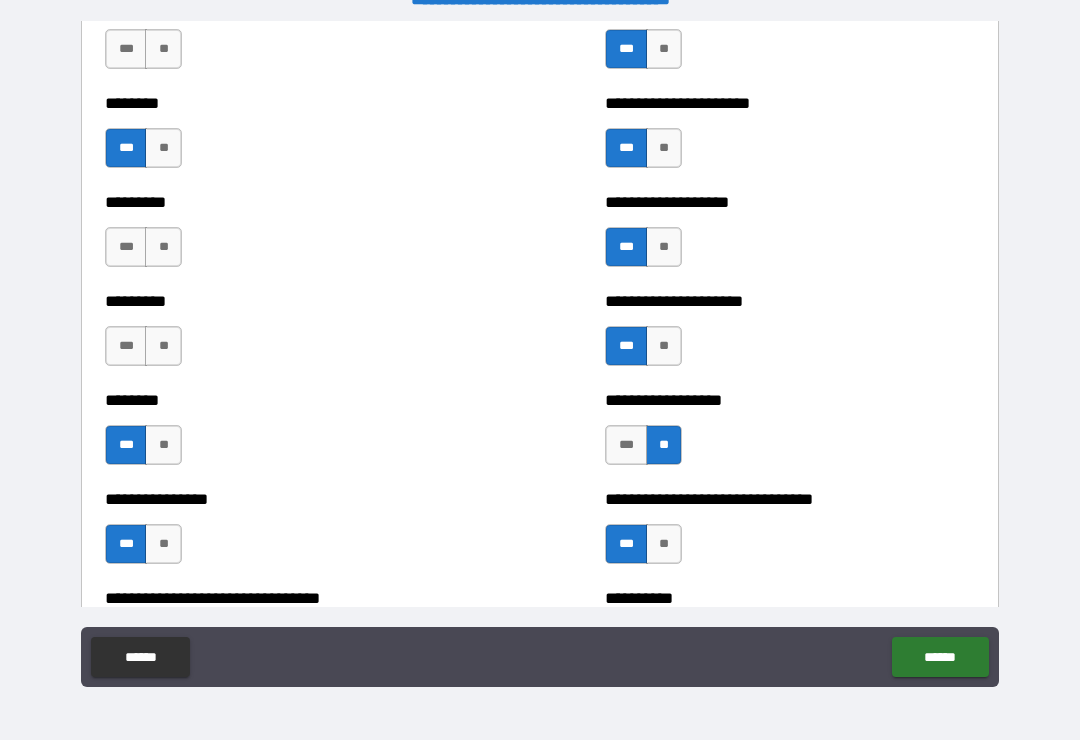 click on "***" at bounding box center (126, 346) 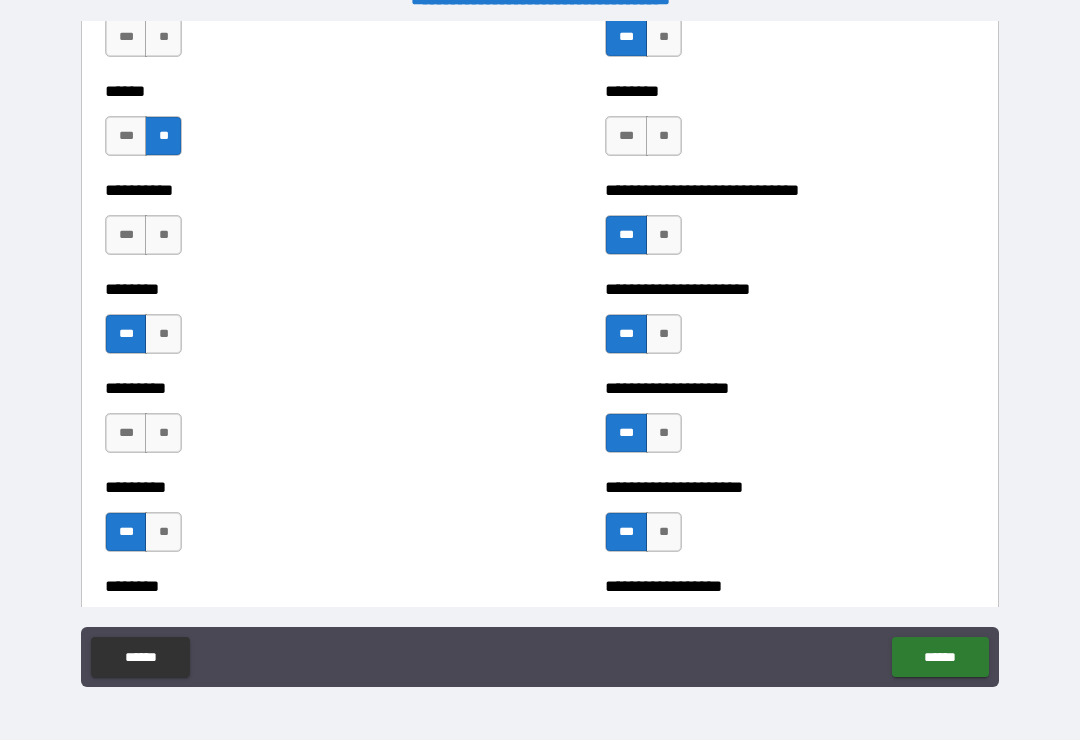 scroll, scrollTop: 6912, scrollLeft: 0, axis: vertical 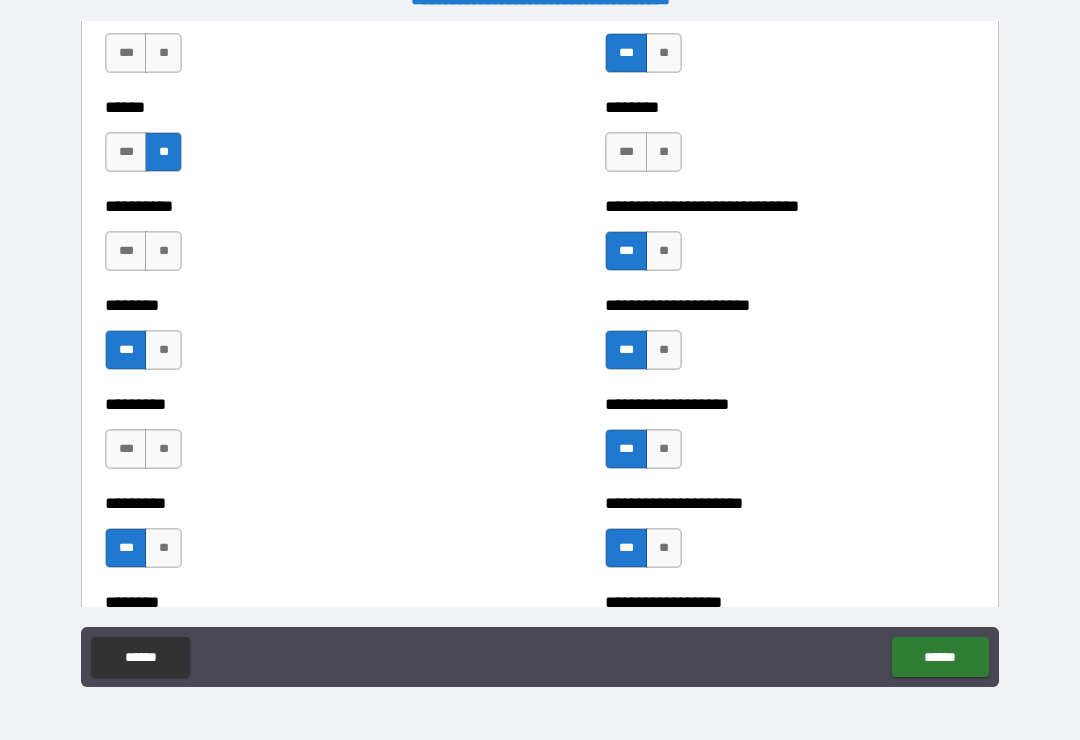 click on "**" at bounding box center [163, 449] 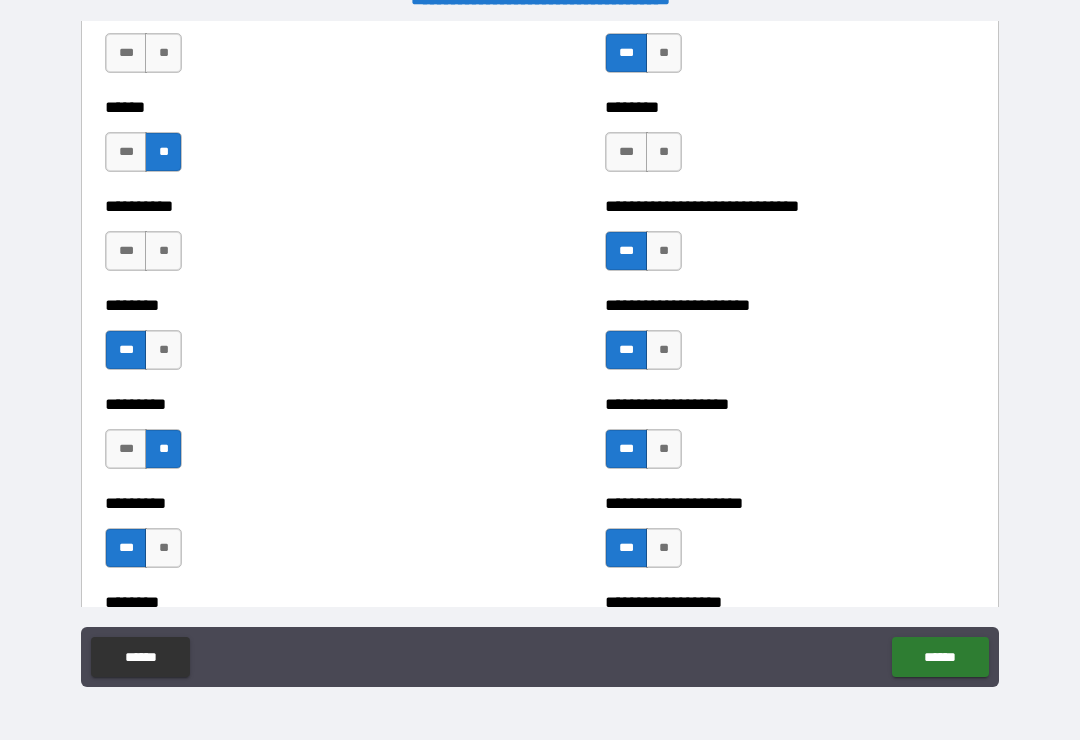 click on "***" at bounding box center [626, 152] 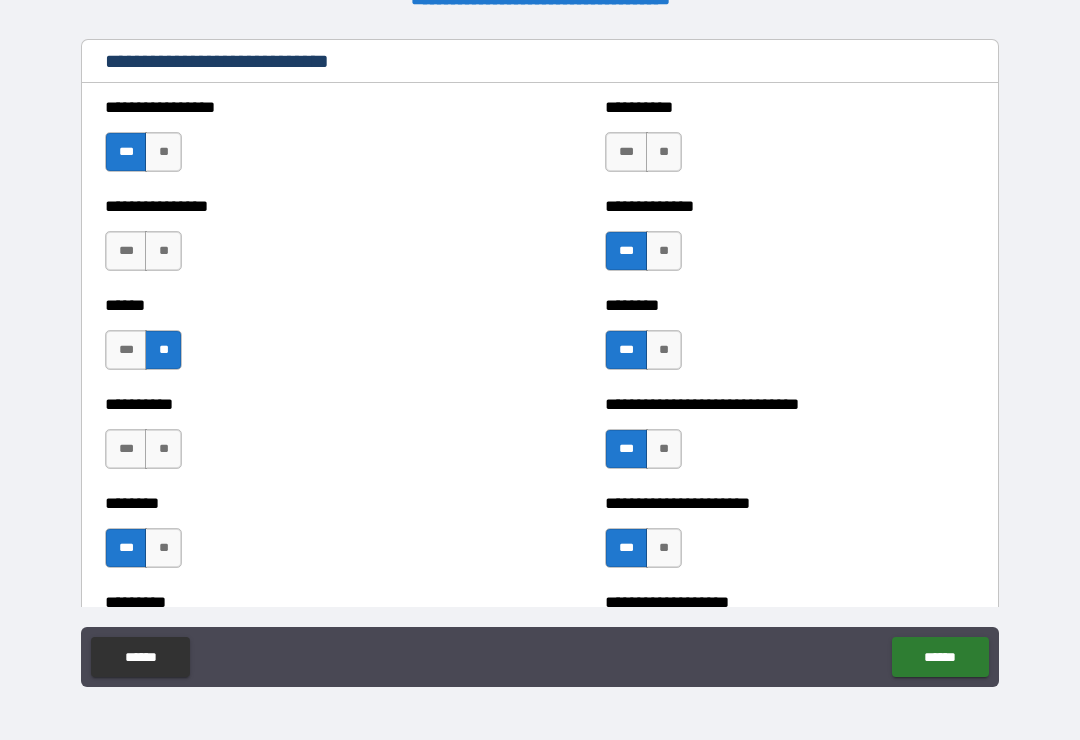 scroll, scrollTop: 6703, scrollLeft: 0, axis: vertical 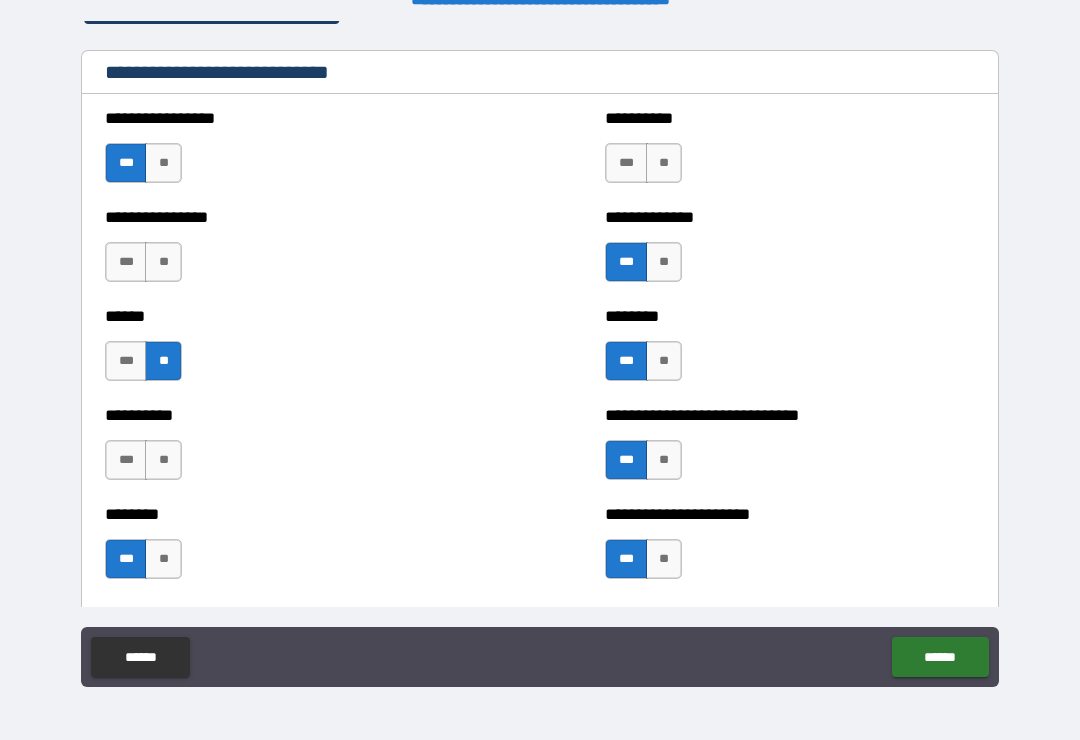 click on "**" at bounding box center [163, 262] 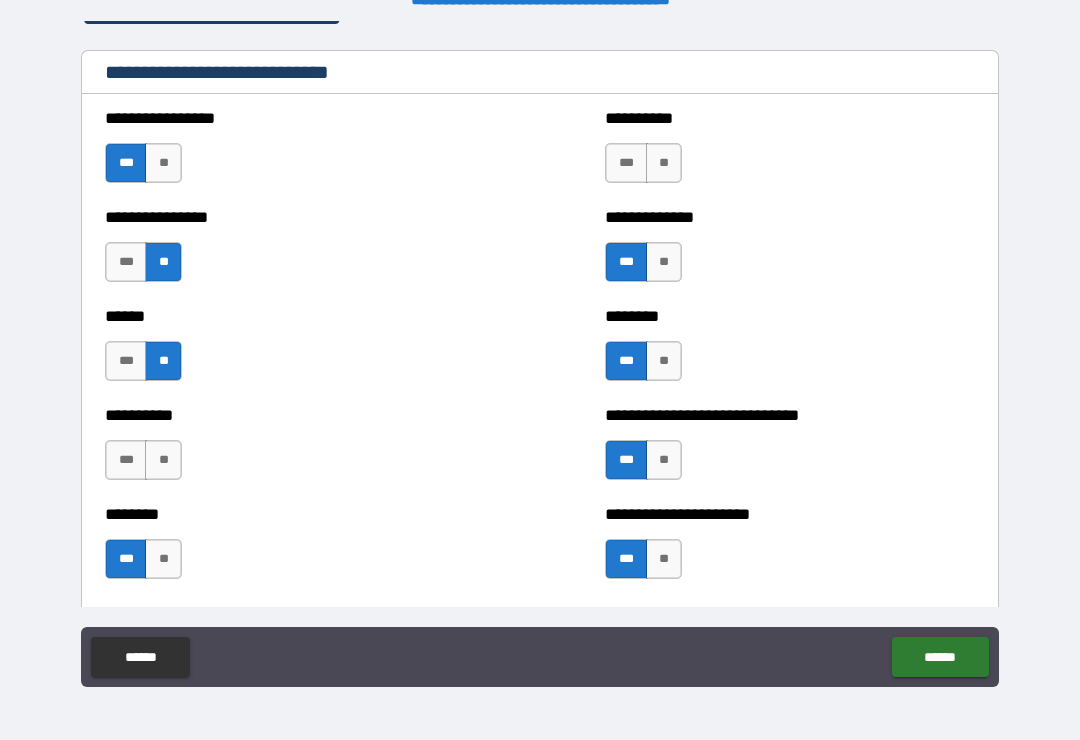 click on "***" at bounding box center (626, 163) 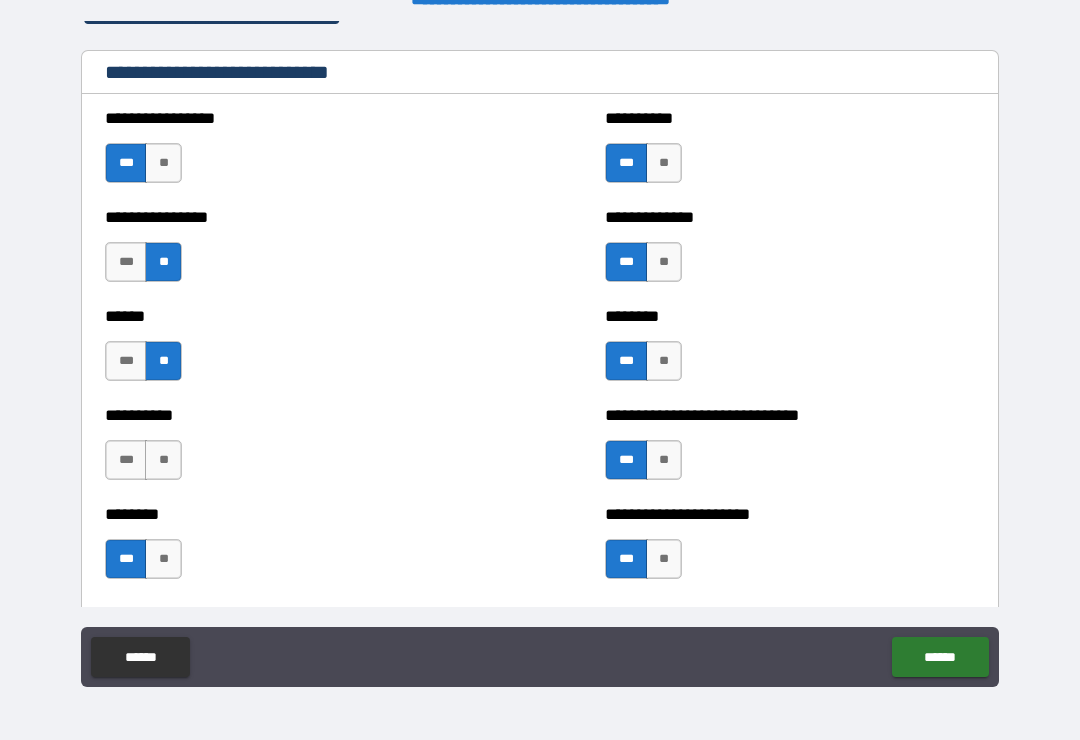 click on "**" at bounding box center (163, 460) 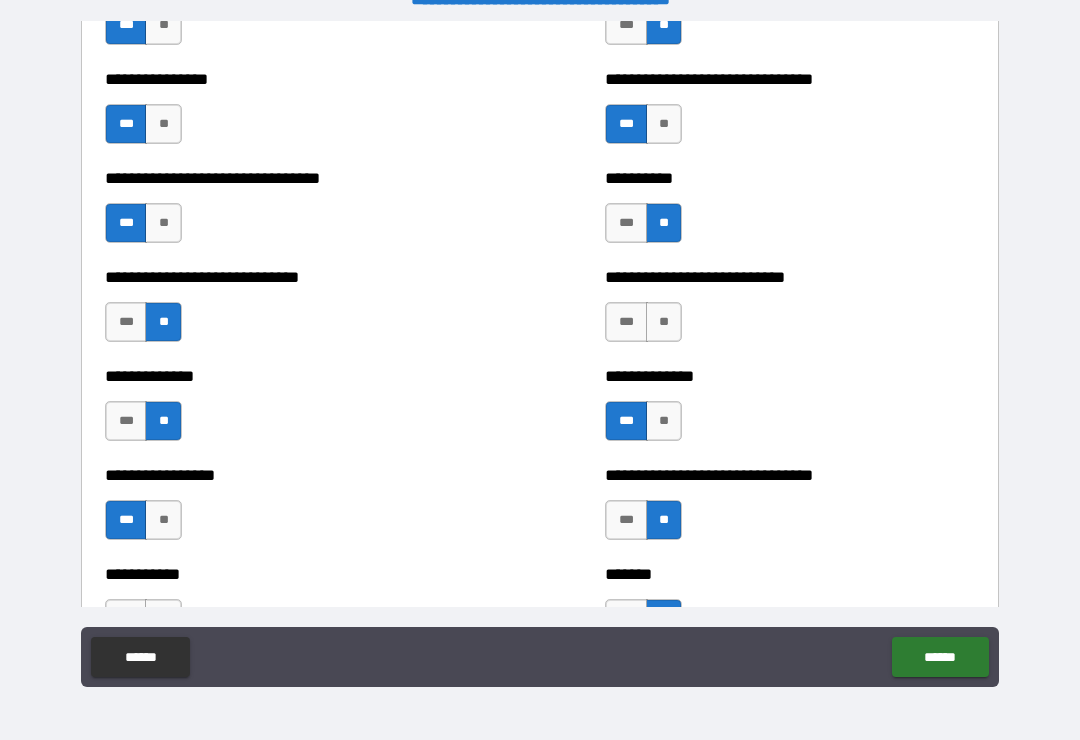 scroll, scrollTop: 7537, scrollLeft: 0, axis: vertical 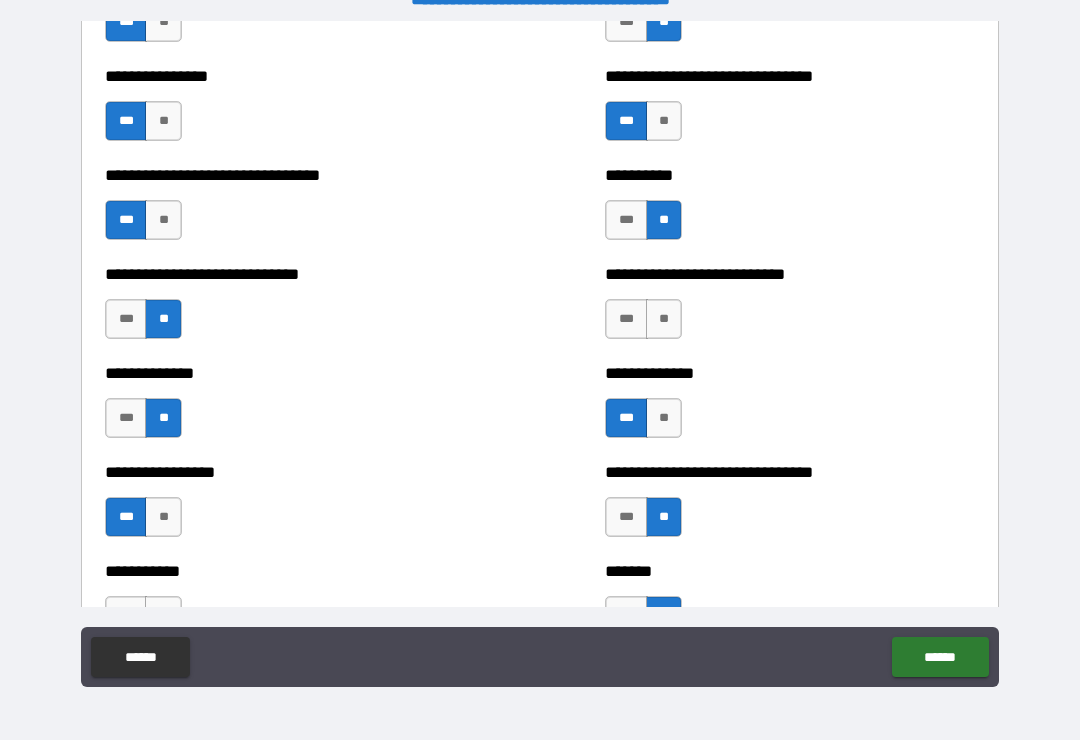 click on "**" at bounding box center (664, 319) 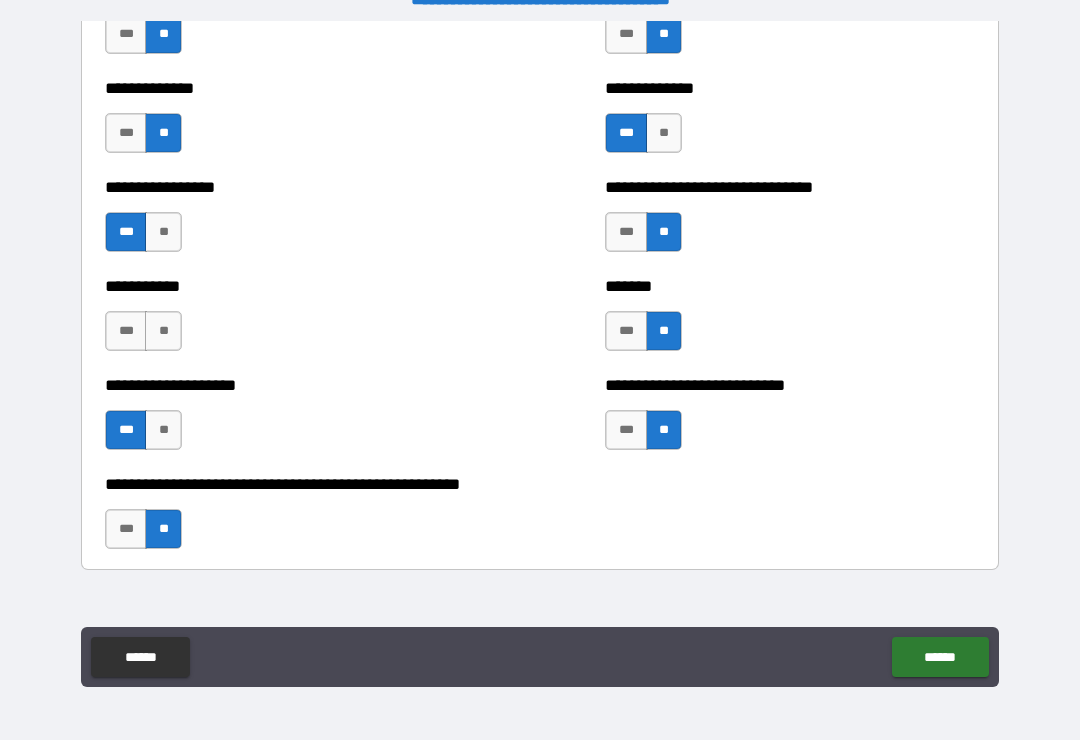 scroll, scrollTop: 7825, scrollLeft: 0, axis: vertical 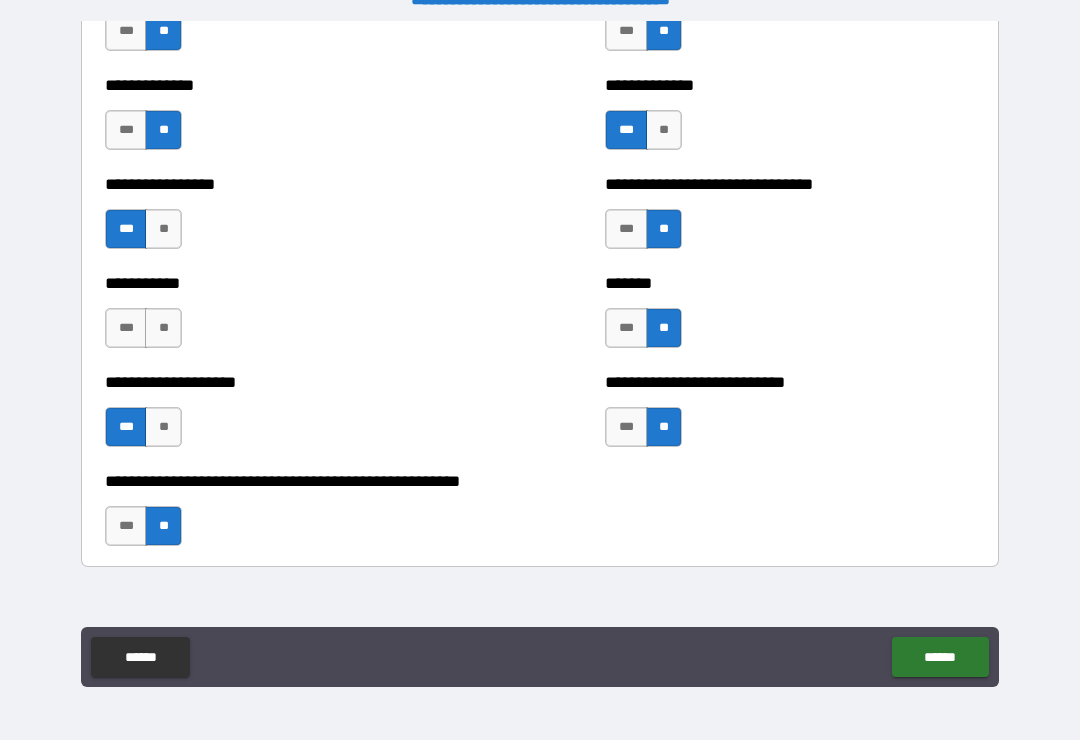 click on "**" at bounding box center [163, 328] 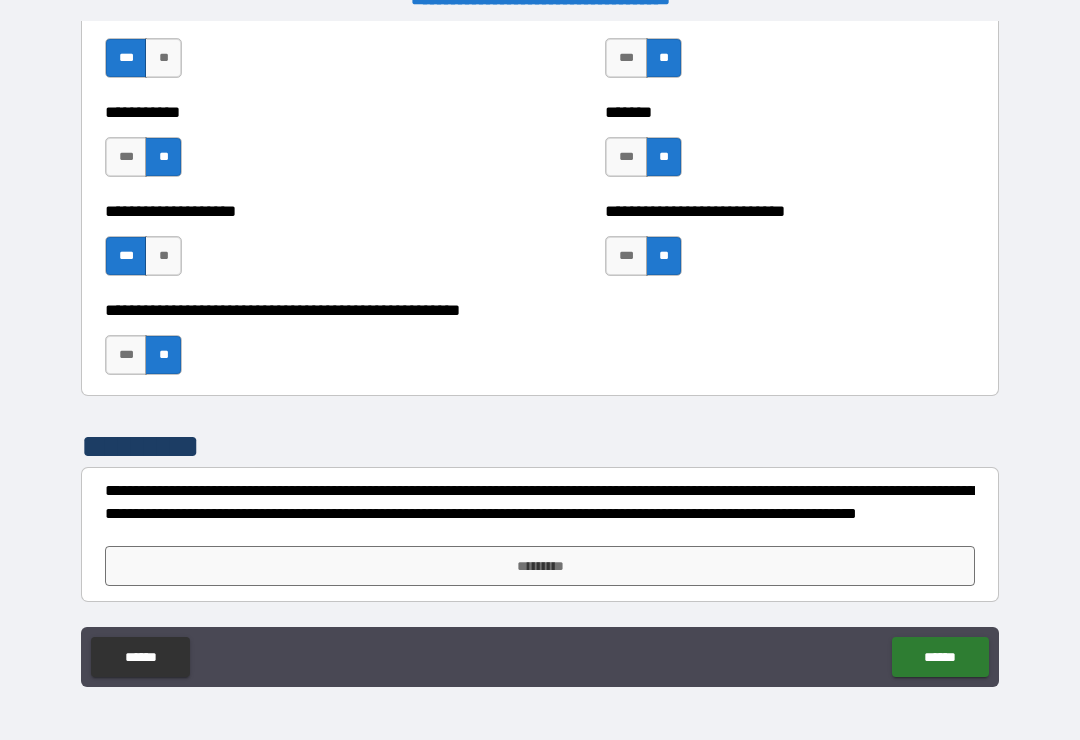 scroll, scrollTop: 7996, scrollLeft: 0, axis: vertical 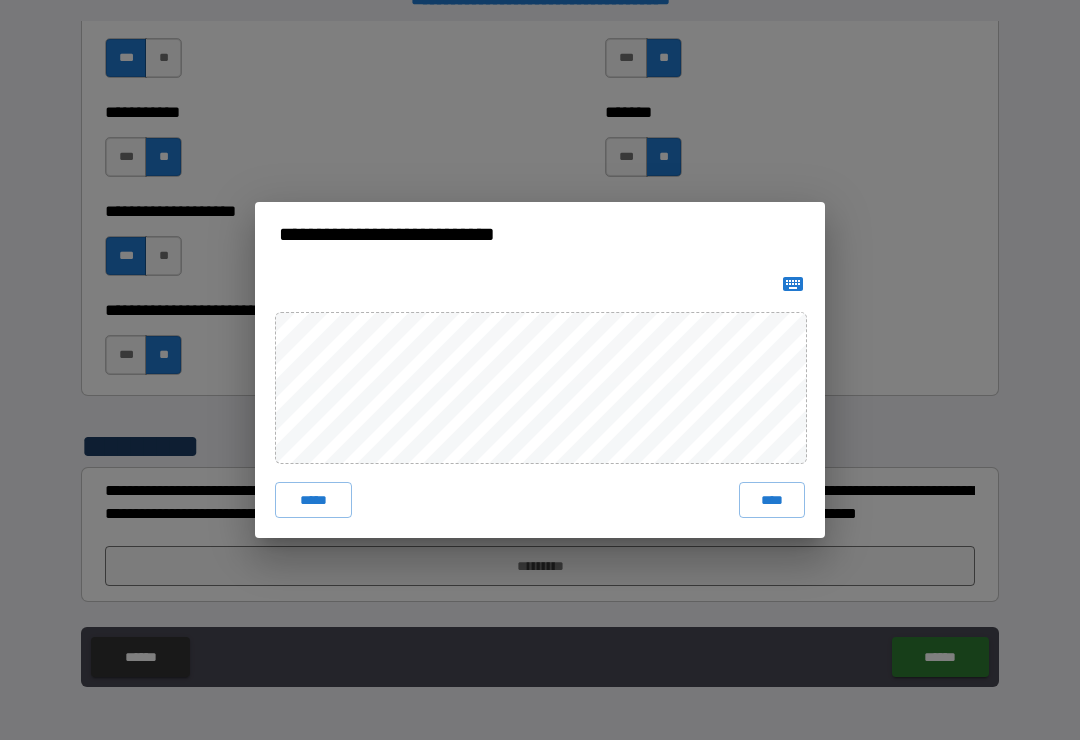 click on "****" at bounding box center (772, 500) 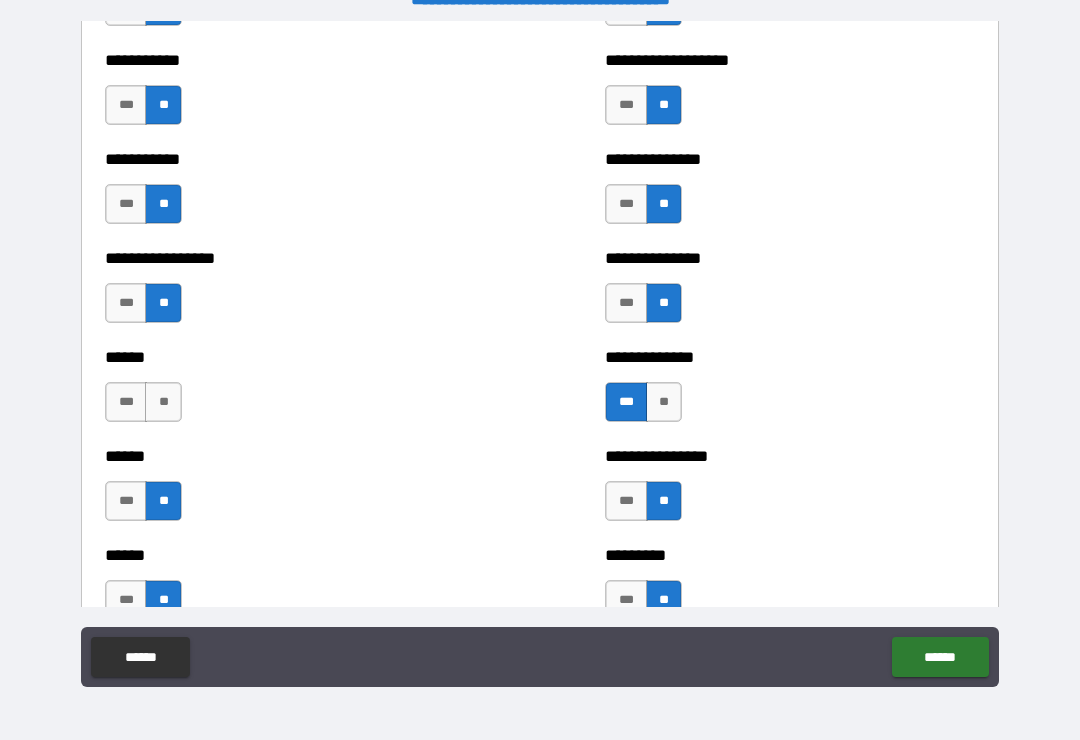scroll, scrollTop: 2780, scrollLeft: 0, axis: vertical 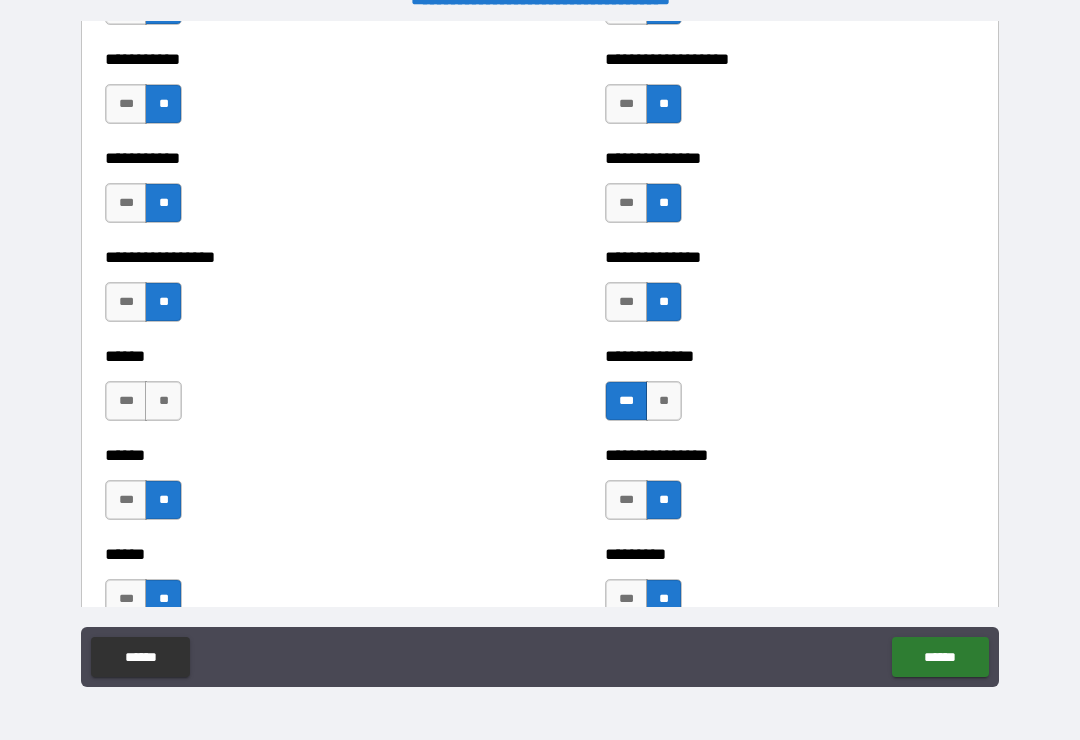 click on "**" at bounding box center [163, 401] 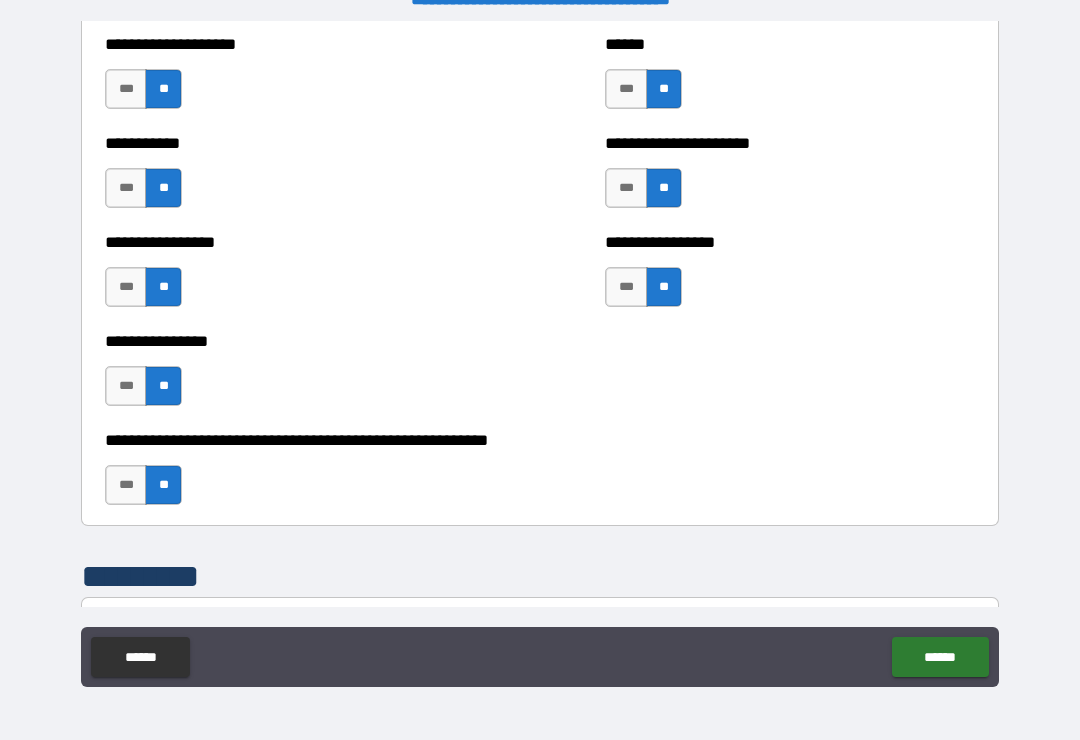 scroll, scrollTop: 6461, scrollLeft: 0, axis: vertical 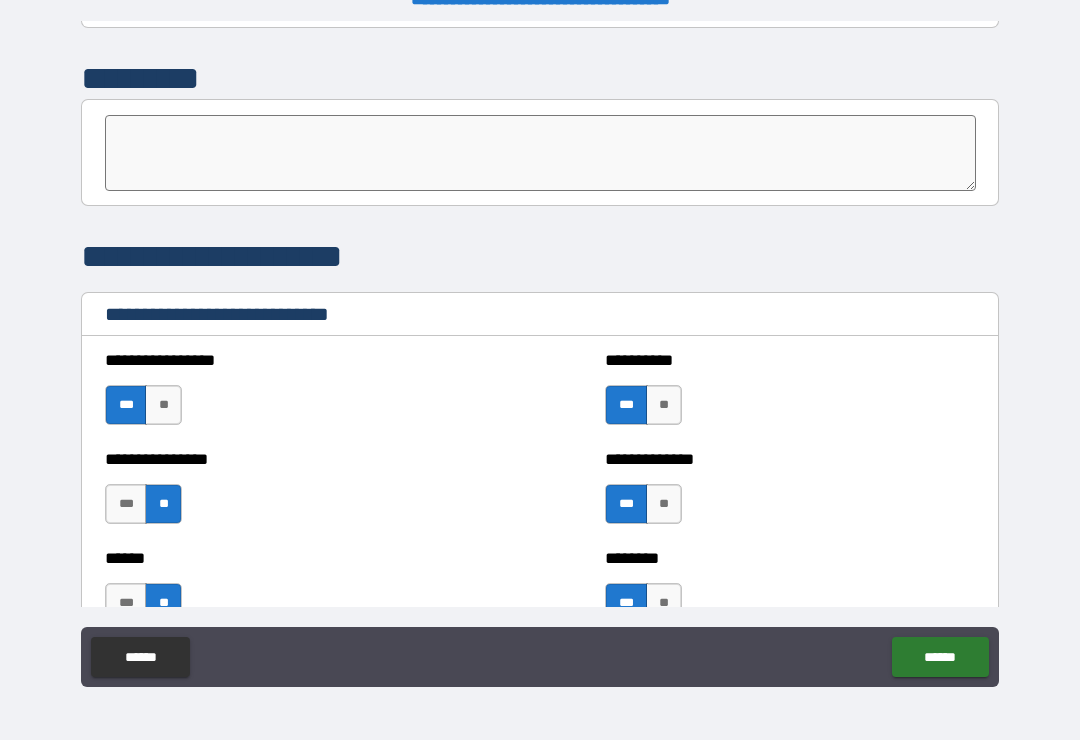 click on "******" at bounding box center [940, 657] 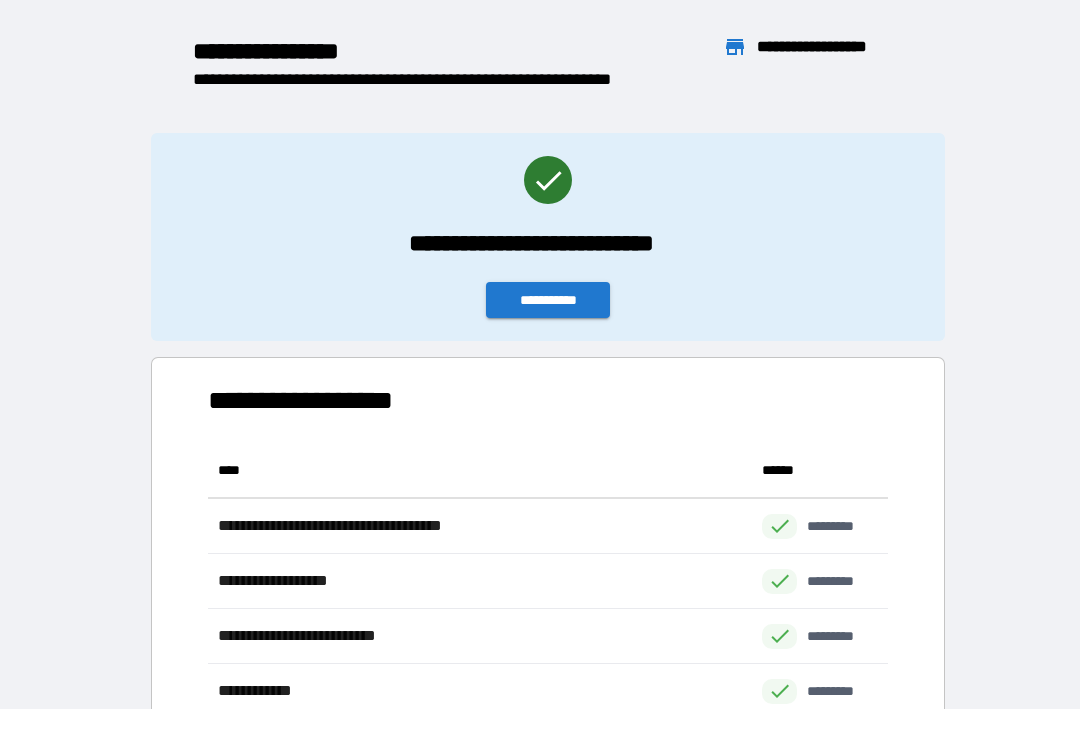 scroll, scrollTop: 386, scrollLeft: 680, axis: both 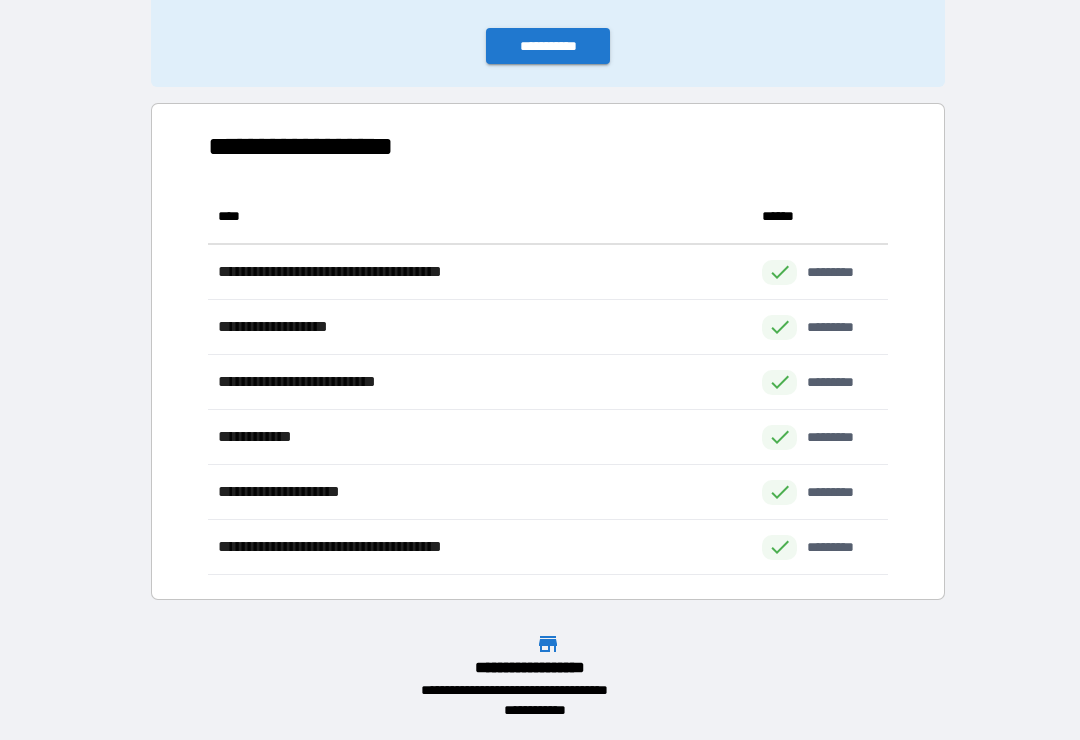 click on "**********" at bounding box center [548, 46] 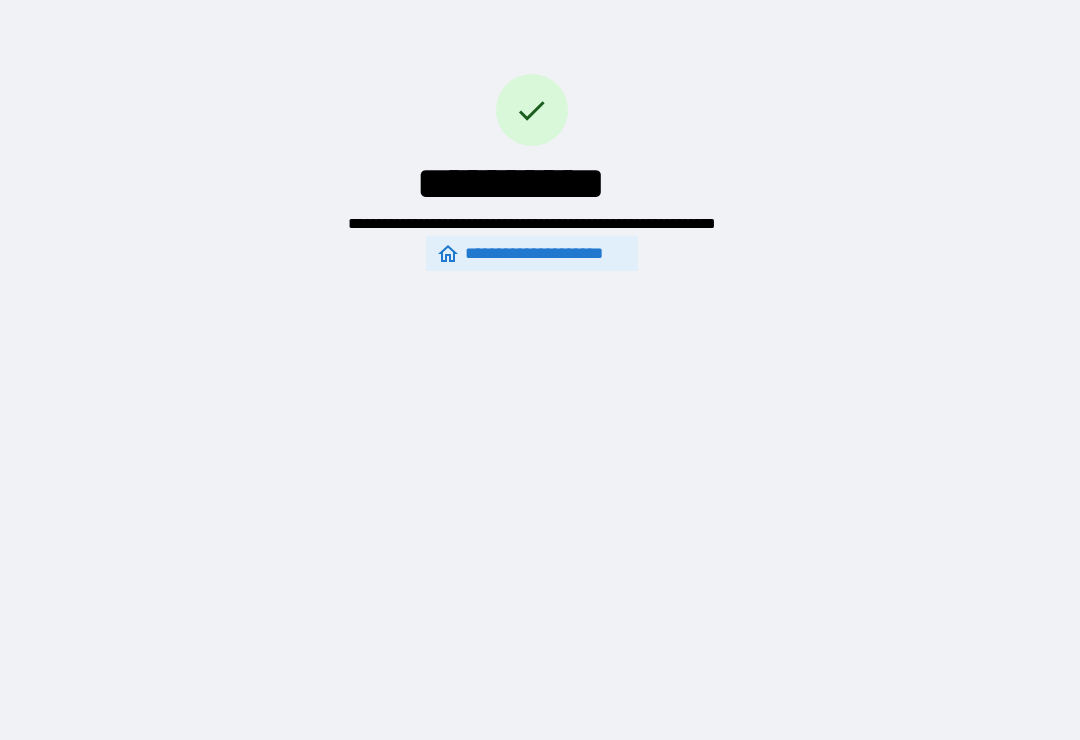 scroll, scrollTop: 0, scrollLeft: 0, axis: both 